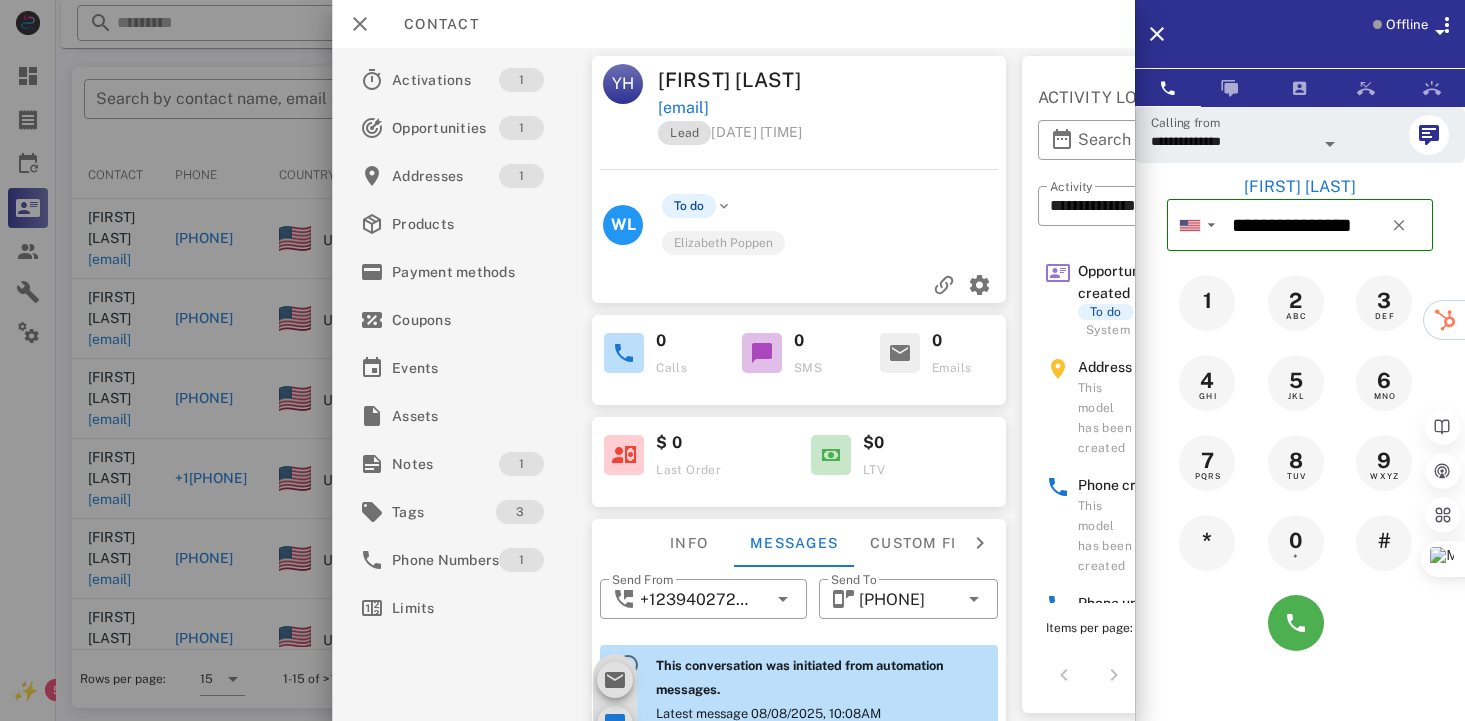 scroll, scrollTop: 377, scrollLeft: 0, axis: vertical 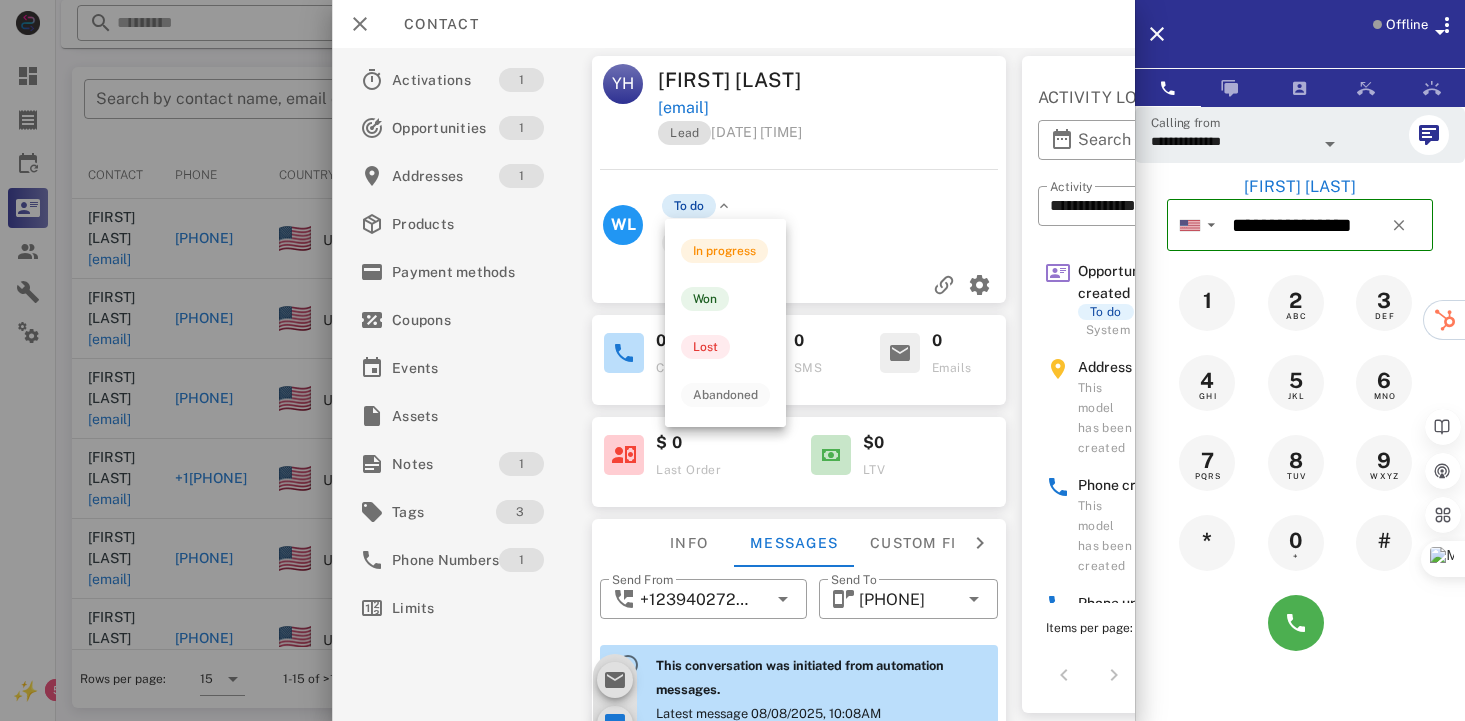 click on "To do" at bounding box center (690, 206) 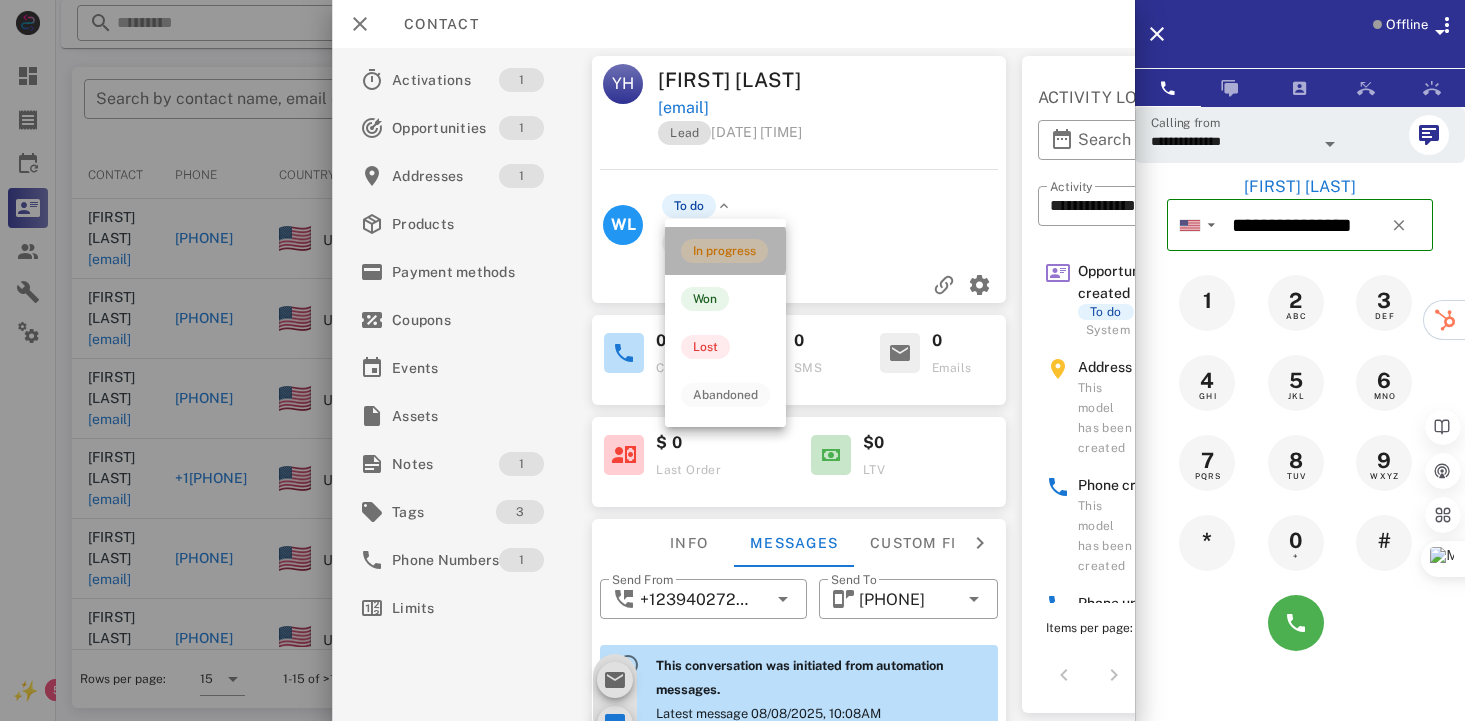 click on "In progress" at bounding box center [724, 251] 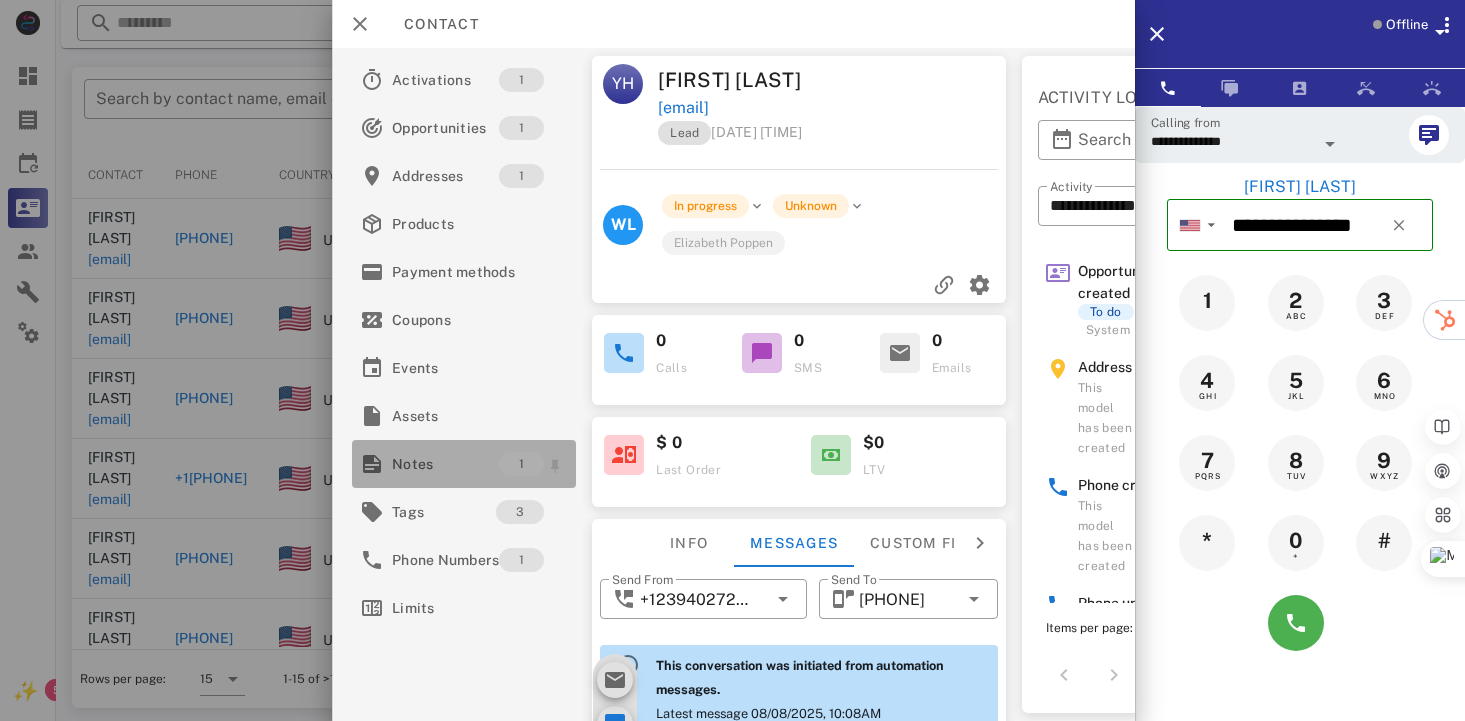 click on "Notes" at bounding box center (445, 464) 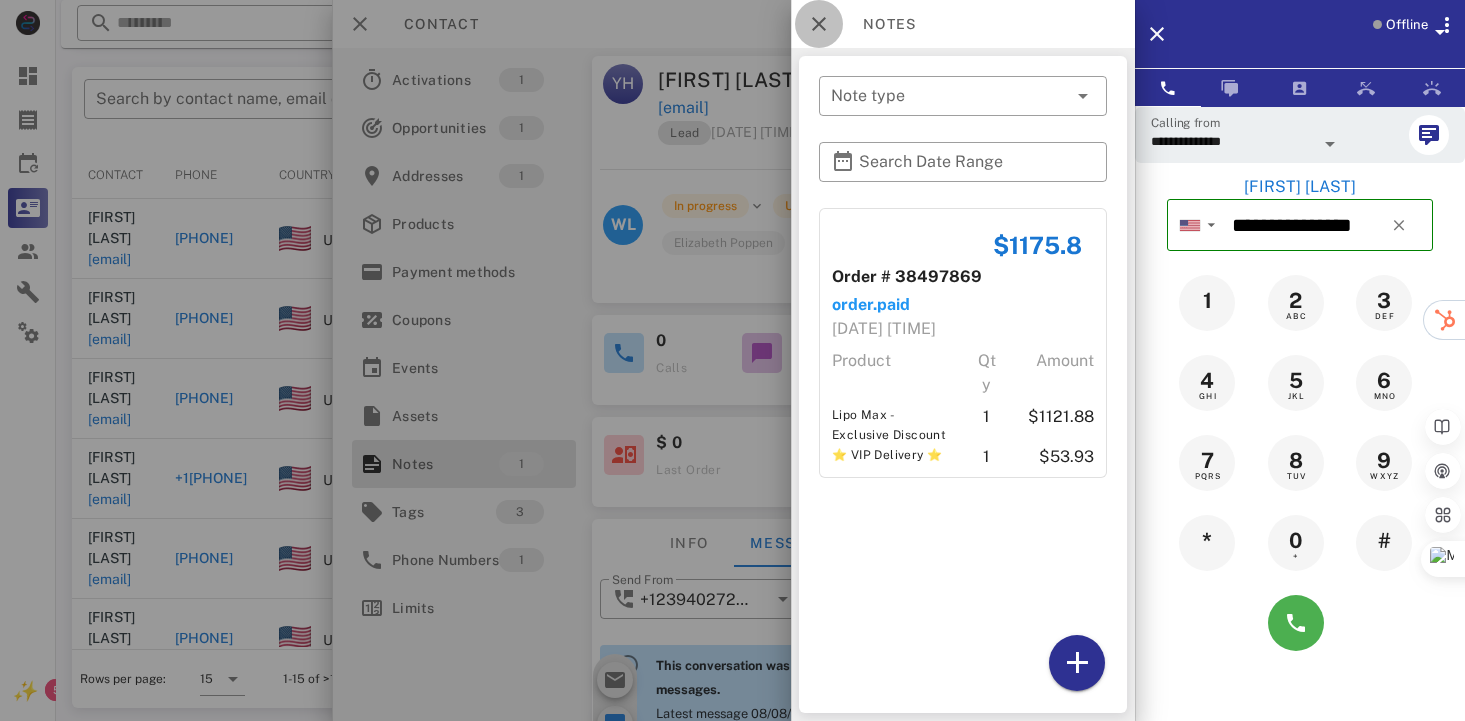 click at bounding box center (819, 24) 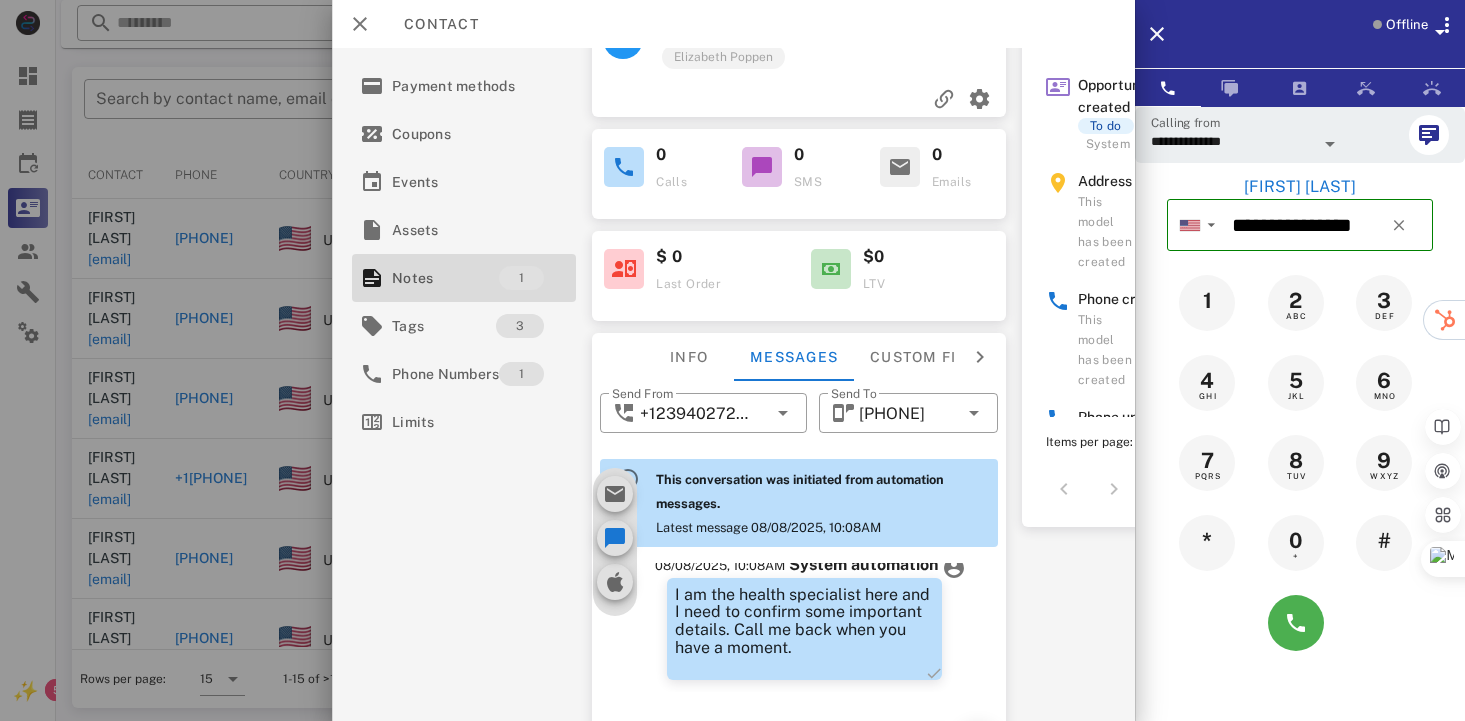 scroll, scrollTop: 200, scrollLeft: 0, axis: vertical 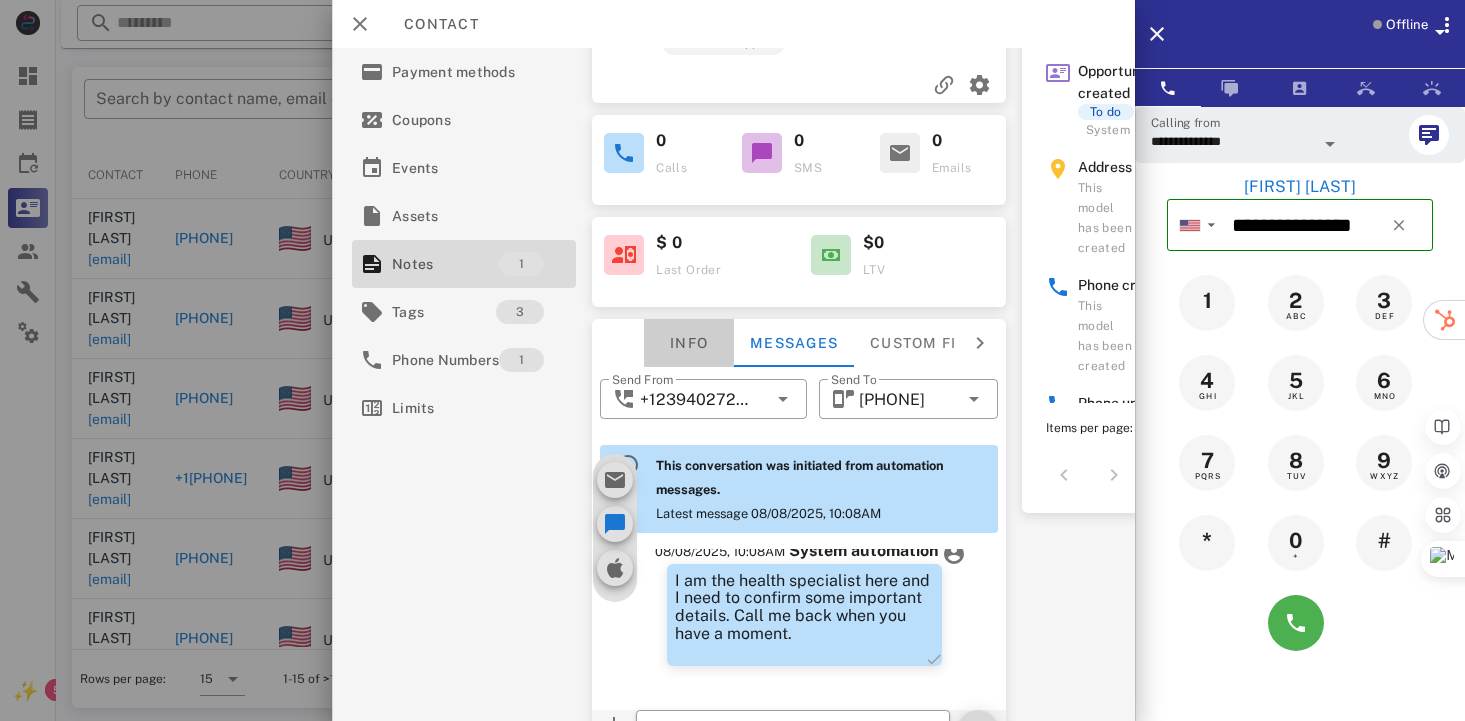 click on "Info" at bounding box center (689, 343) 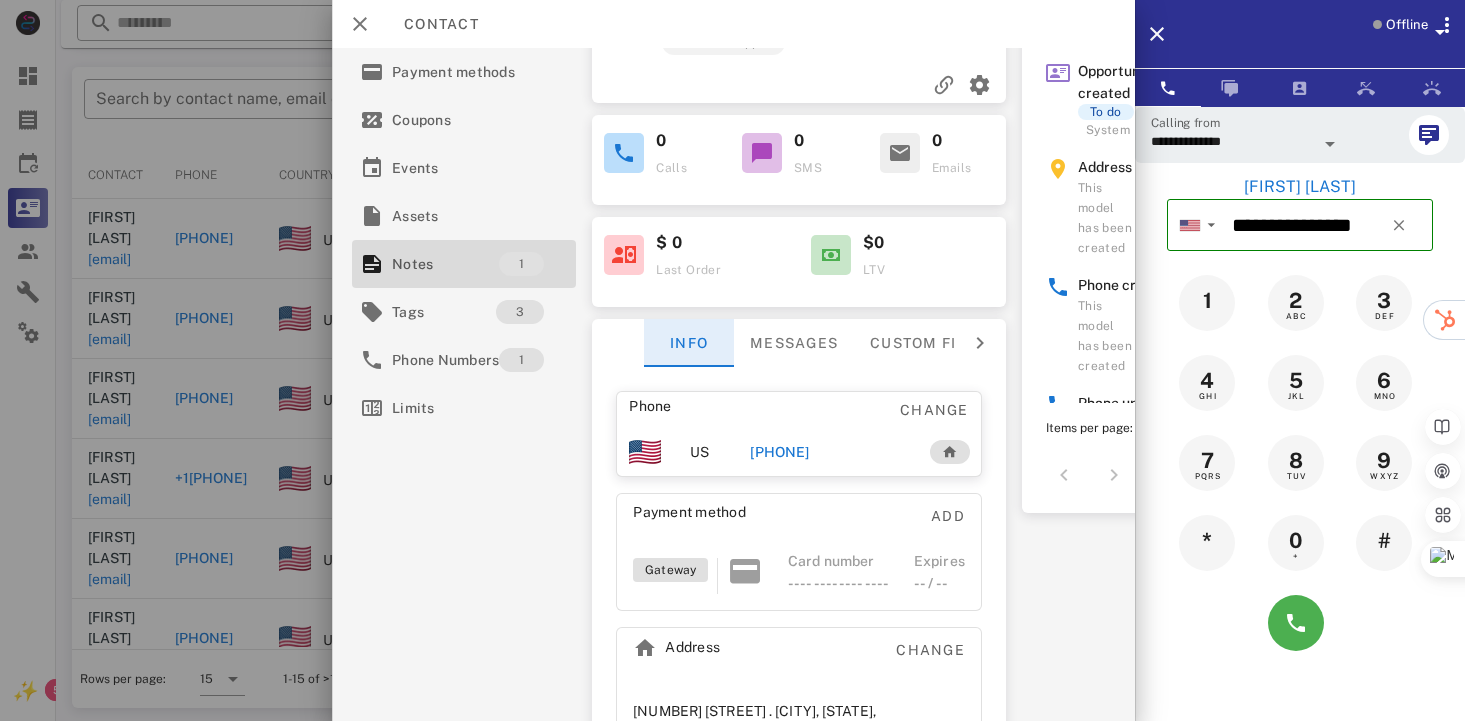 scroll, scrollTop: 688, scrollLeft: 0, axis: vertical 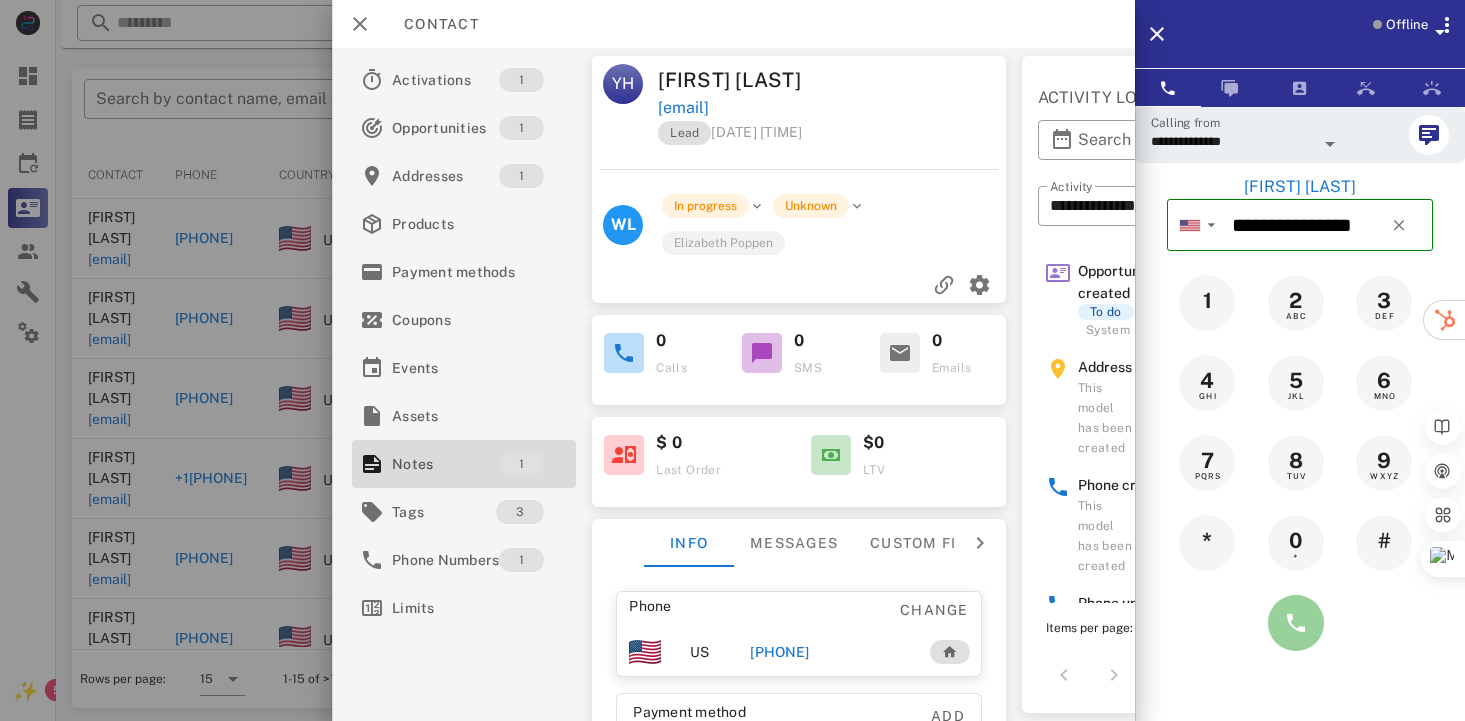 click at bounding box center [1296, 623] 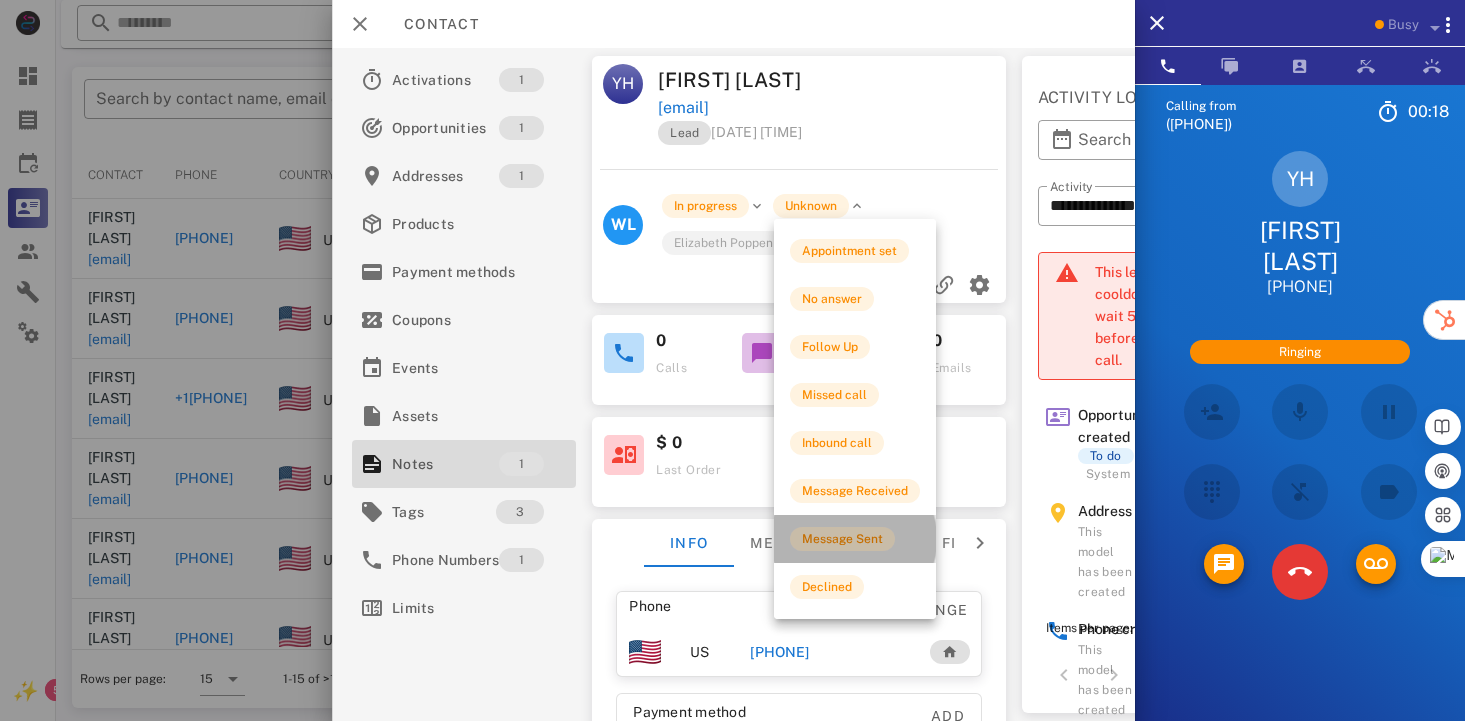 click on "Message Sent" at bounding box center (842, 539) 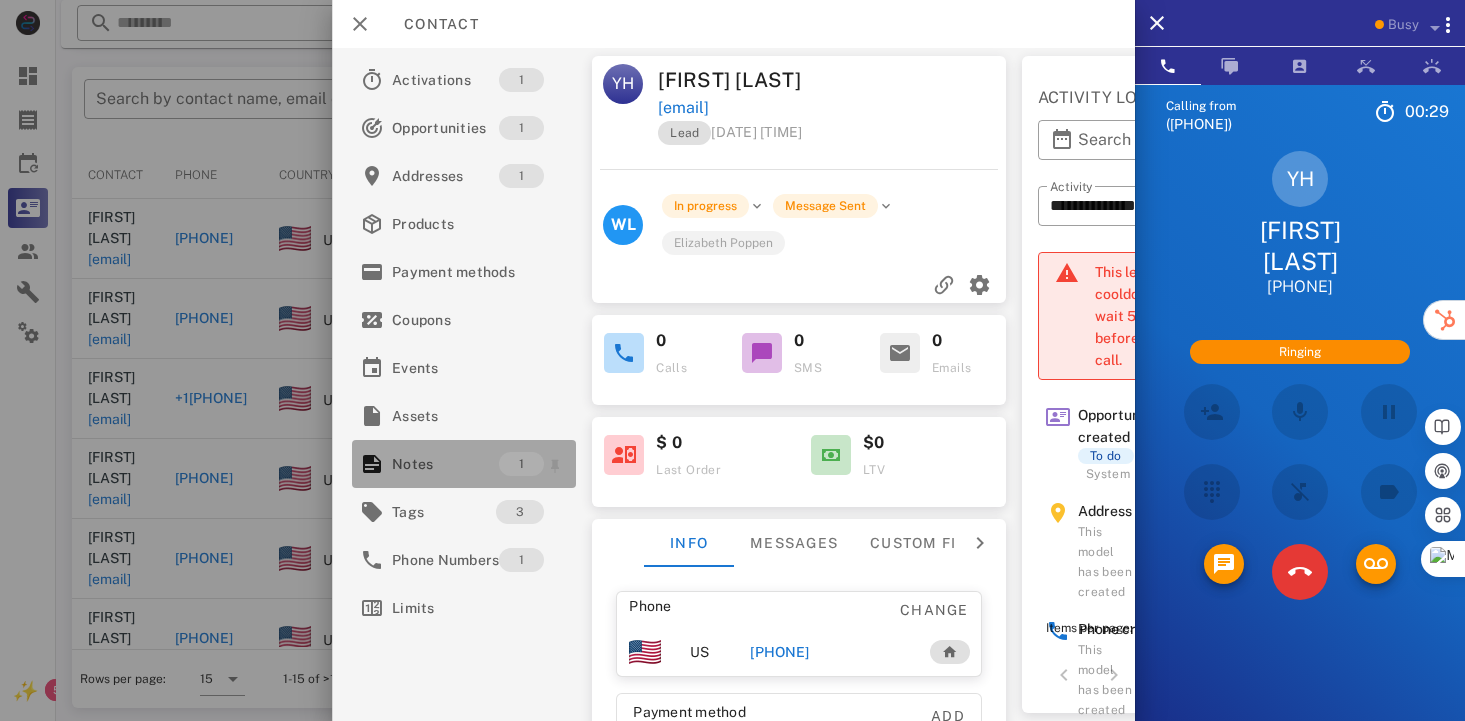 click on "Notes" at bounding box center [445, 464] 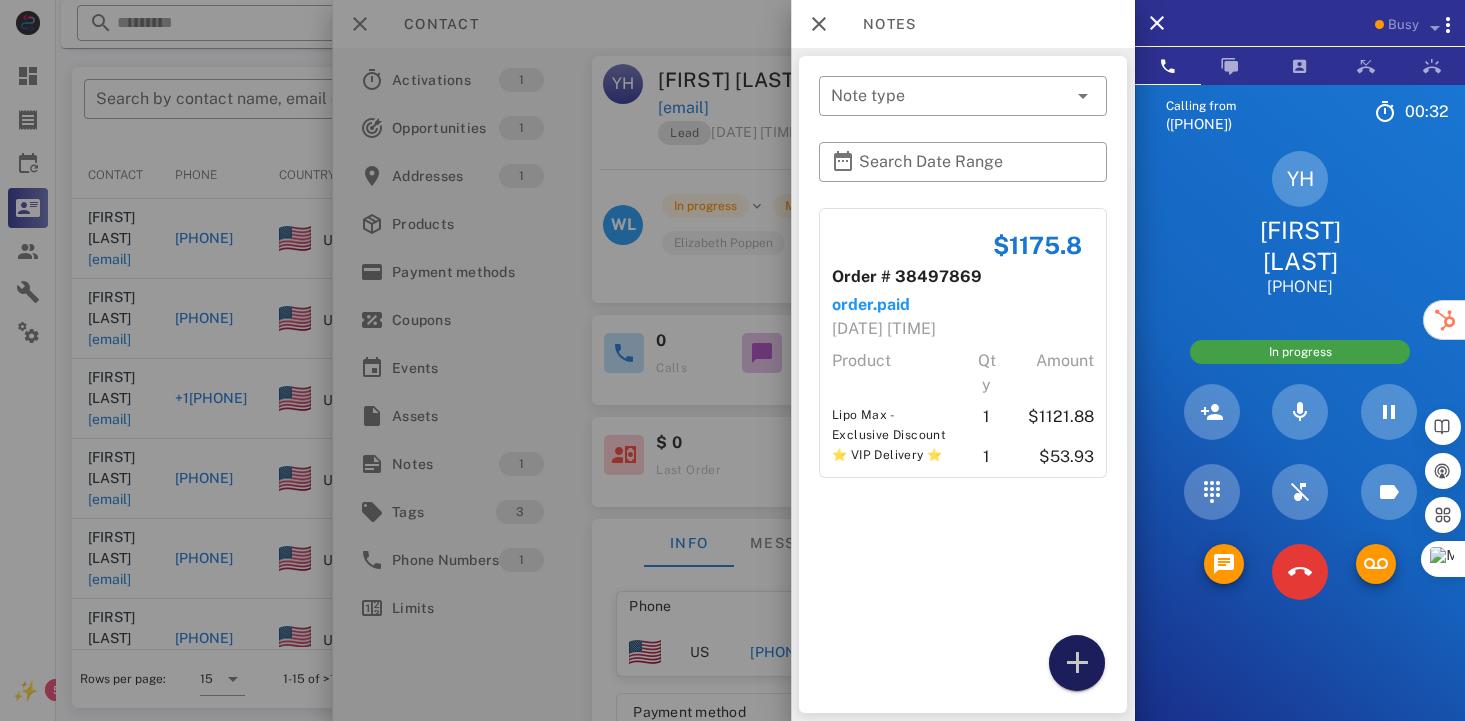 click at bounding box center [1077, 663] 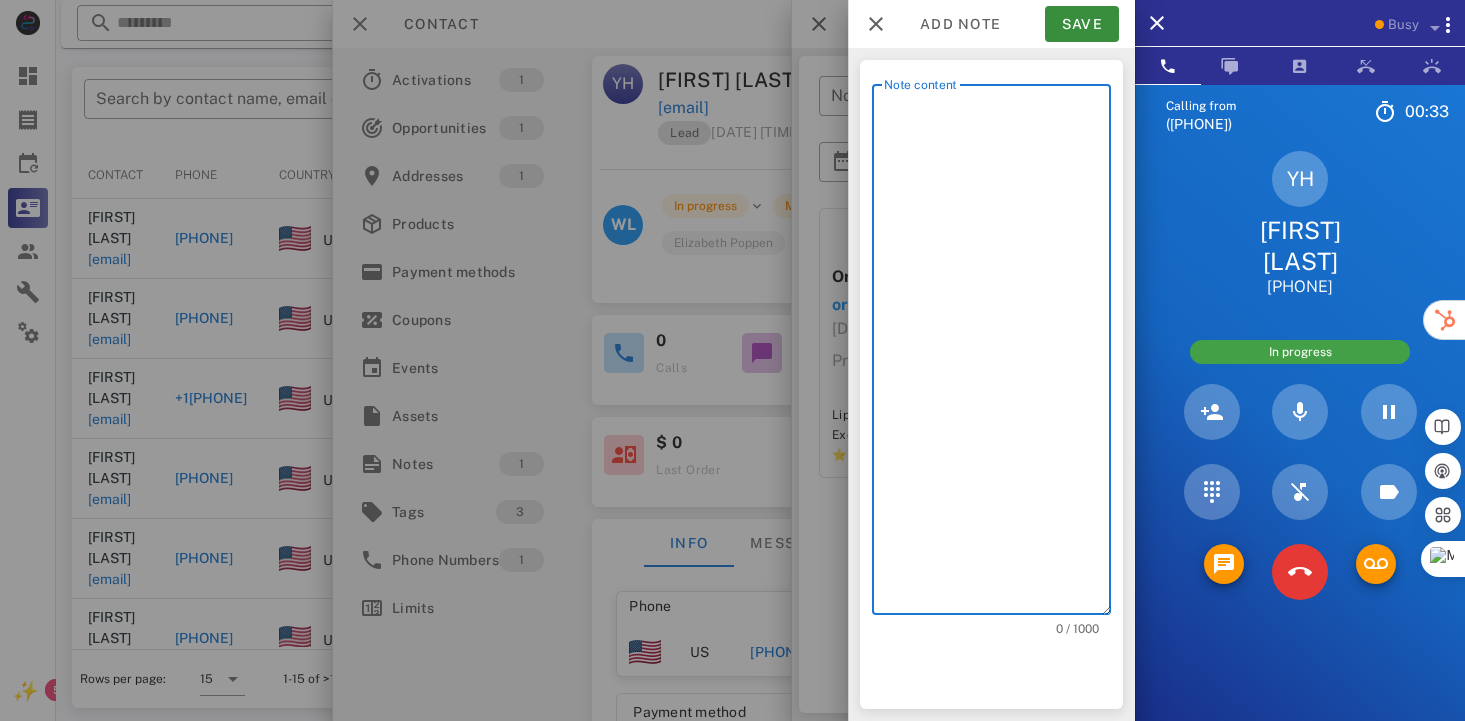 click on "Note content" at bounding box center [997, 354] 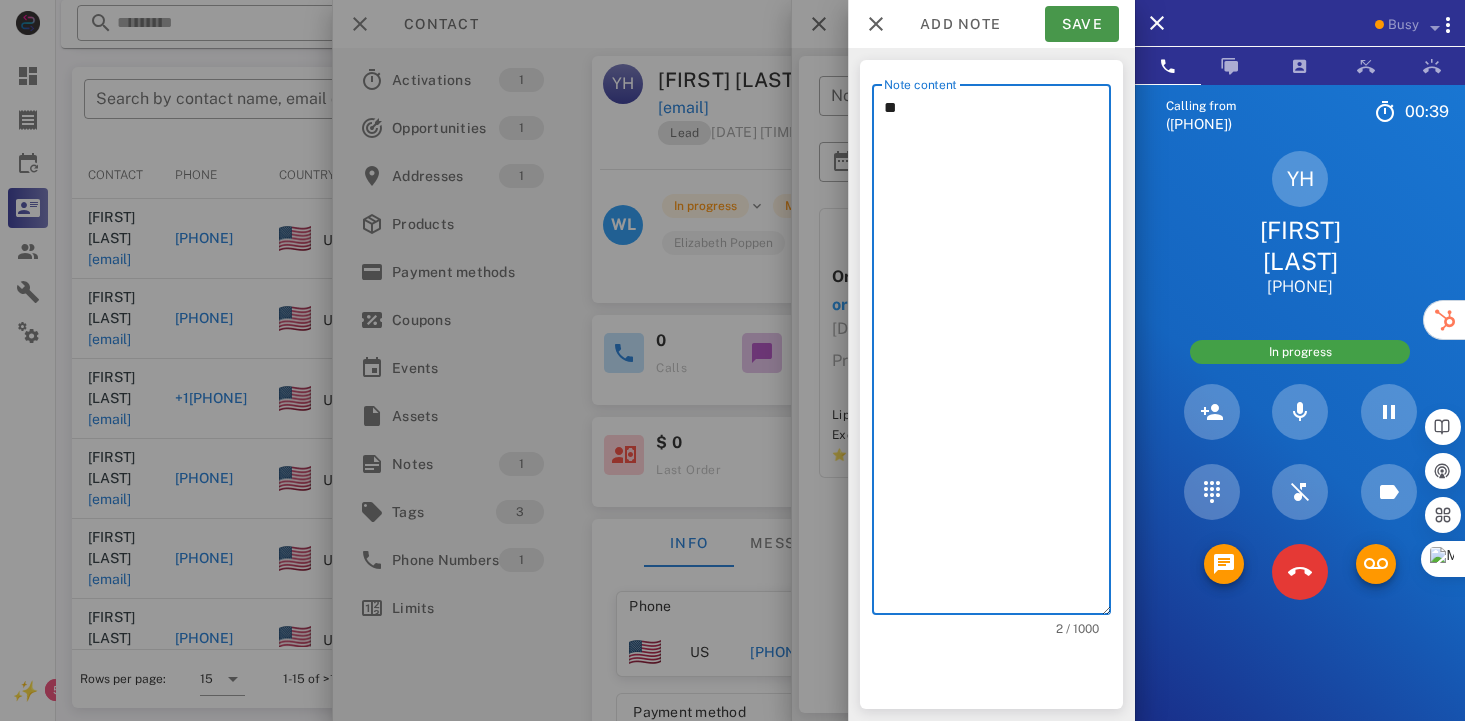 type on "**" 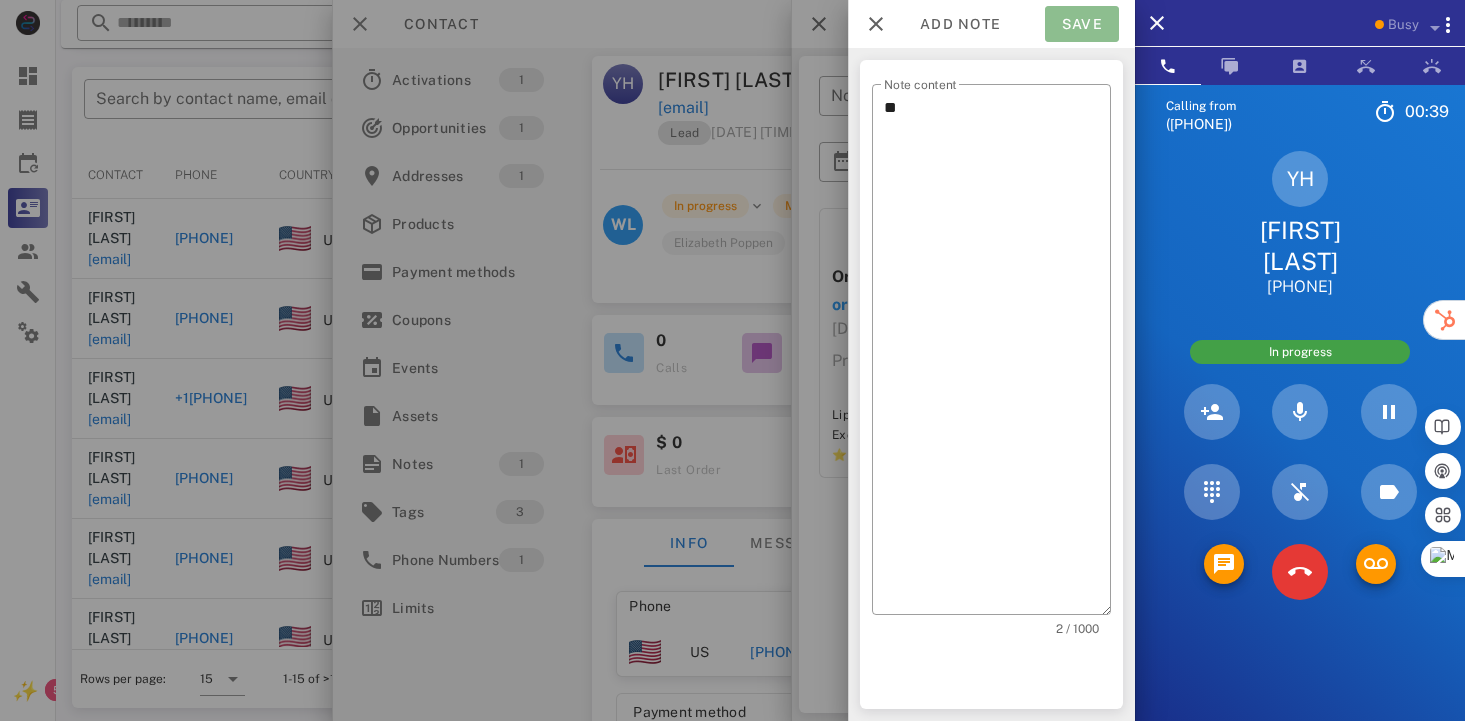 click on "Save" at bounding box center (1082, 24) 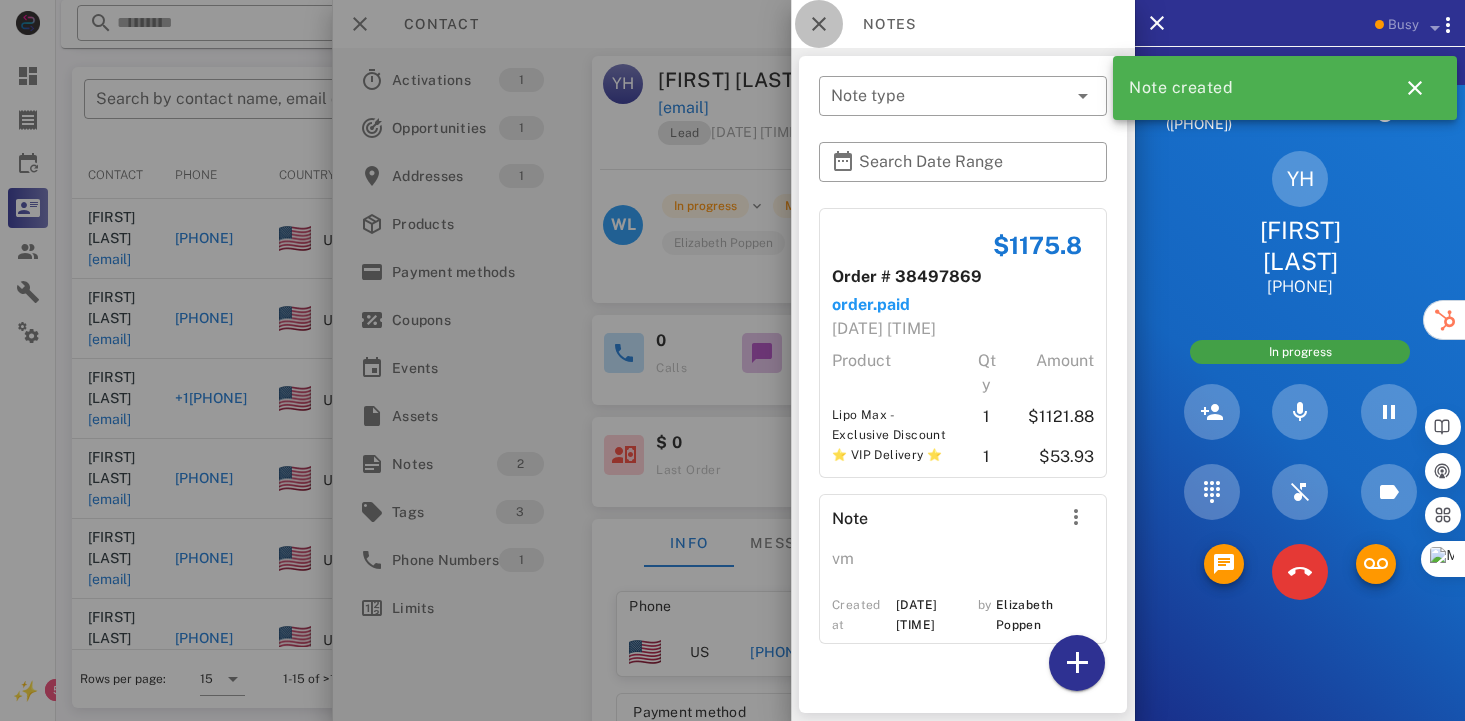 click at bounding box center (819, 24) 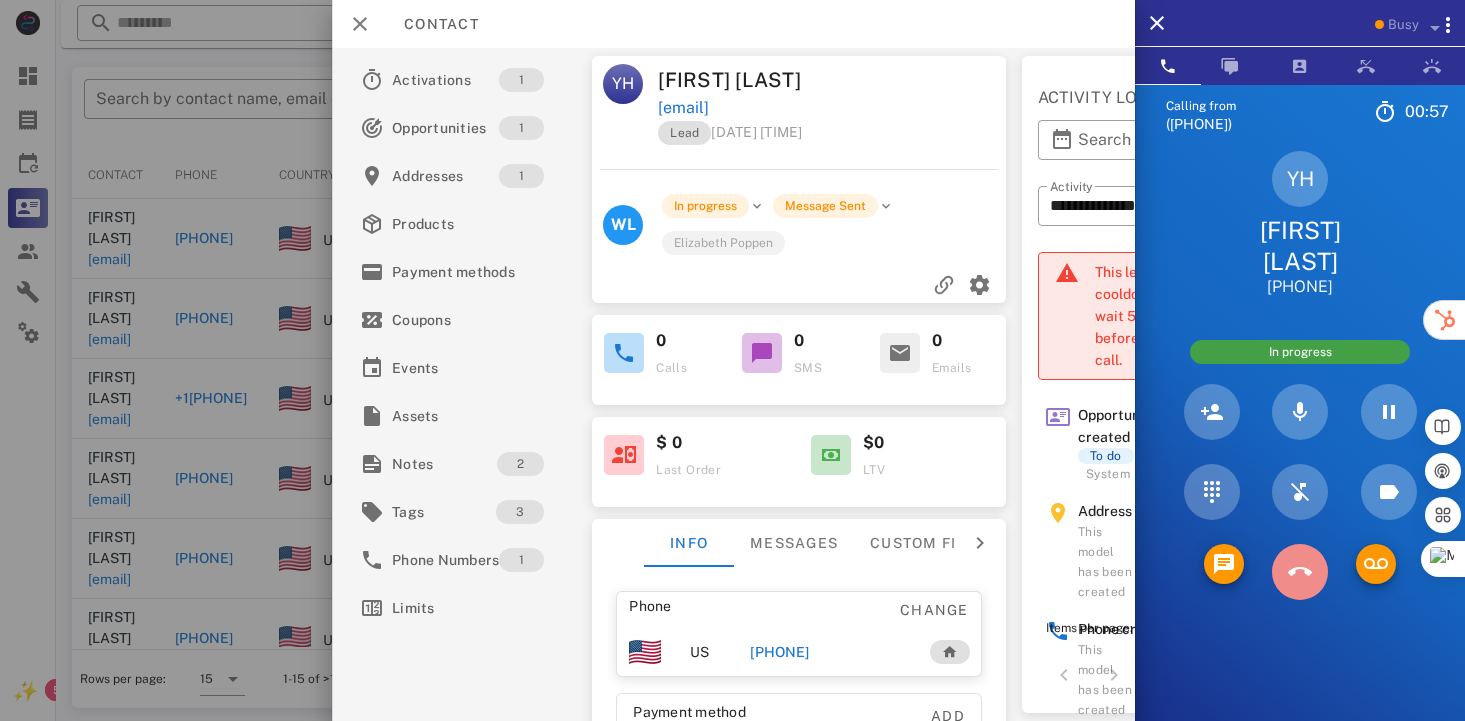 click at bounding box center (1300, 572) 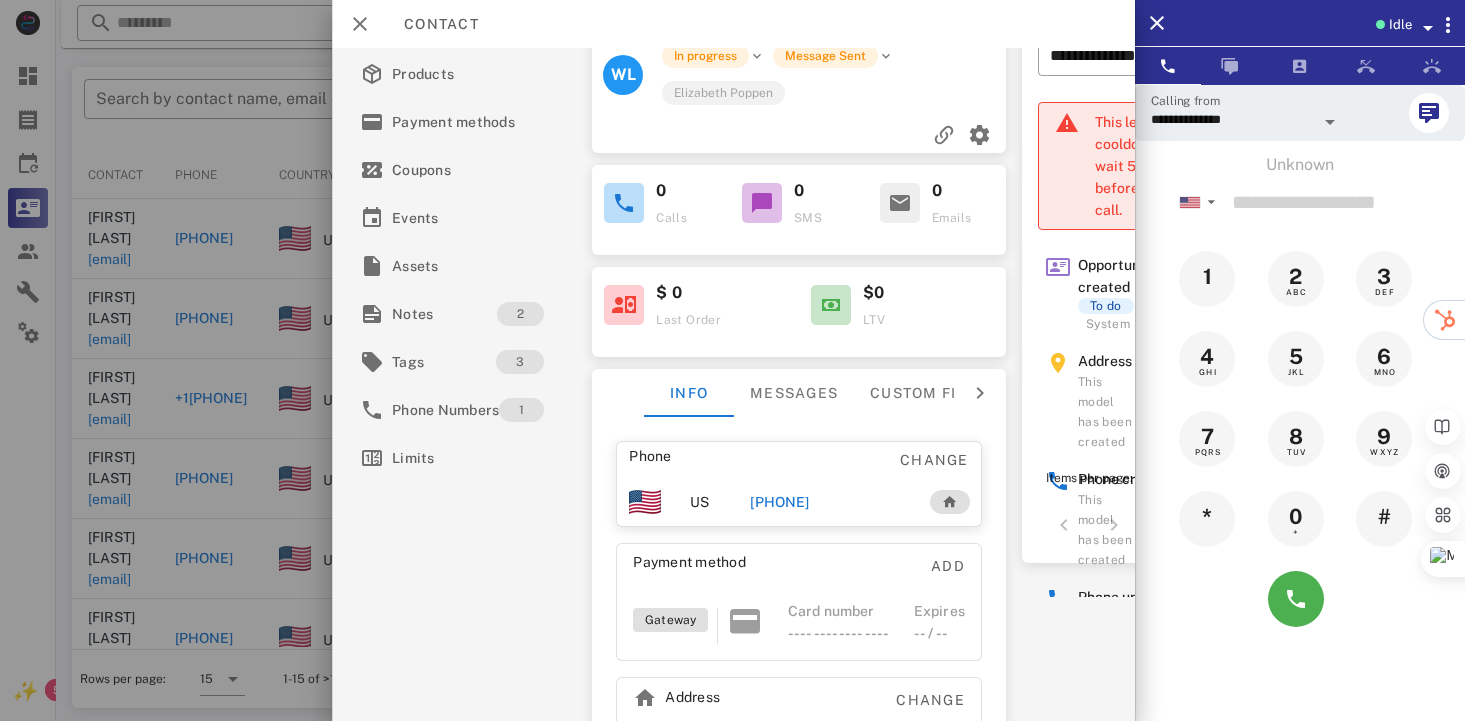 scroll, scrollTop: 200, scrollLeft: 0, axis: vertical 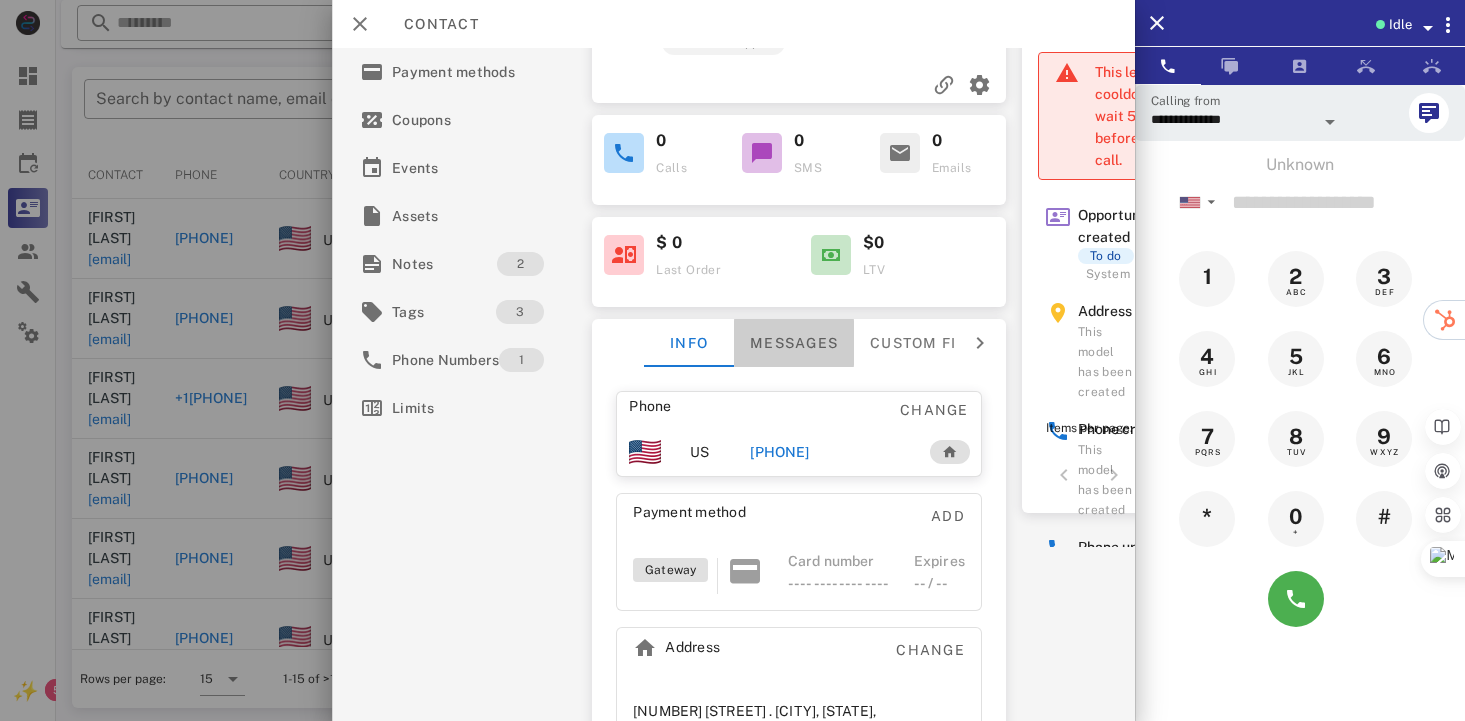 click on "Messages" at bounding box center (794, 343) 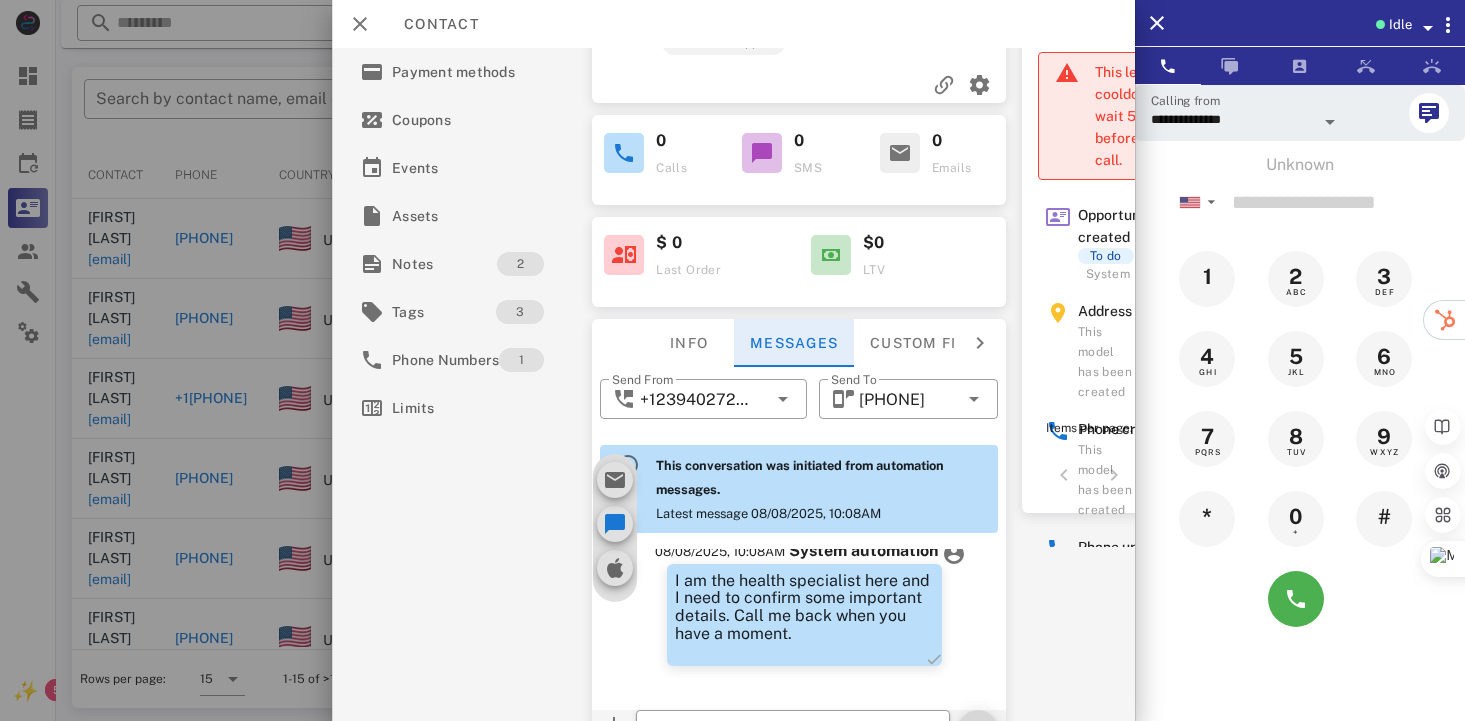 scroll, scrollTop: 671, scrollLeft: 0, axis: vertical 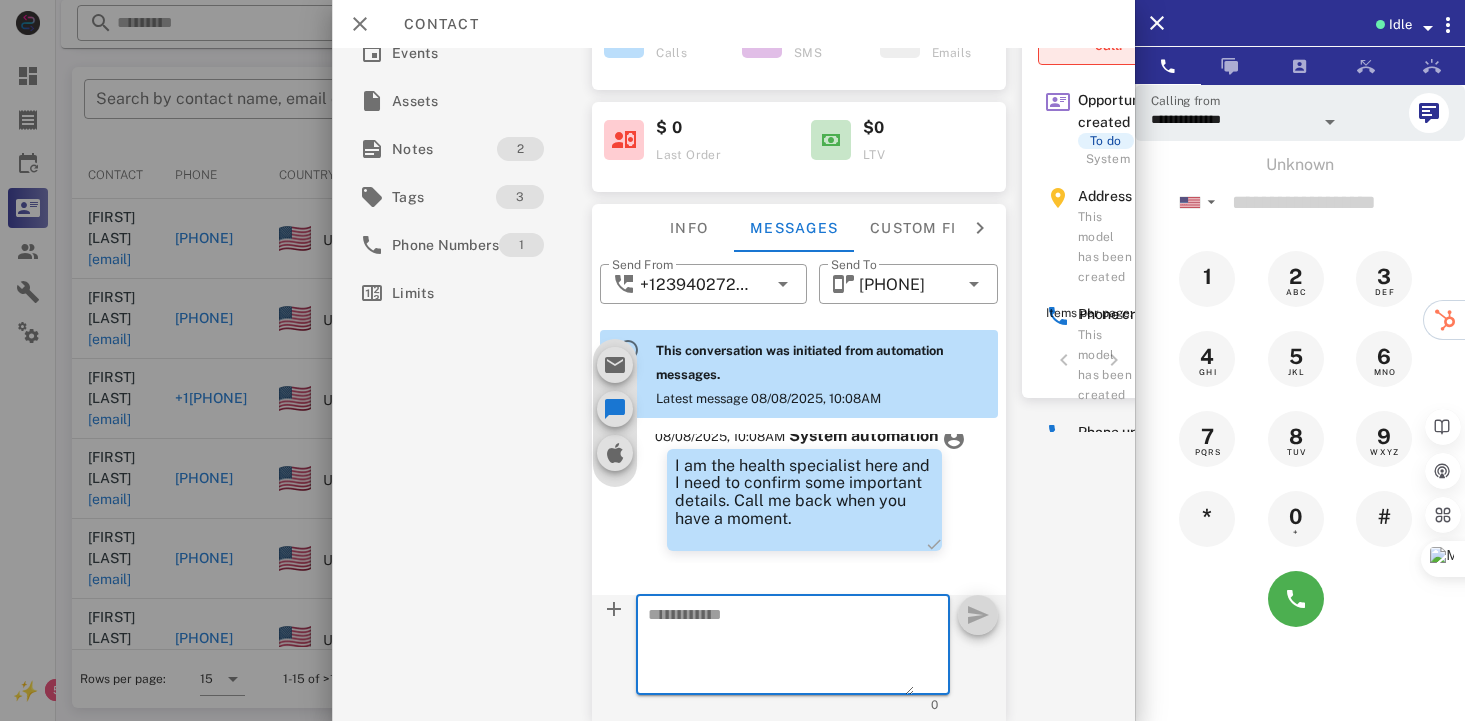 click at bounding box center [781, 648] 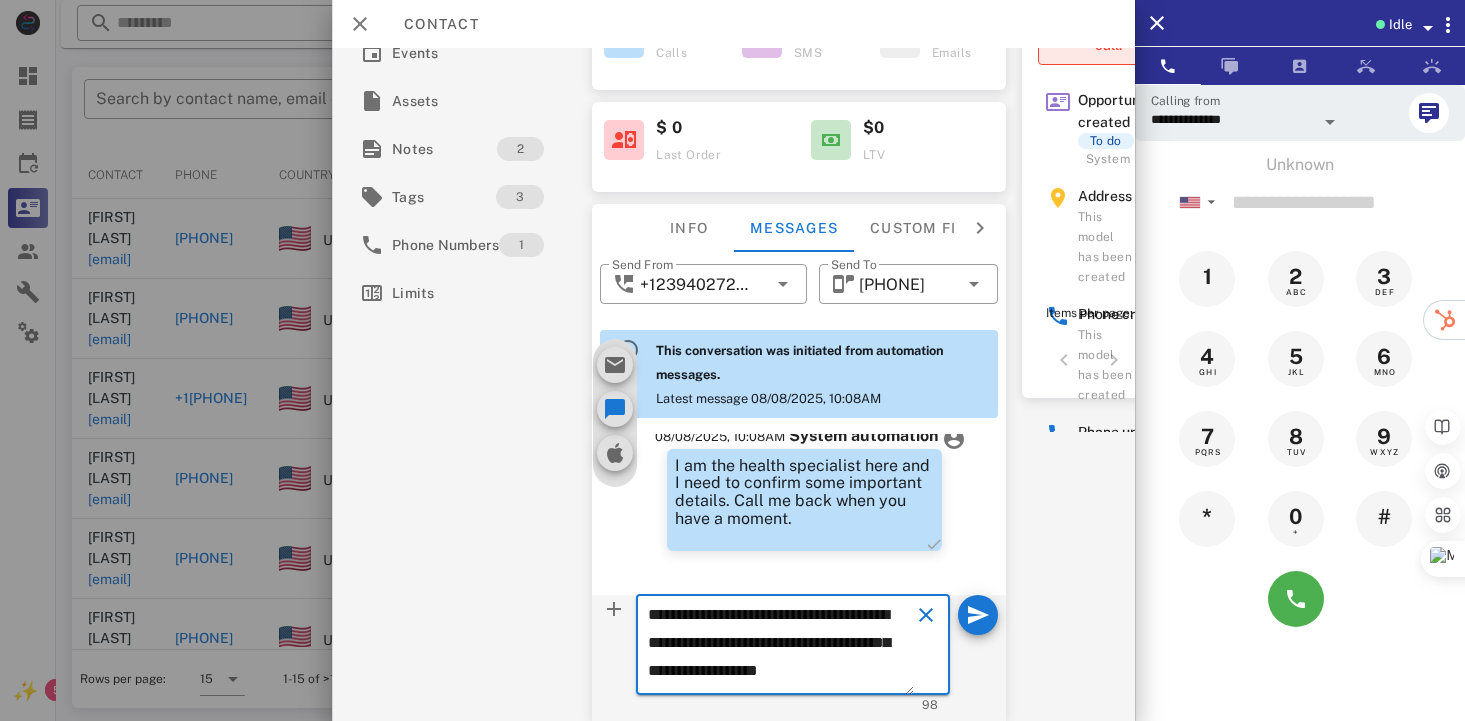 scroll, scrollTop: 12, scrollLeft: 0, axis: vertical 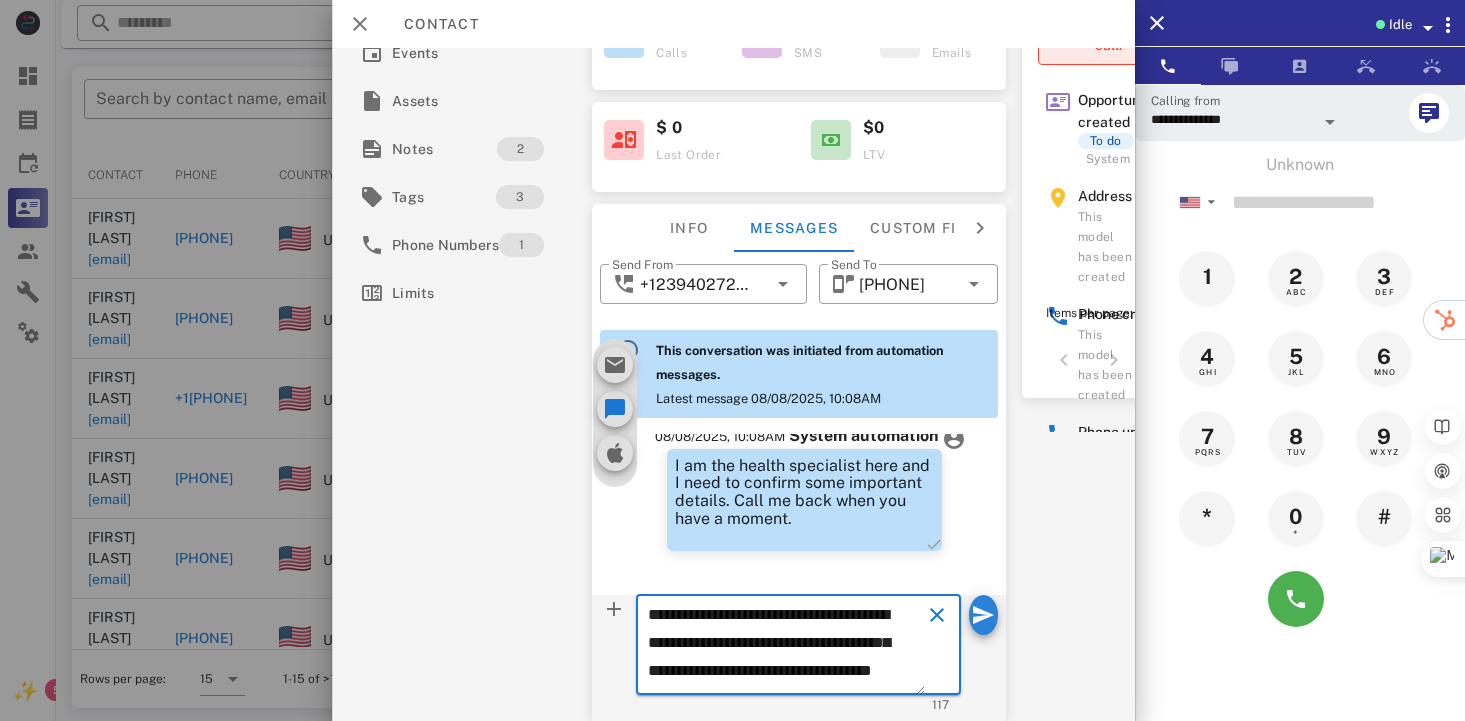 type on "**********" 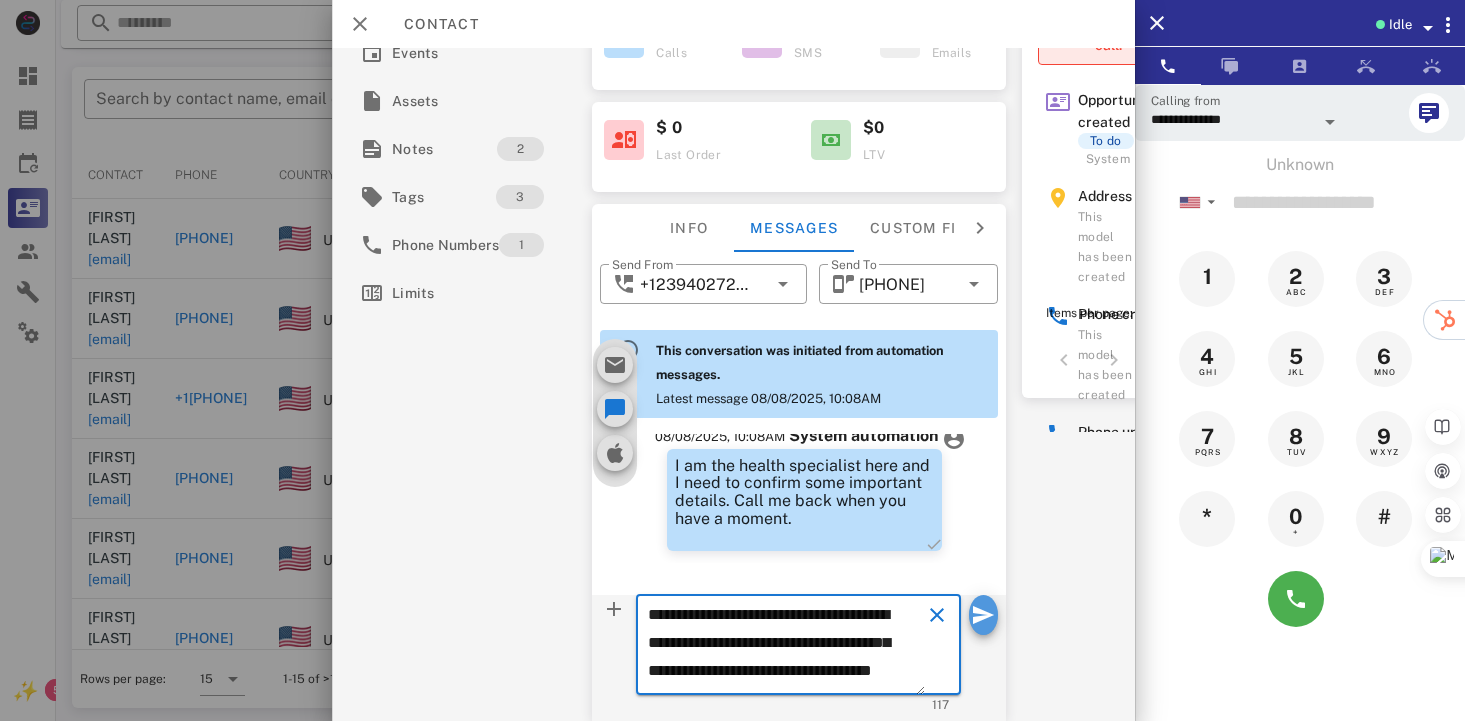 click at bounding box center (983, 615) 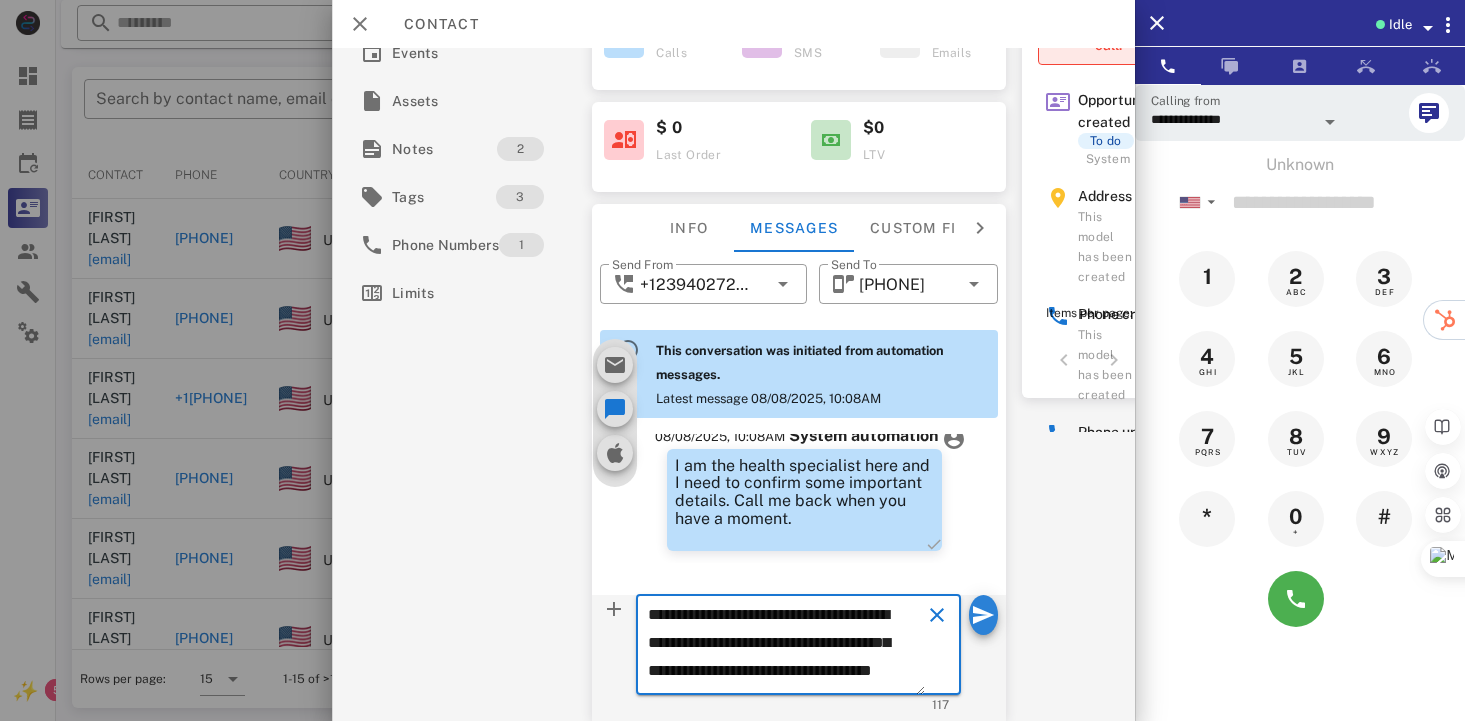 type 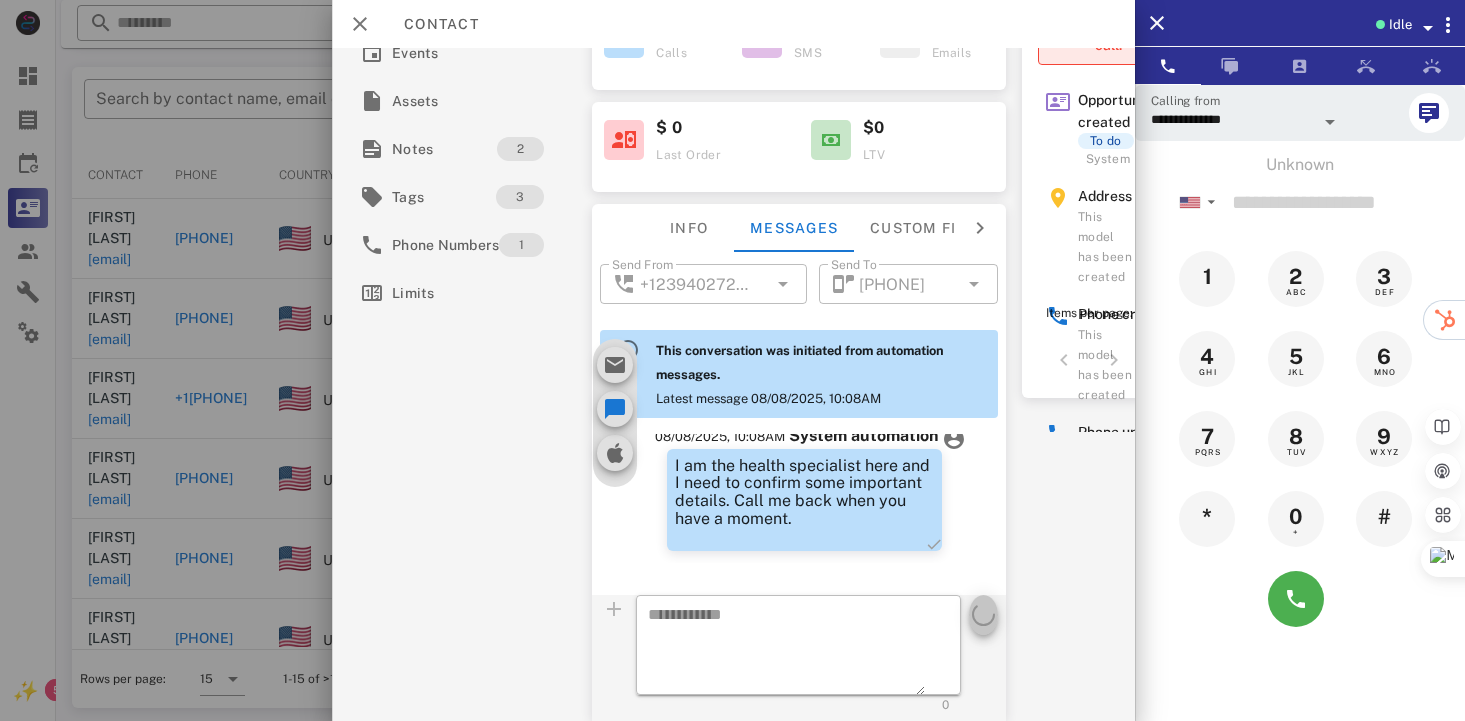 scroll, scrollTop: 0, scrollLeft: 0, axis: both 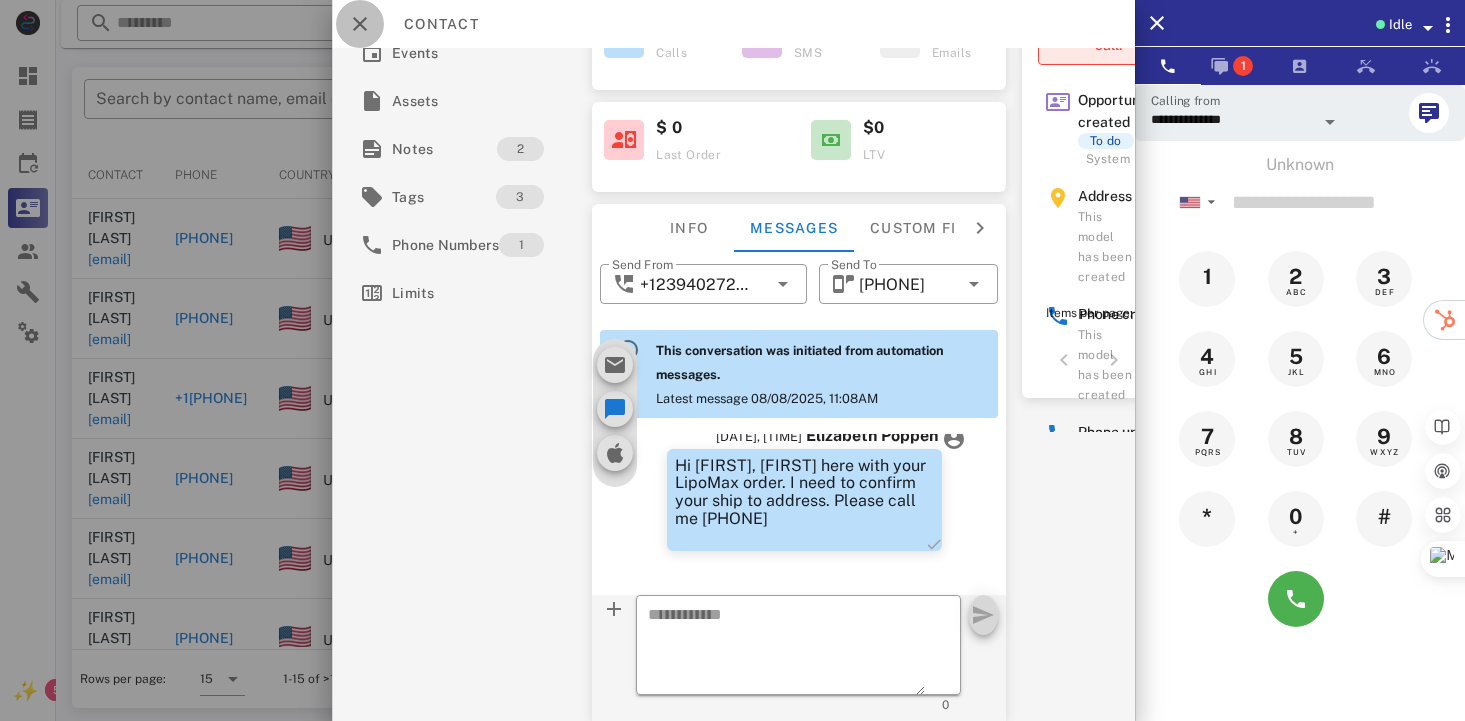 click at bounding box center (360, 24) 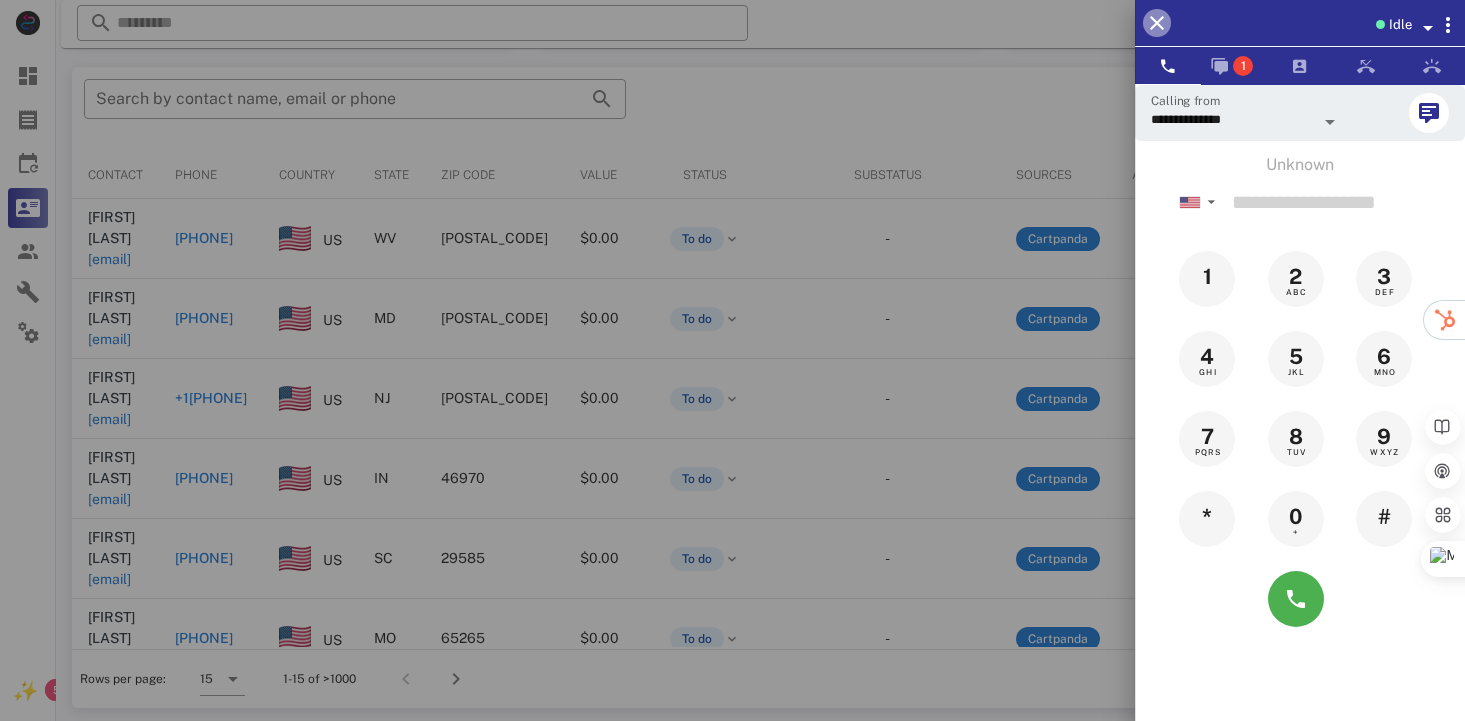 click at bounding box center (1157, 23) 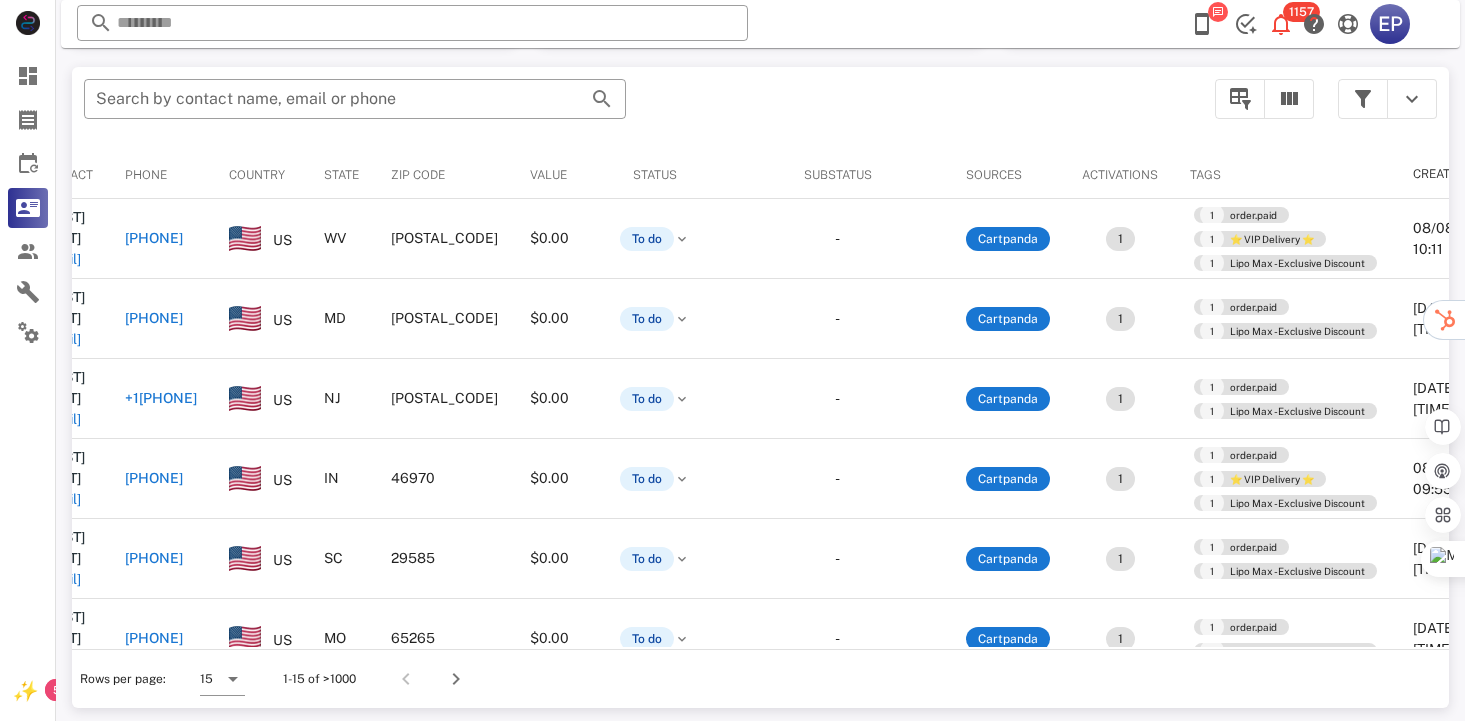 scroll, scrollTop: 0, scrollLeft: 100, axis: horizontal 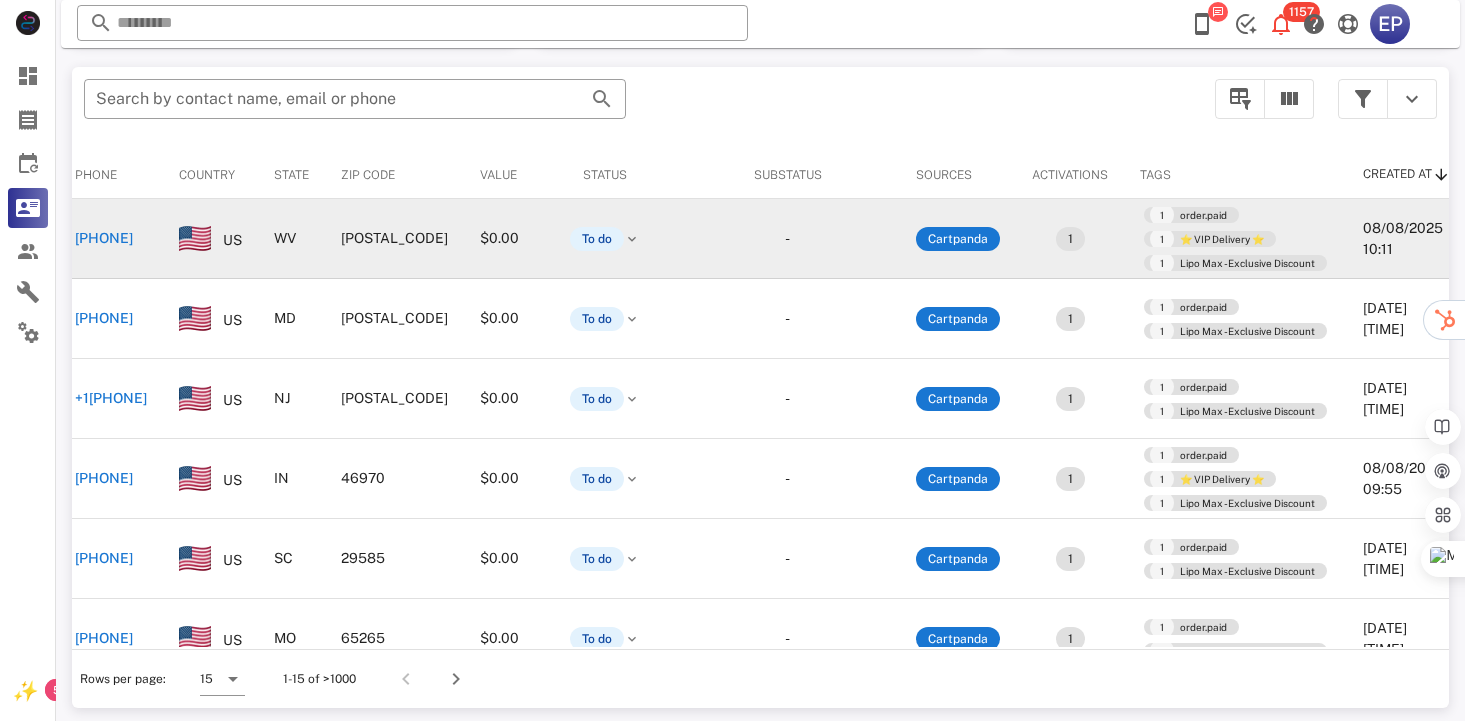 click on "[PHONE]" at bounding box center [104, 238] 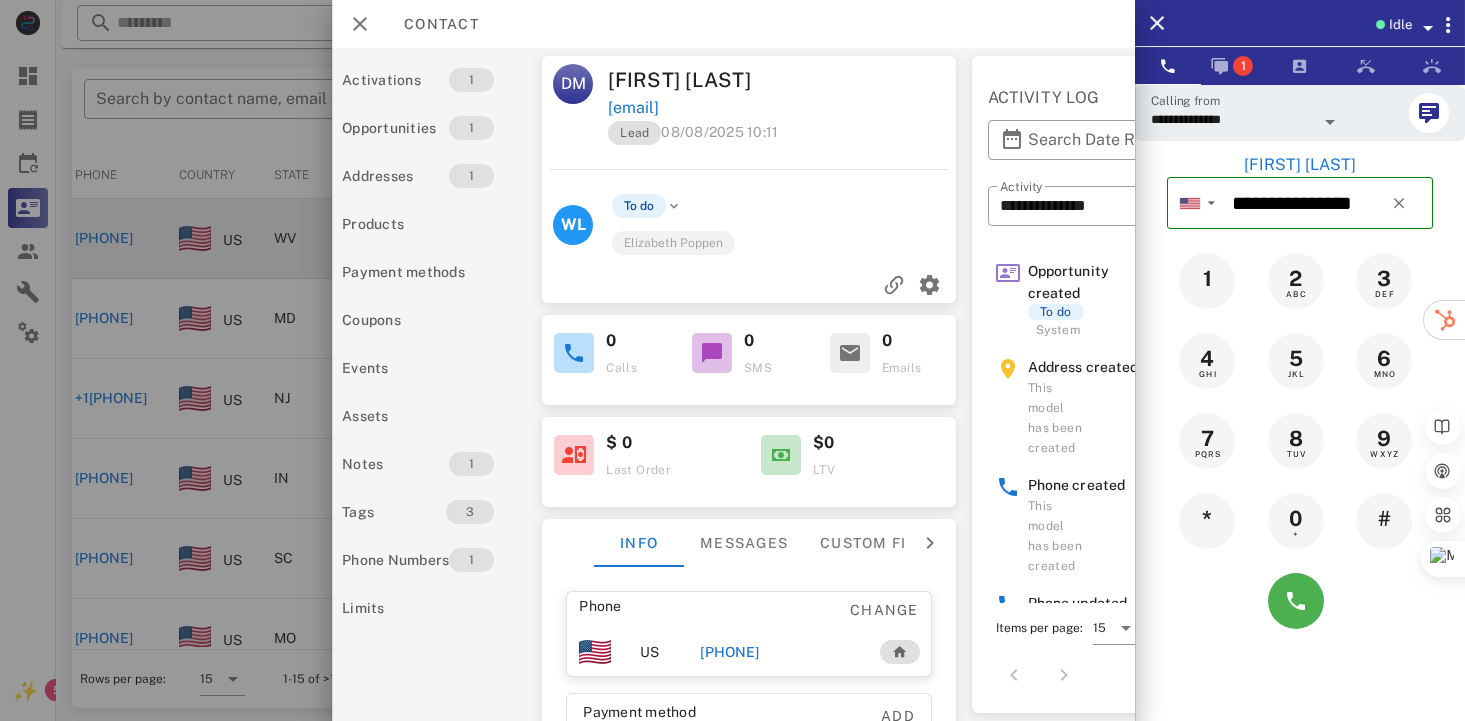 scroll, scrollTop: 0, scrollLeft: 100, axis: horizontal 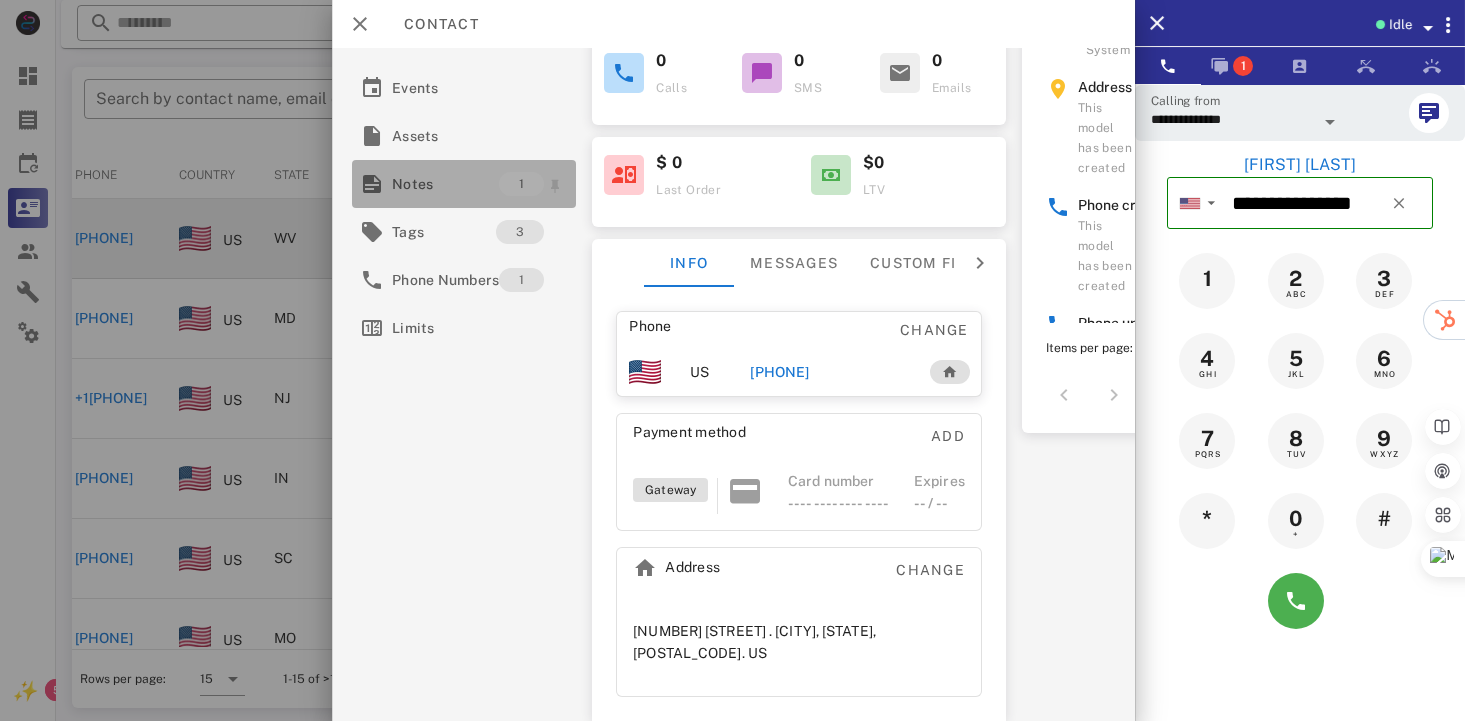 click on "Notes" at bounding box center (445, 184) 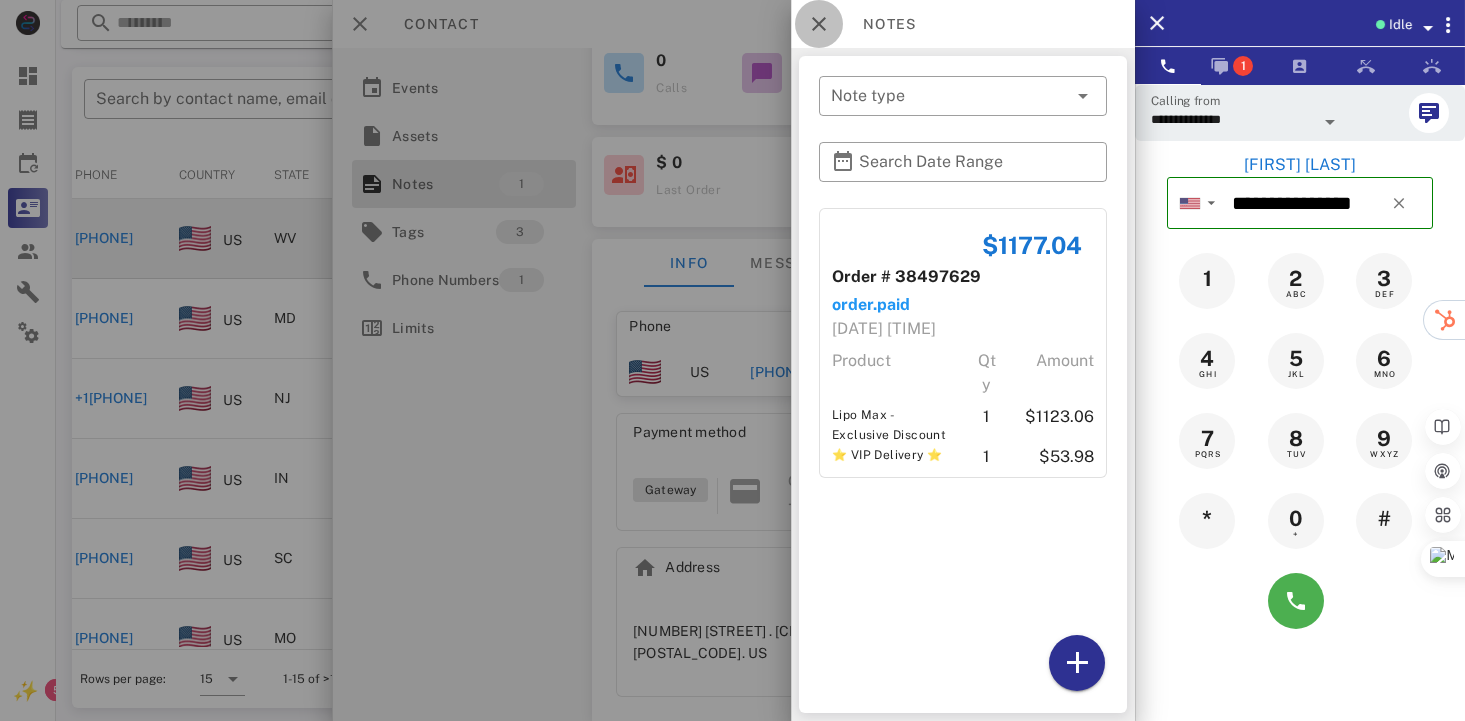click at bounding box center (819, 24) 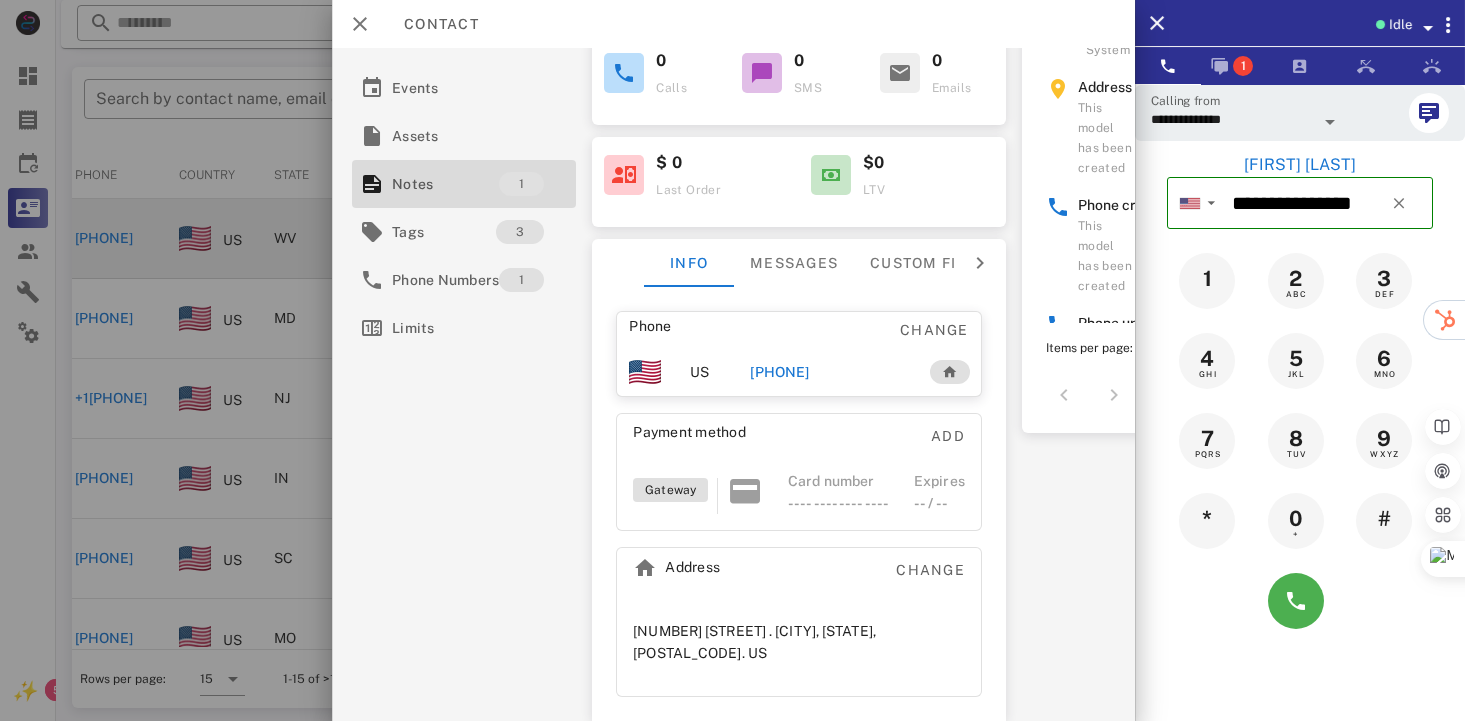scroll, scrollTop: 0, scrollLeft: 0, axis: both 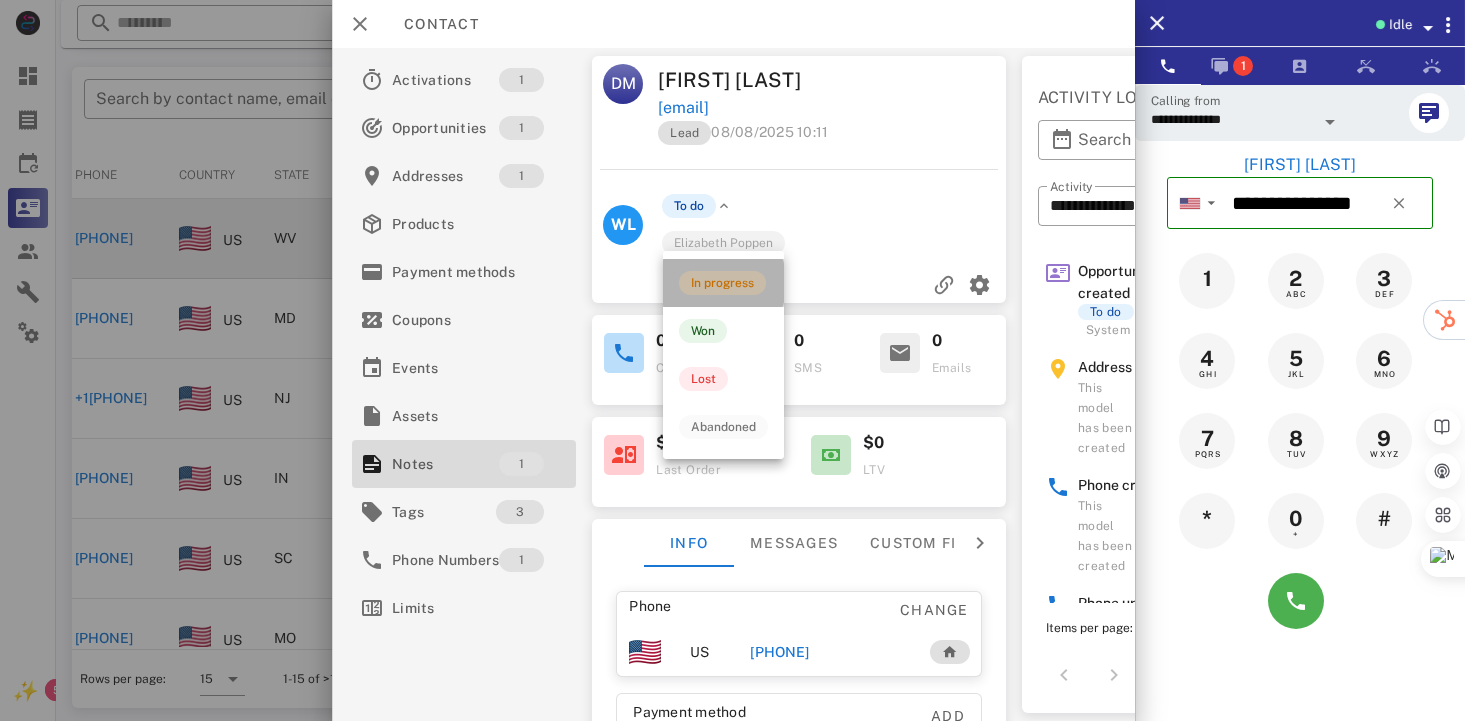 click on "In progress" at bounding box center [722, 283] 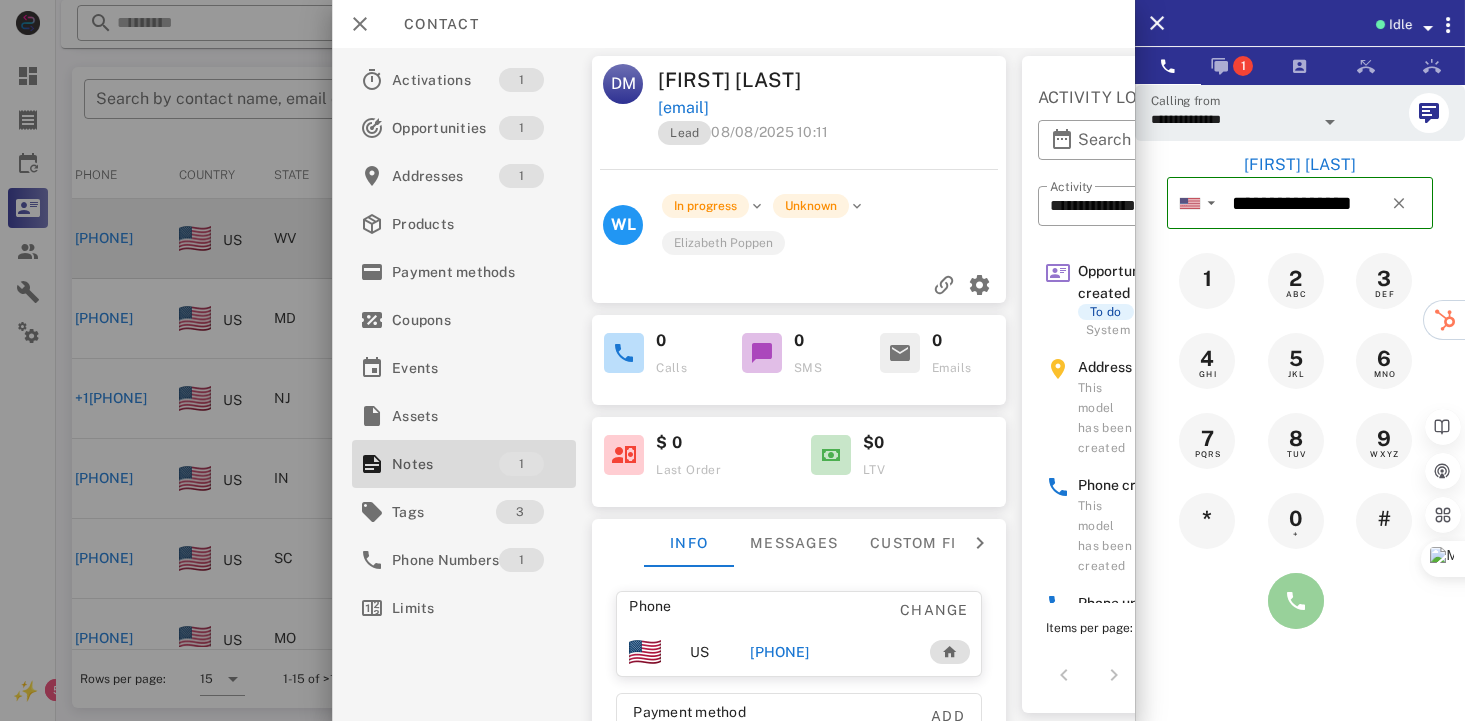 click at bounding box center [1296, 601] 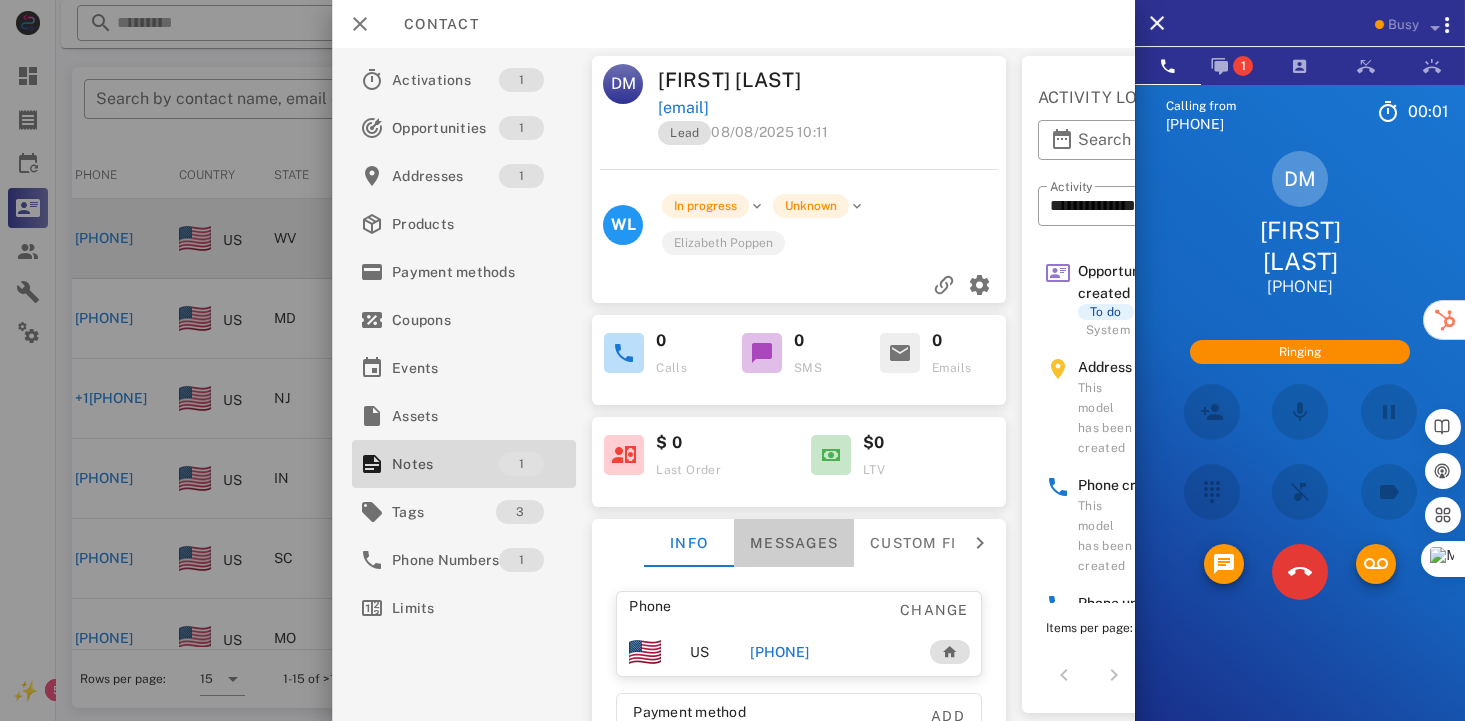 click on "Messages" at bounding box center (794, 543) 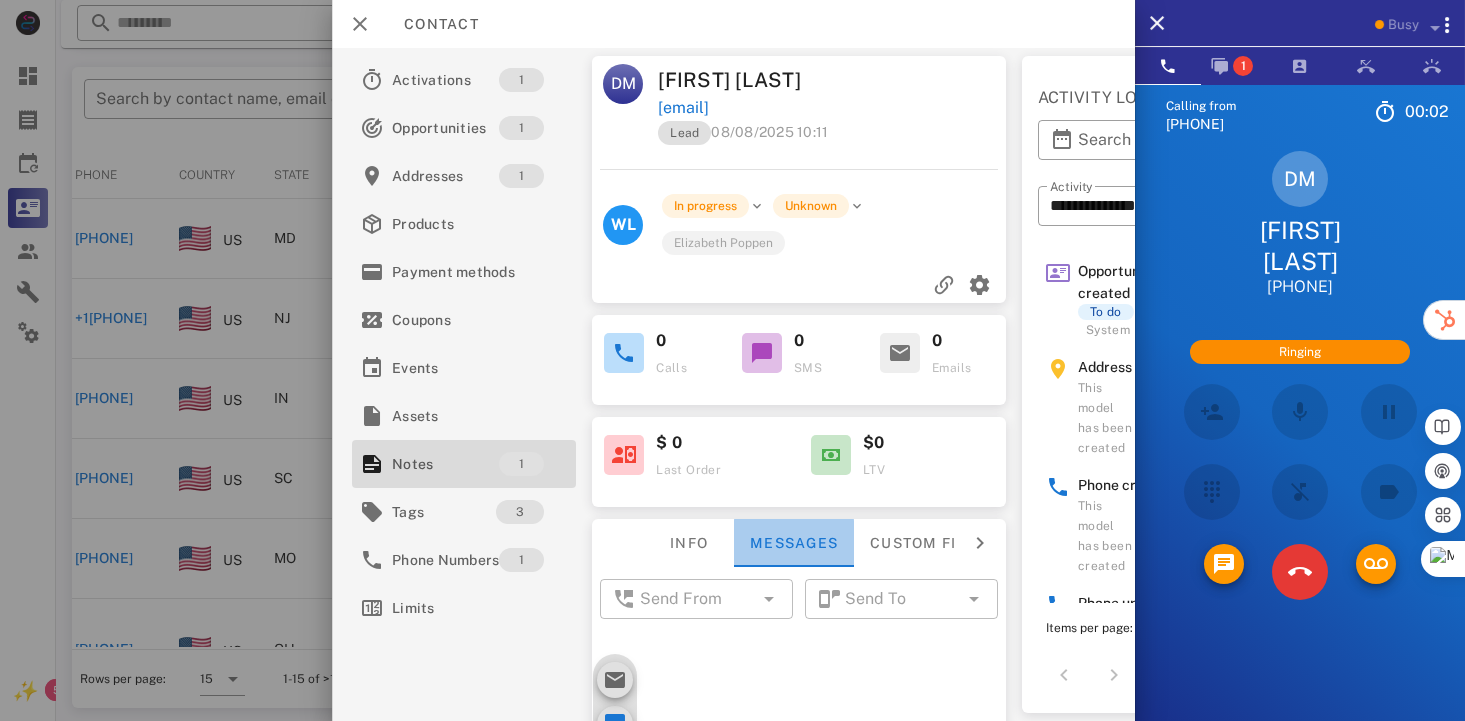 click on "Messages" at bounding box center [794, 543] 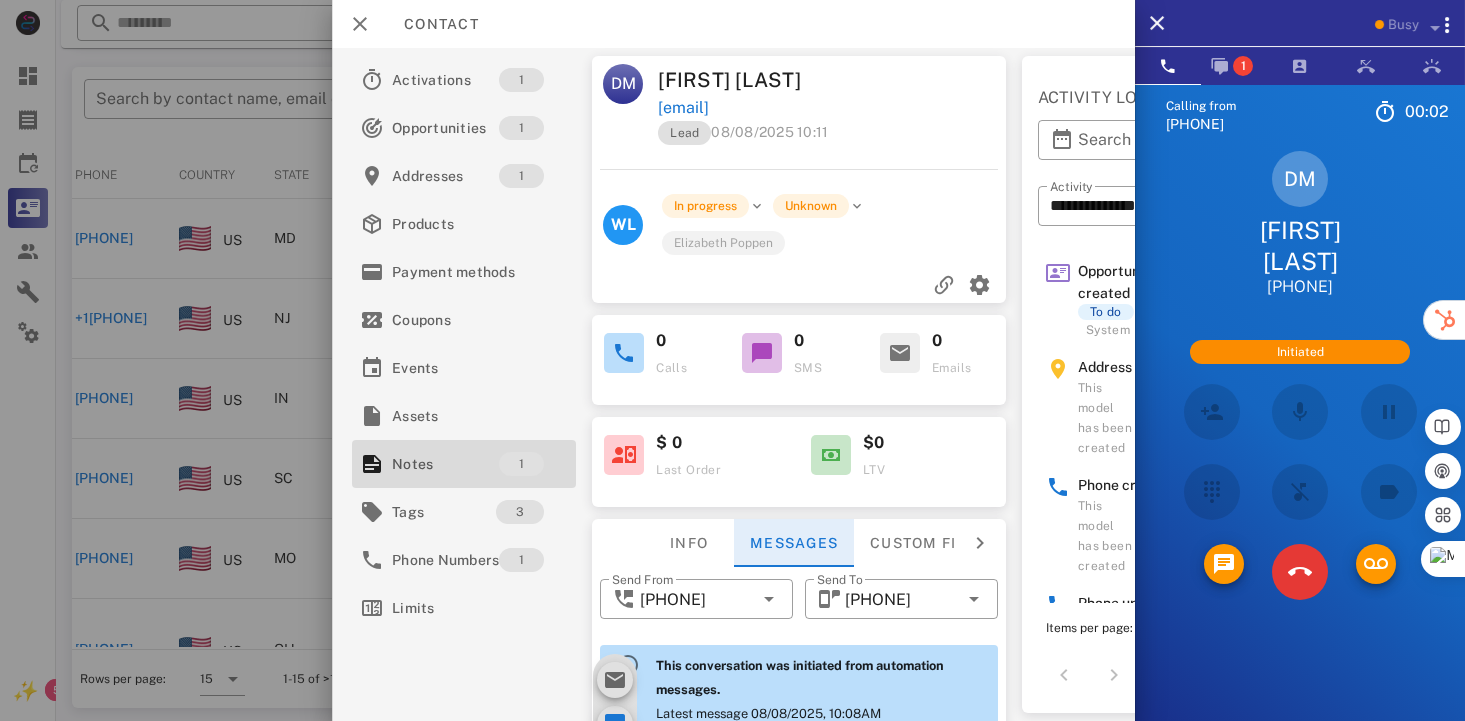 scroll, scrollTop: 688, scrollLeft: 0, axis: vertical 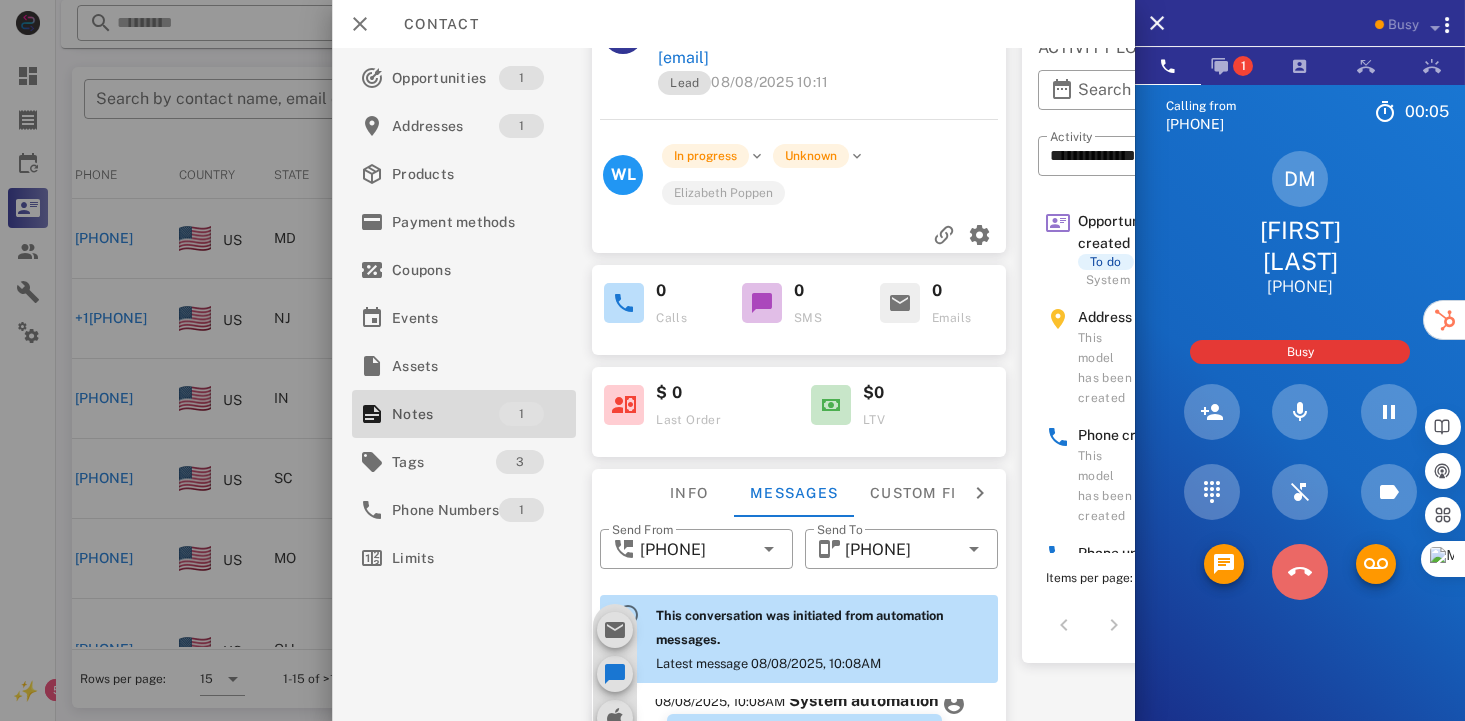 click at bounding box center (1300, 572) 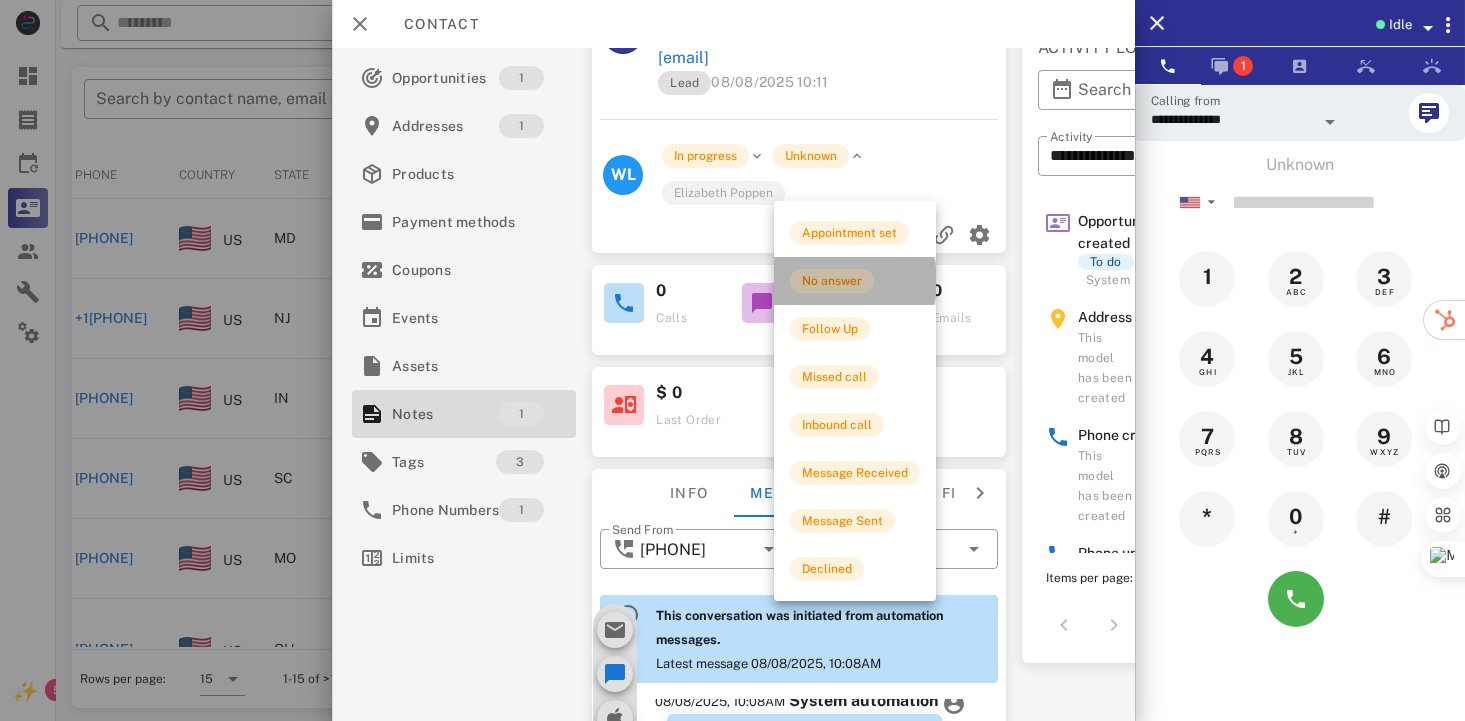click on "No answer" at bounding box center [832, 281] 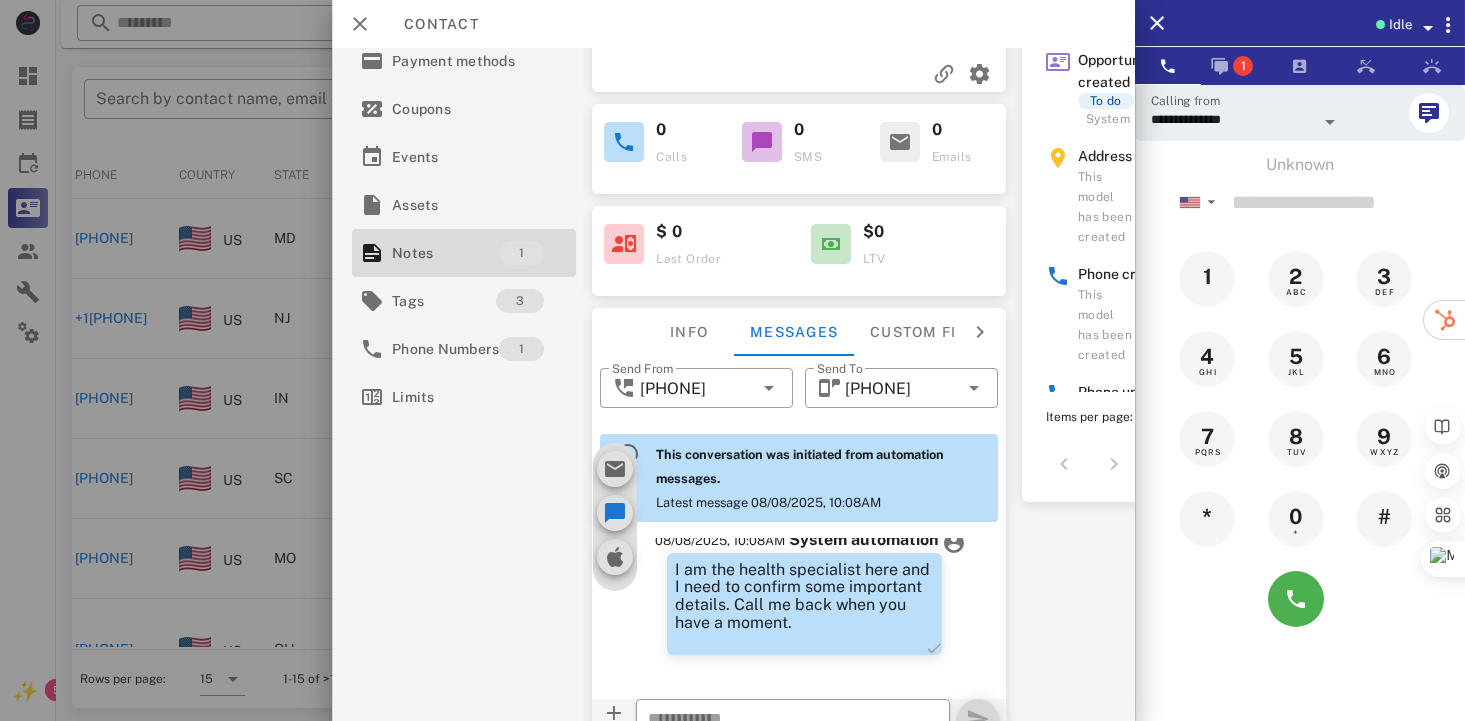 scroll, scrollTop: 360, scrollLeft: 0, axis: vertical 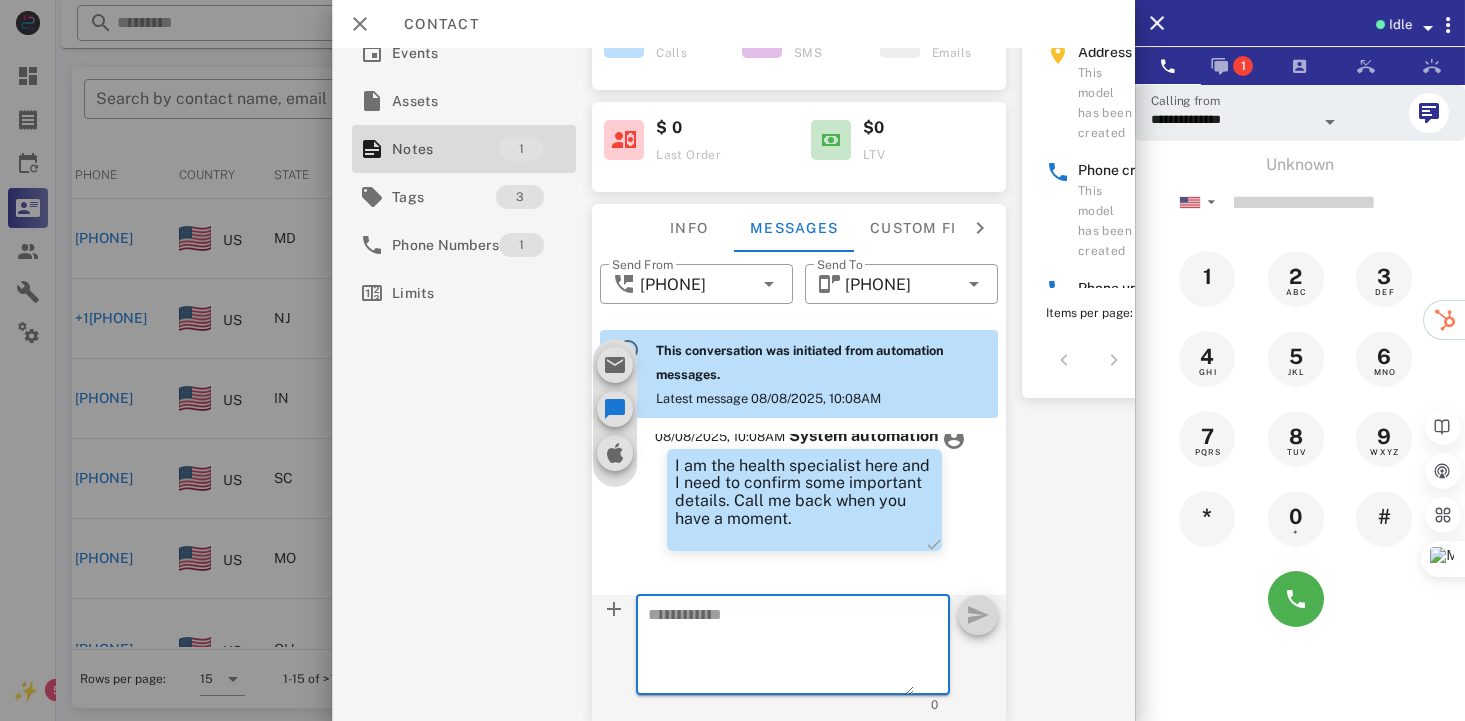 click at bounding box center [781, 648] 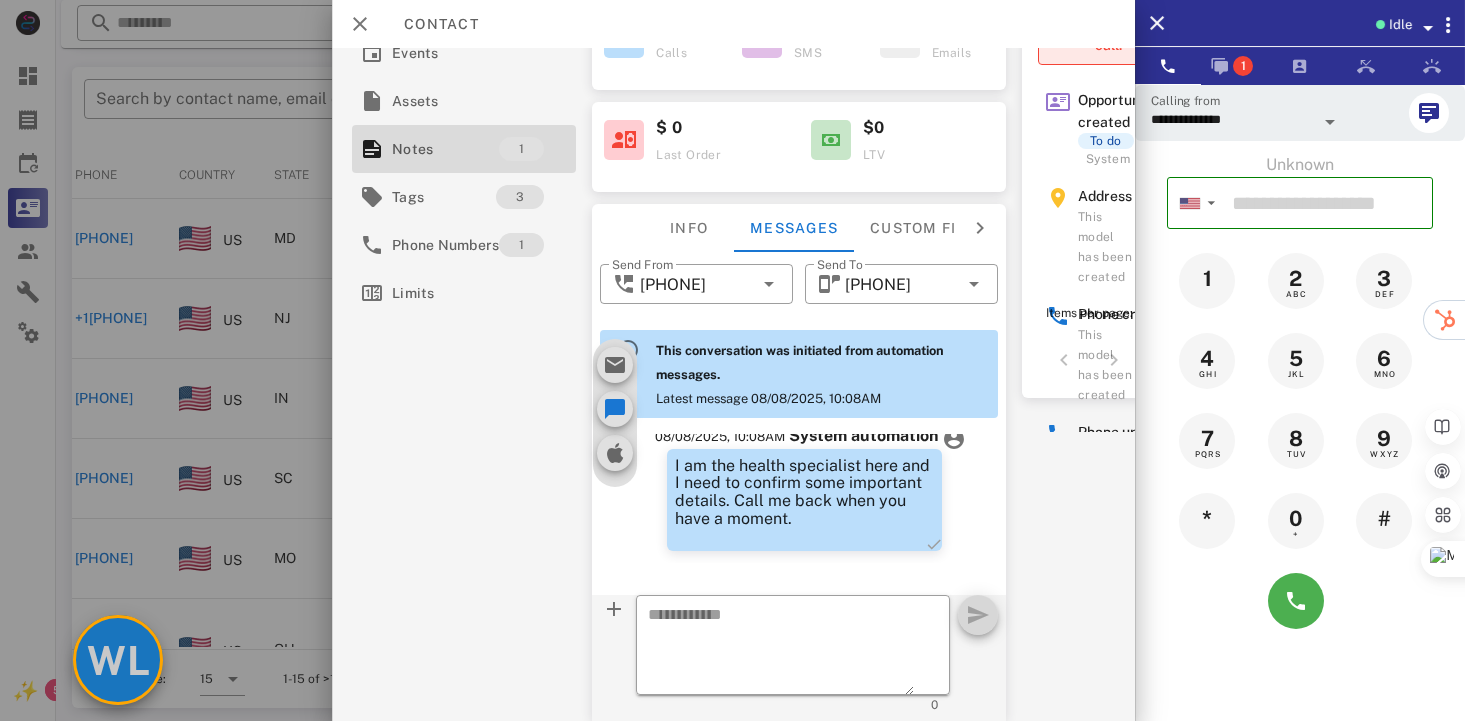 click on "WL" at bounding box center (118, 660) 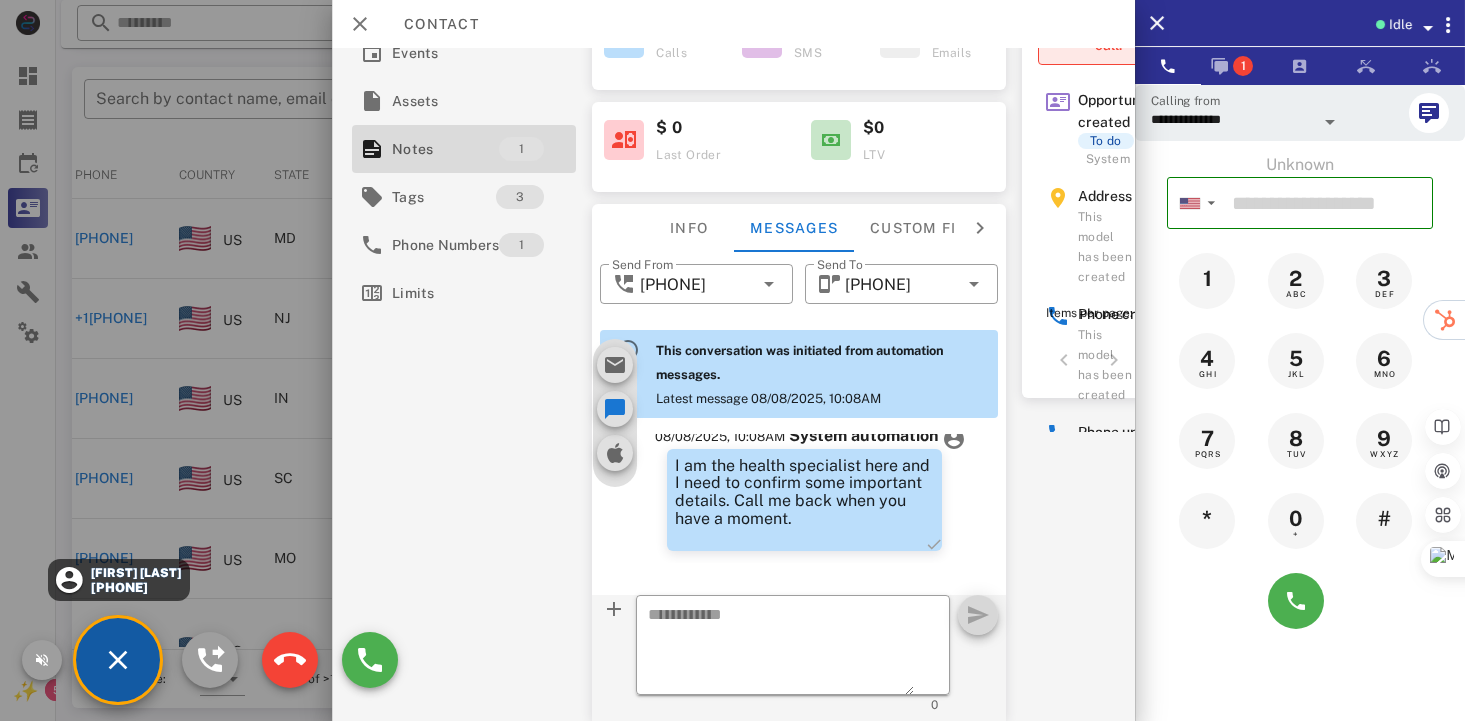 click on "[FIRST] [LAST]" at bounding box center [134, 573] 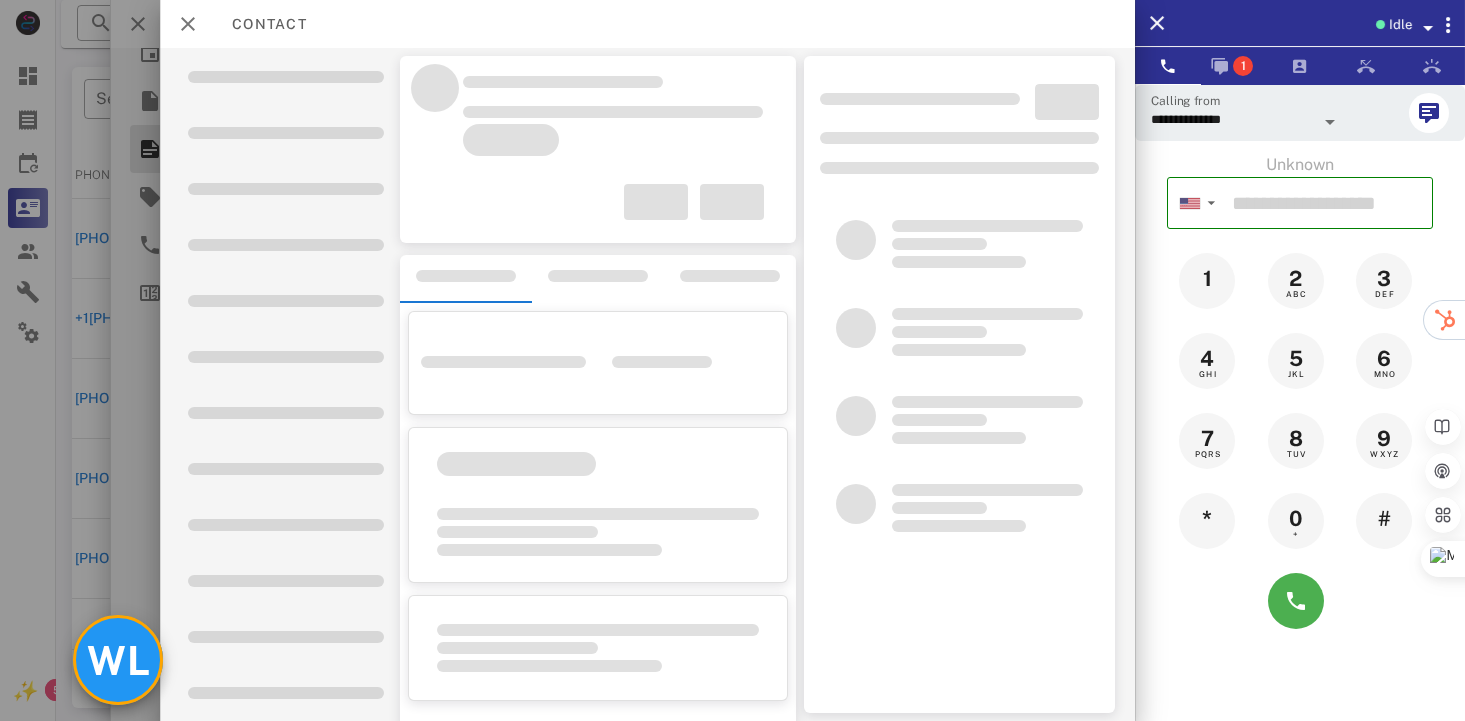 scroll, scrollTop: 347, scrollLeft: 0, axis: vertical 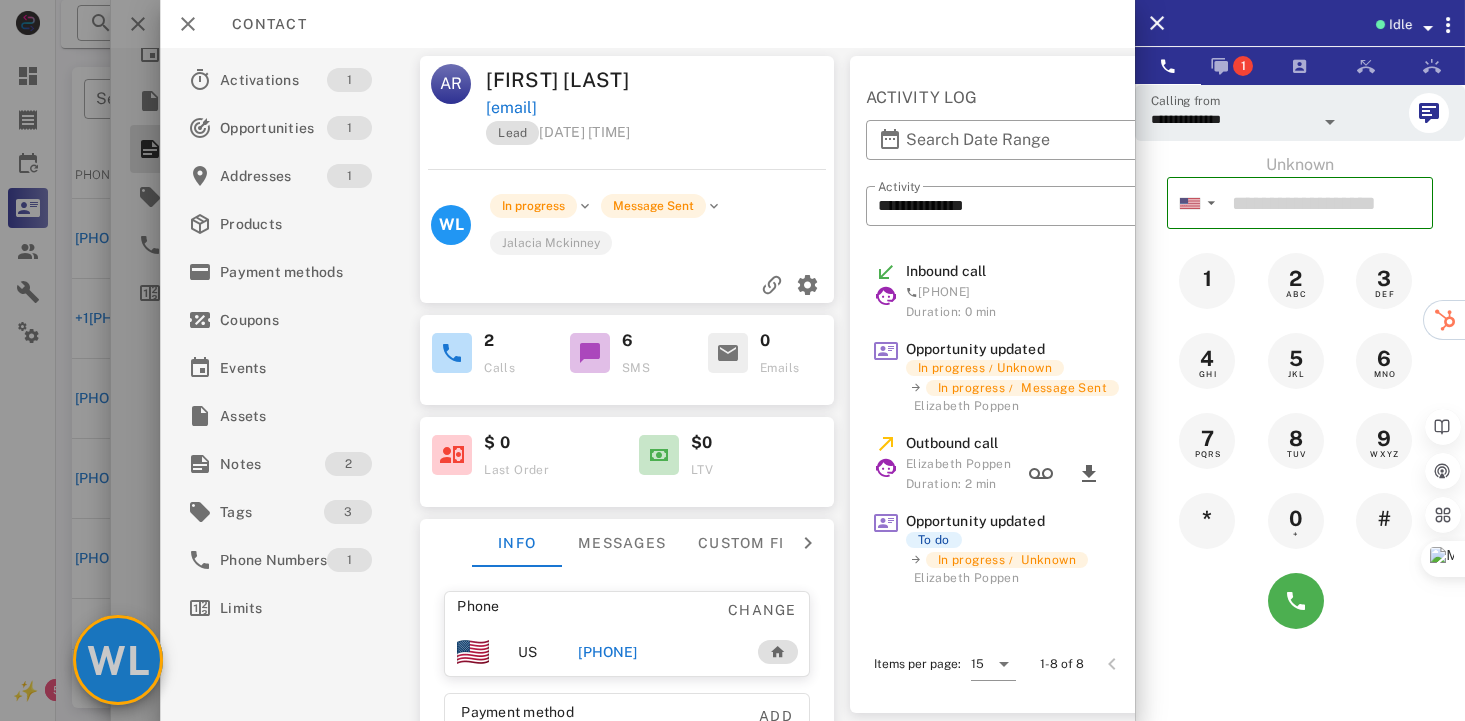 click on "WL" at bounding box center [118, 660] 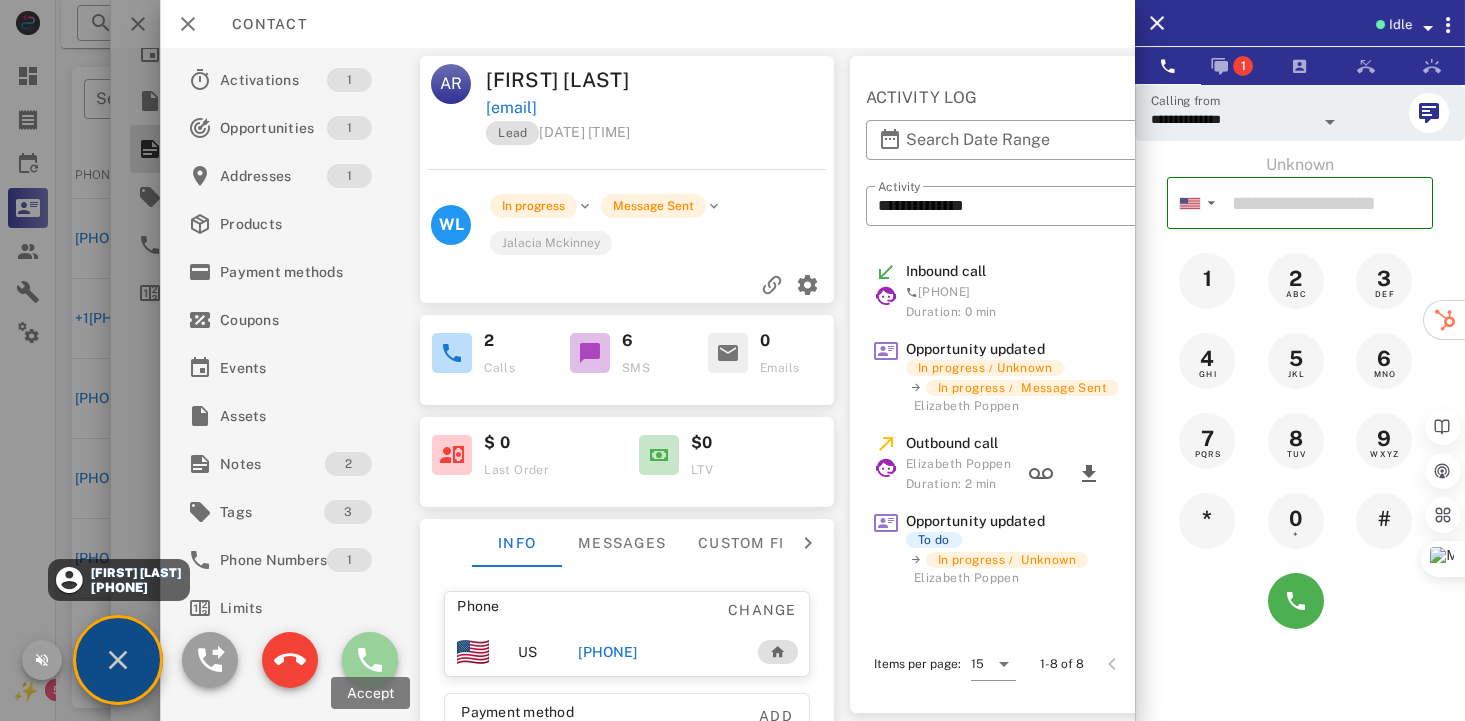 click at bounding box center [370, 660] 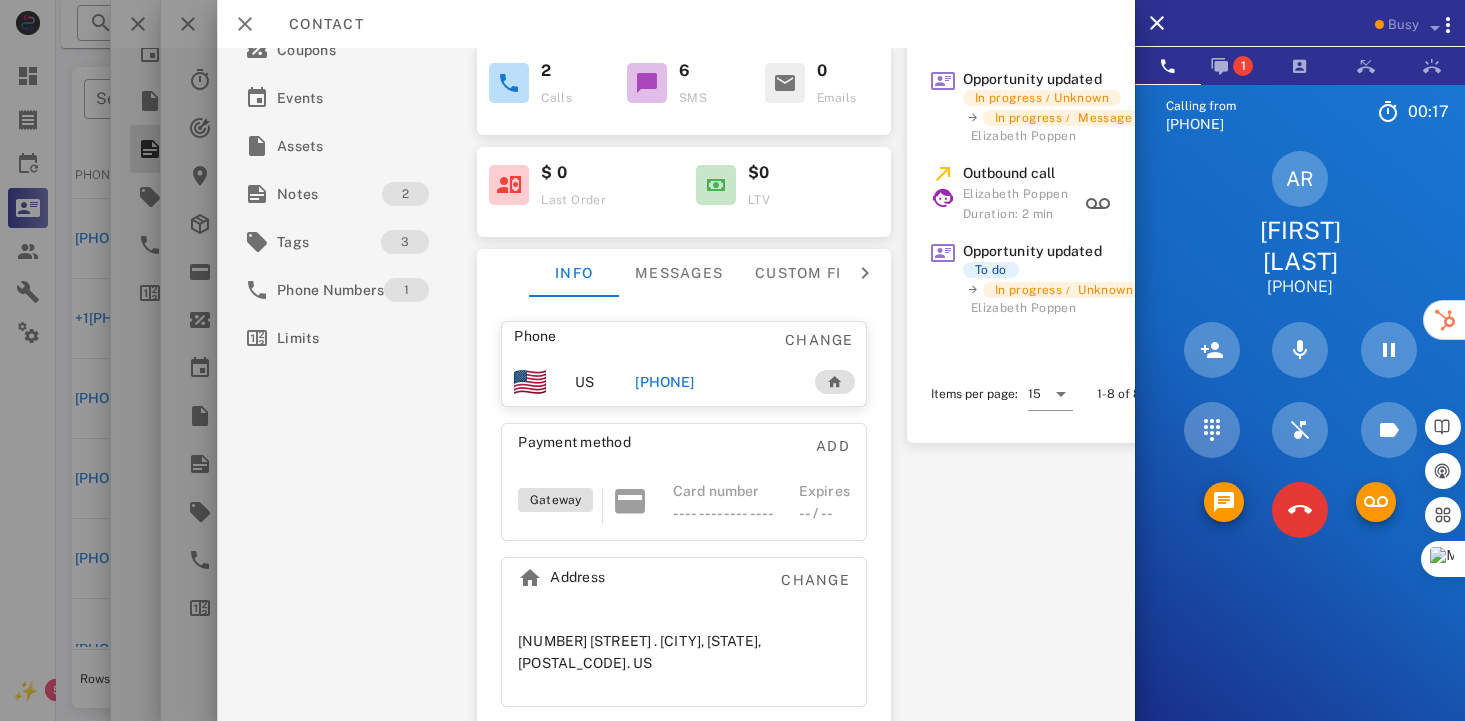 scroll, scrollTop: 272, scrollLeft: 0, axis: vertical 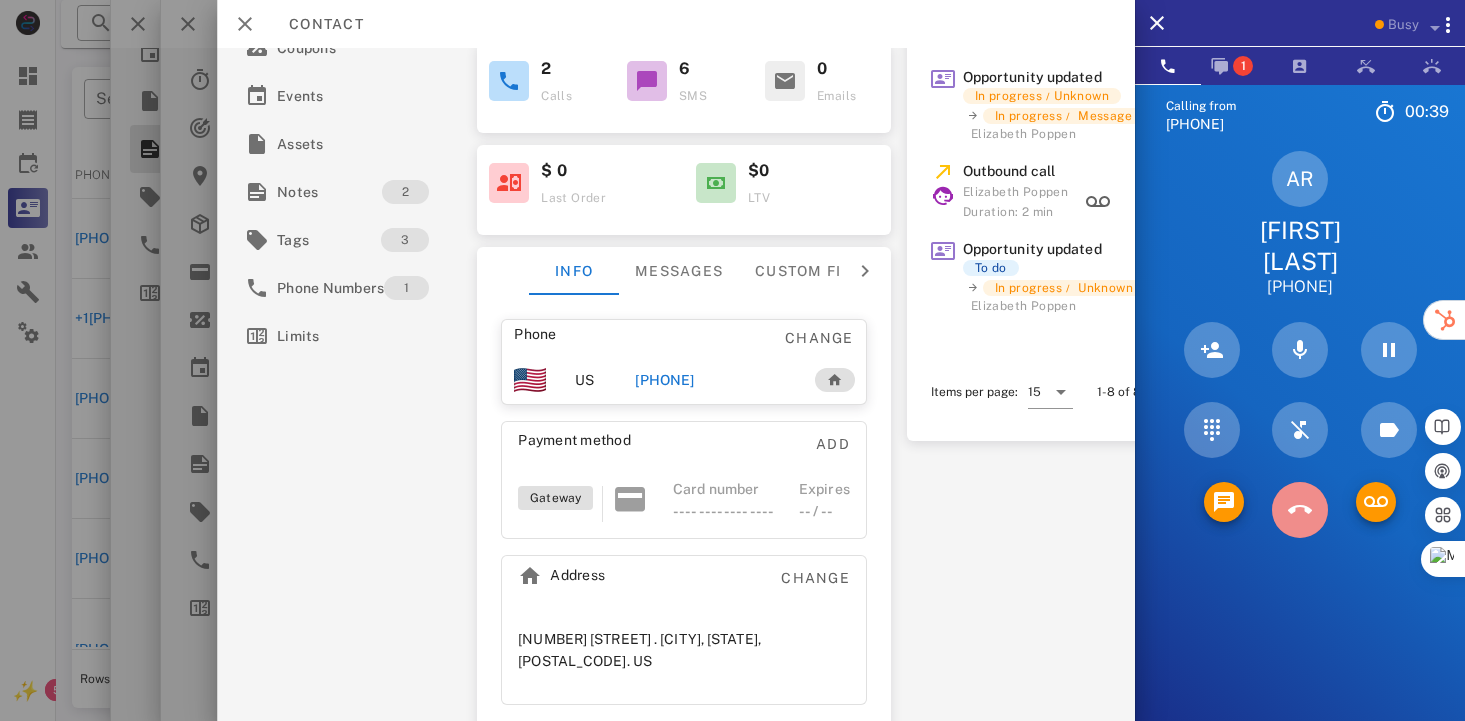 click at bounding box center (1300, 510) 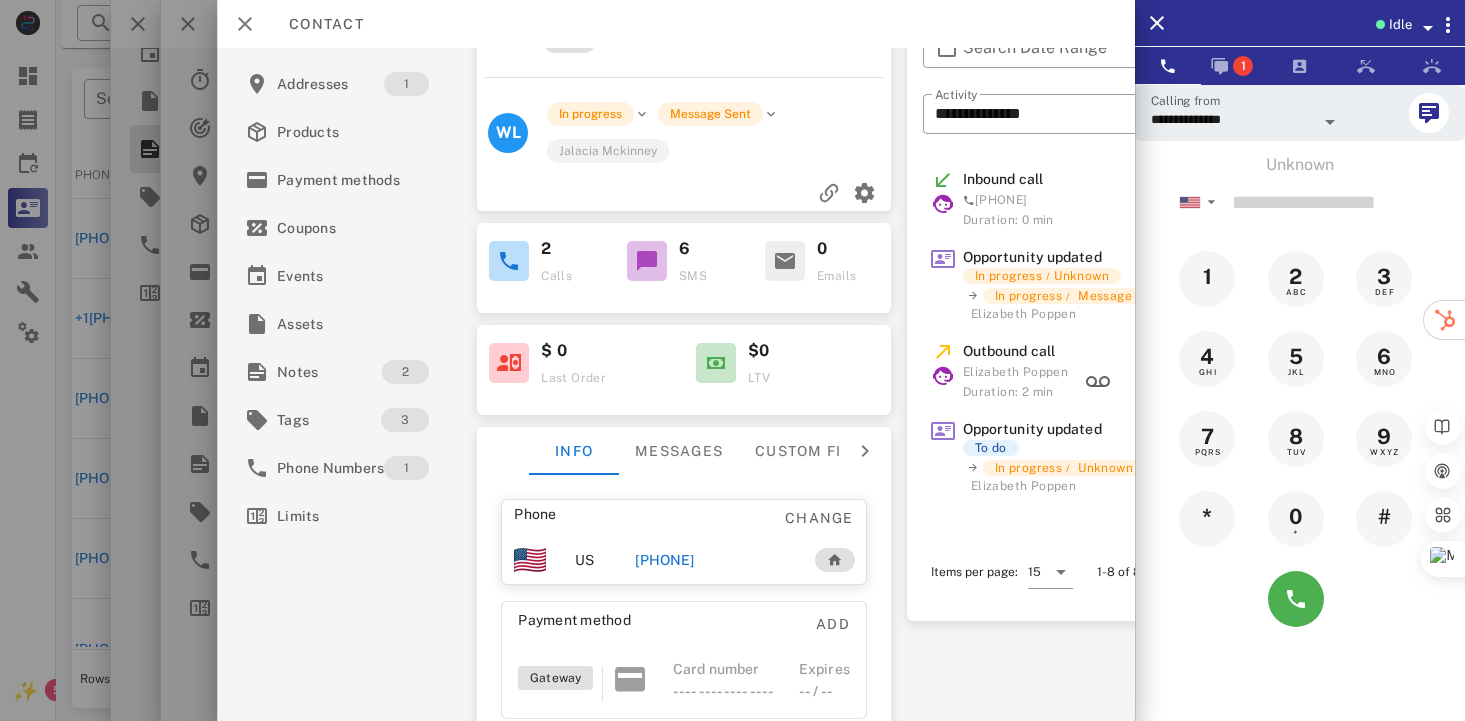 scroll, scrollTop: 0, scrollLeft: 0, axis: both 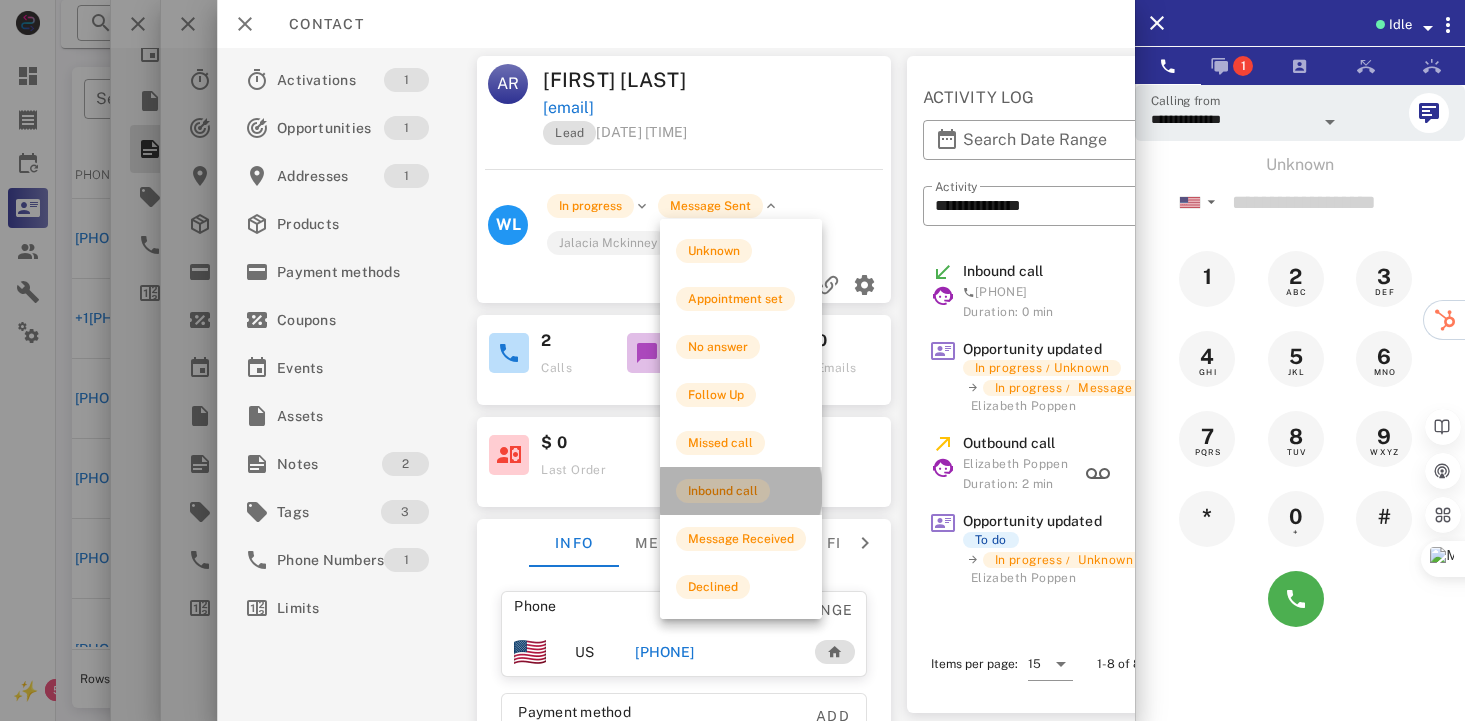 click on "Inbound call" at bounding box center [723, 491] 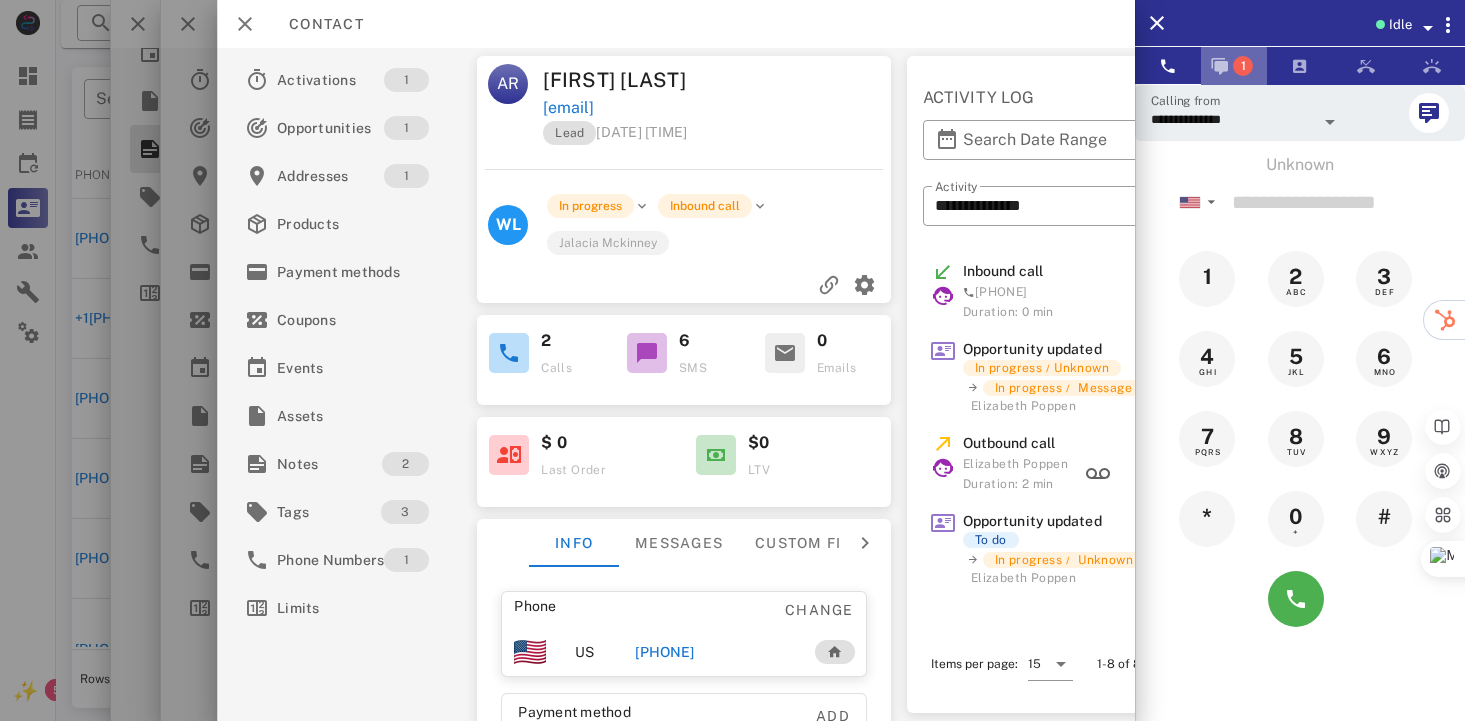 click at bounding box center [1220, 66] 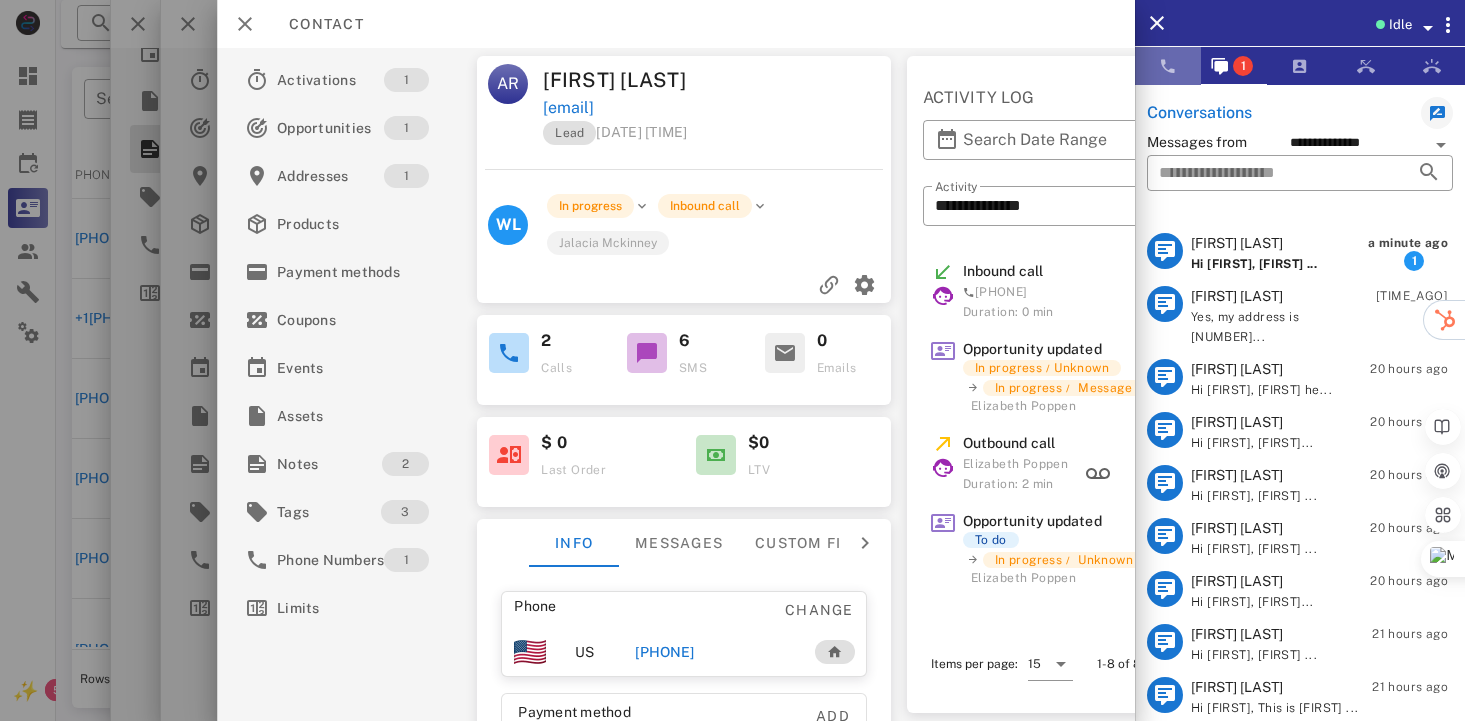 click at bounding box center [1168, 66] 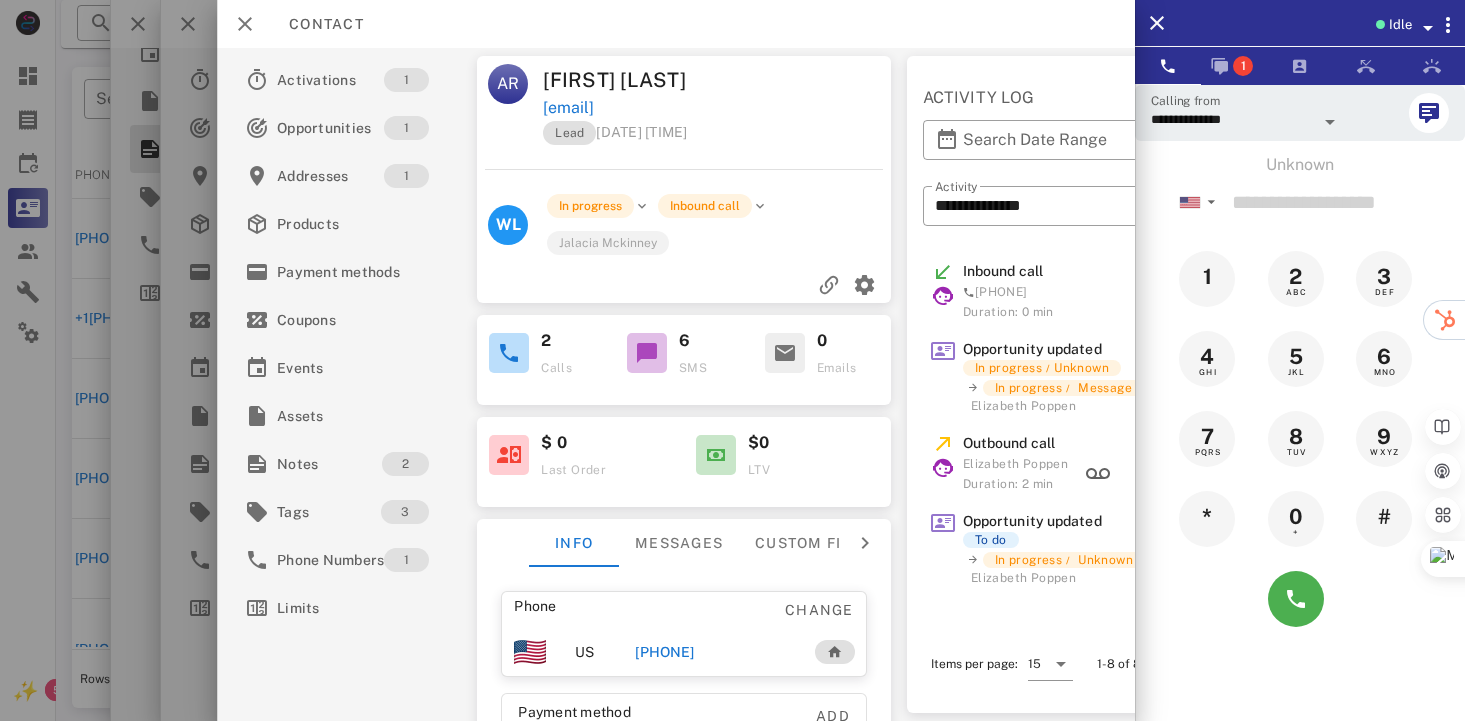 click on "[PHONE]" at bounding box center (665, 652) 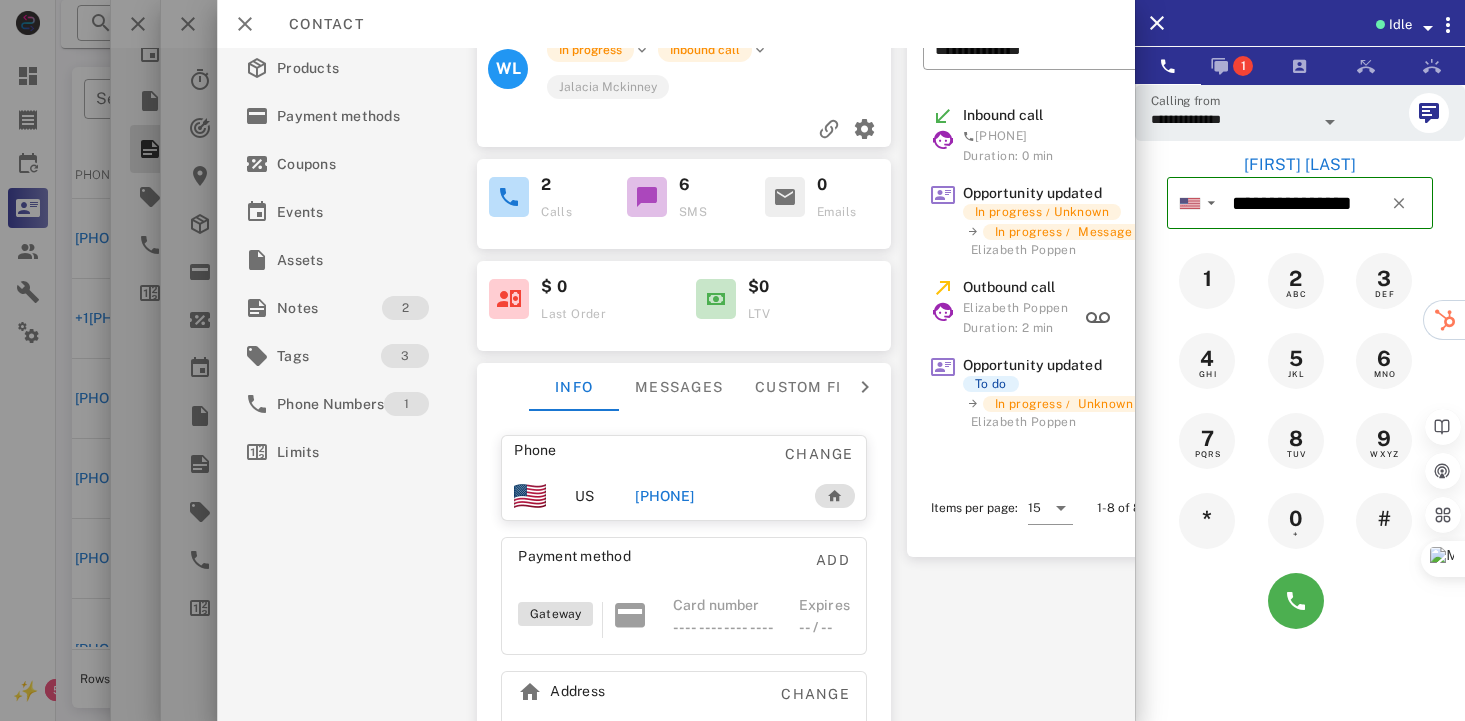 scroll, scrollTop: 166, scrollLeft: 0, axis: vertical 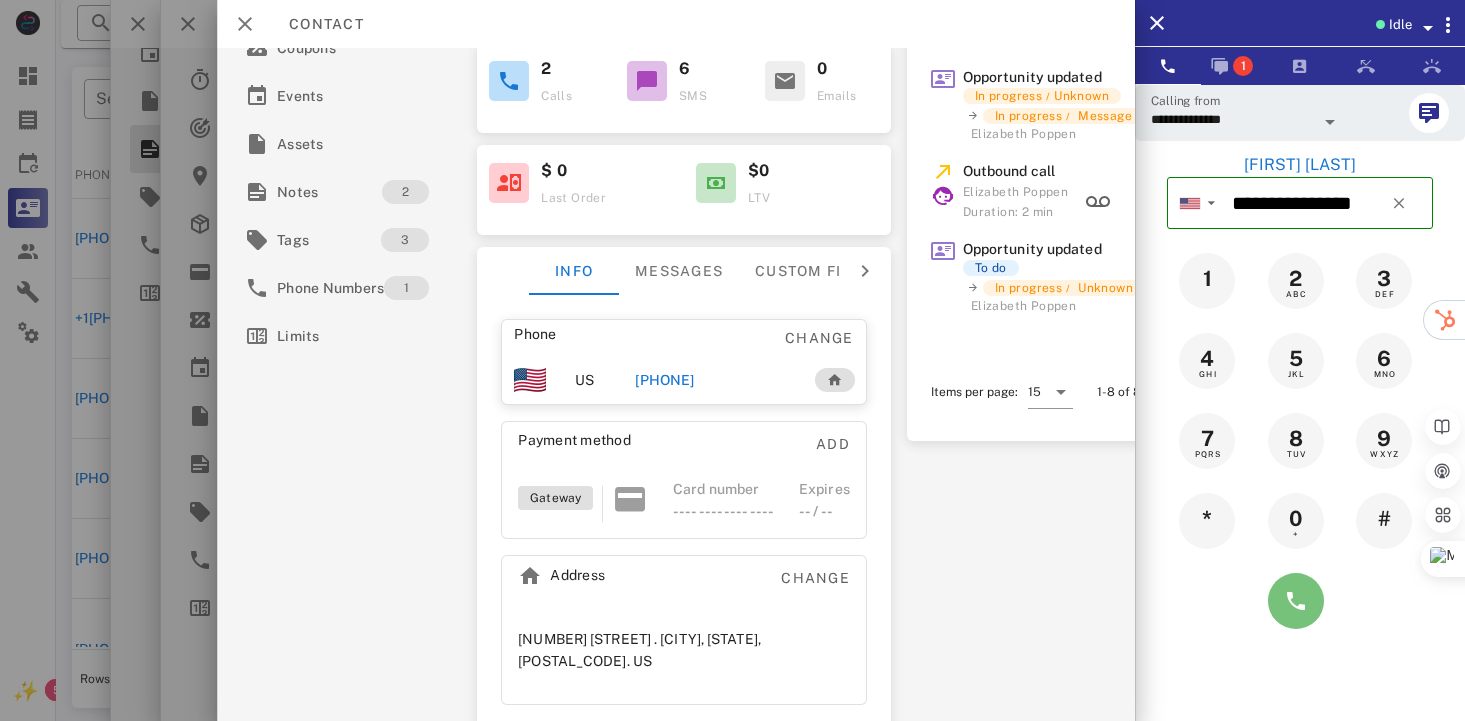 click at bounding box center (1296, 601) 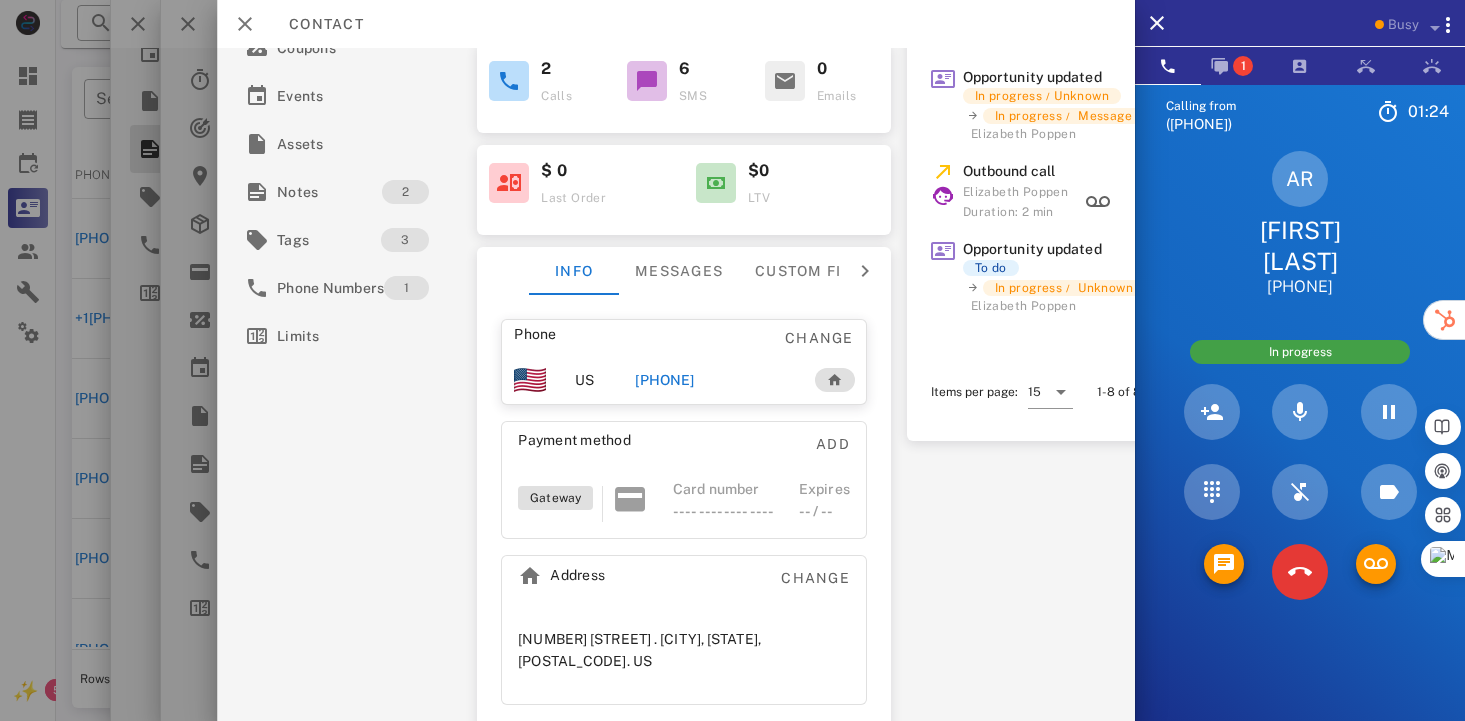 scroll, scrollTop: 0, scrollLeft: 0, axis: both 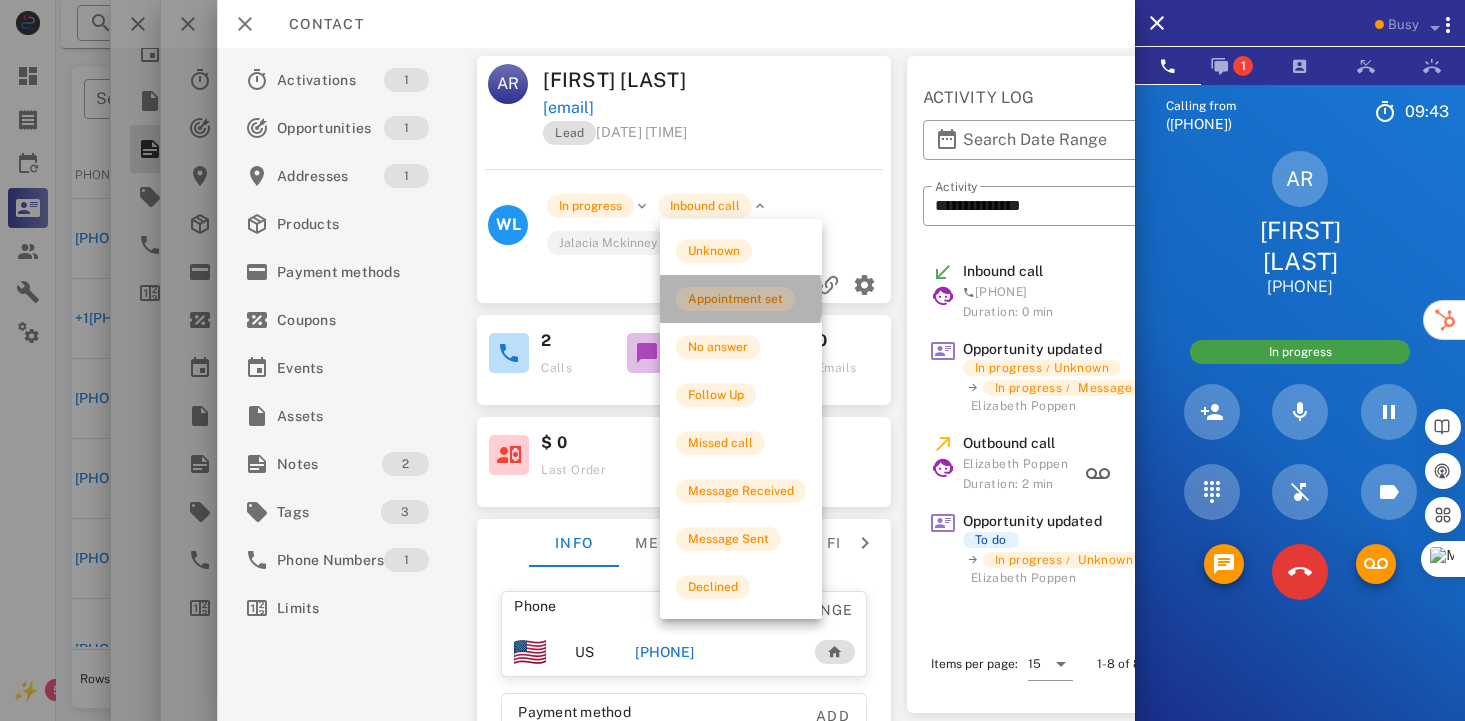 click on "Appointment set" at bounding box center (735, 299) 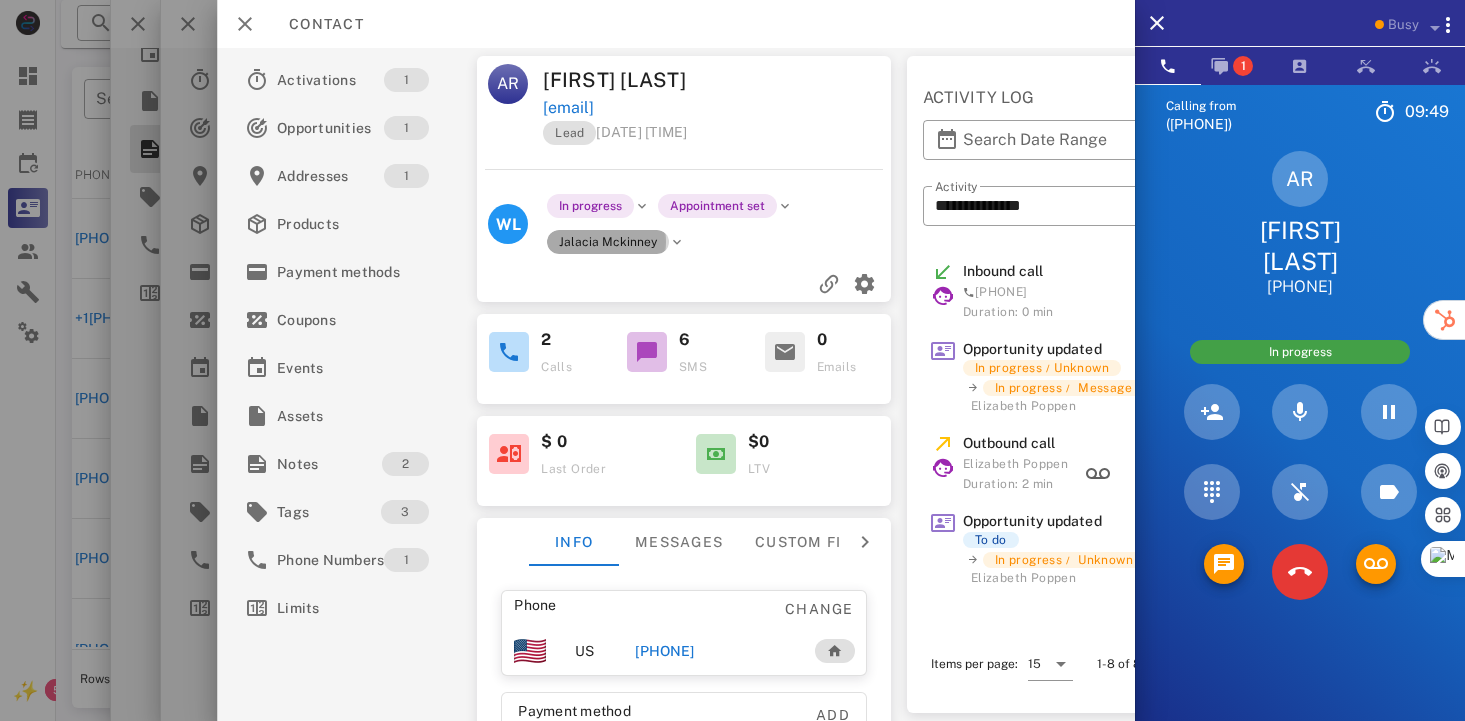 click on "Jalacia Mckinney" at bounding box center (609, 242) 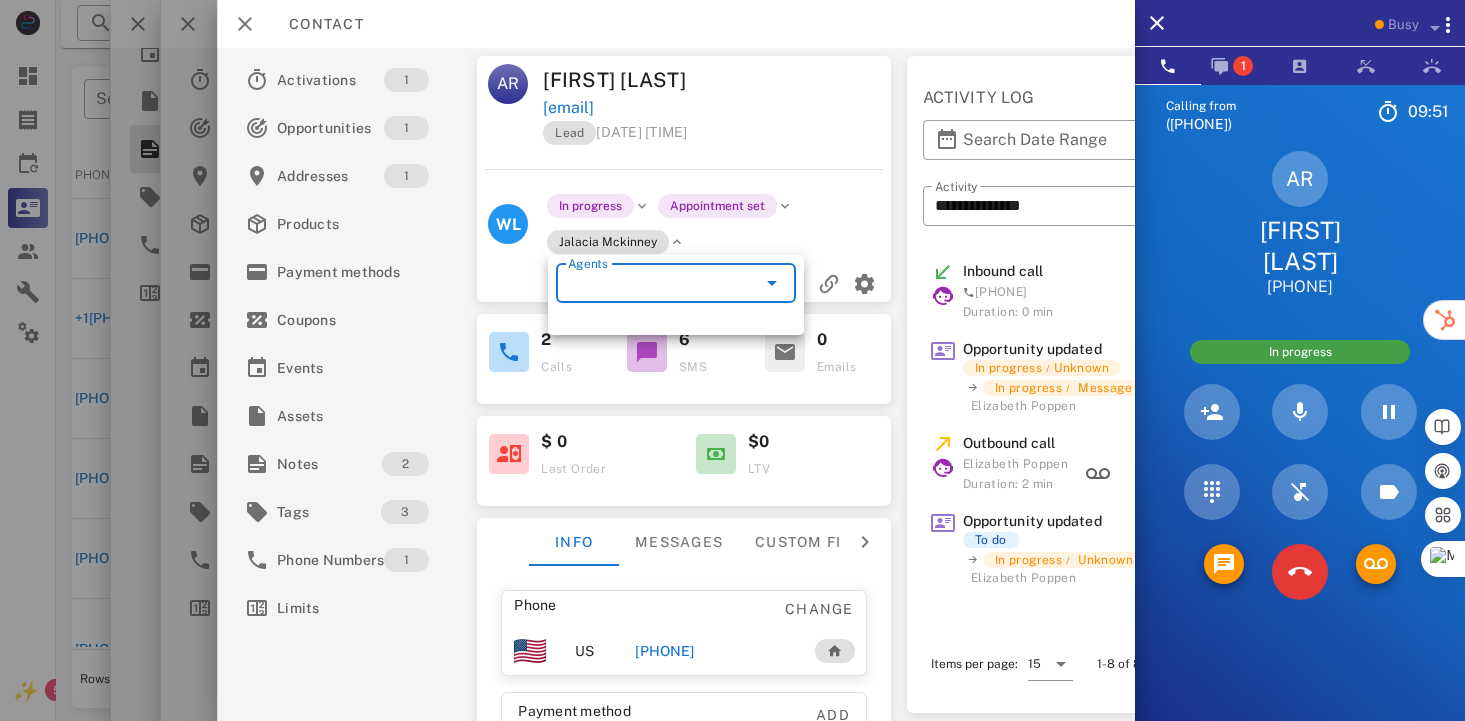 click on "Agents" at bounding box center (648, 283) 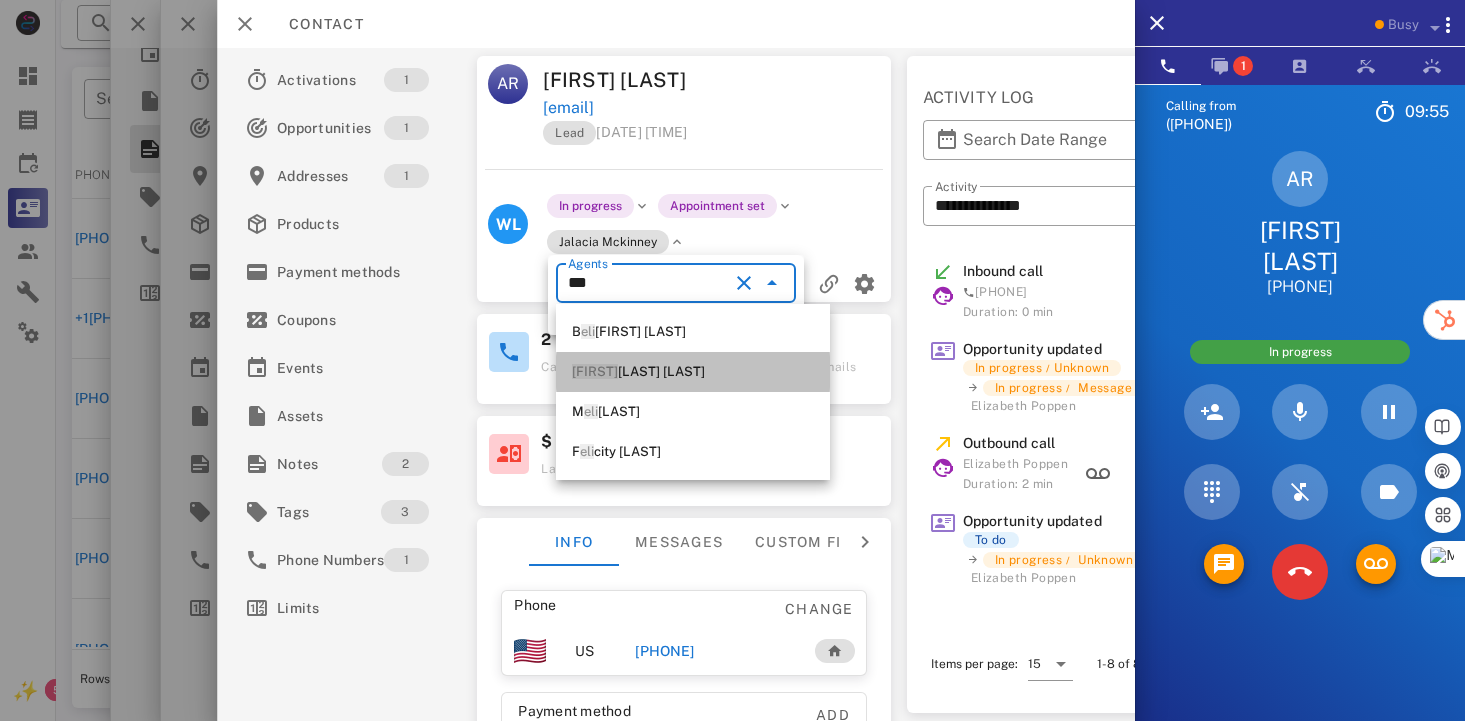 click on "[FIRST] [LAST]" at bounding box center (693, 372) 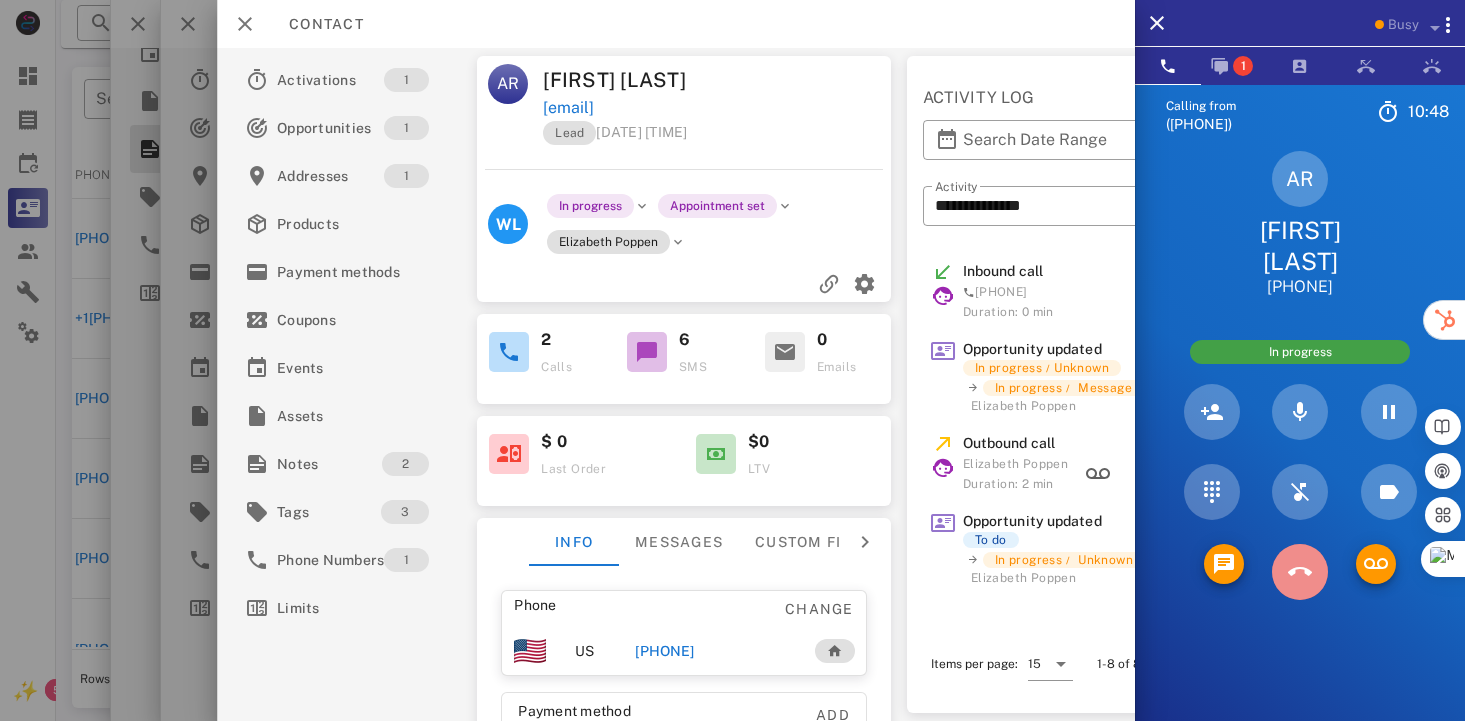 click at bounding box center (1300, 572) 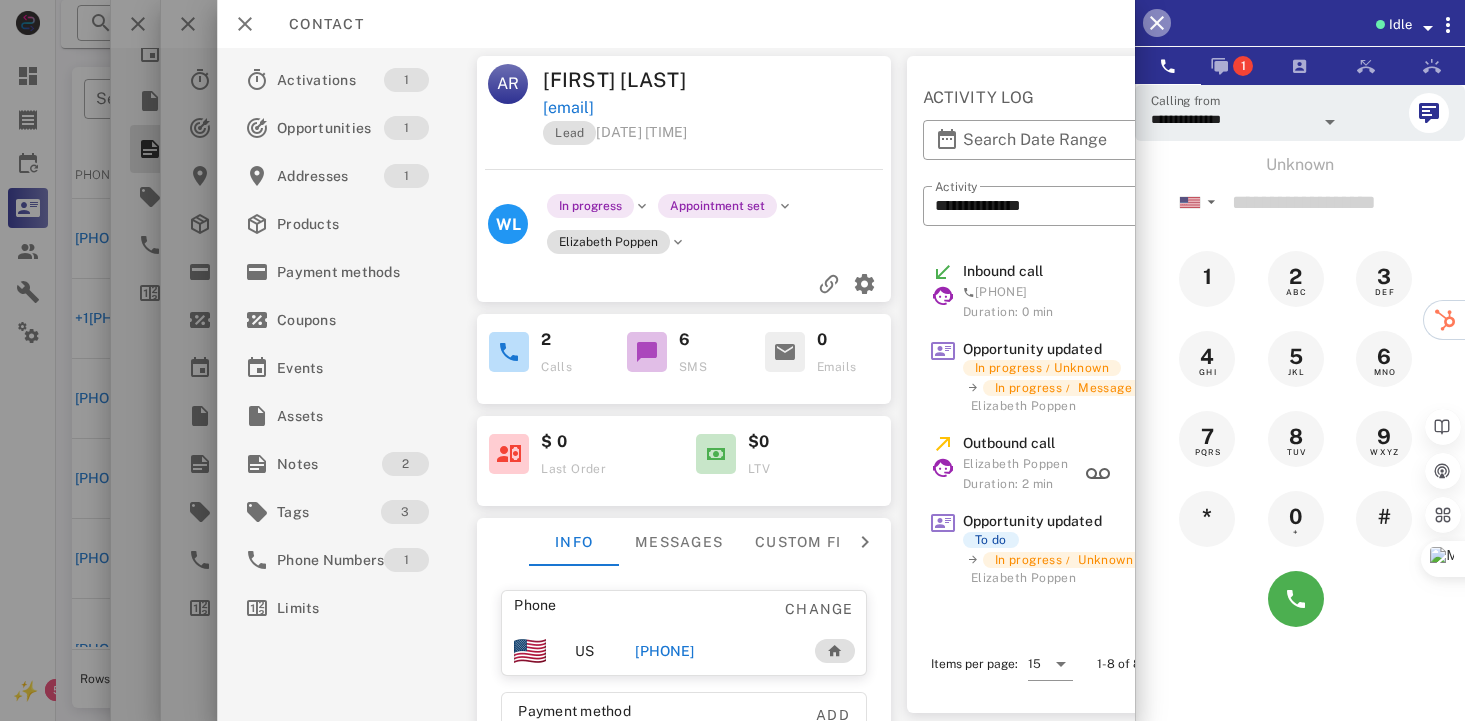 click at bounding box center [1157, 23] 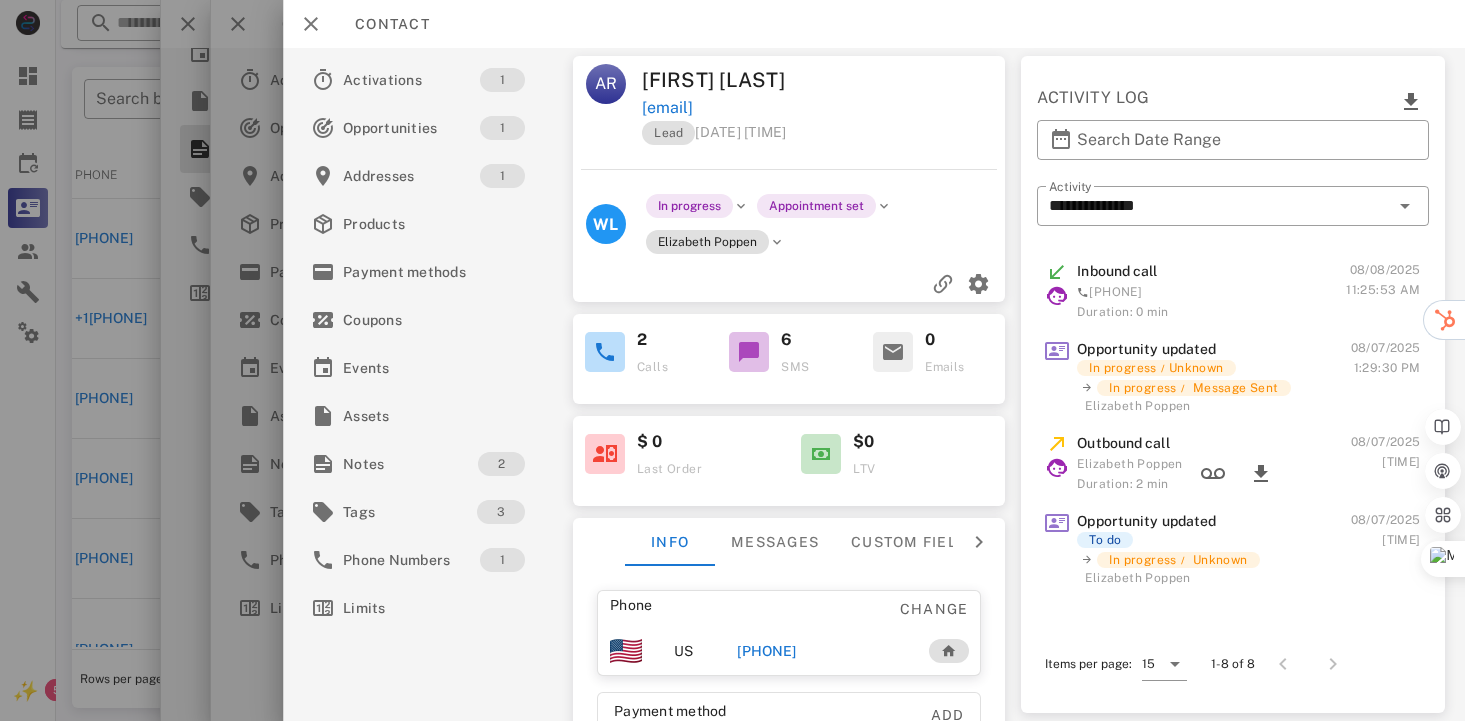 scroll, scrollTop: 601, scrollLeft: 0, axis: vertical 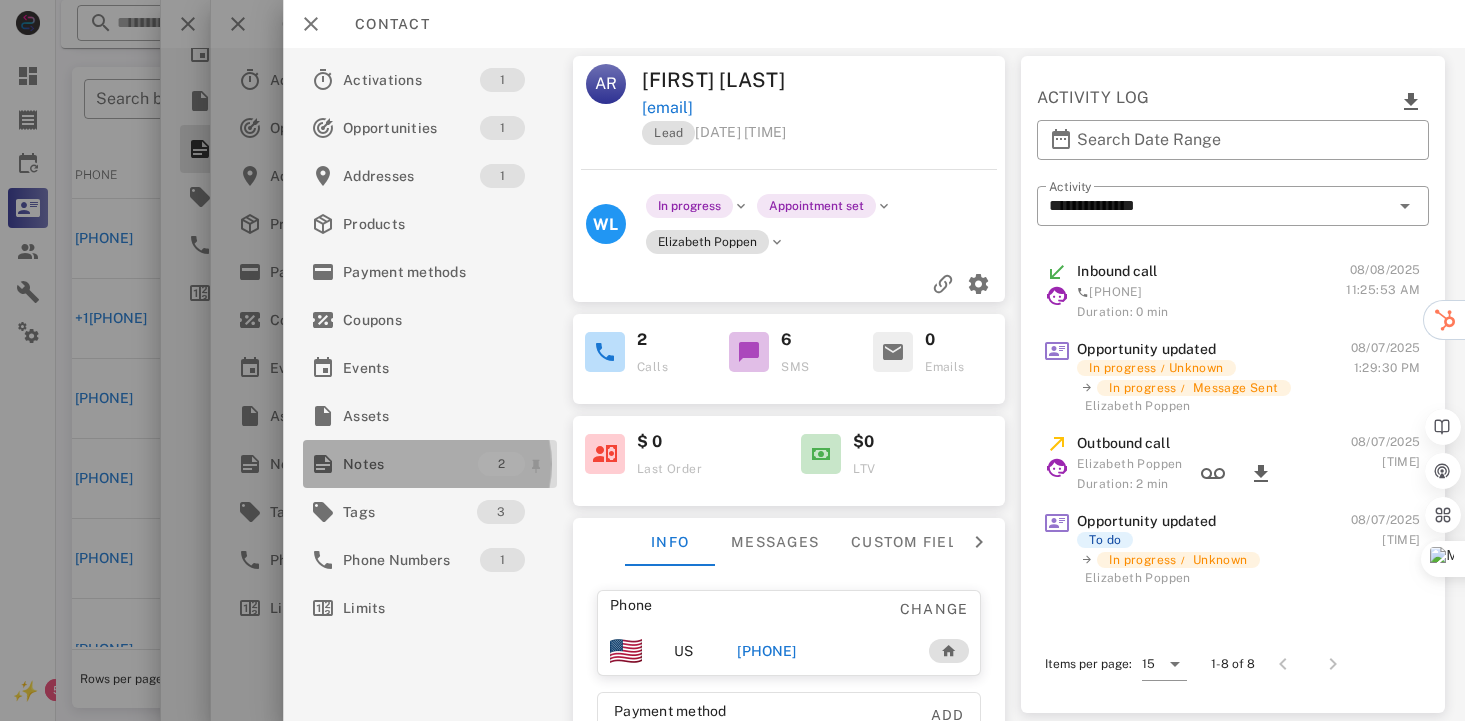 click on "Notes" at bounding box center [410, 464] 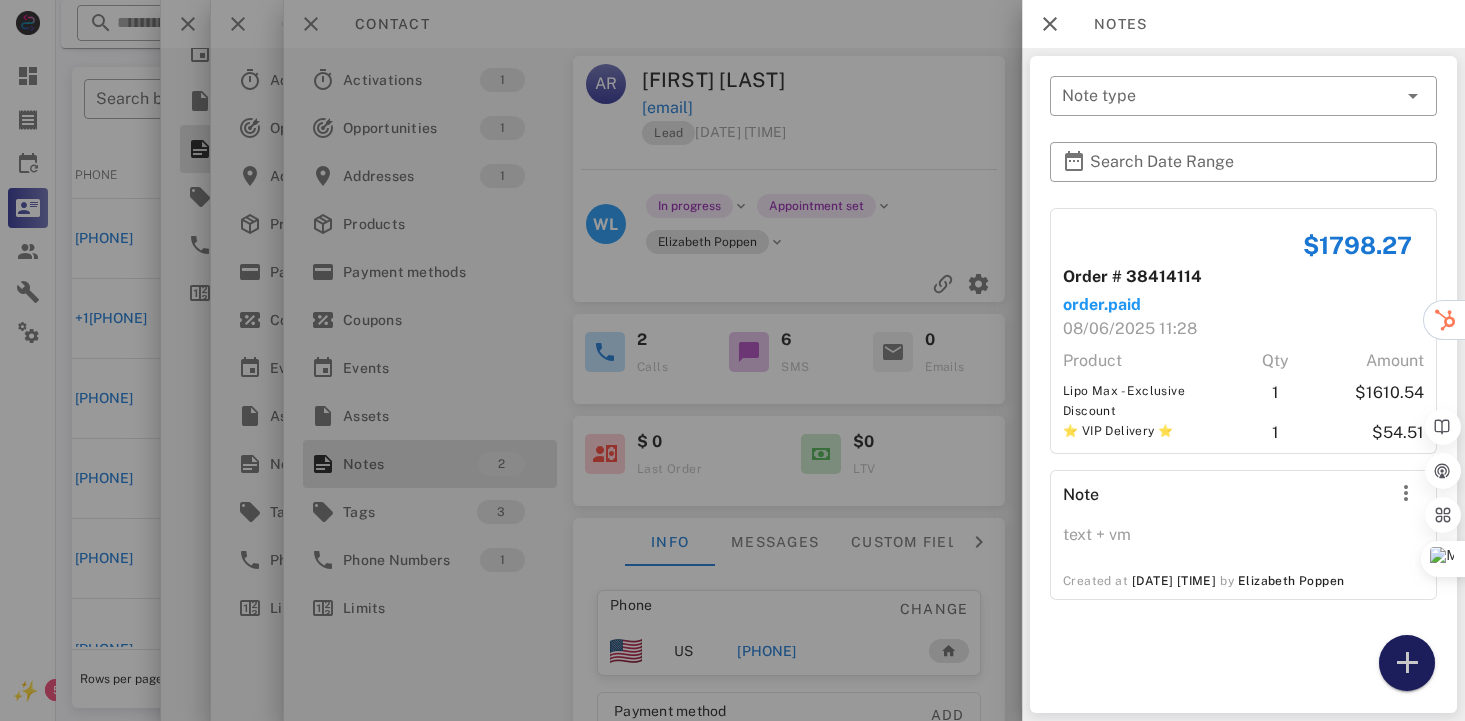 click at bounding box center [1407, 663] 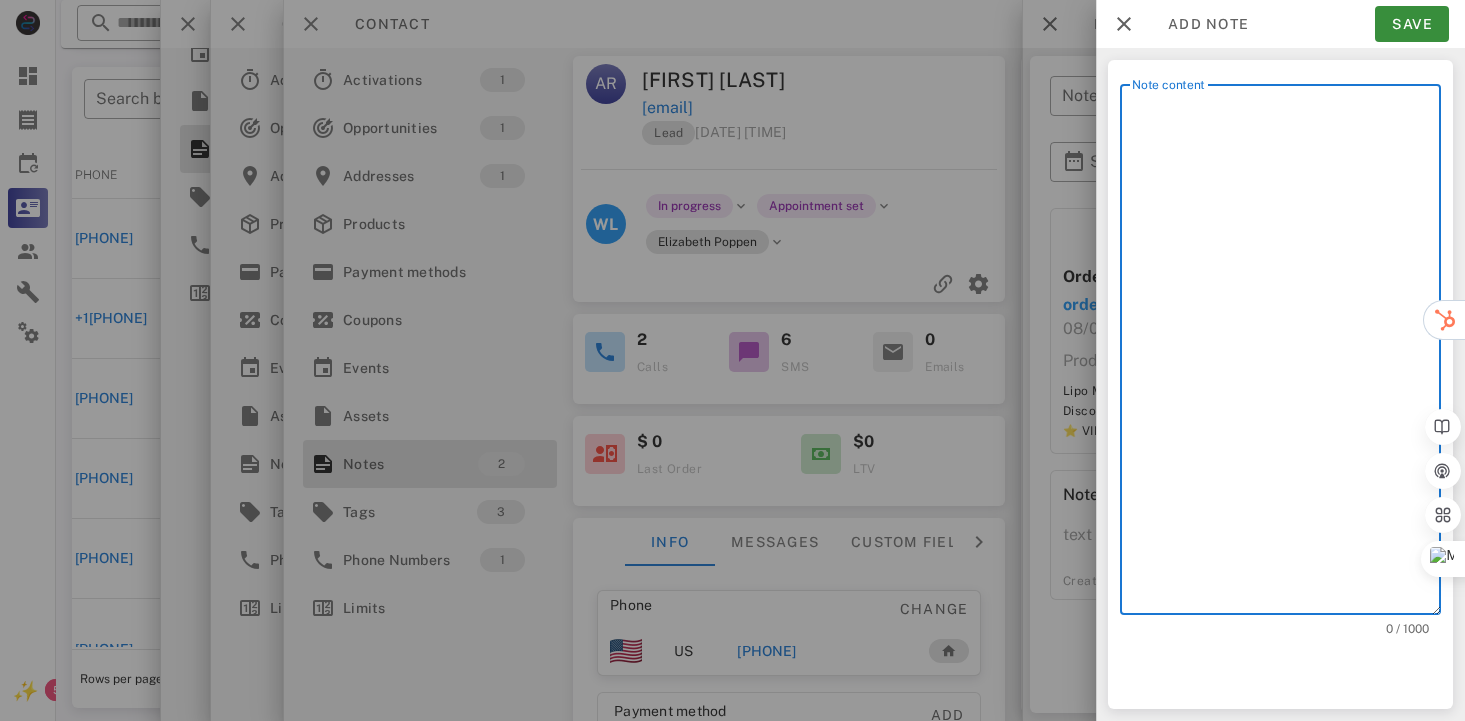 click on "Note content" at bounding box center [1286, 354] 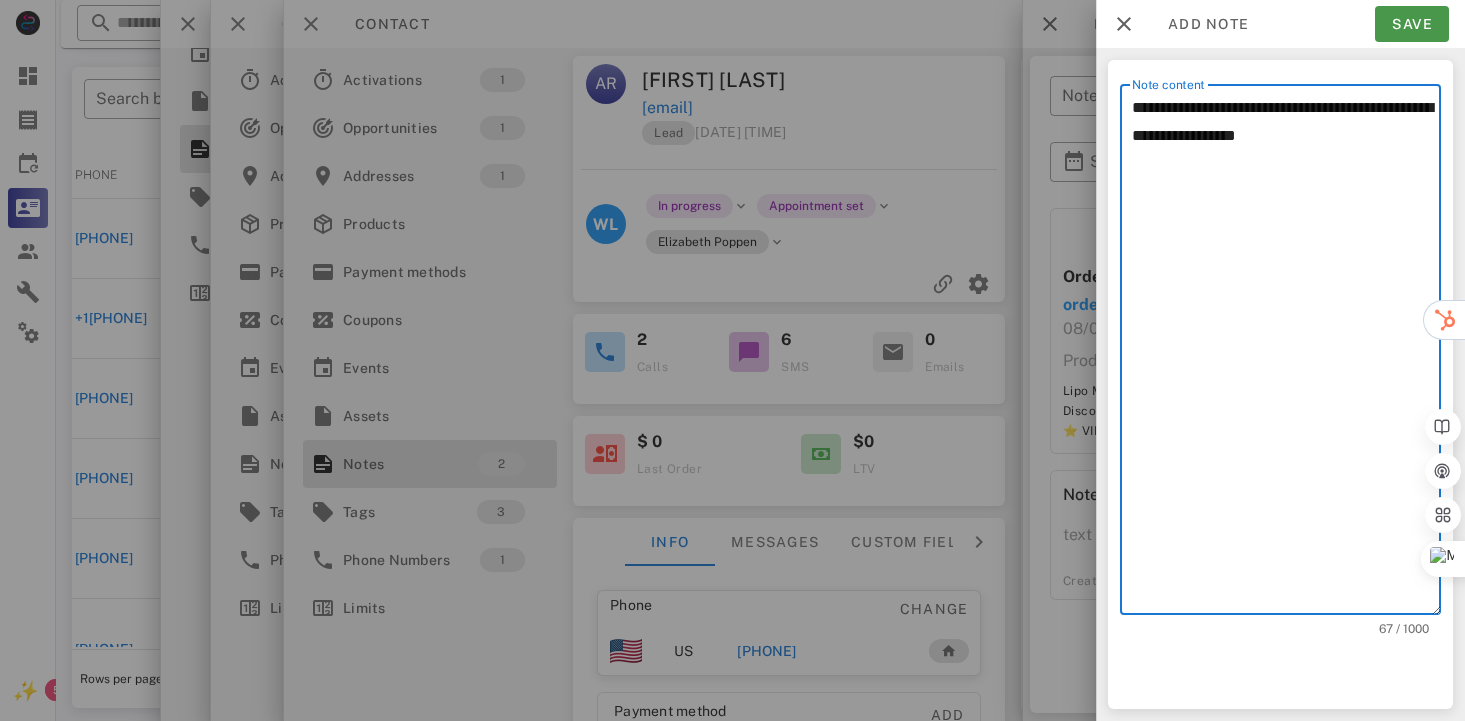 type on "**********" 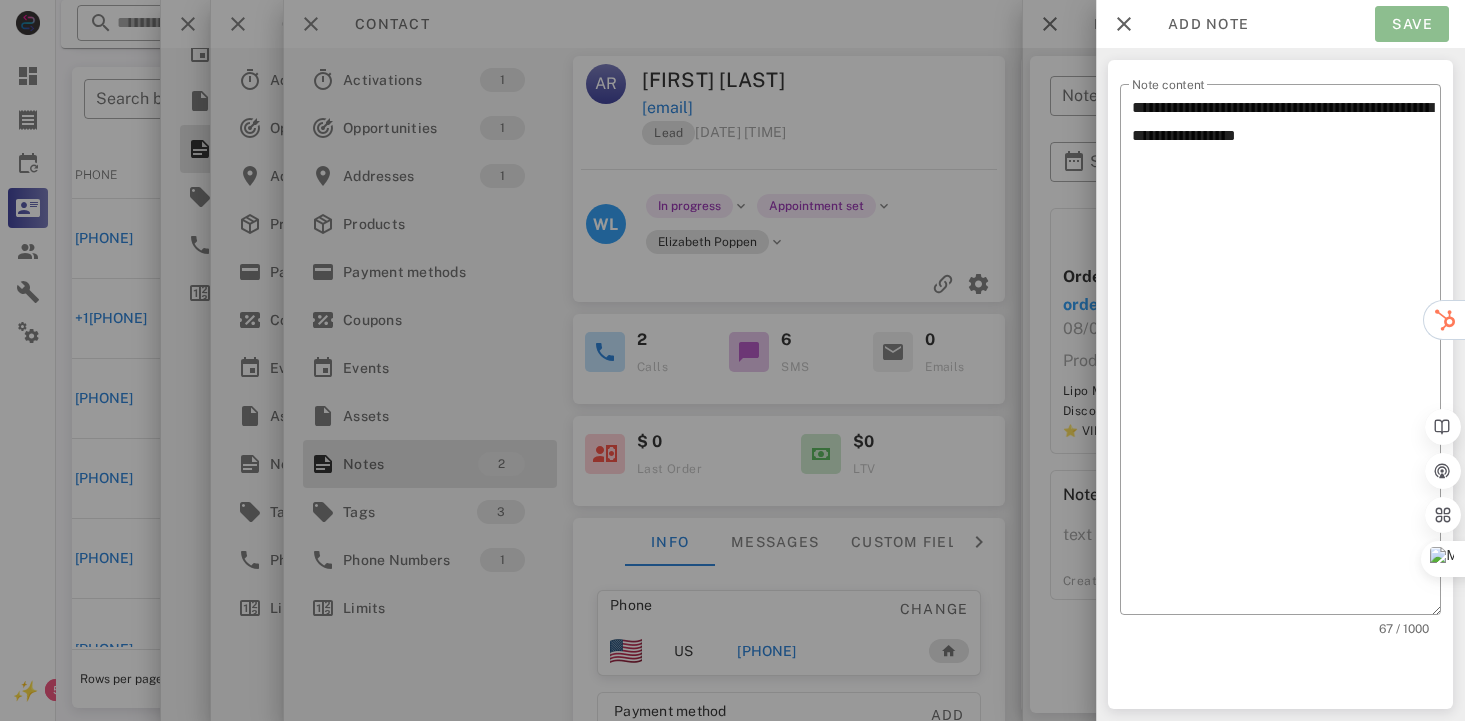 click on "Save" at bounding box center (1412, 24) 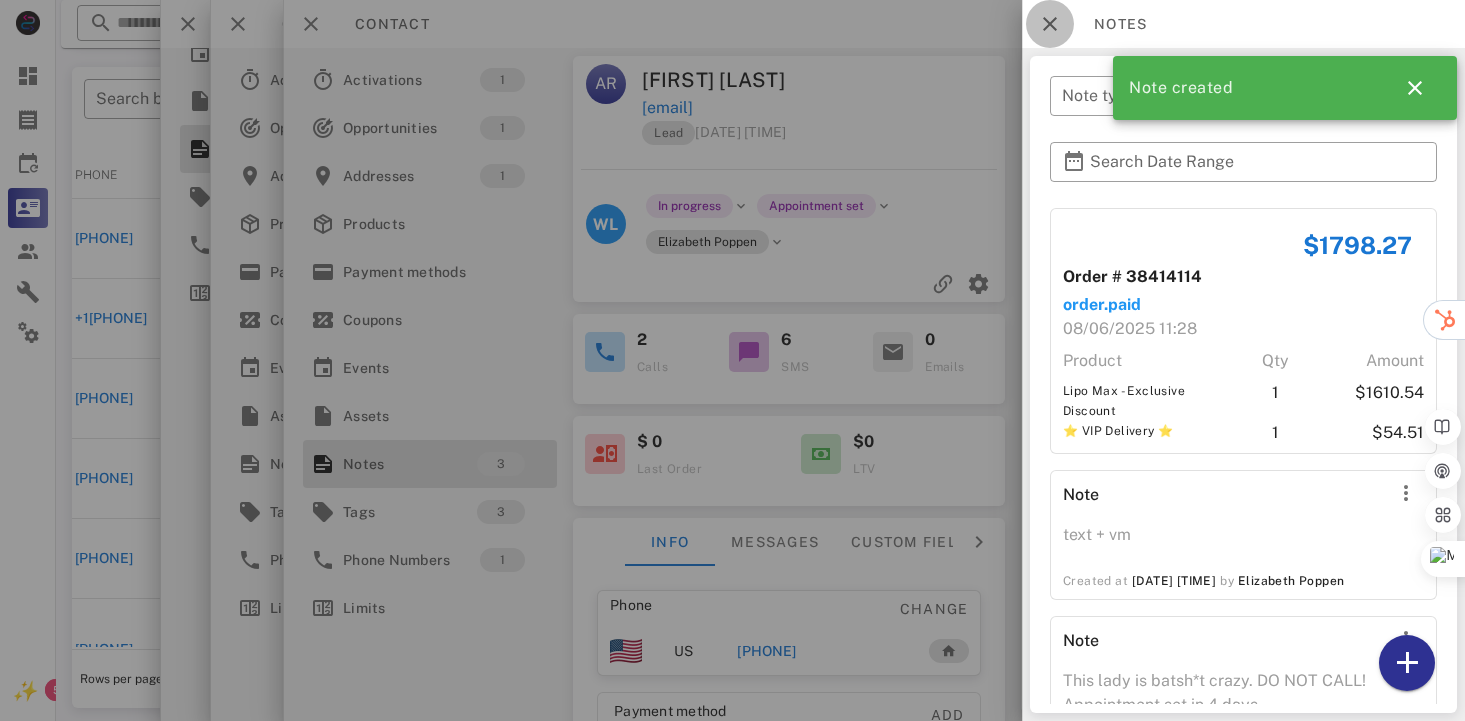 click at bounding box center [1050, 24] 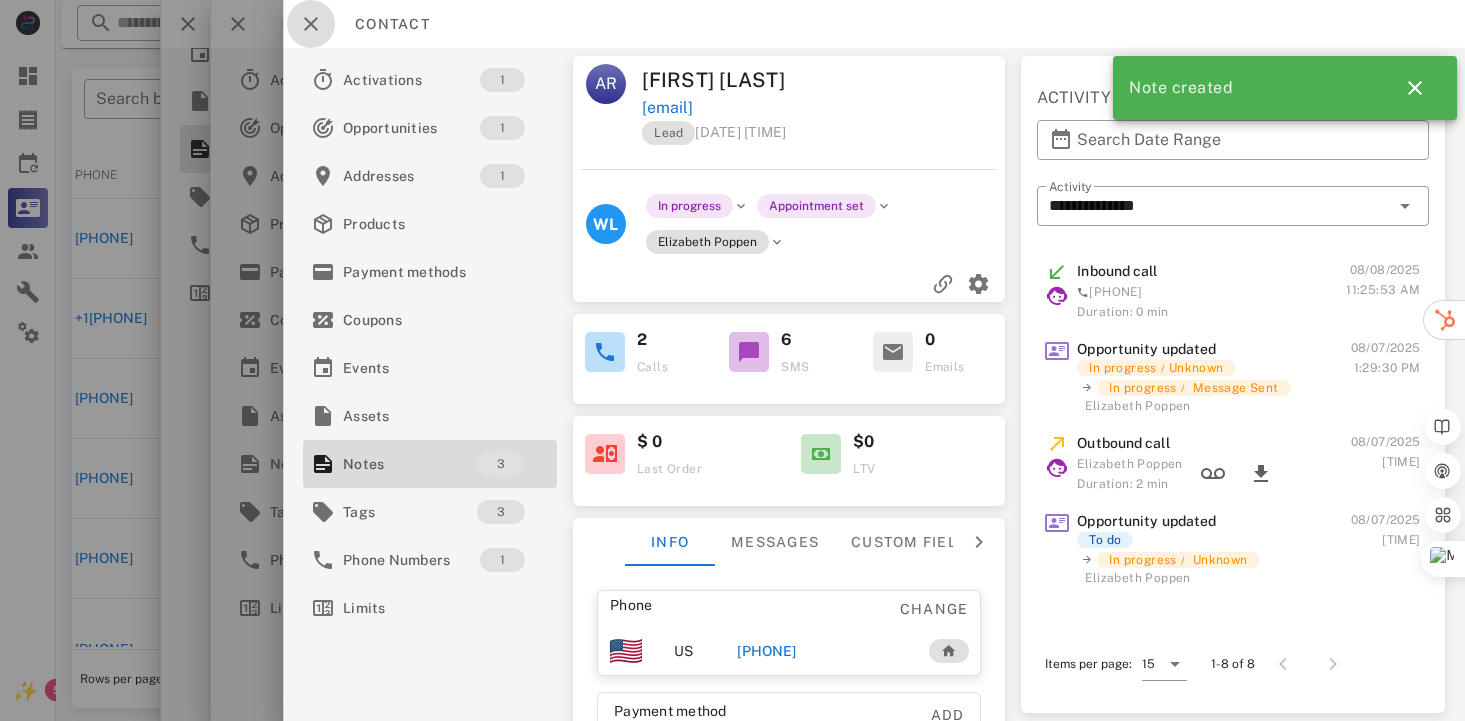 click at bounding box center (311, 24) 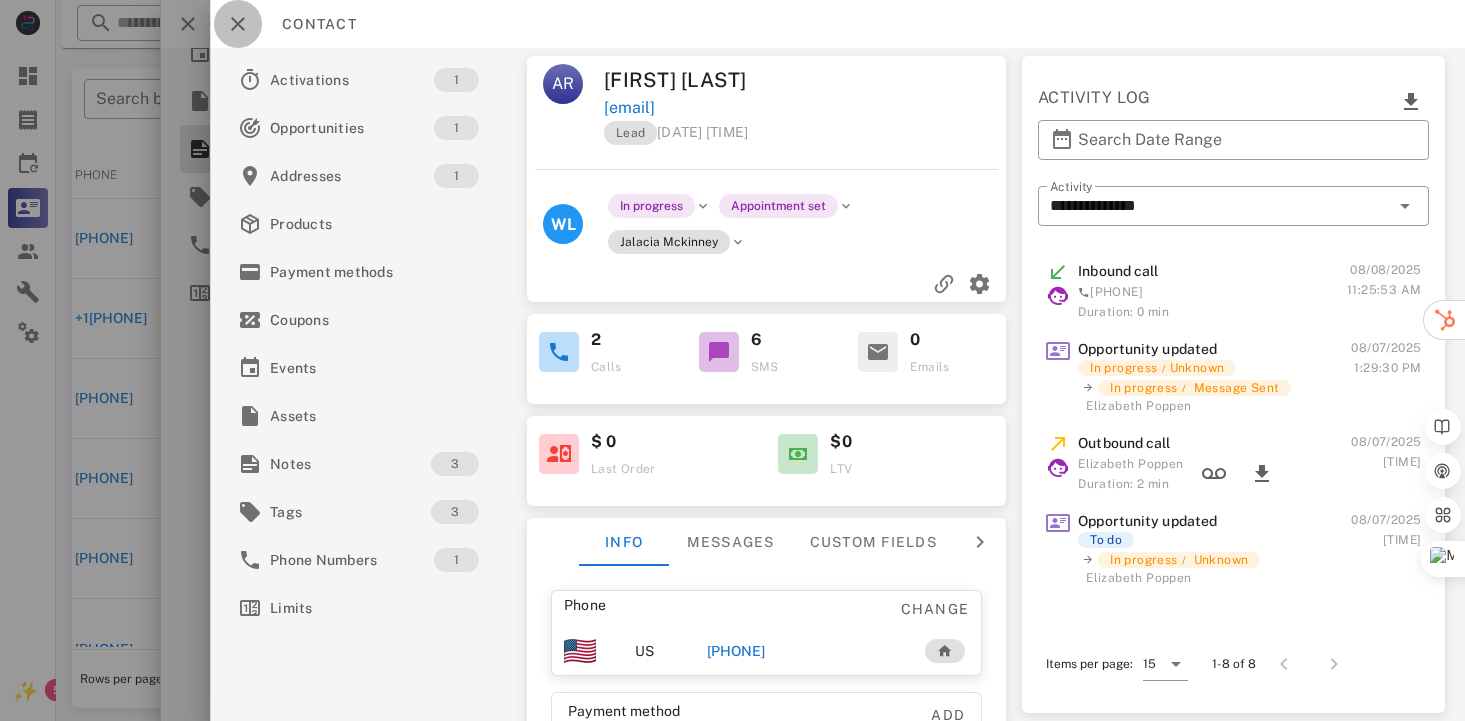 click at bounding box center [238, 24] 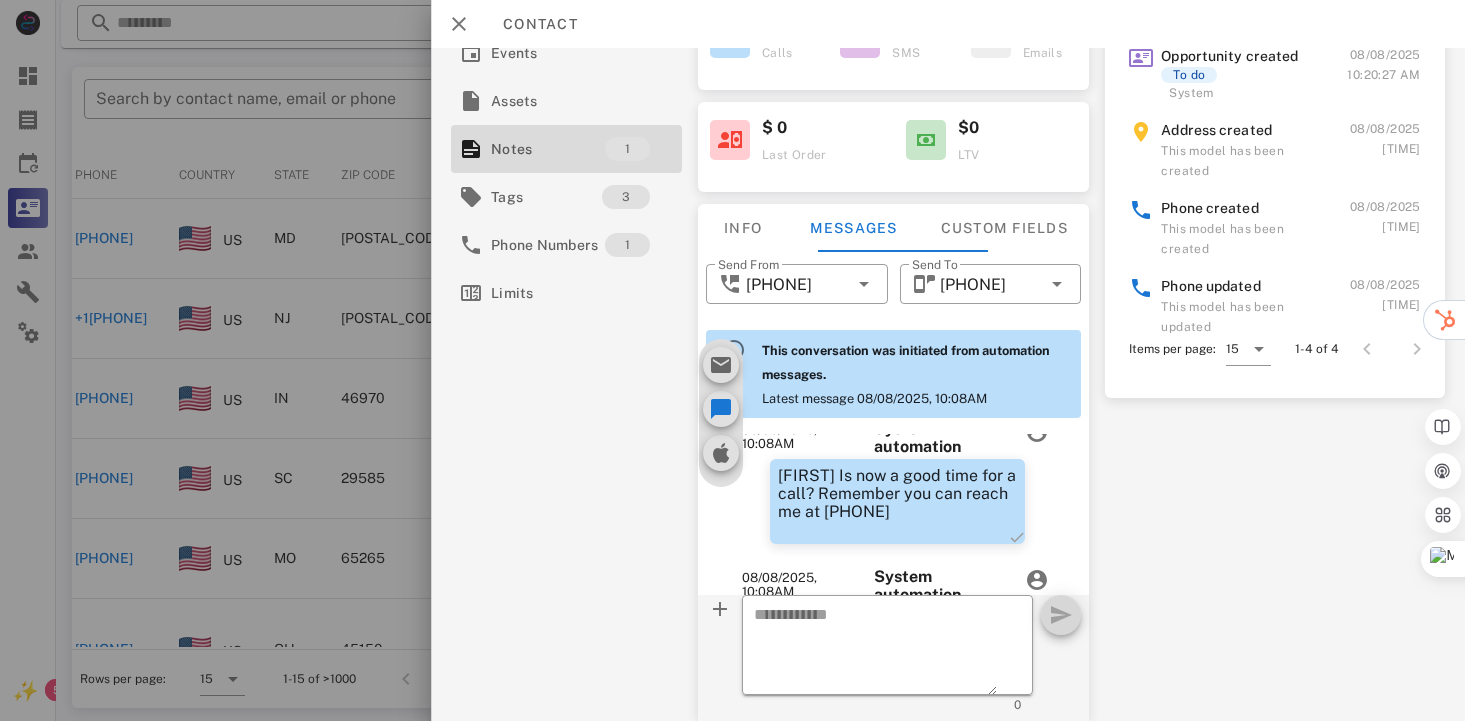 scroll, scrollTop: 688, scrollLeft: 0, axis: vertical 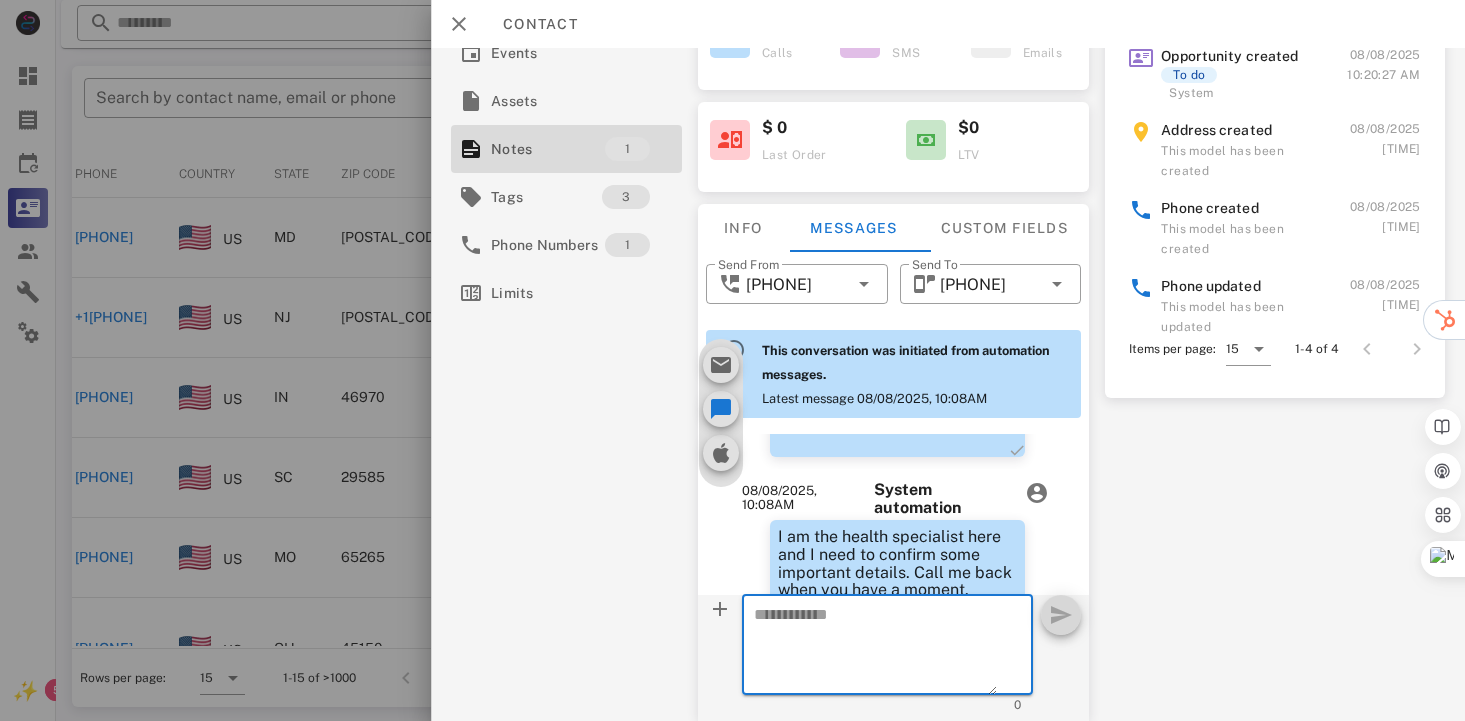 click at bounding box center [875, 648] 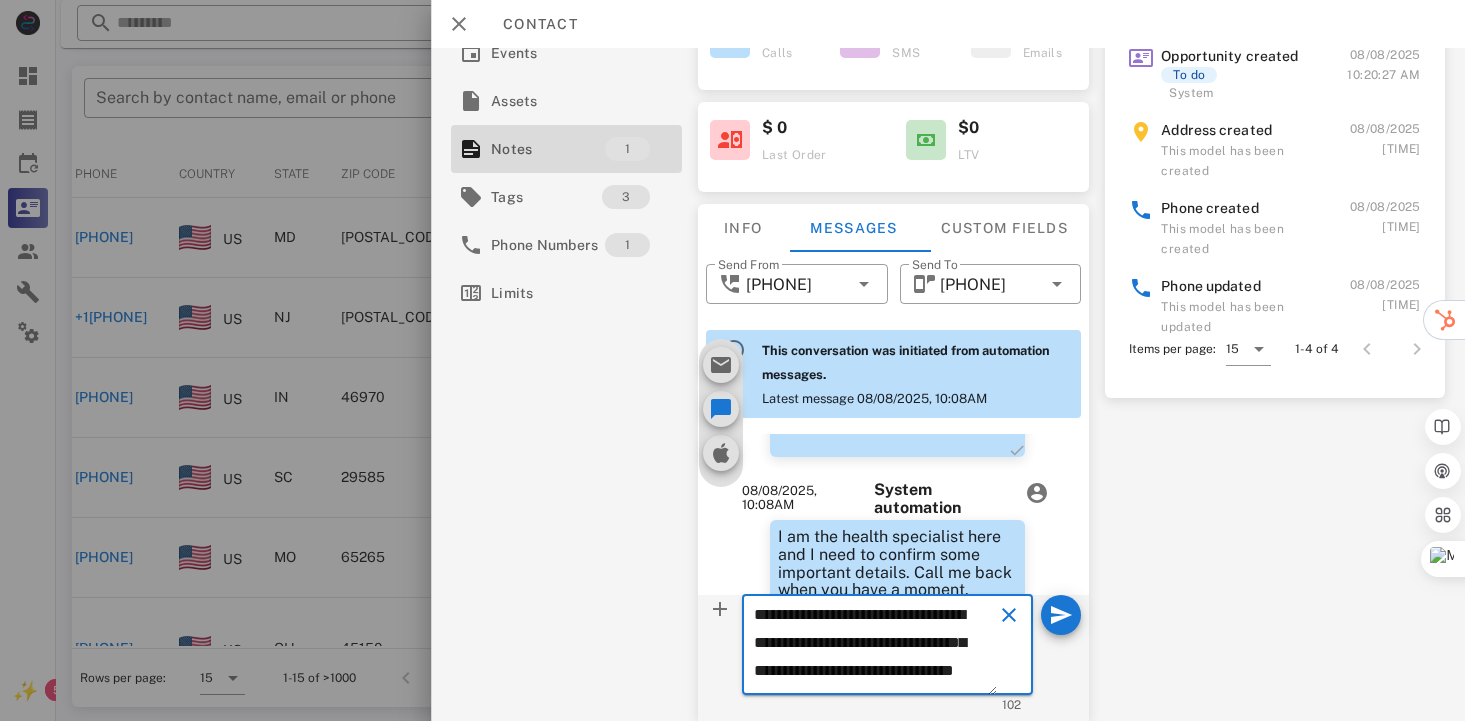 scroll, scrollTop: 12, scrollLeft: 0, axis: vertical 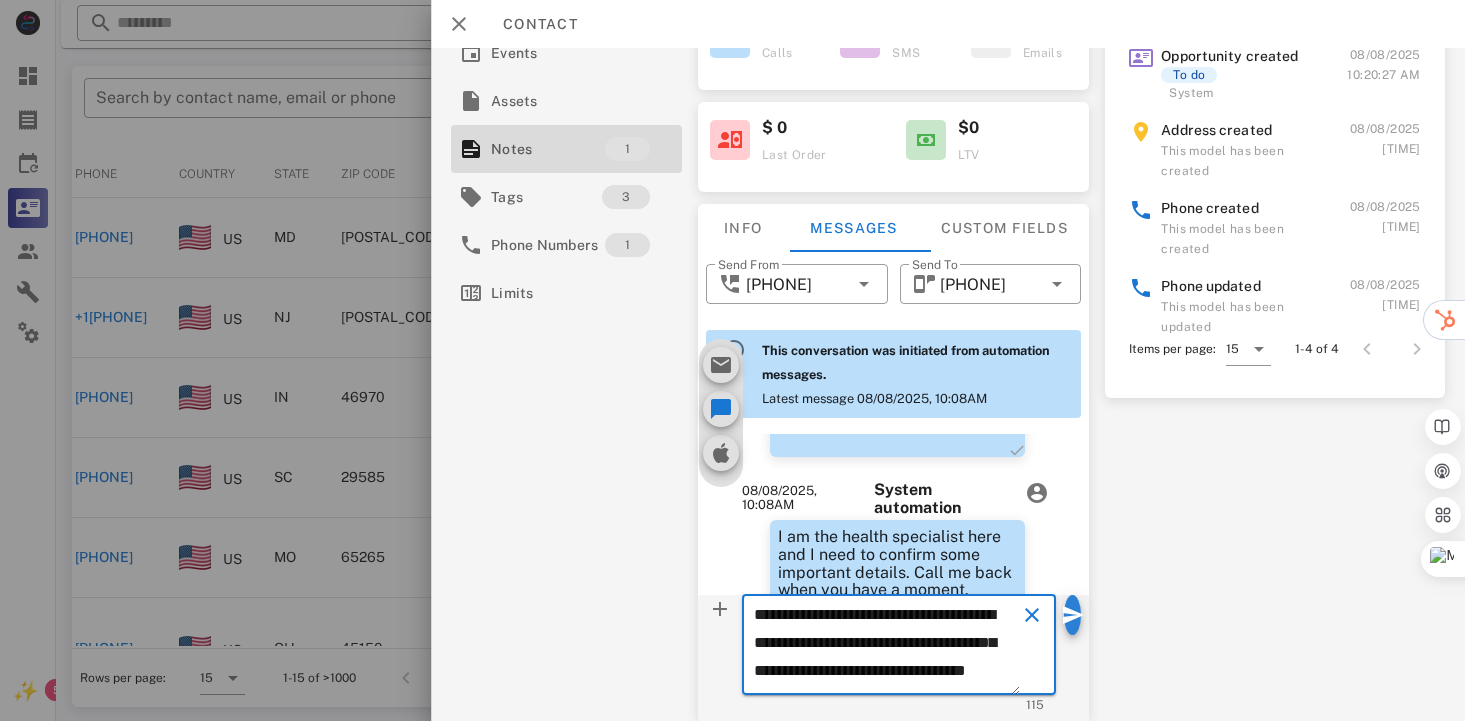 type on "**********" 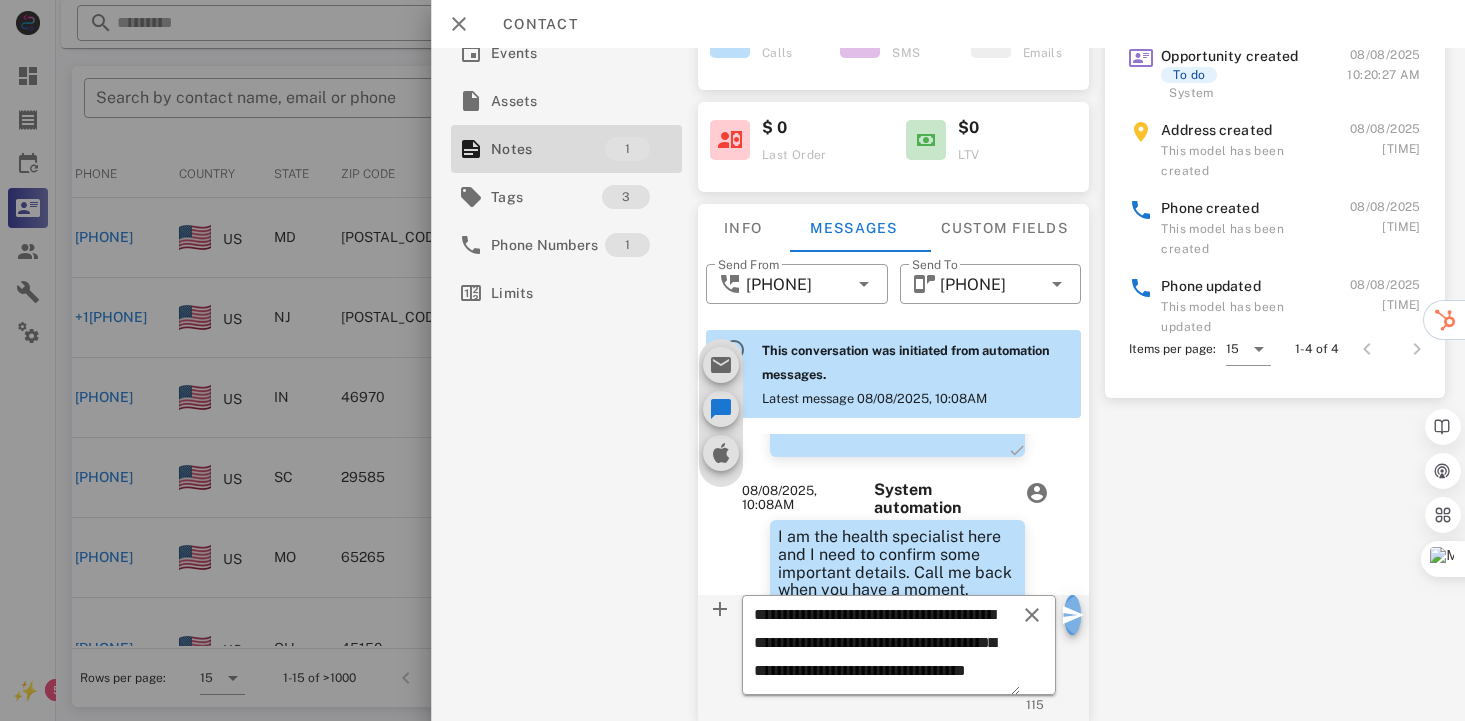 click at bounding box center (1073, 615) 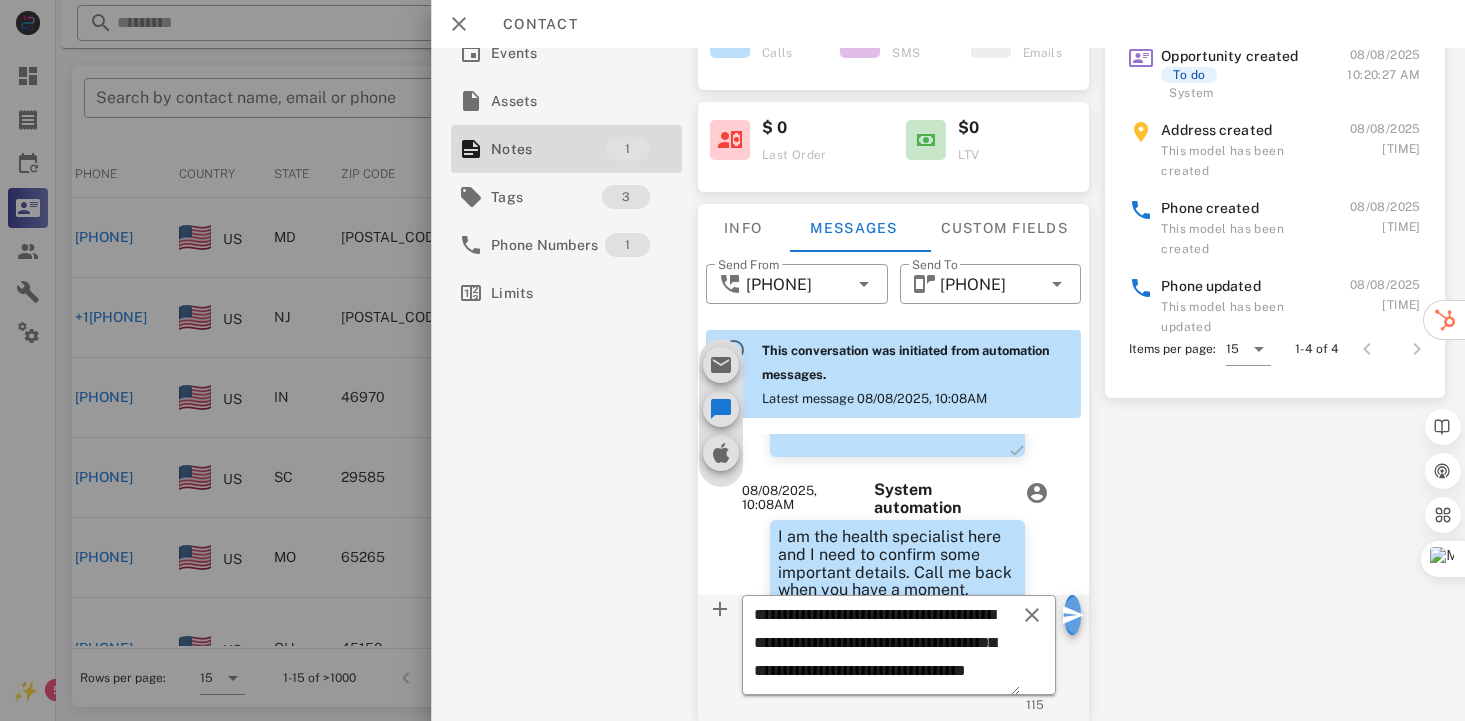 type 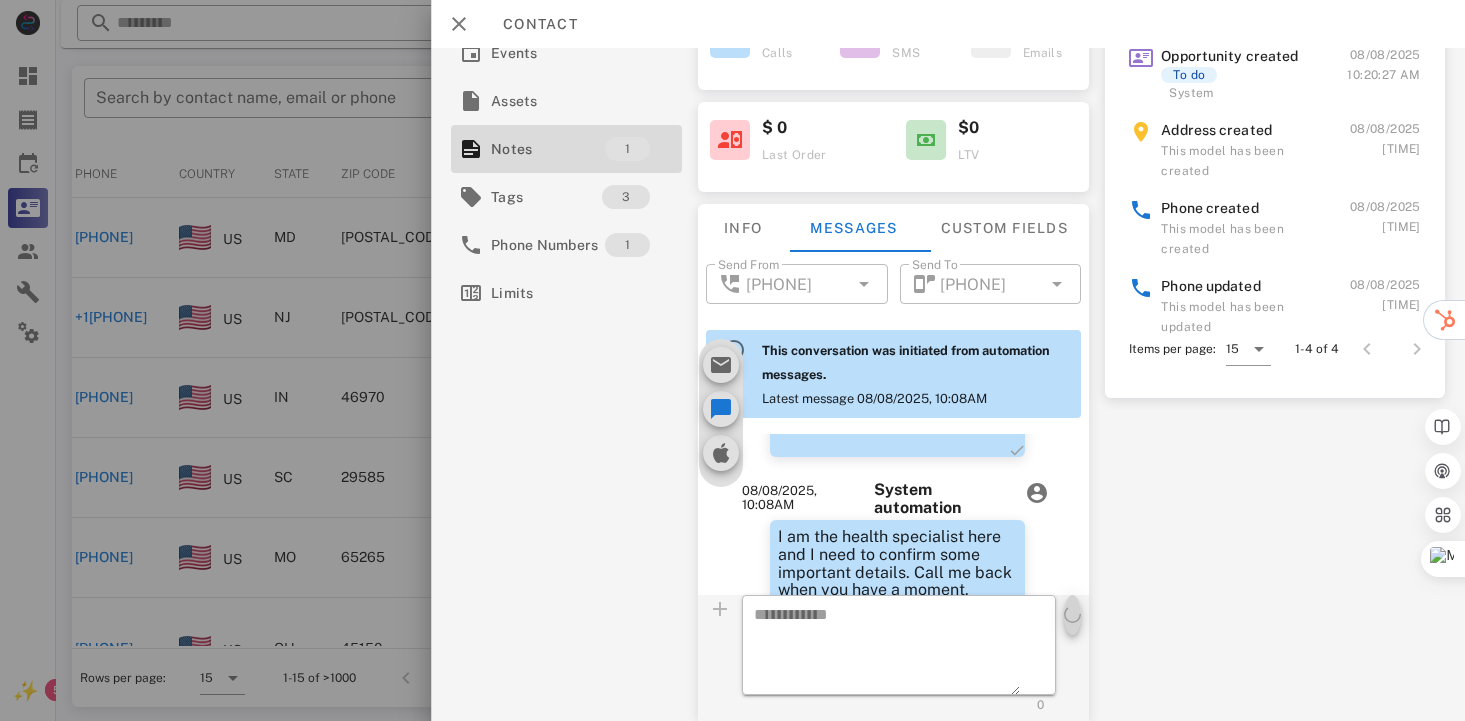 scroll, scrollTop: 0, scrollLeft: 0, axis: both 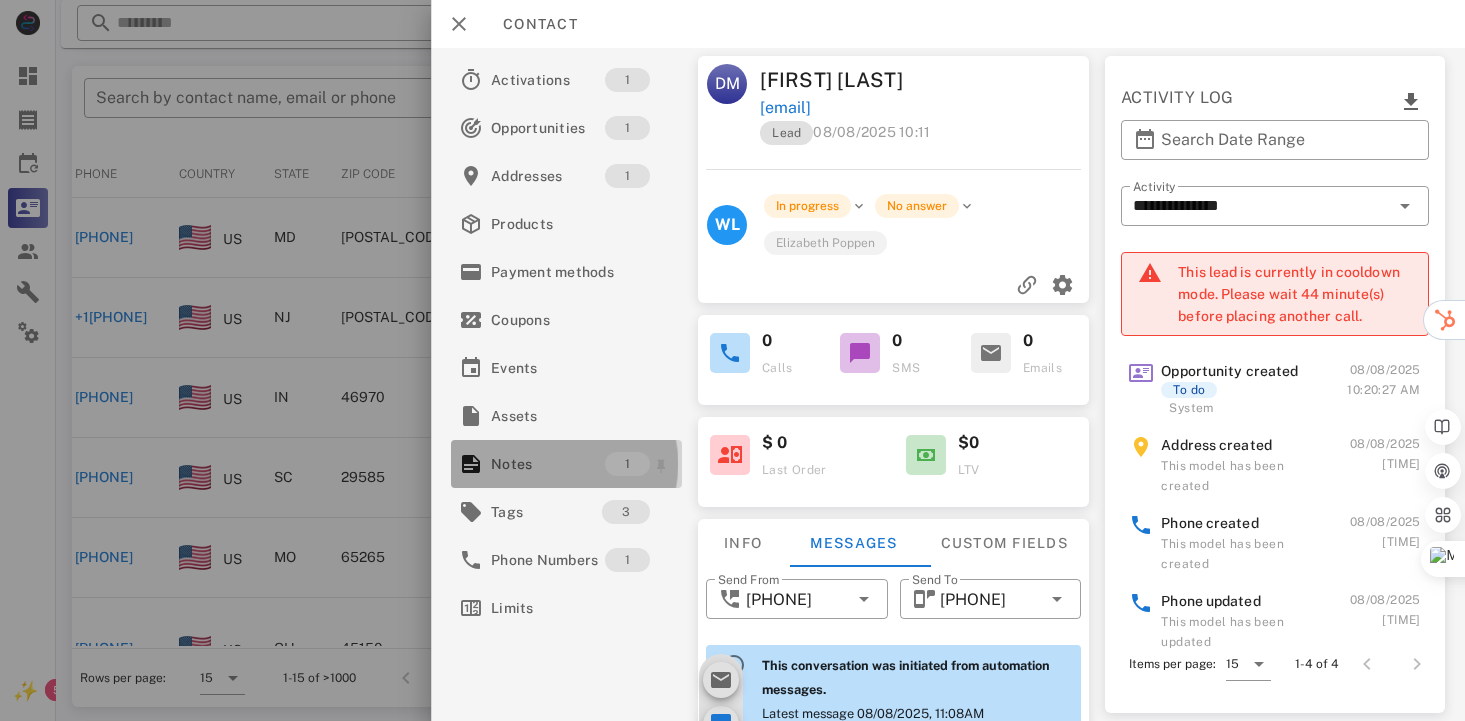 click on "Notes" at bounding box center (548, 464) 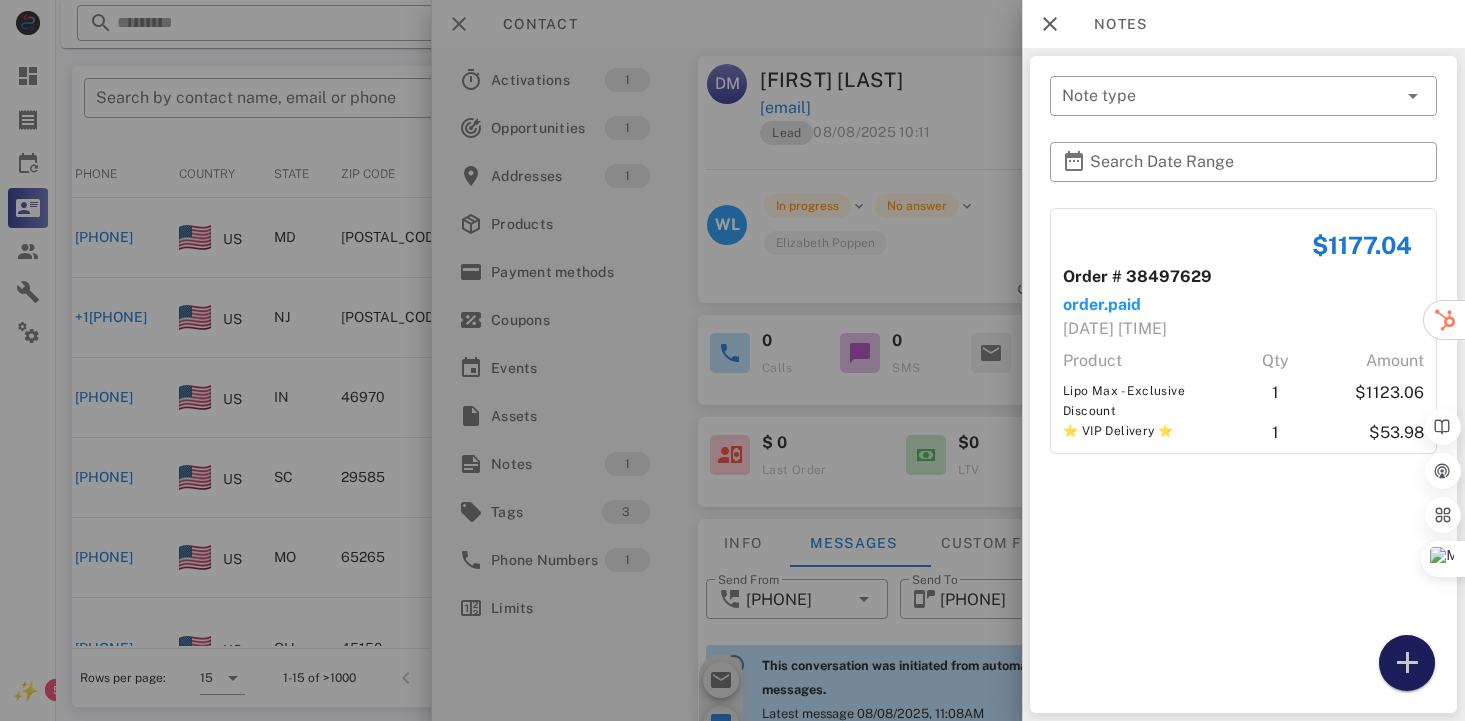 click at bounding box center [1407, 663] 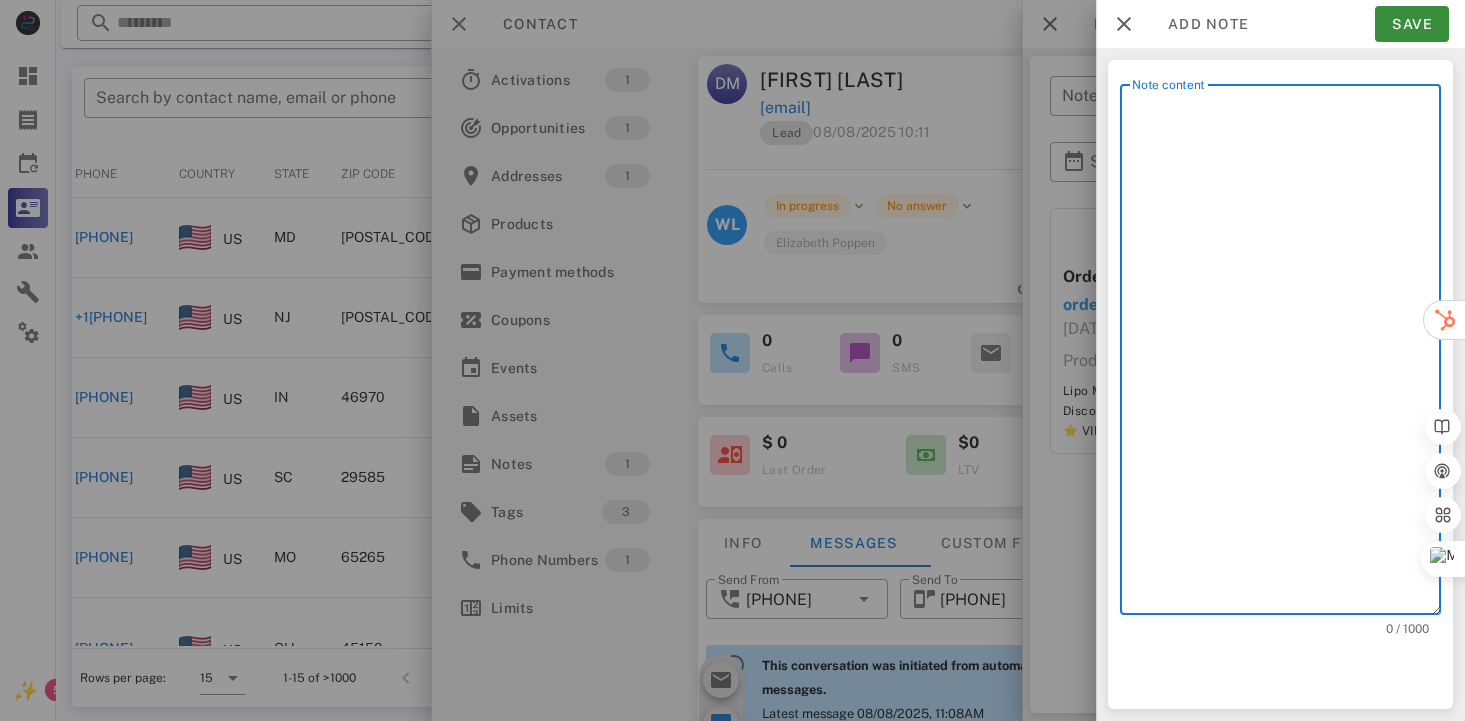 click on "Note content" at bounding box center (1286, 354) 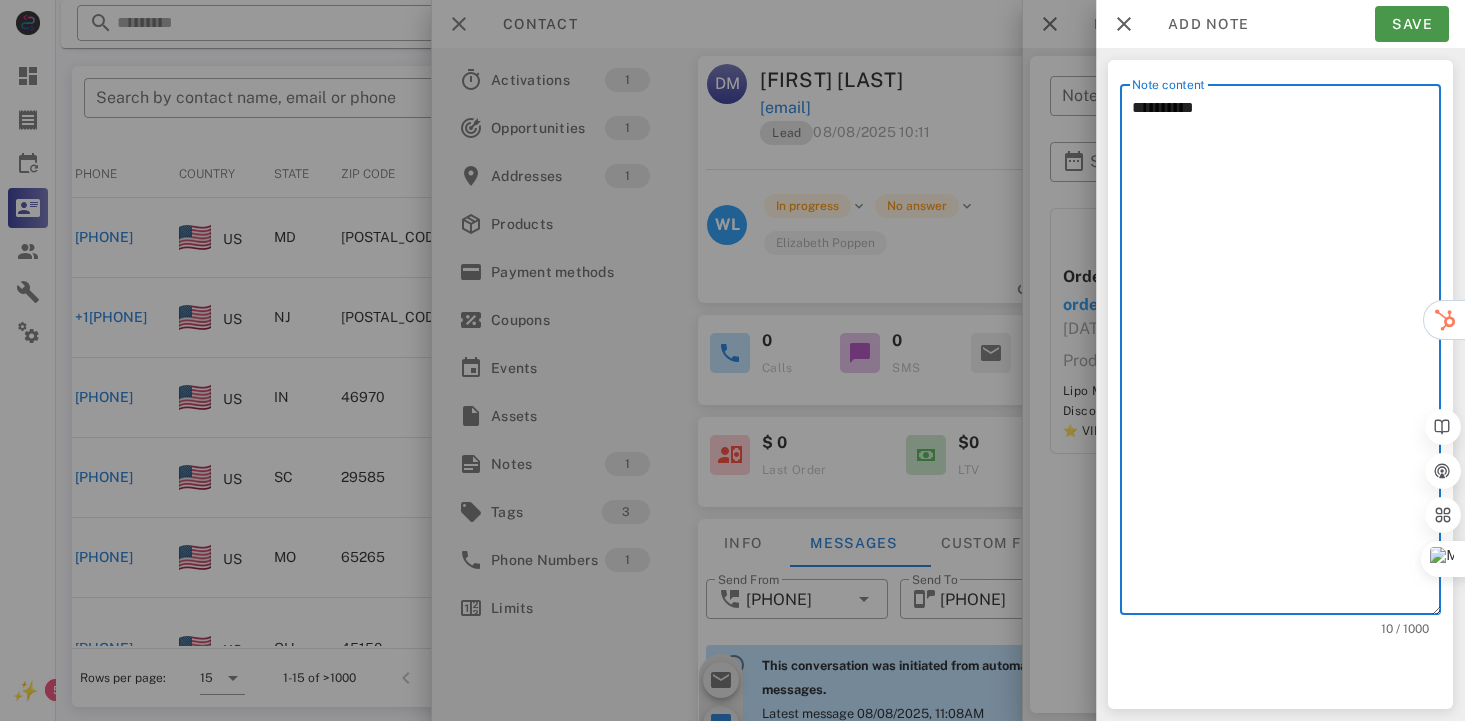 type on "*********" 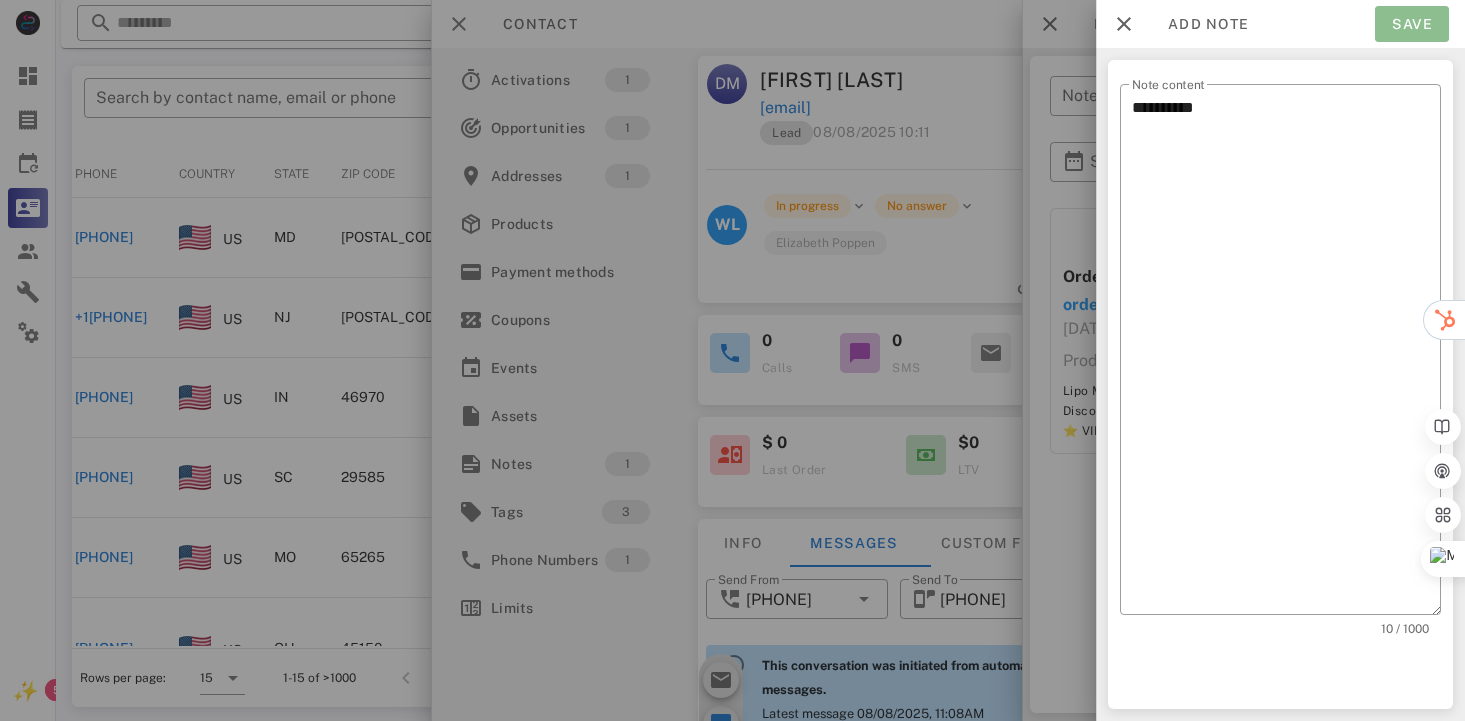 click on "Save" at bounding box center (1412, 24) 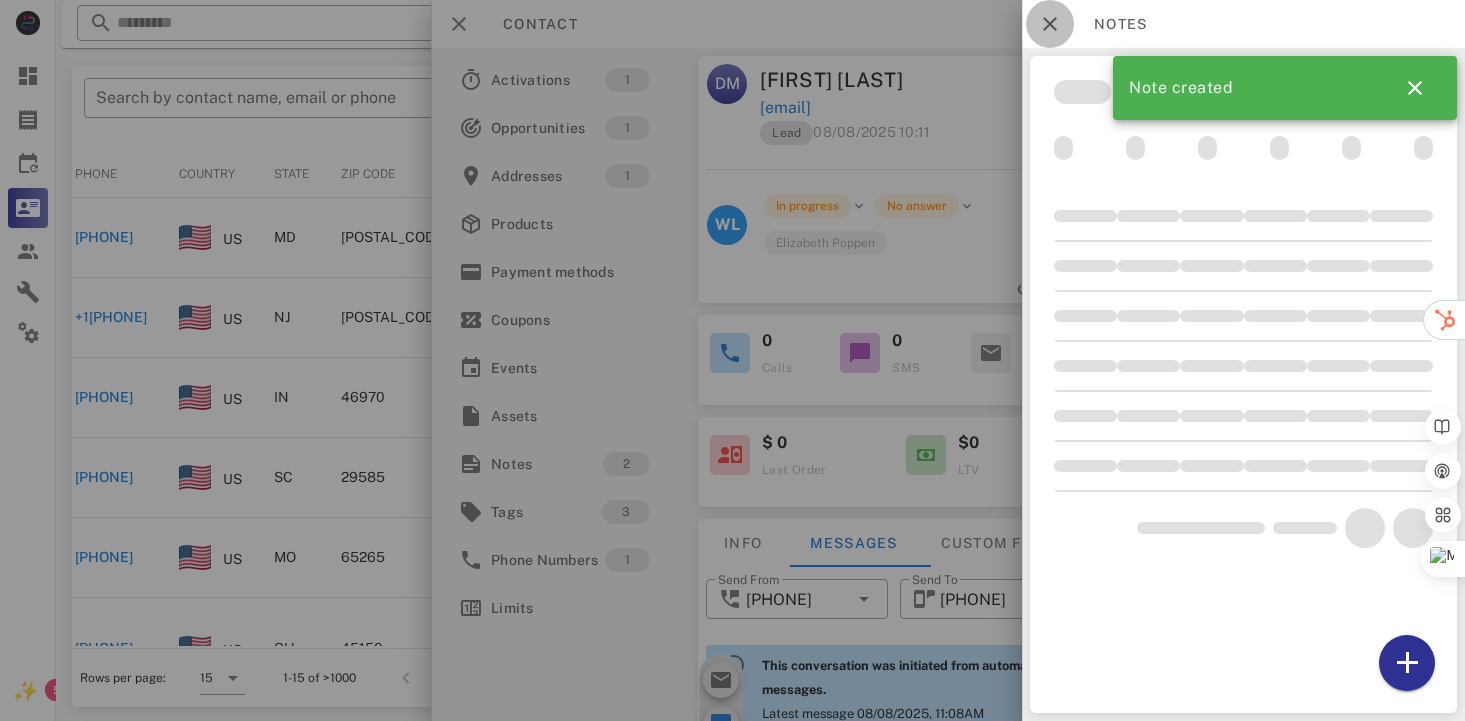 click at bounding box center [1050, 24] 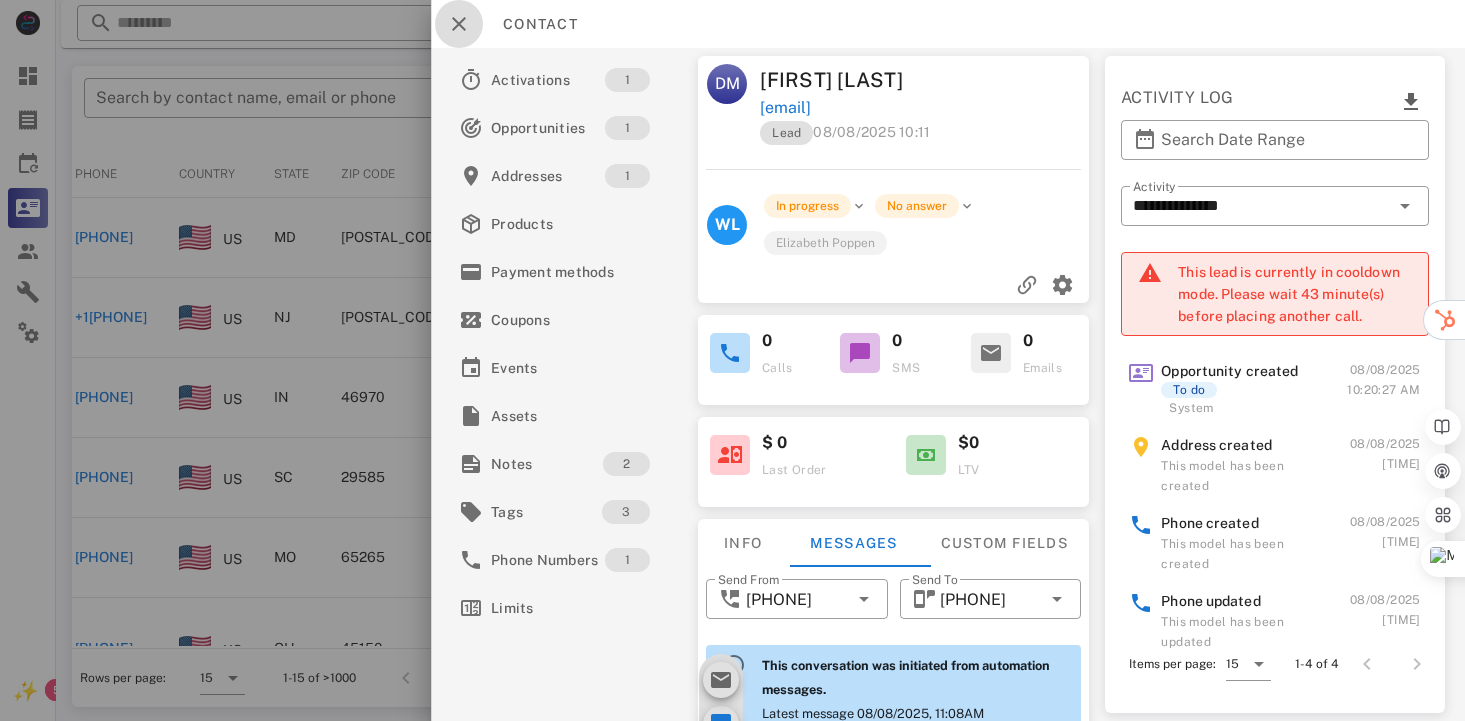 click at bounding box center [459, 24] 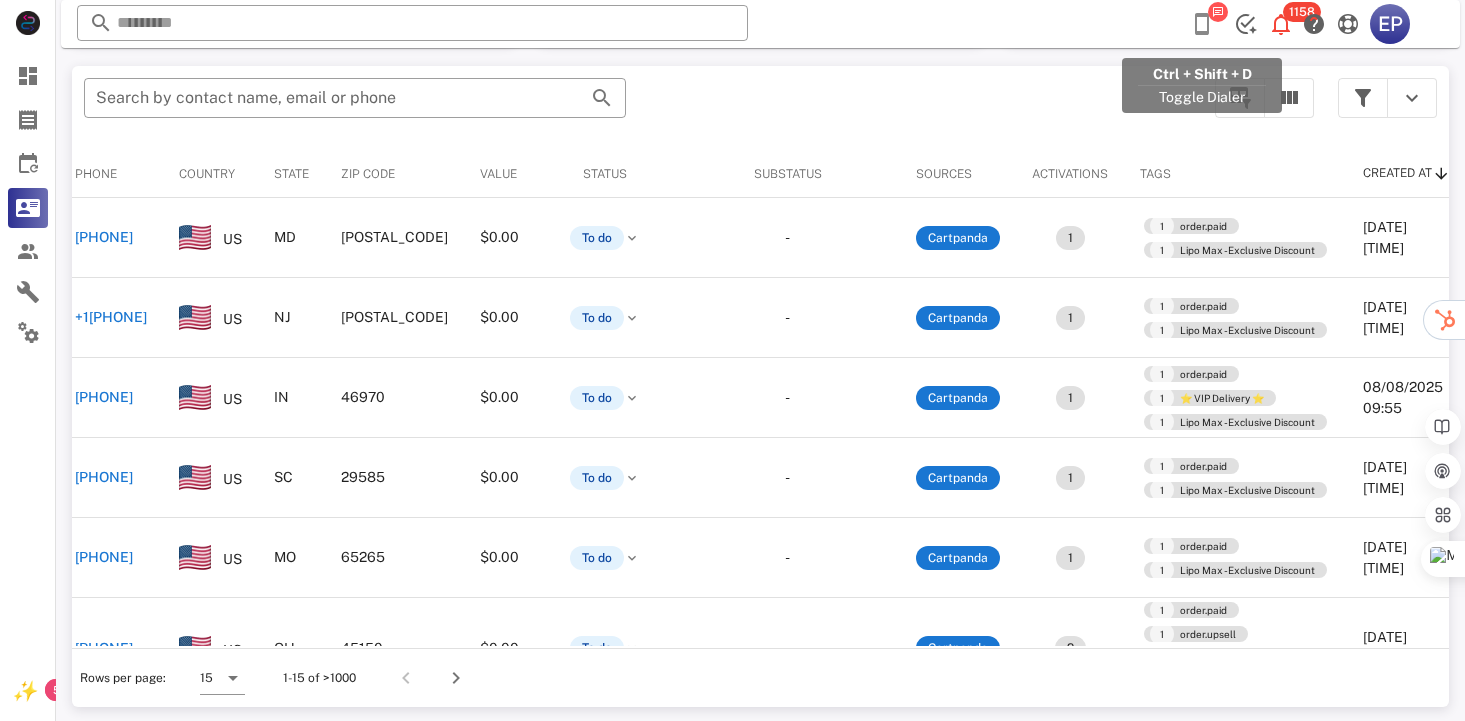 click at bounding box center [1202, 24] 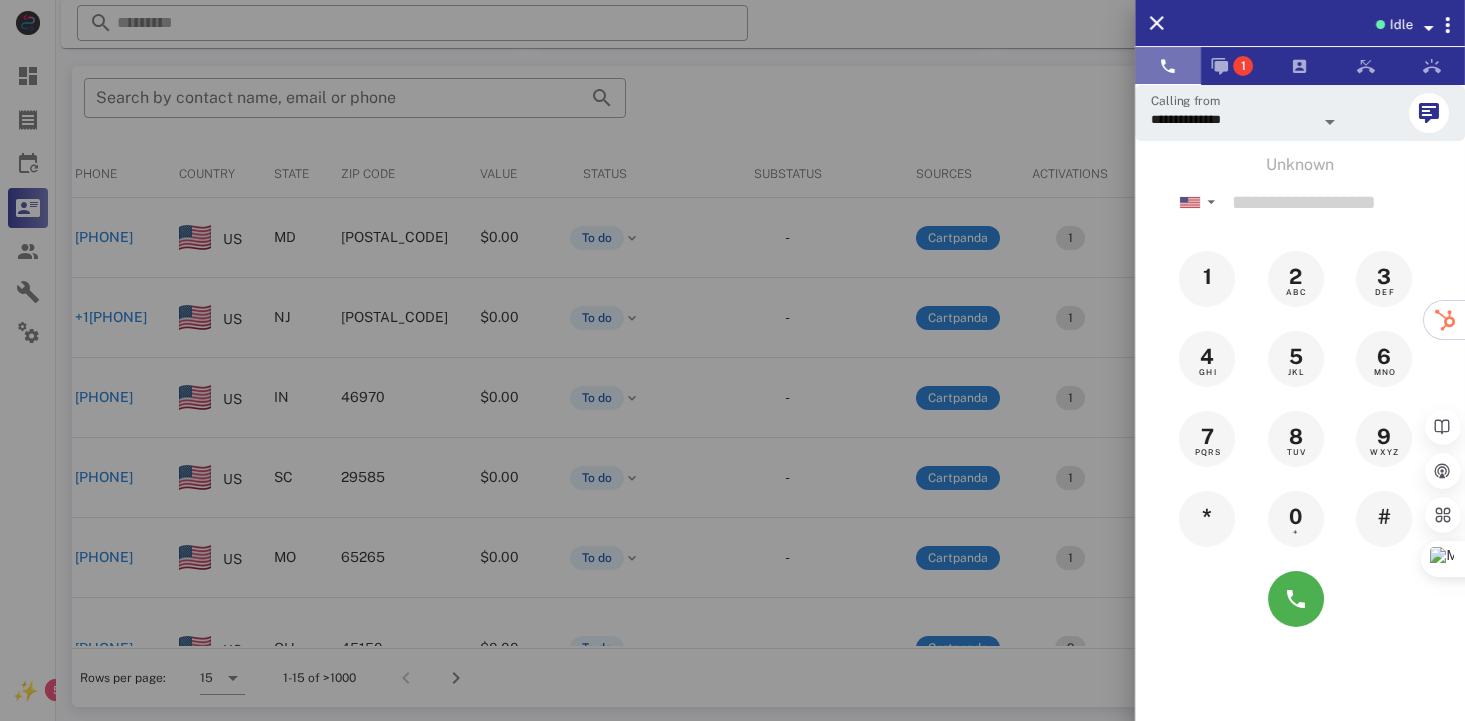 click at bounding box center [1168, 66] 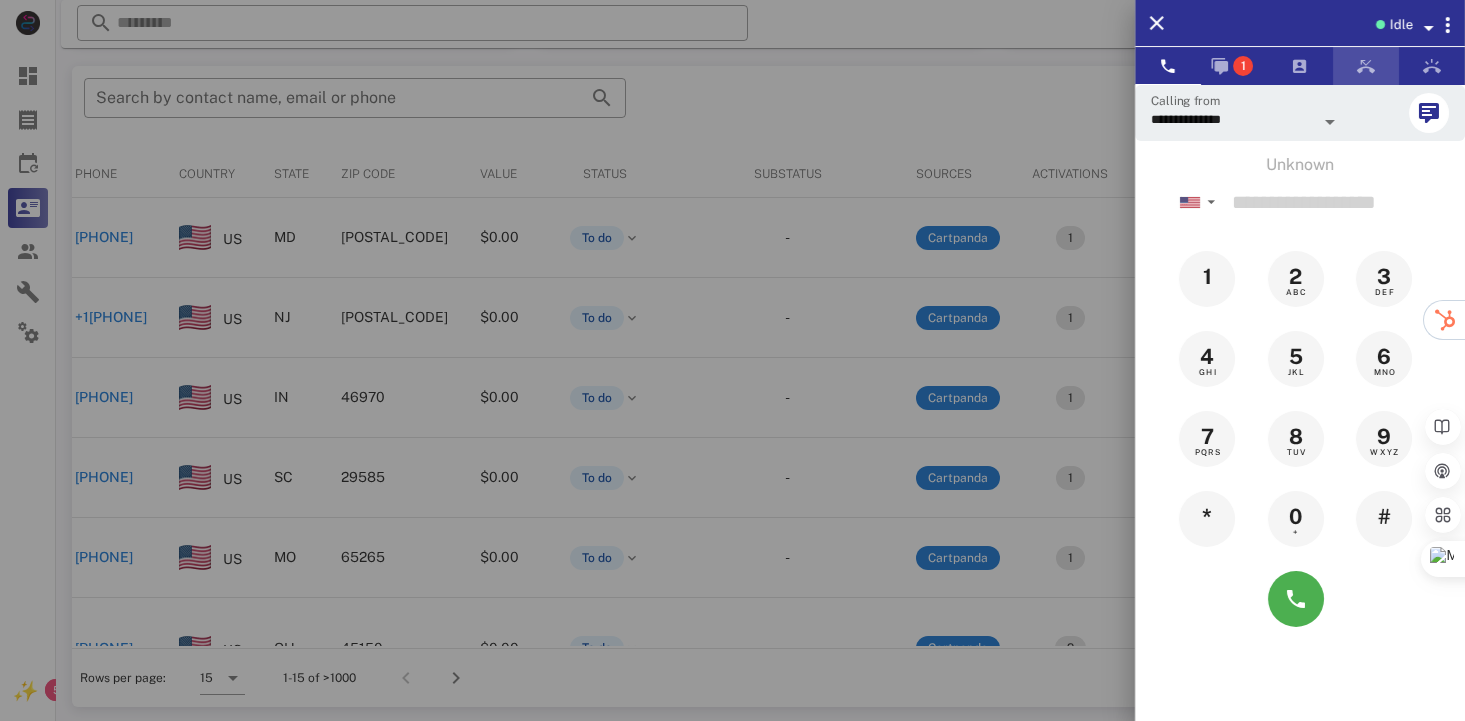 click at bounding box center (1366, 66) 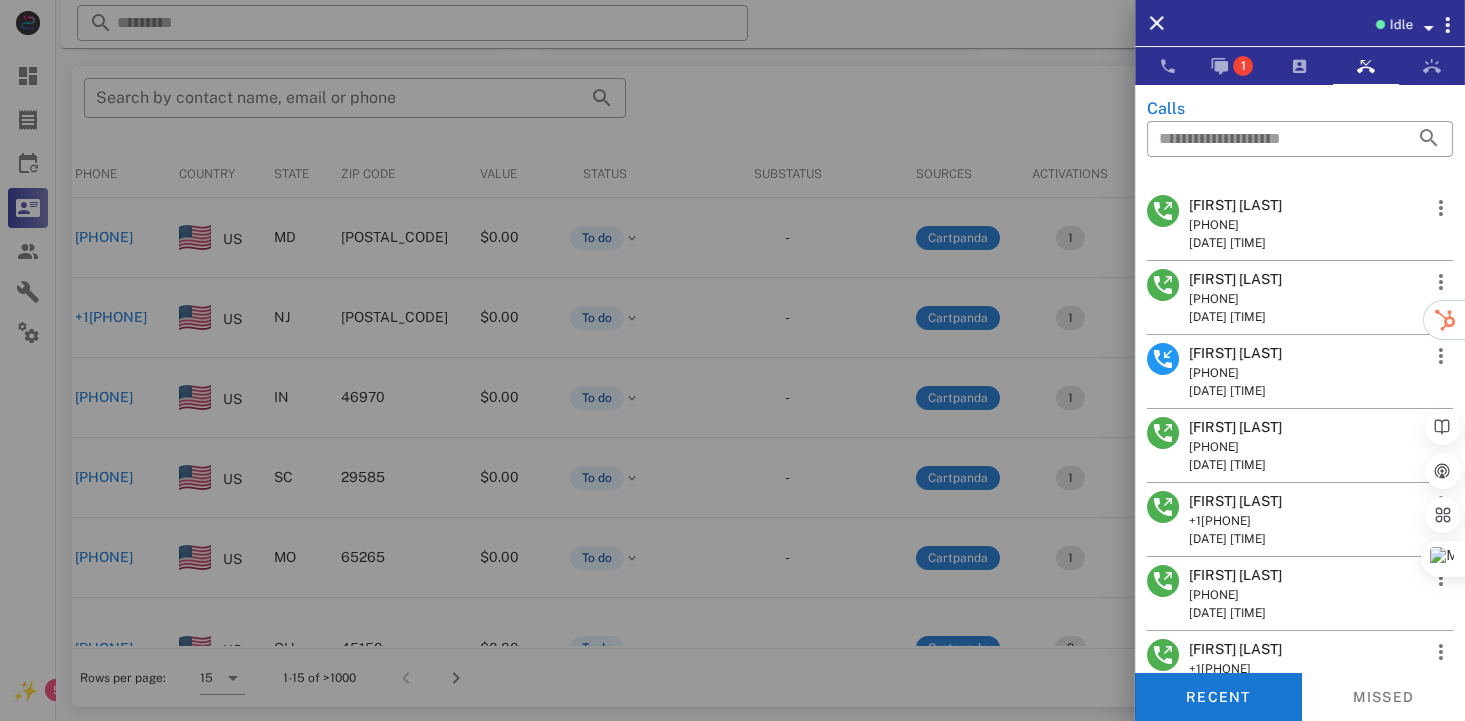 click on "[FIRST] [LAST]" at bounding box center [1235, 353] 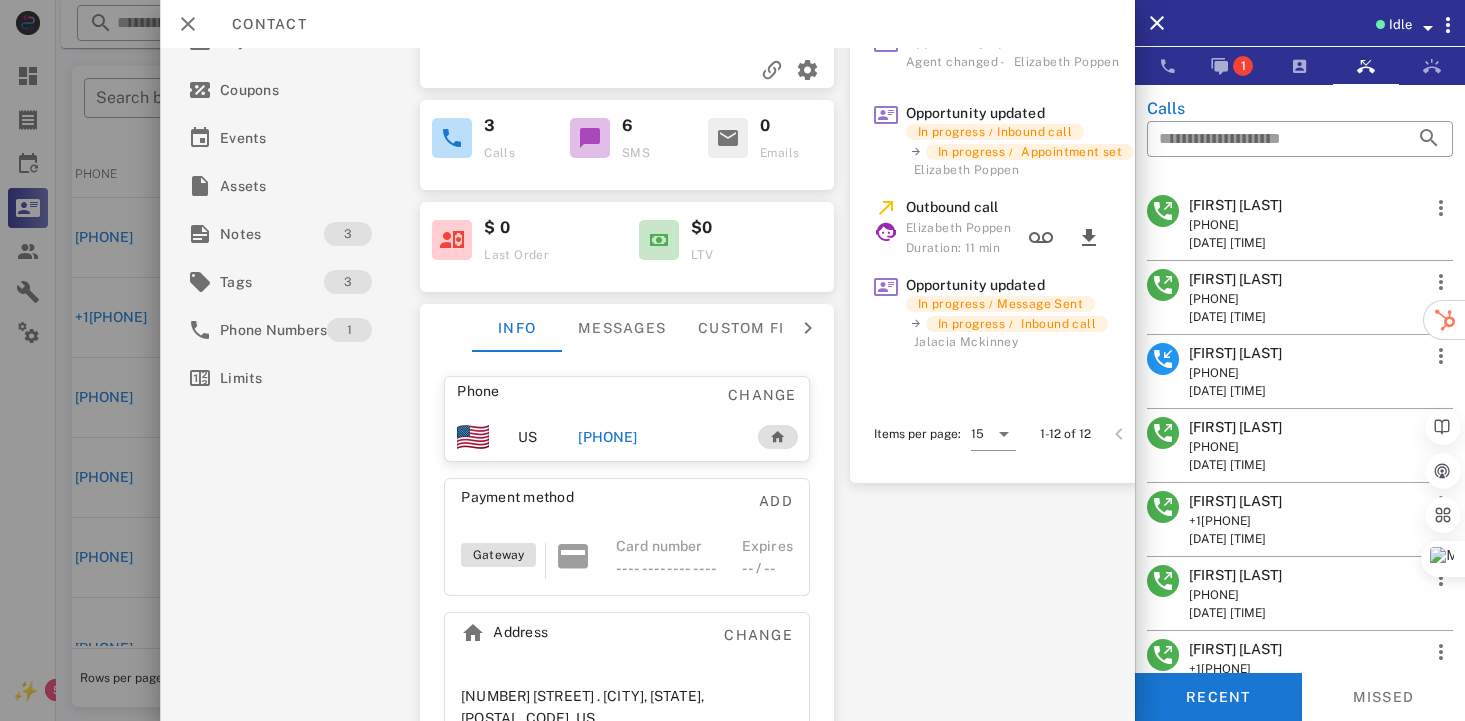 scroll, scrollTop: 287, scrollLeft: 0, axis: vertical 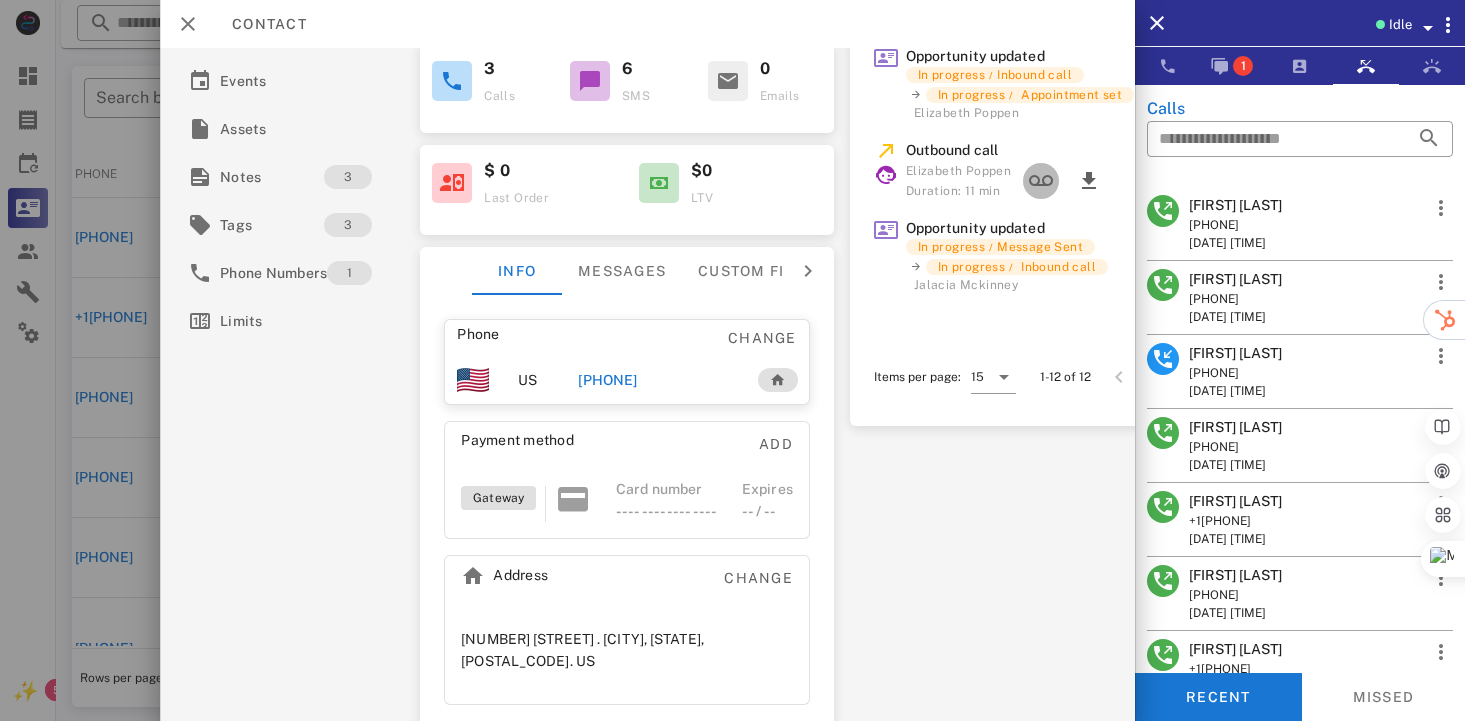 click at bounding box center (1041, 181) 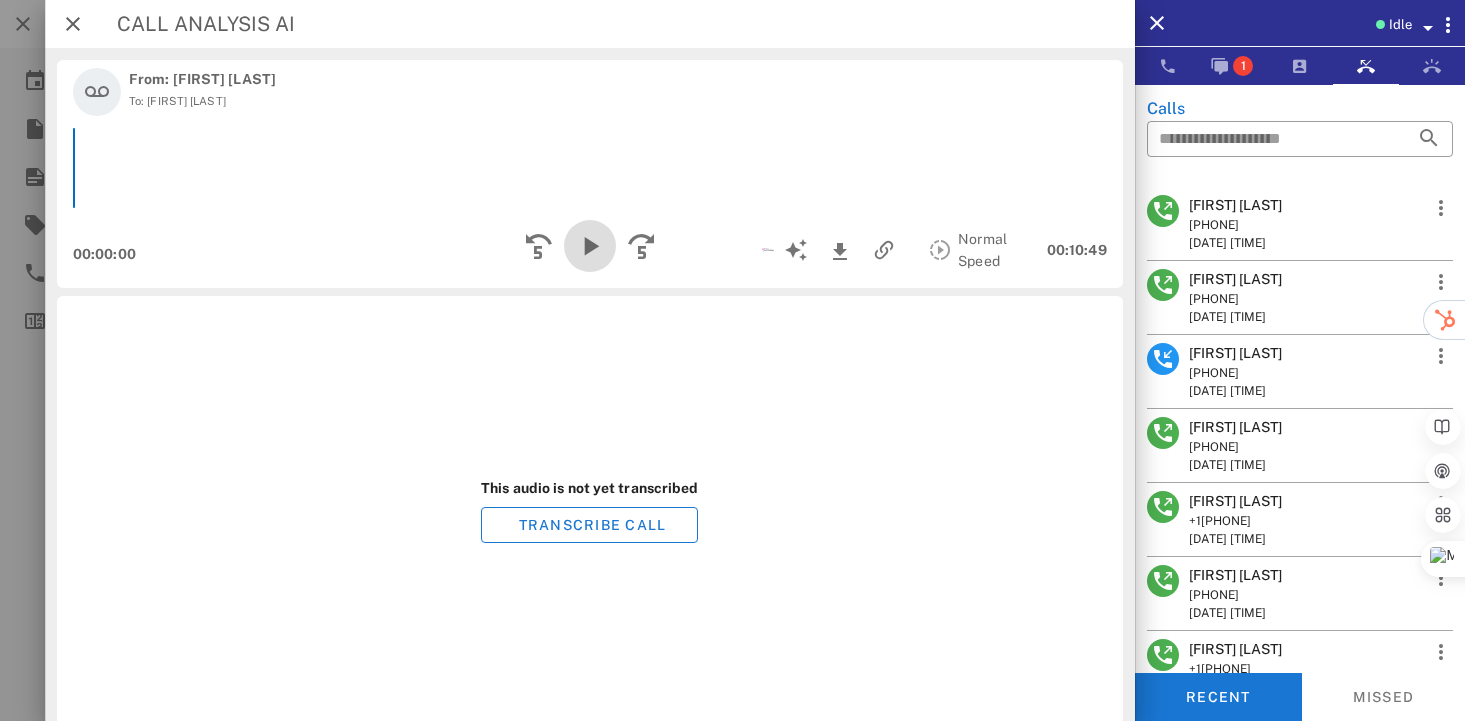 click at bounding box center [590, 246] 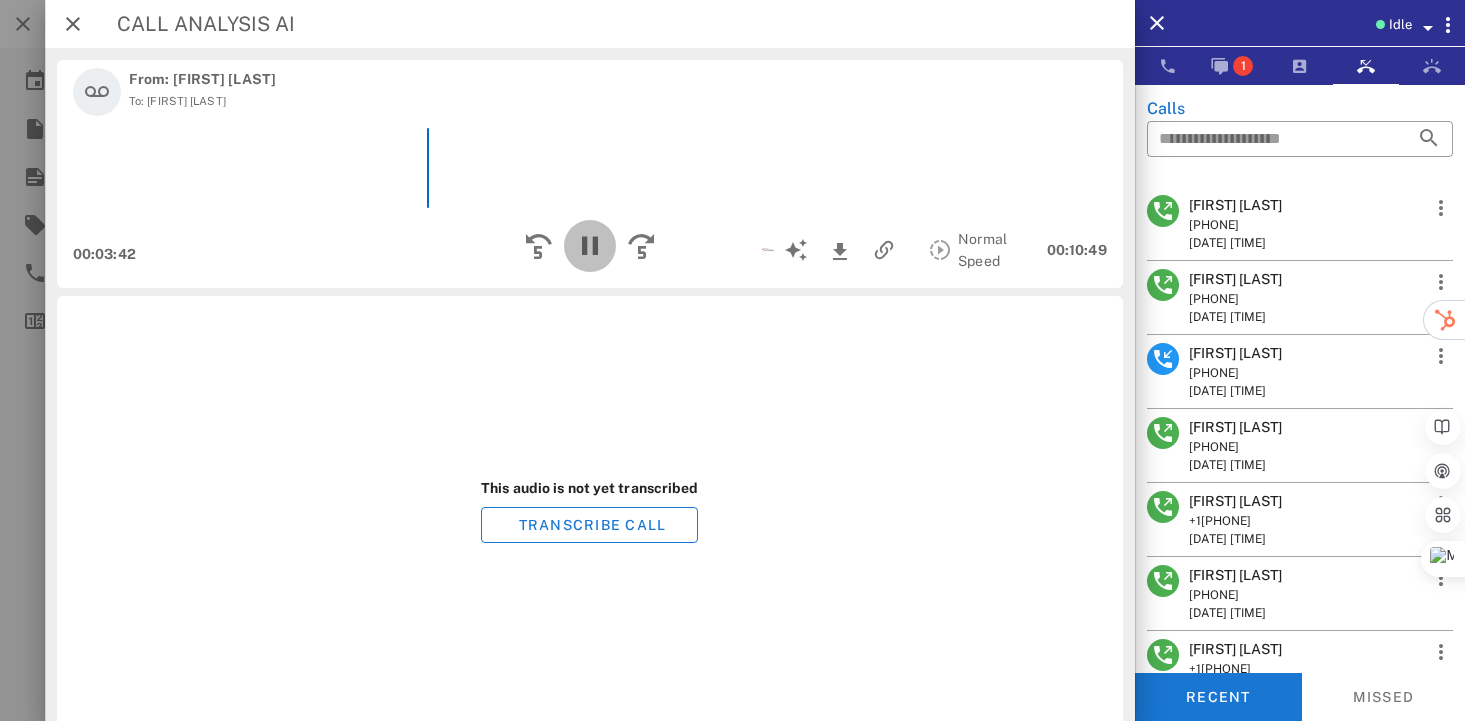 click at bounding box center (590, 246) 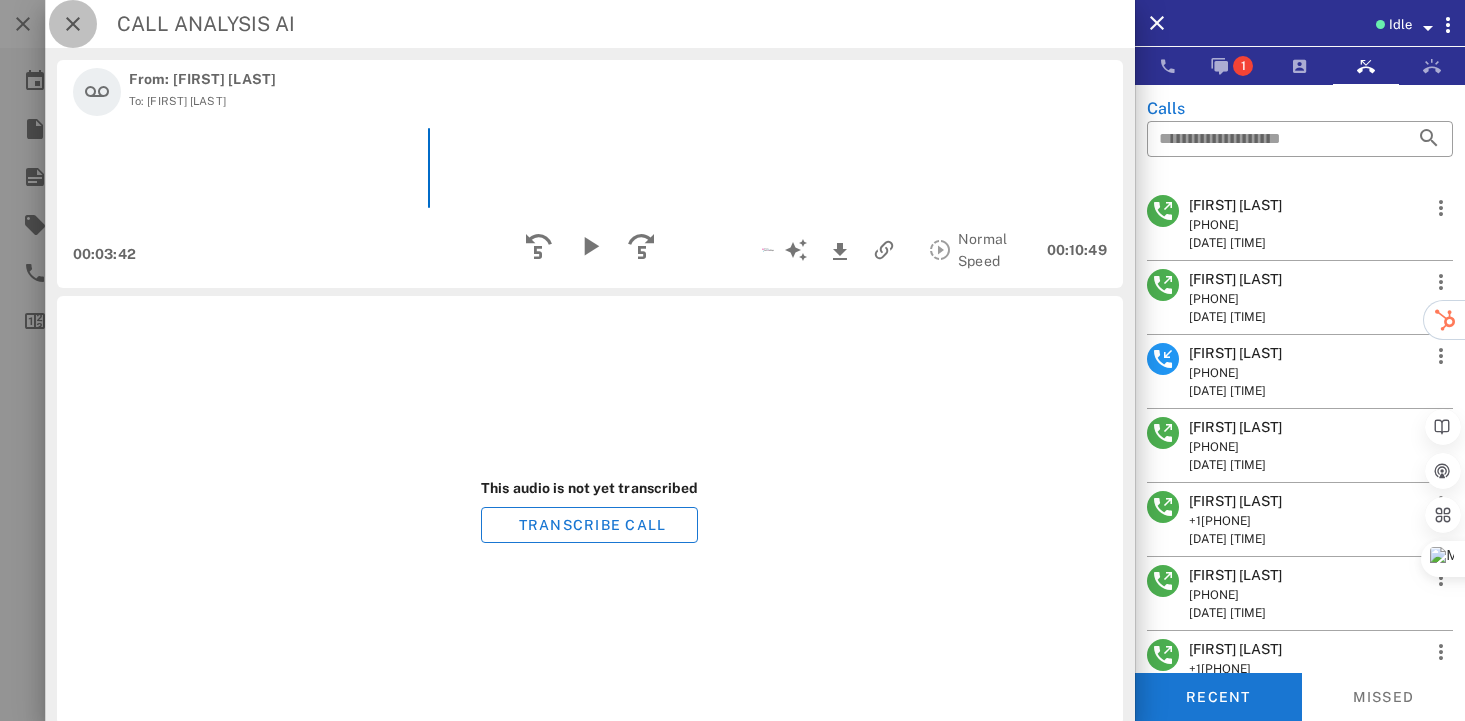 click at bounding box center (73, 24) 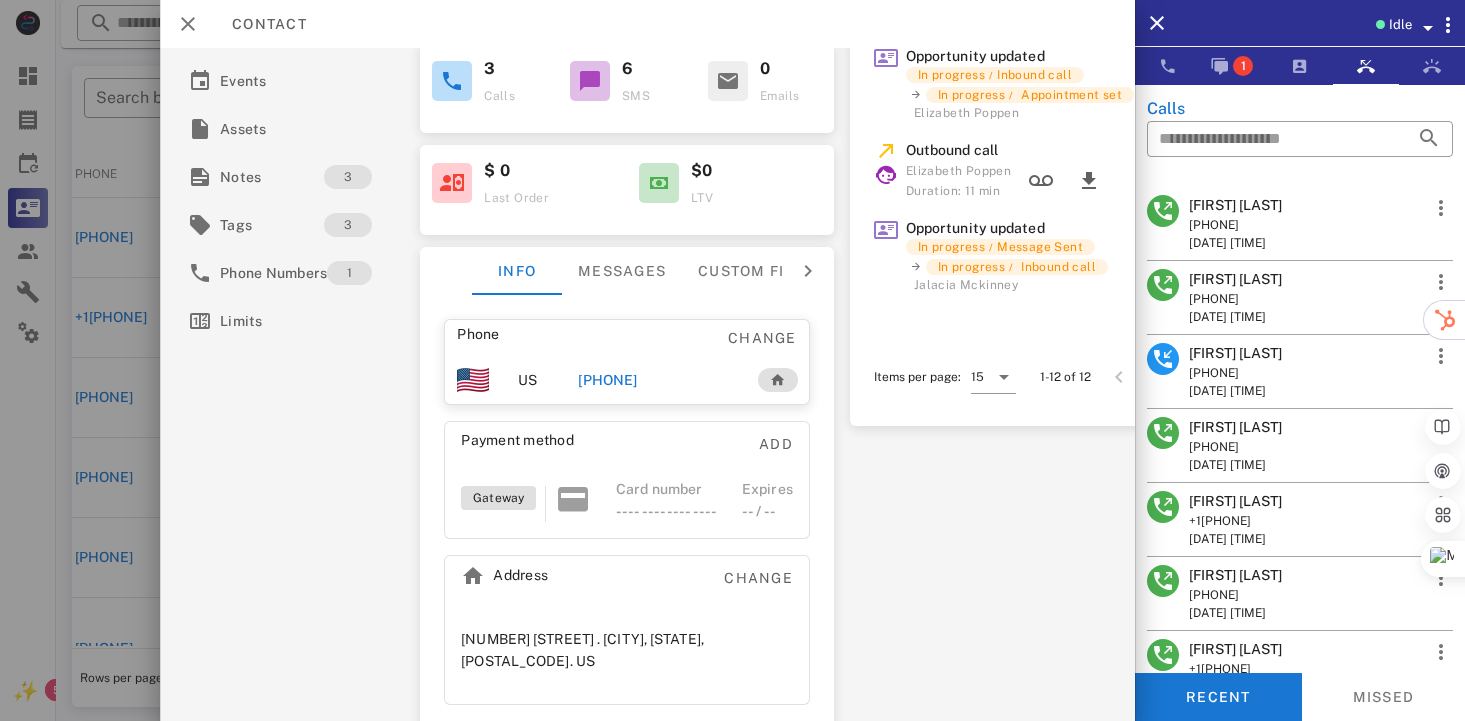 scroll, scrollTop: 0, scrollLeft: 0, axis: both 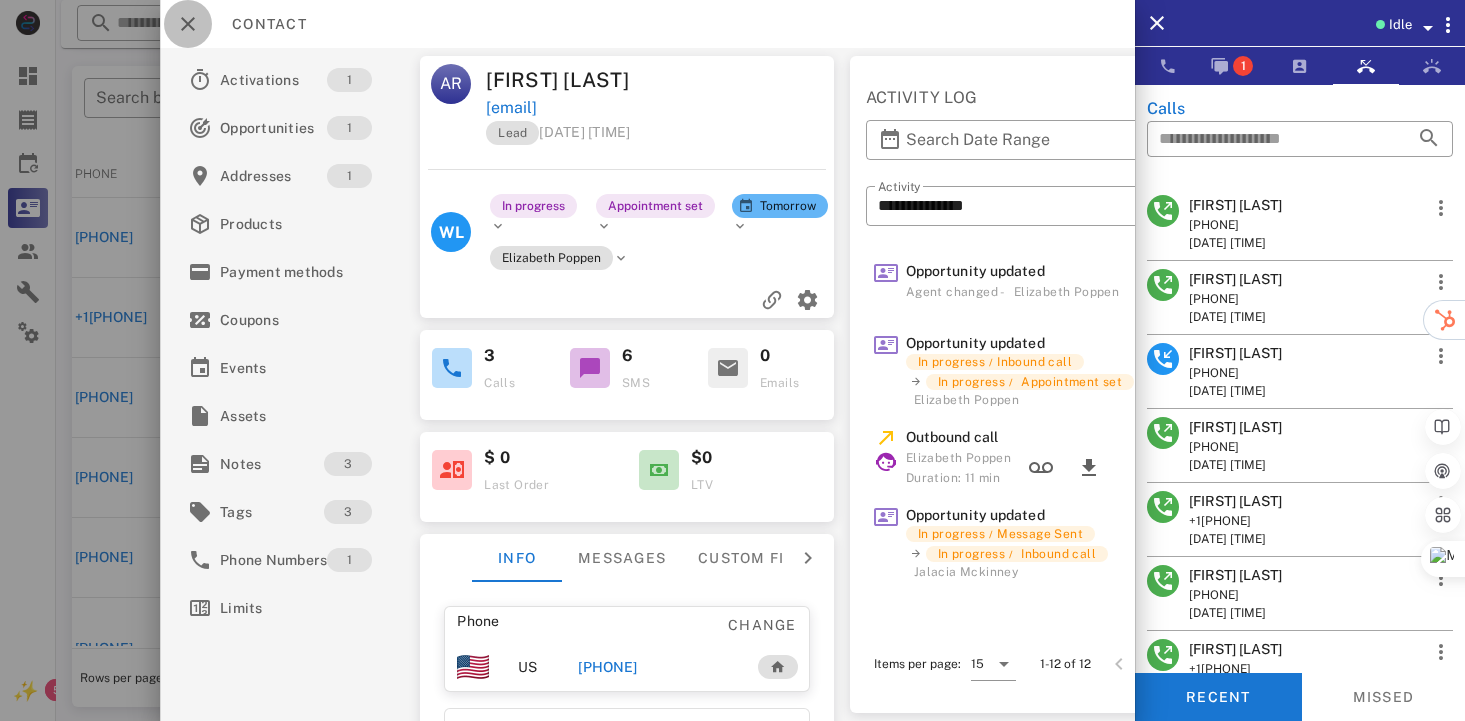 click at bounding box center [188, 24] 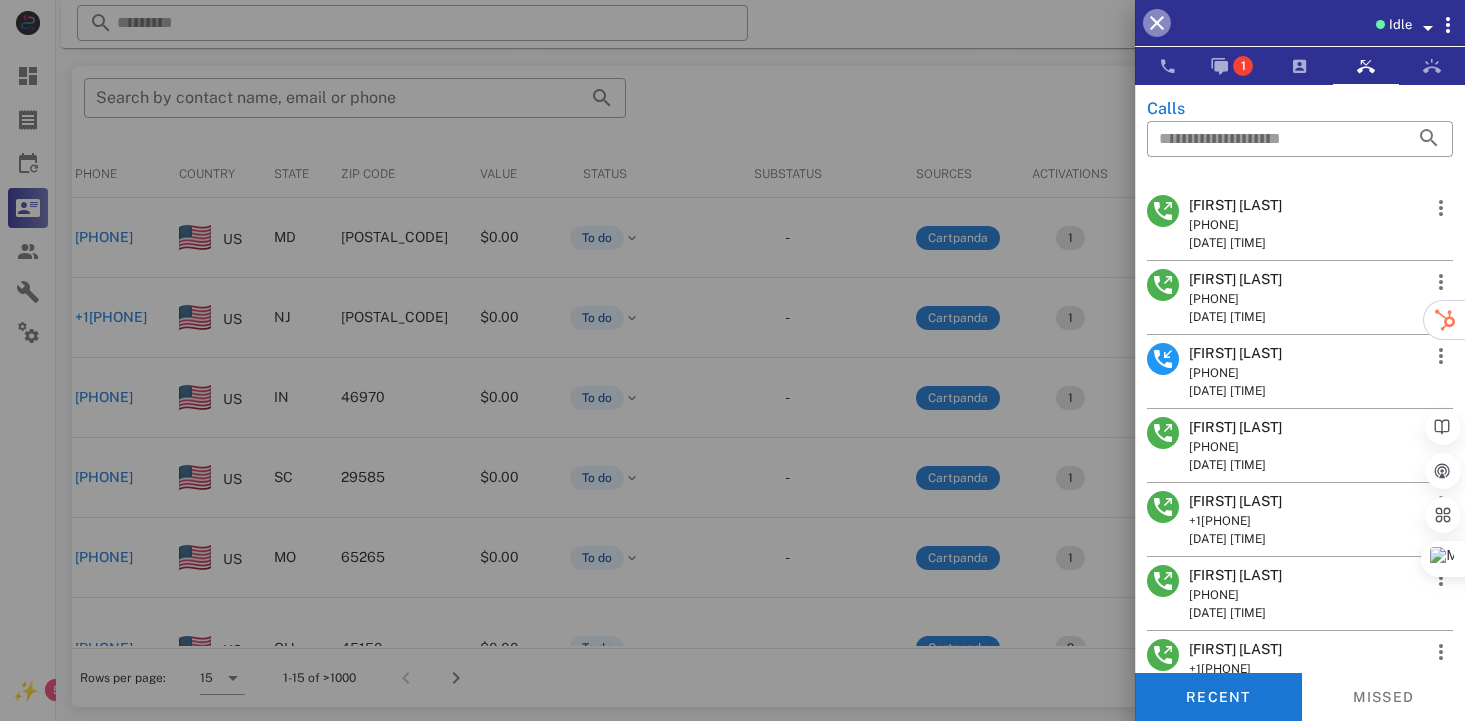 click at bounding box center (1157, 23) 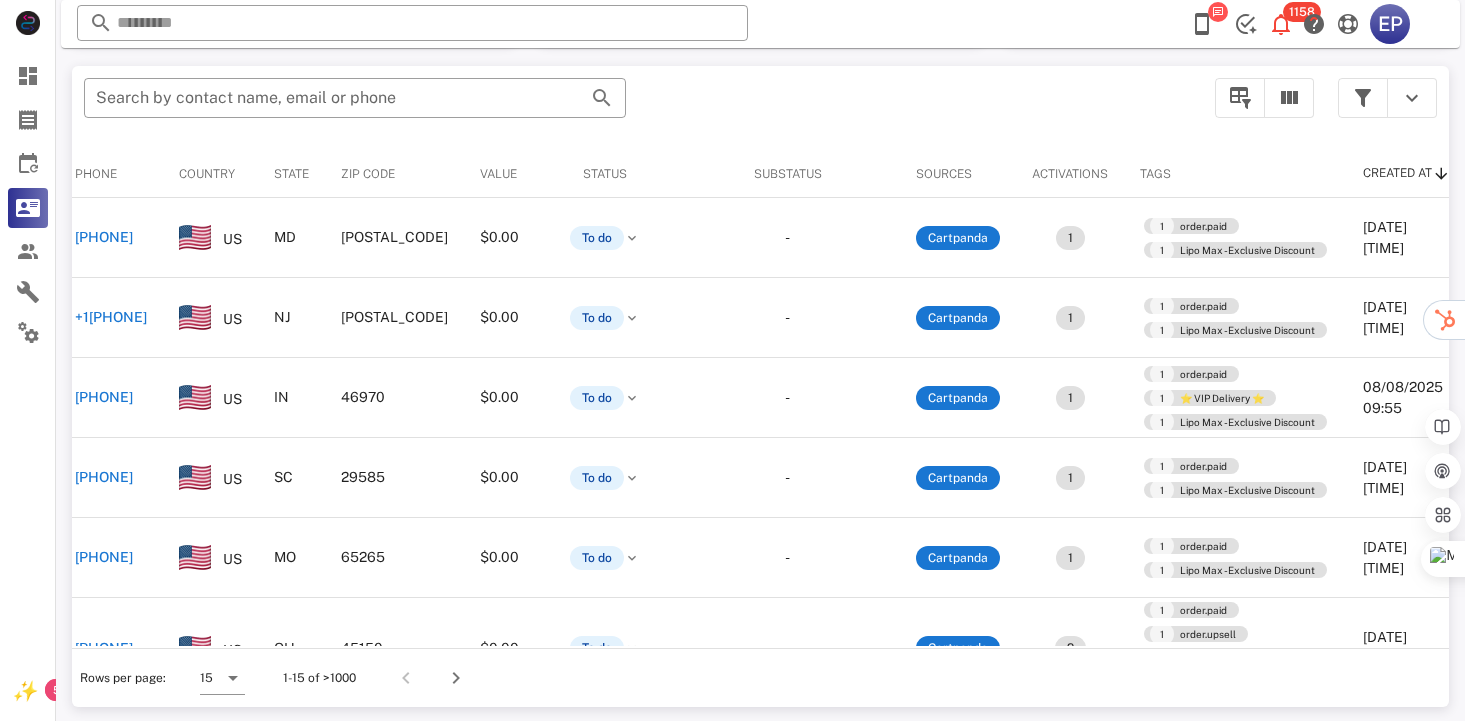 scroll, scrollTop: 0, scrollLeft: 0, axis: both 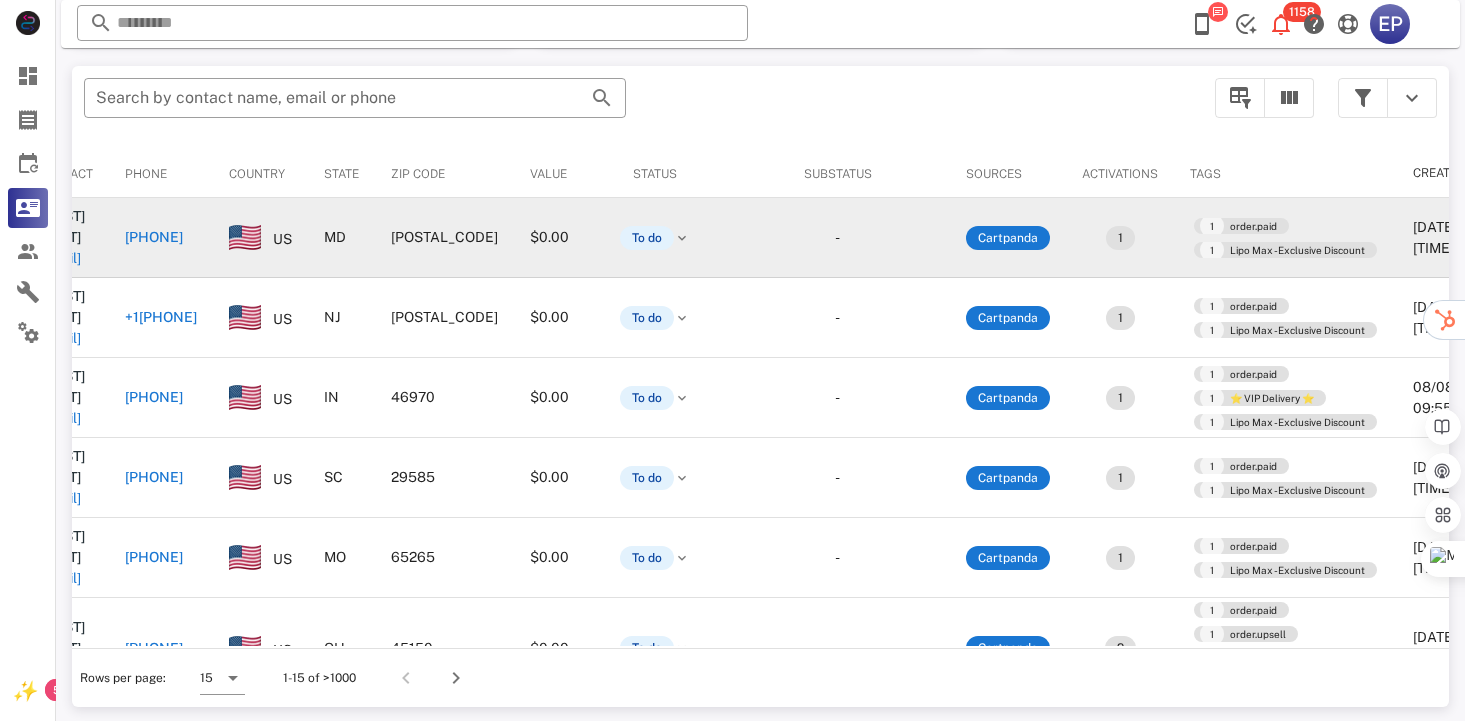 click on "[PHONE]" at bounding box center [154, 237] 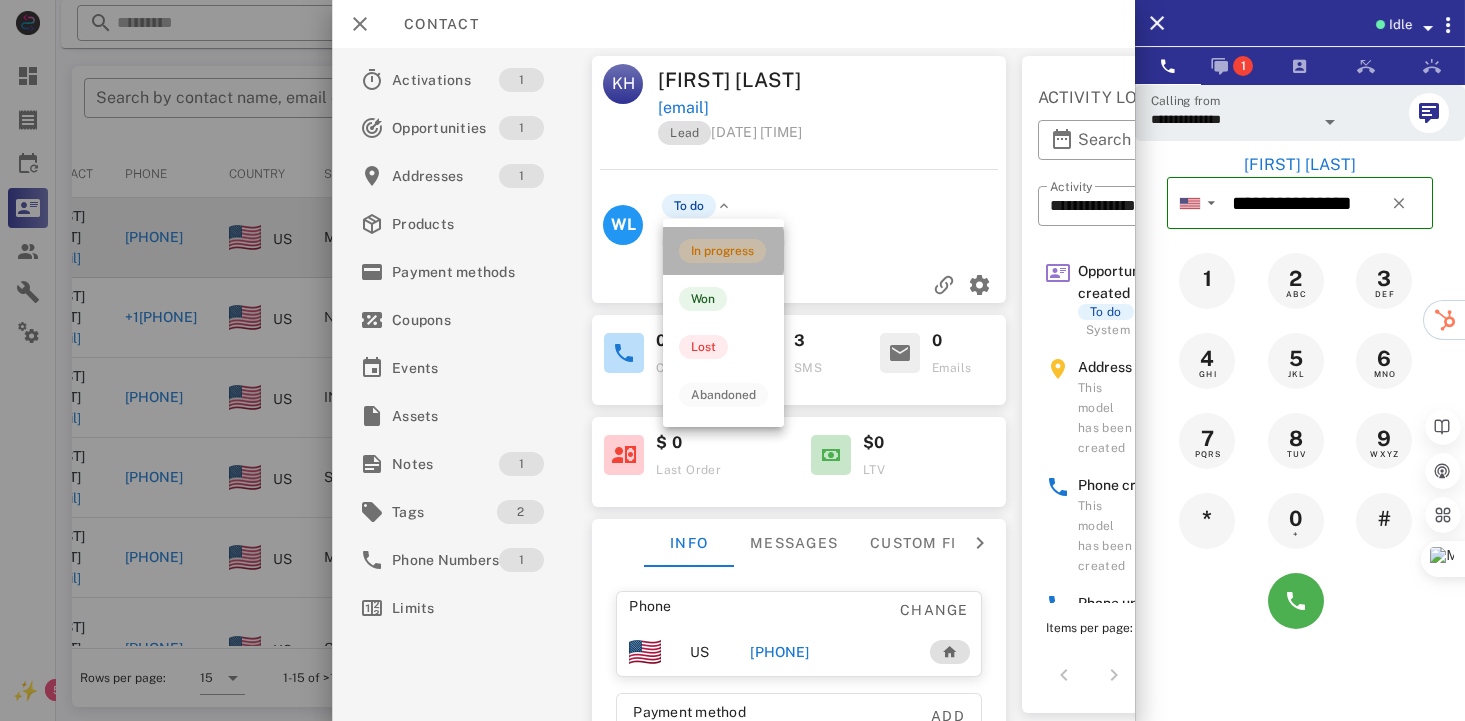 click on "In progress" at bounding box center [722, 251] 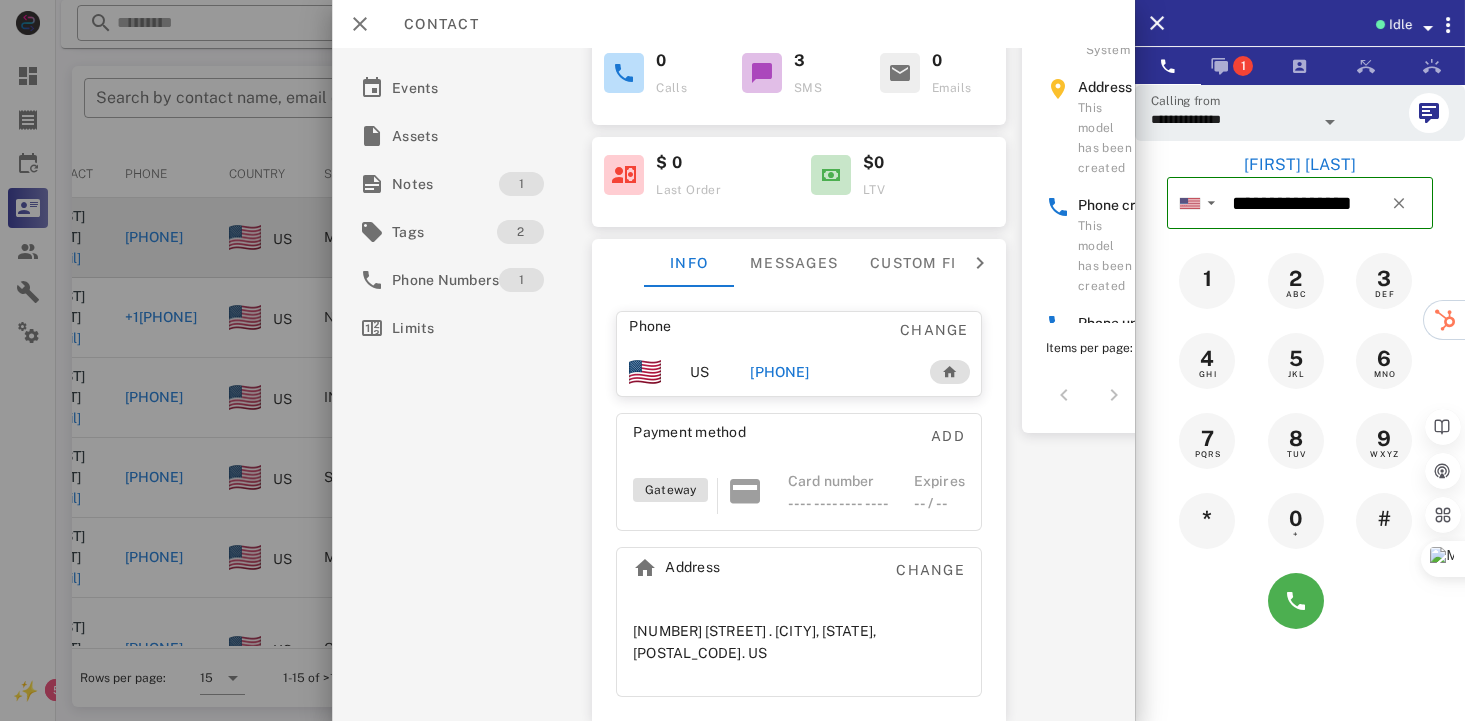 scroll, scrollTop: 295, scrollLeft: 0, axis: vertical 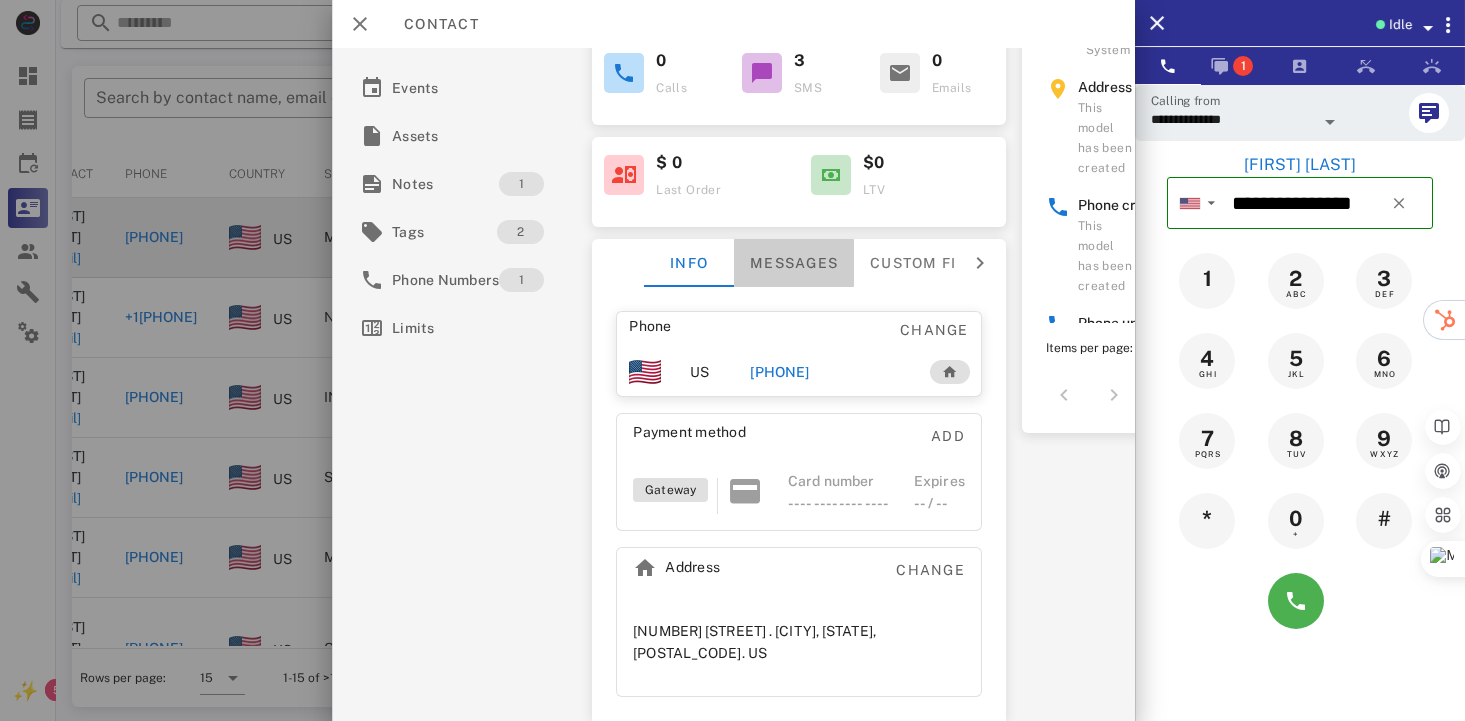 click on "Messages" at bounding box center (794, 263) 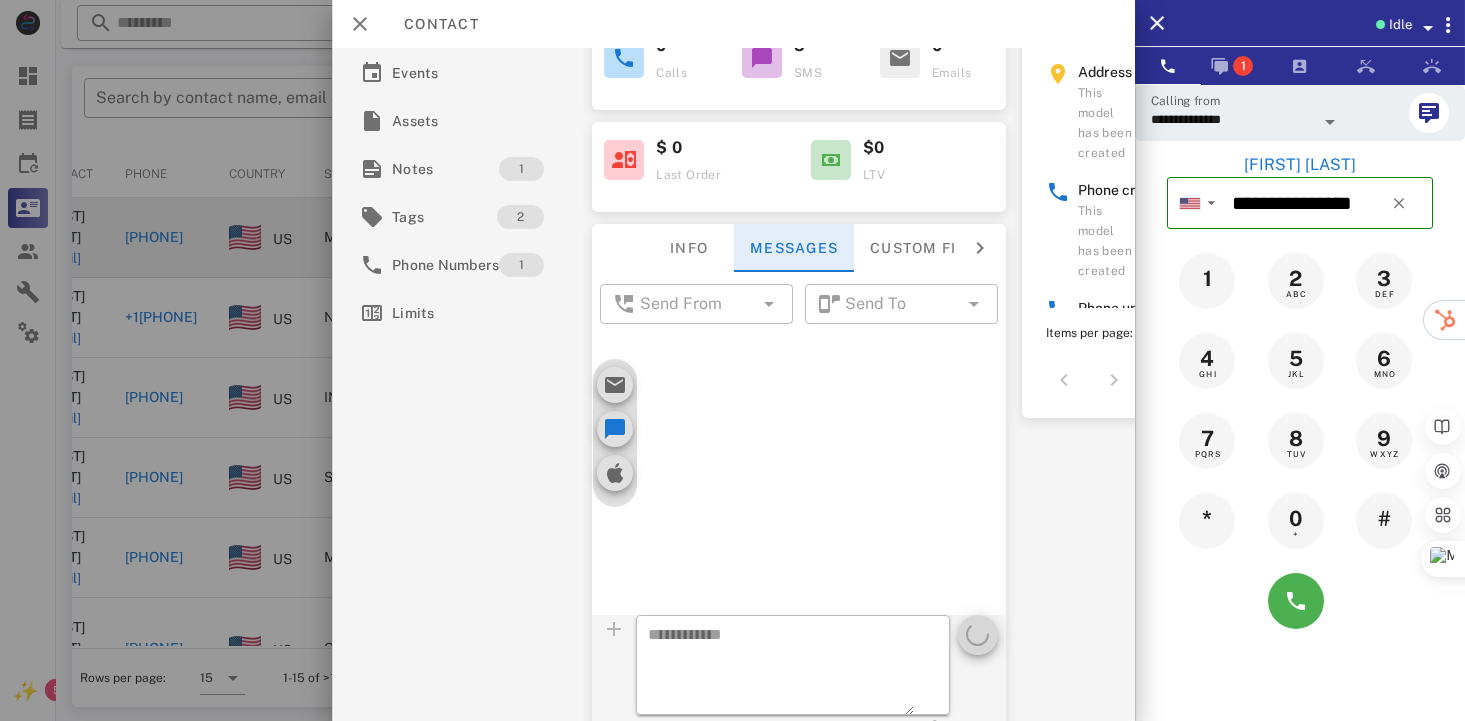 scroll, scrollTop: 688, scrollLeft: 0, axis: vertical 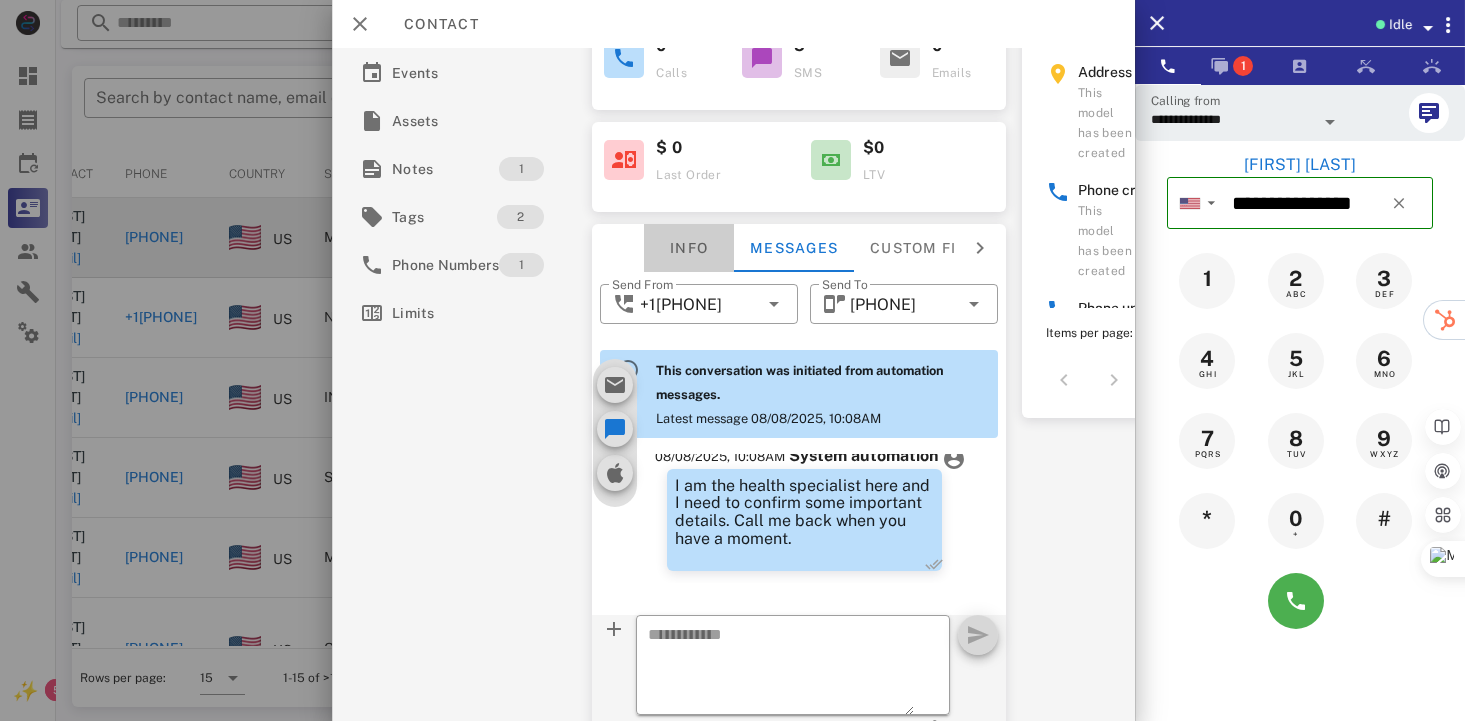 click on "Info" at bounding box center [689, 248] 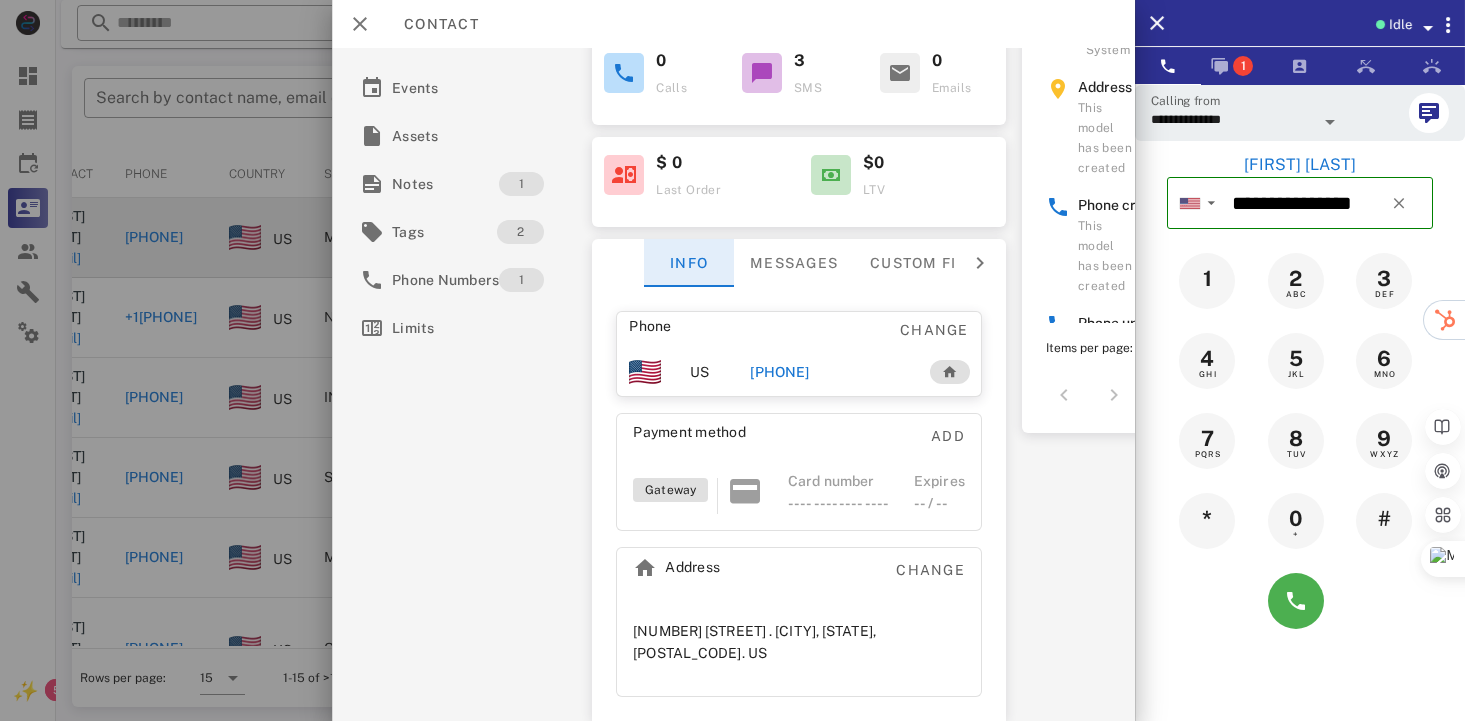 scroll, scrollTop: 295, scrollLeft: 0, axis: vertical 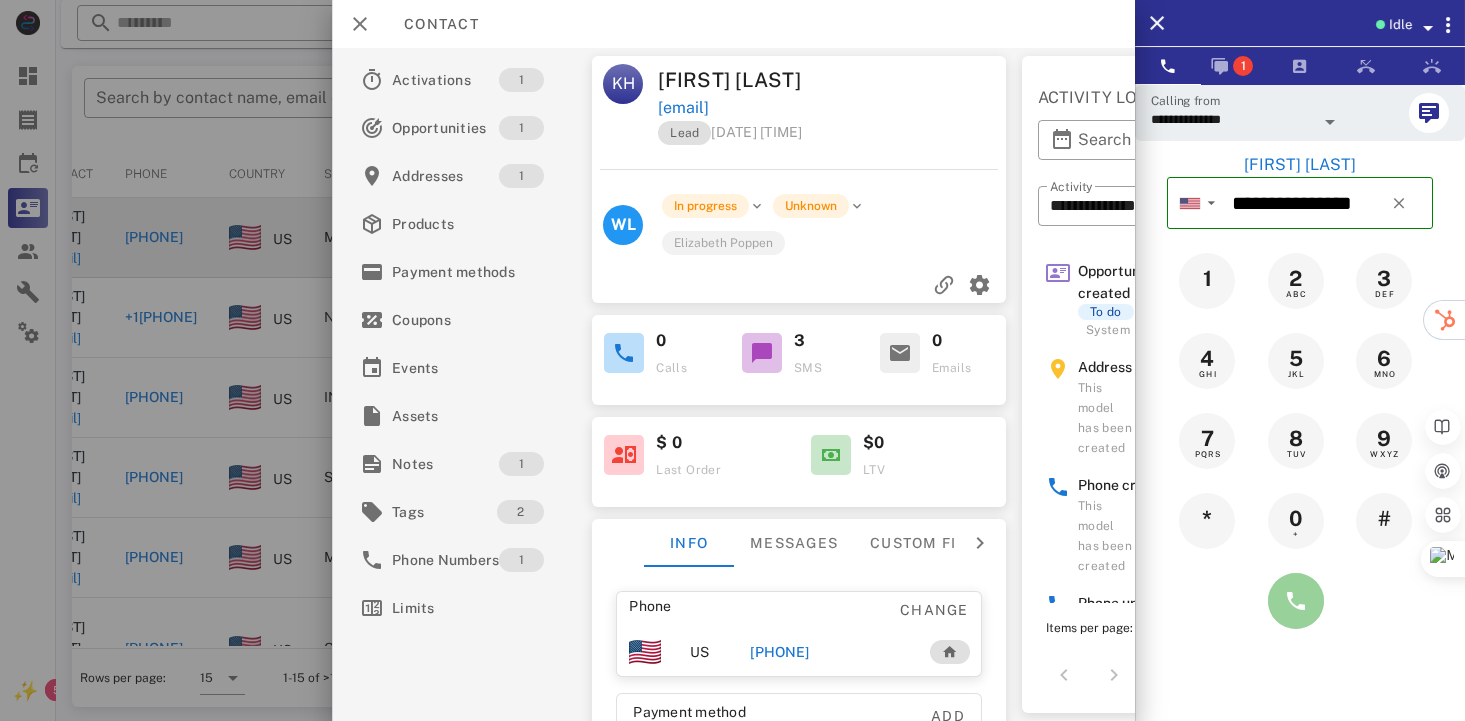 click at bounding box center (1296, 601) 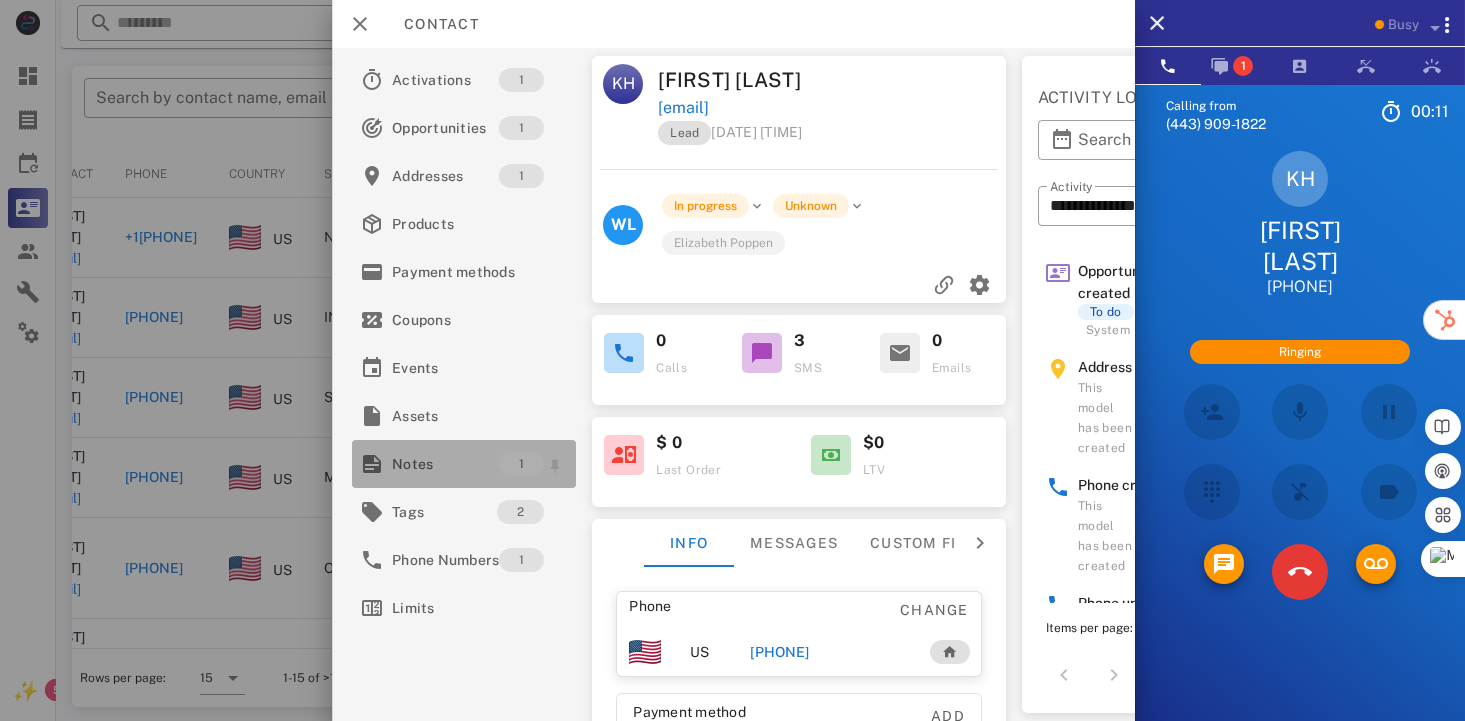 click on "Notes" at bounding box center [445, 464] 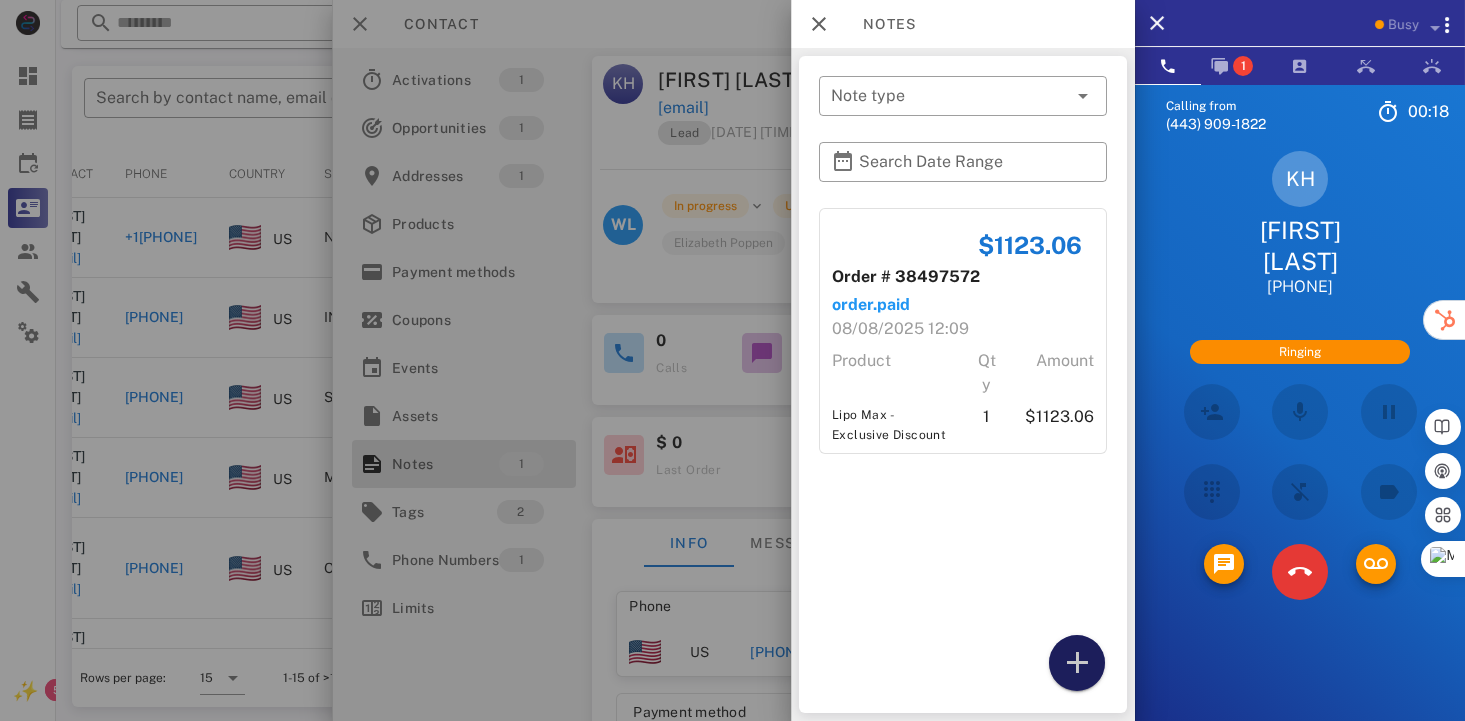 click at bounding box center (1077, 663) 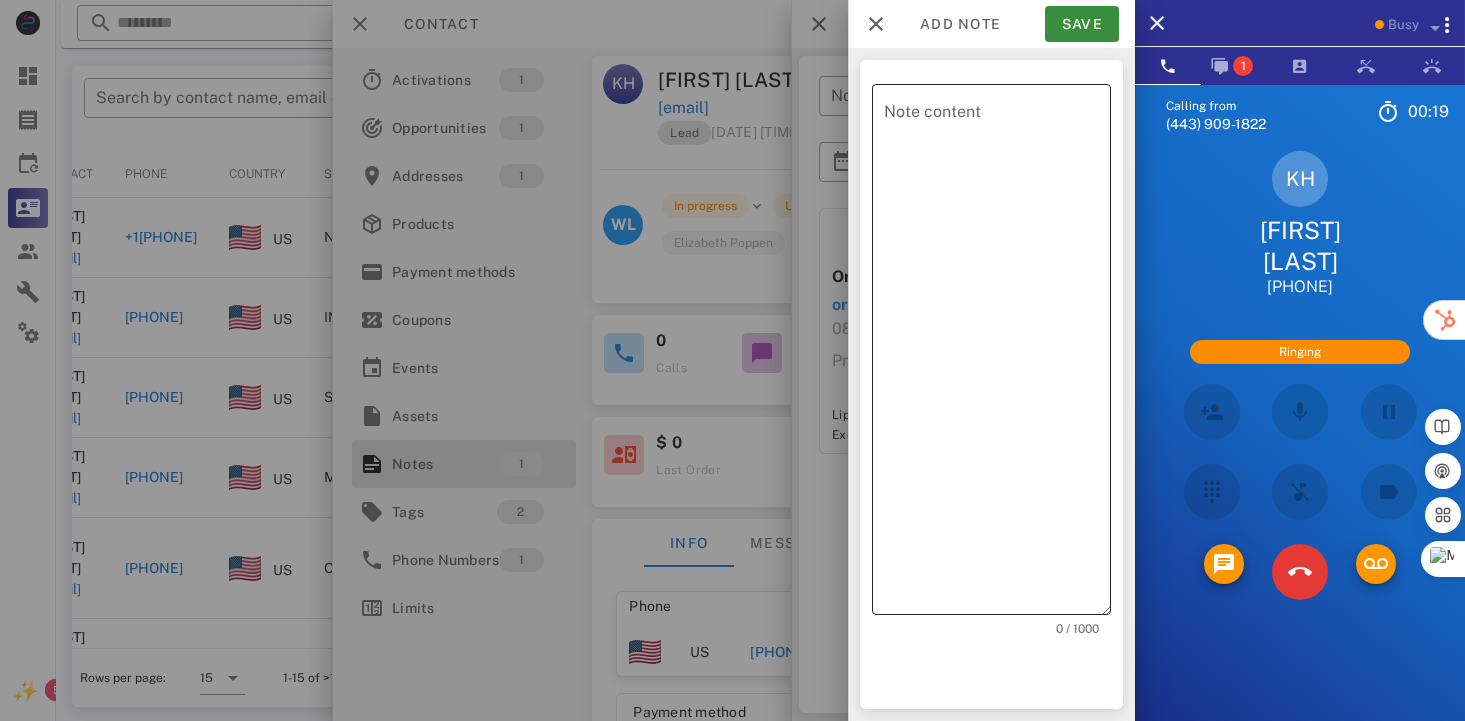 click on "Note content" at bounding box center [997, 354] 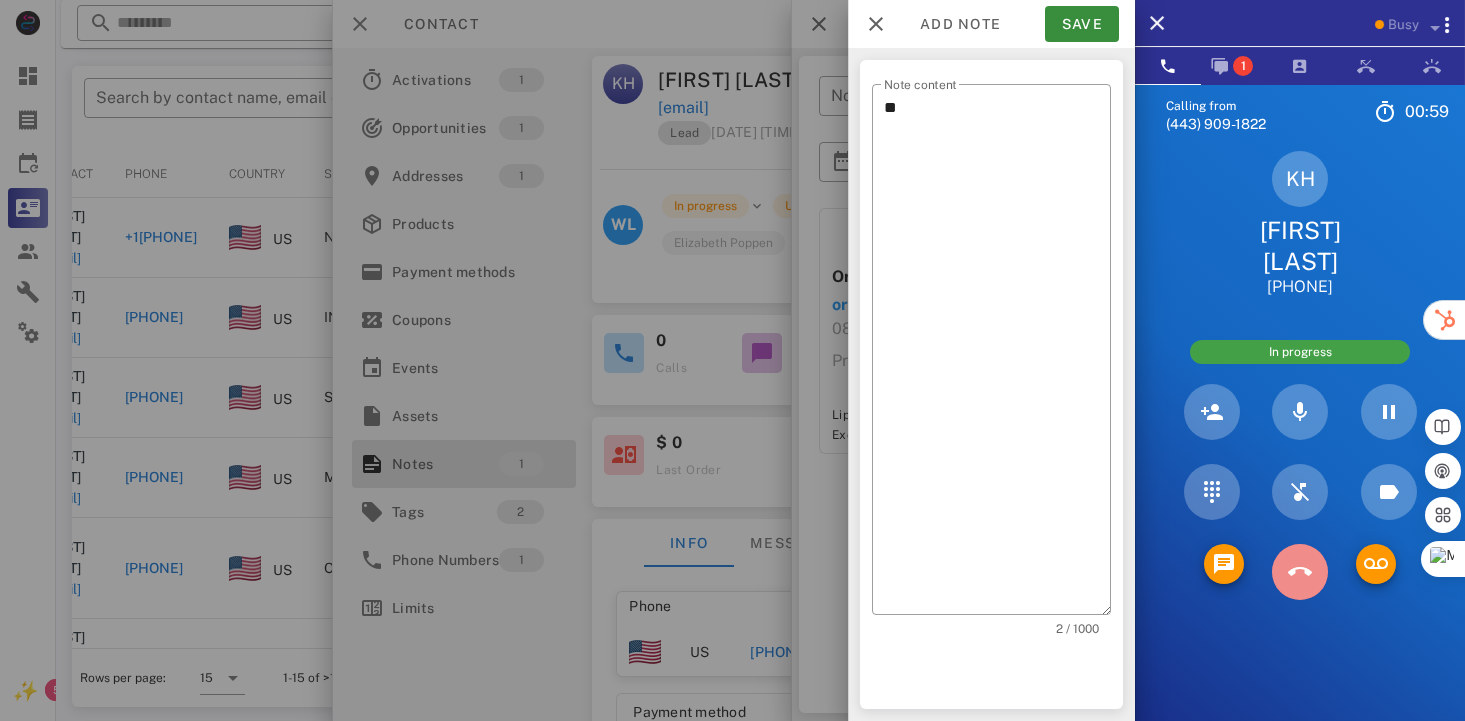 click at bounding box center [1300, 572] 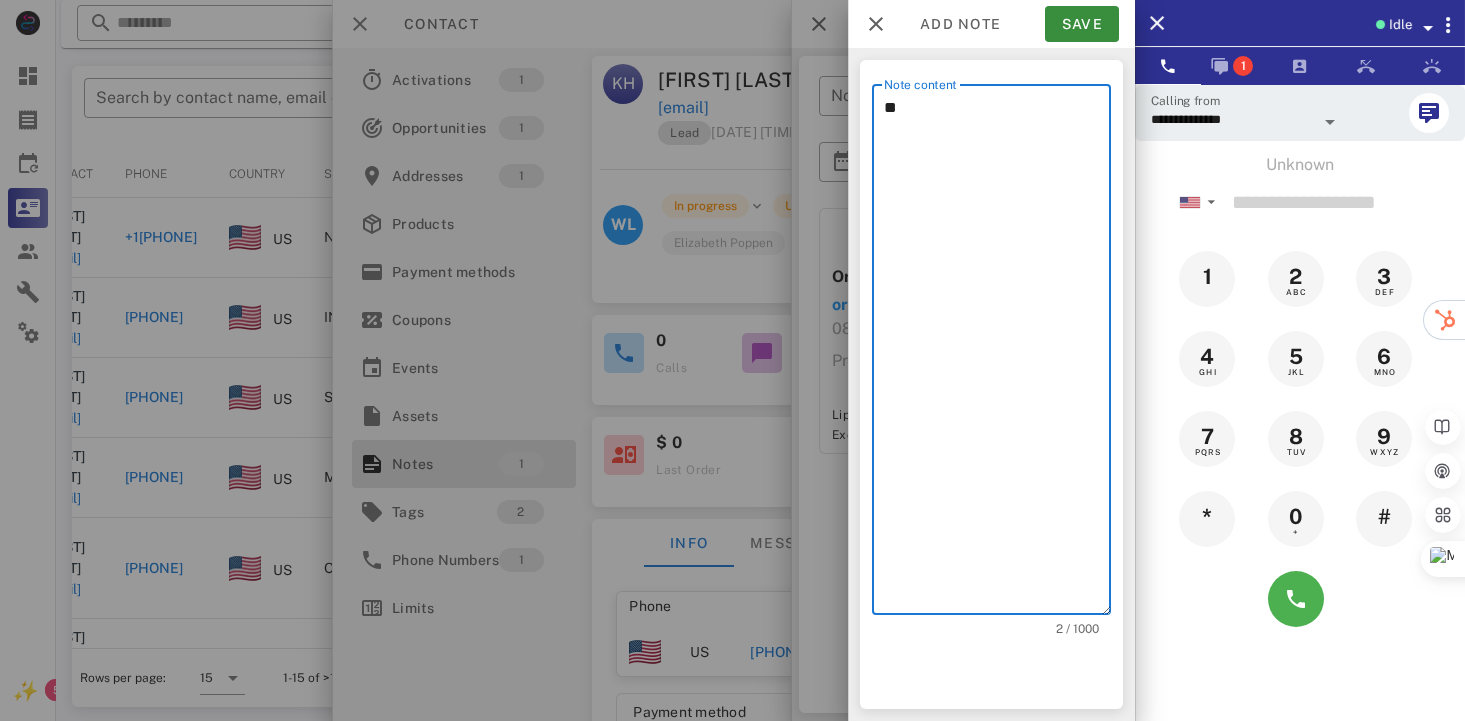 click on "**" at bounding box center [997, 354] 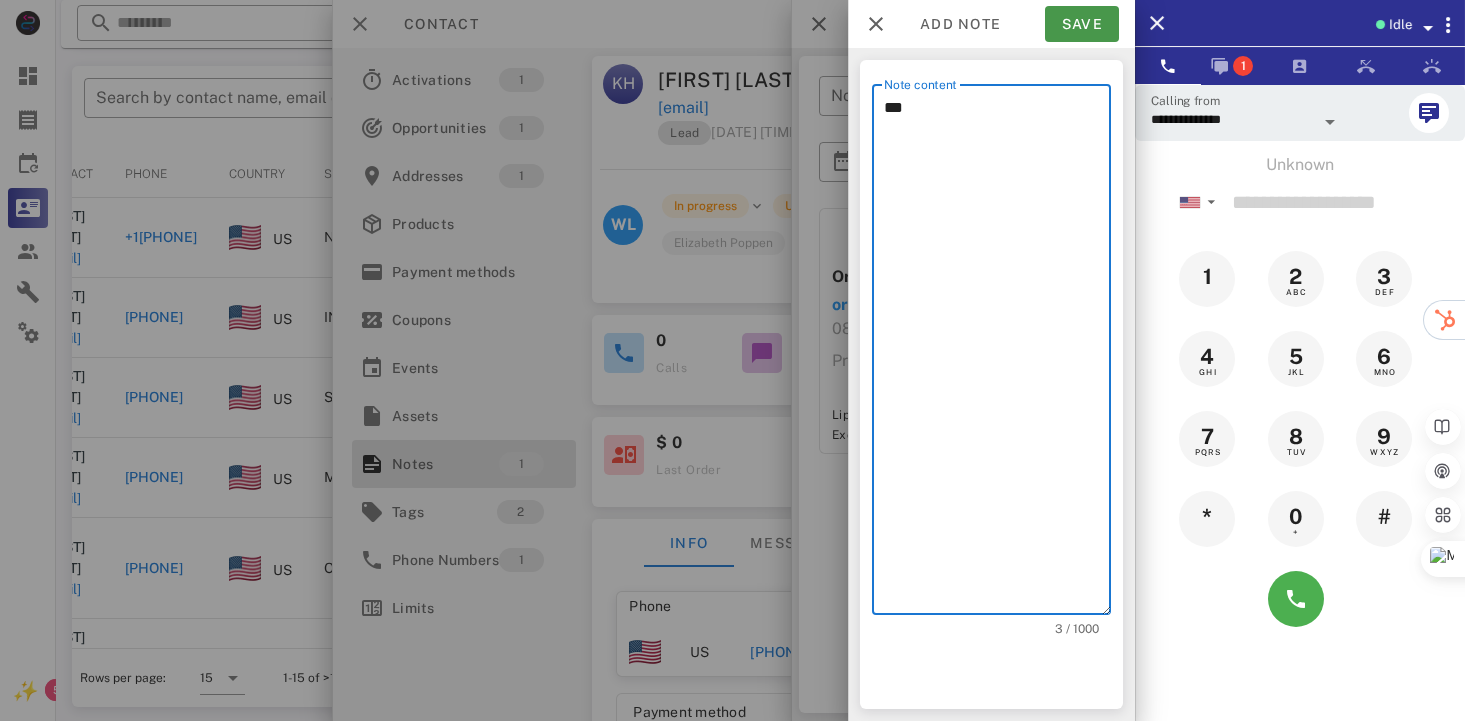 type on "**" 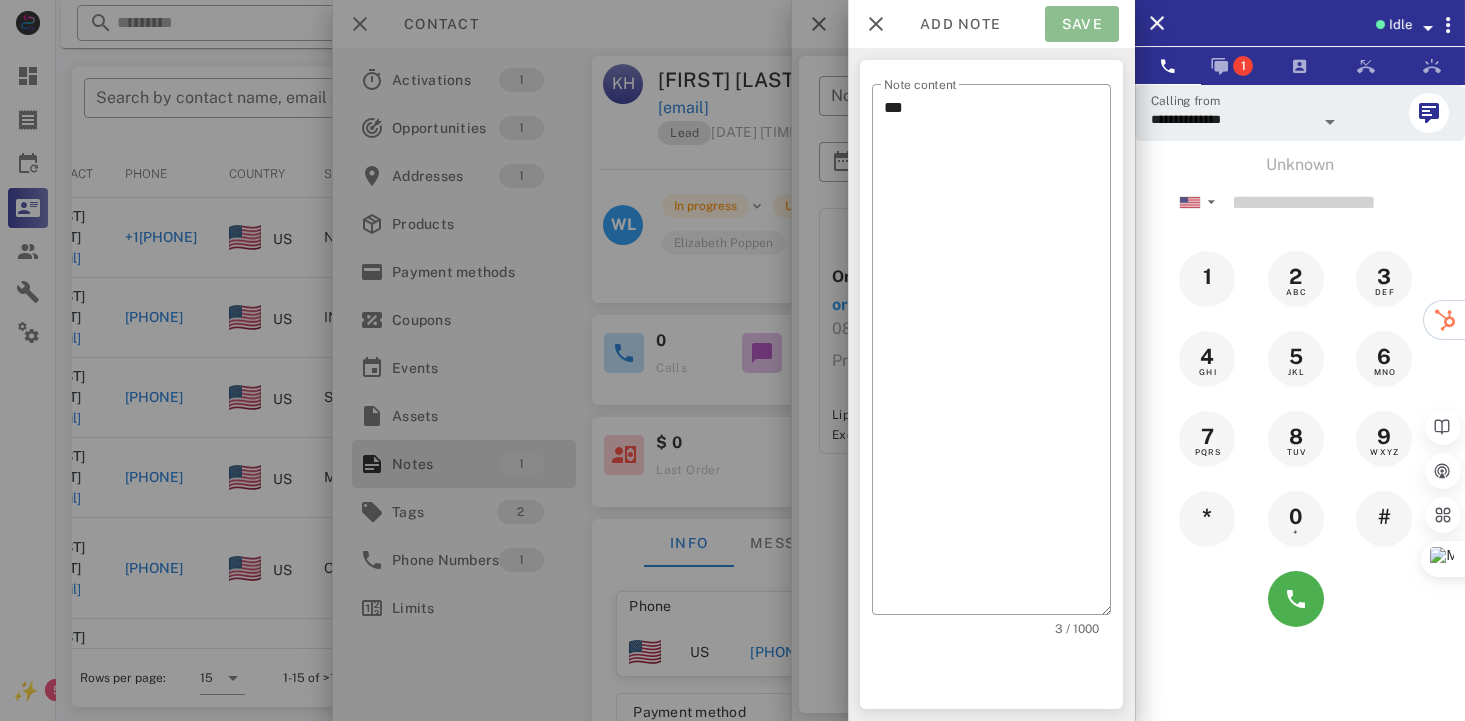 click on "Save" at bounding box center [1082, 24] 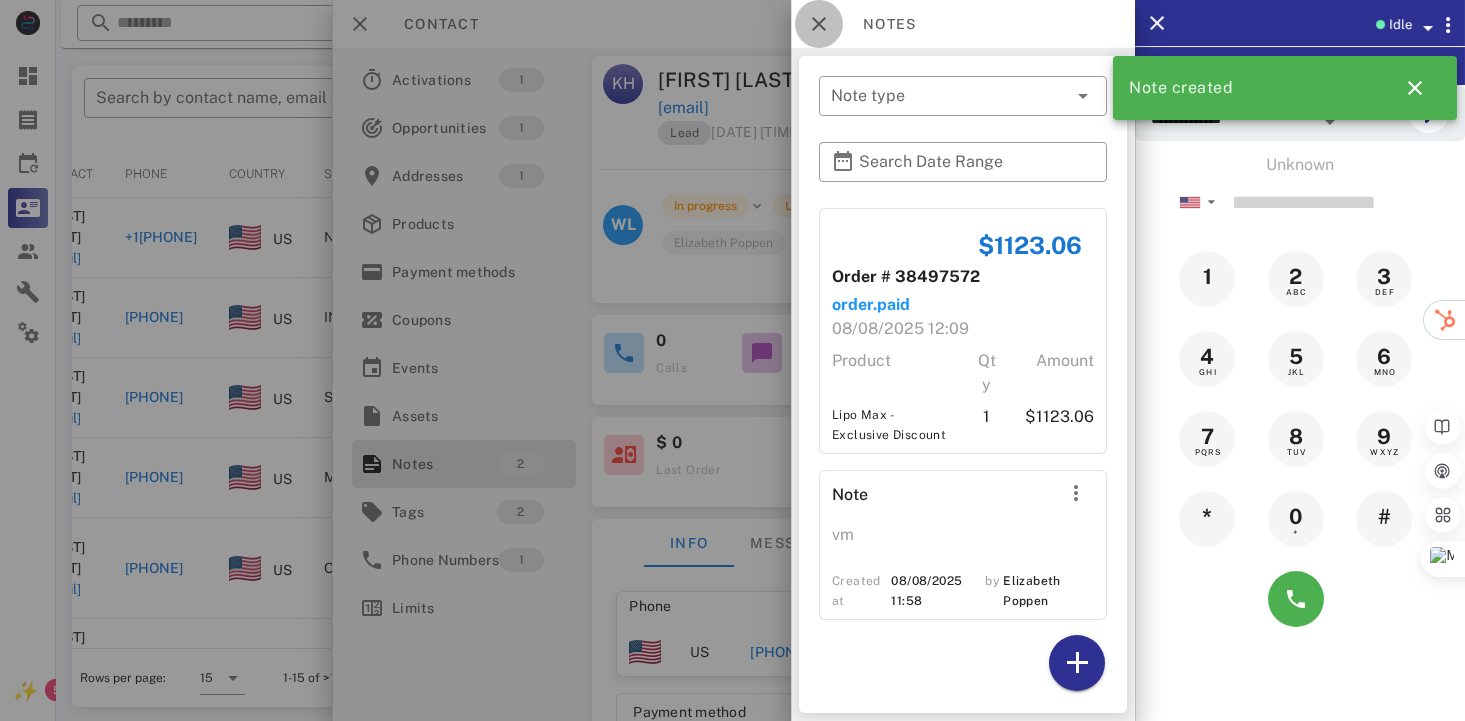 click at bounding box center (819, 24) 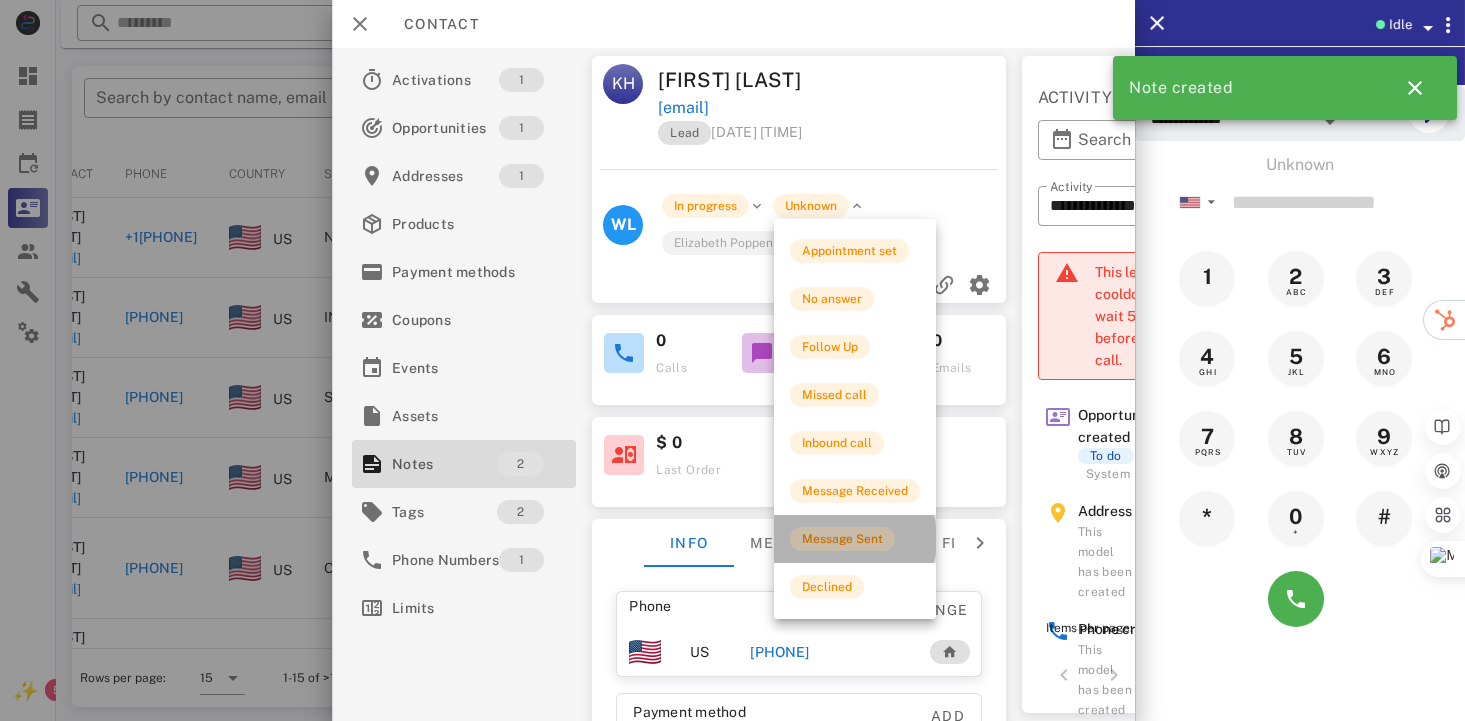 click on "Message Sent" at bounding box center [842, 539] 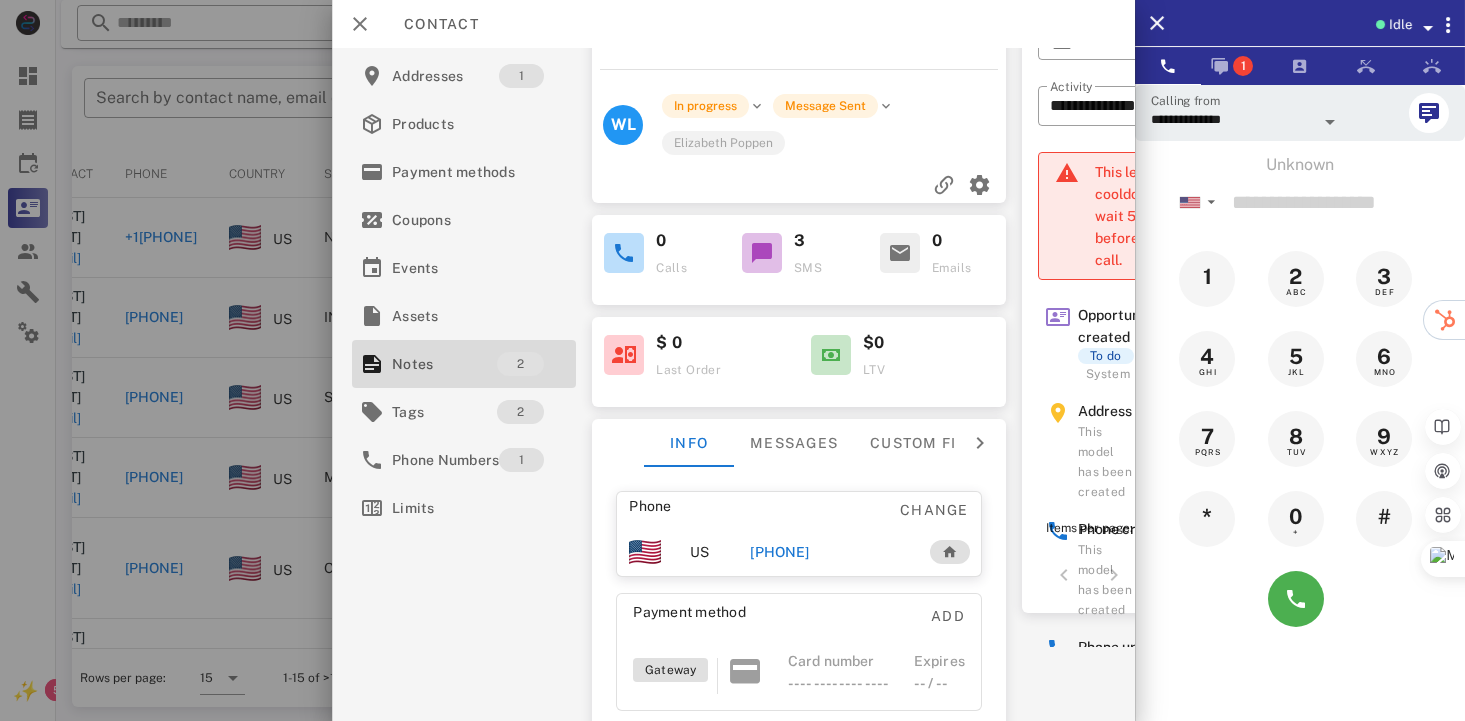 scroll, scrollTop: 150, scrollLeft: 0, axis: vertical 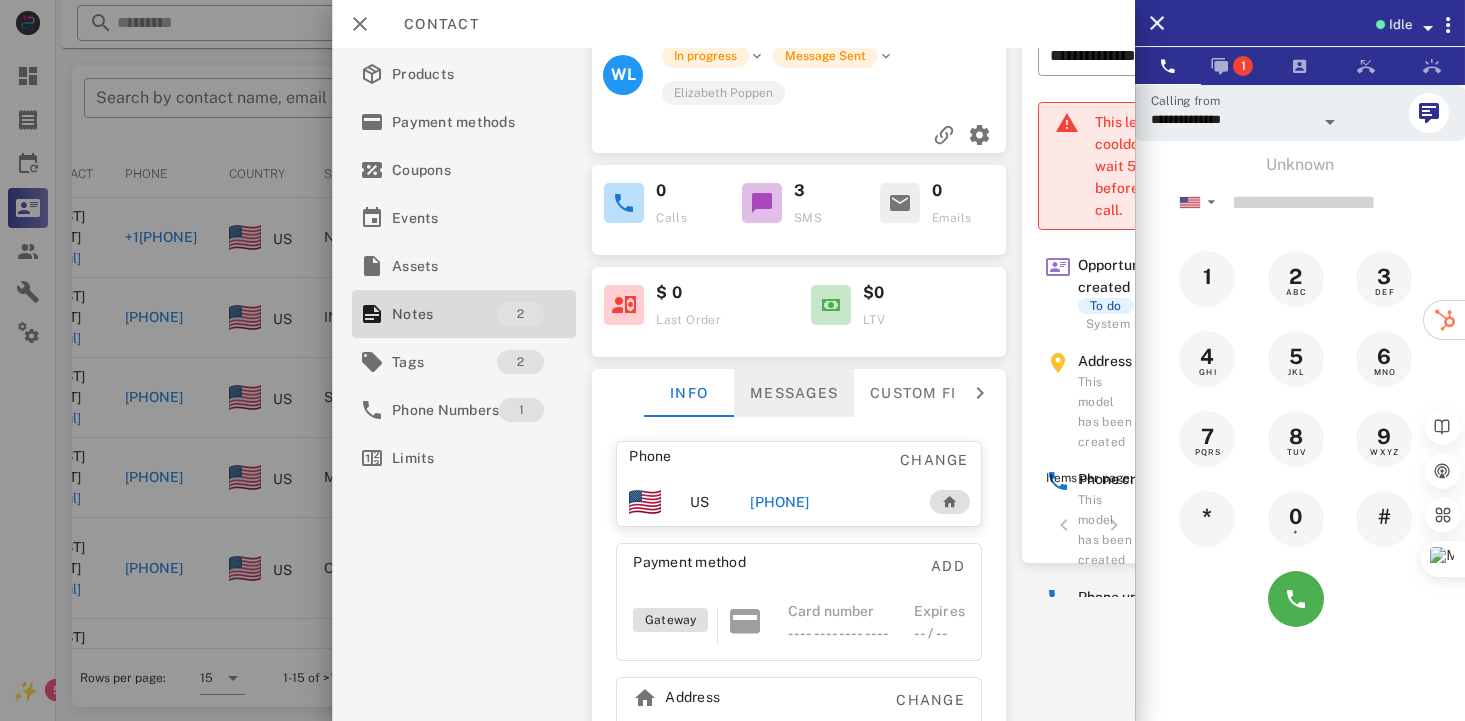 click on "Messages" at bounding box center [794, 393] 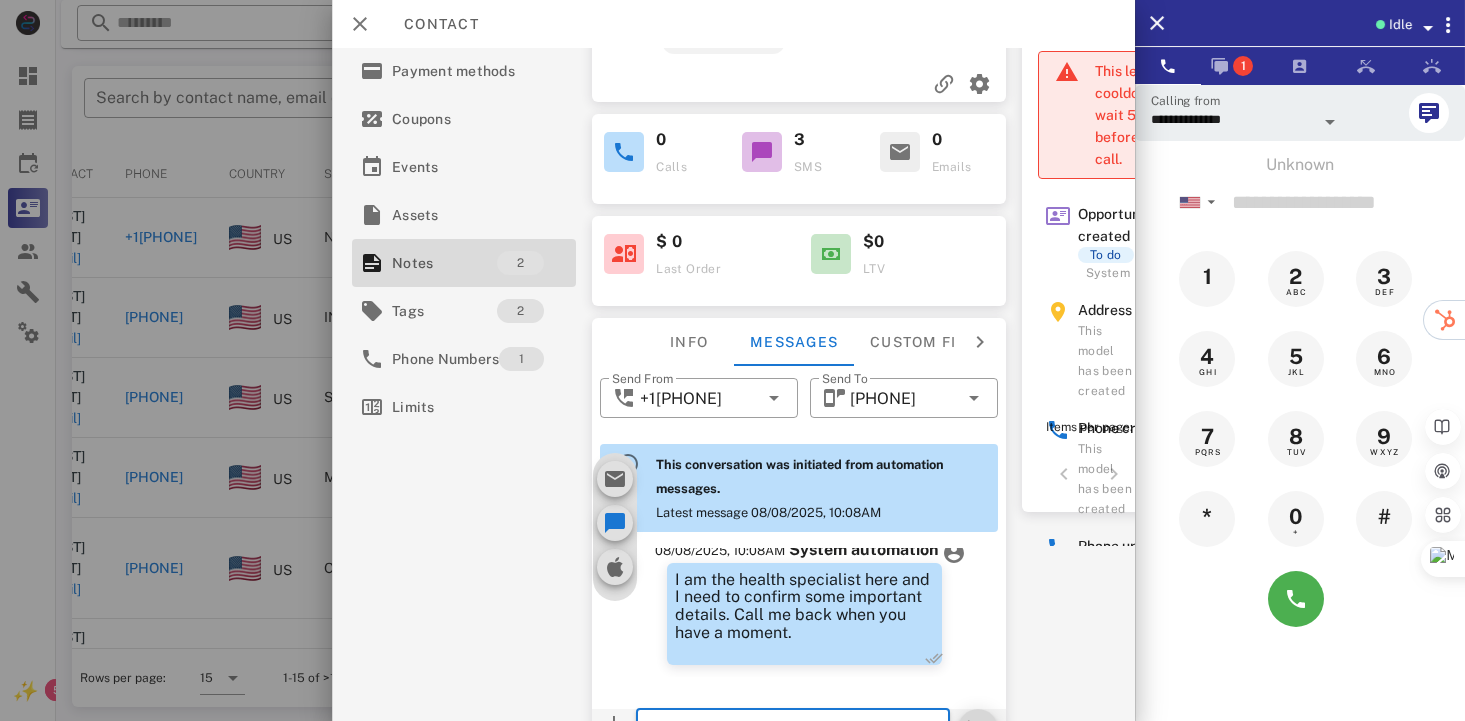 scroll, scrollTop: 327, scrollLeft: 0, axis: vertical 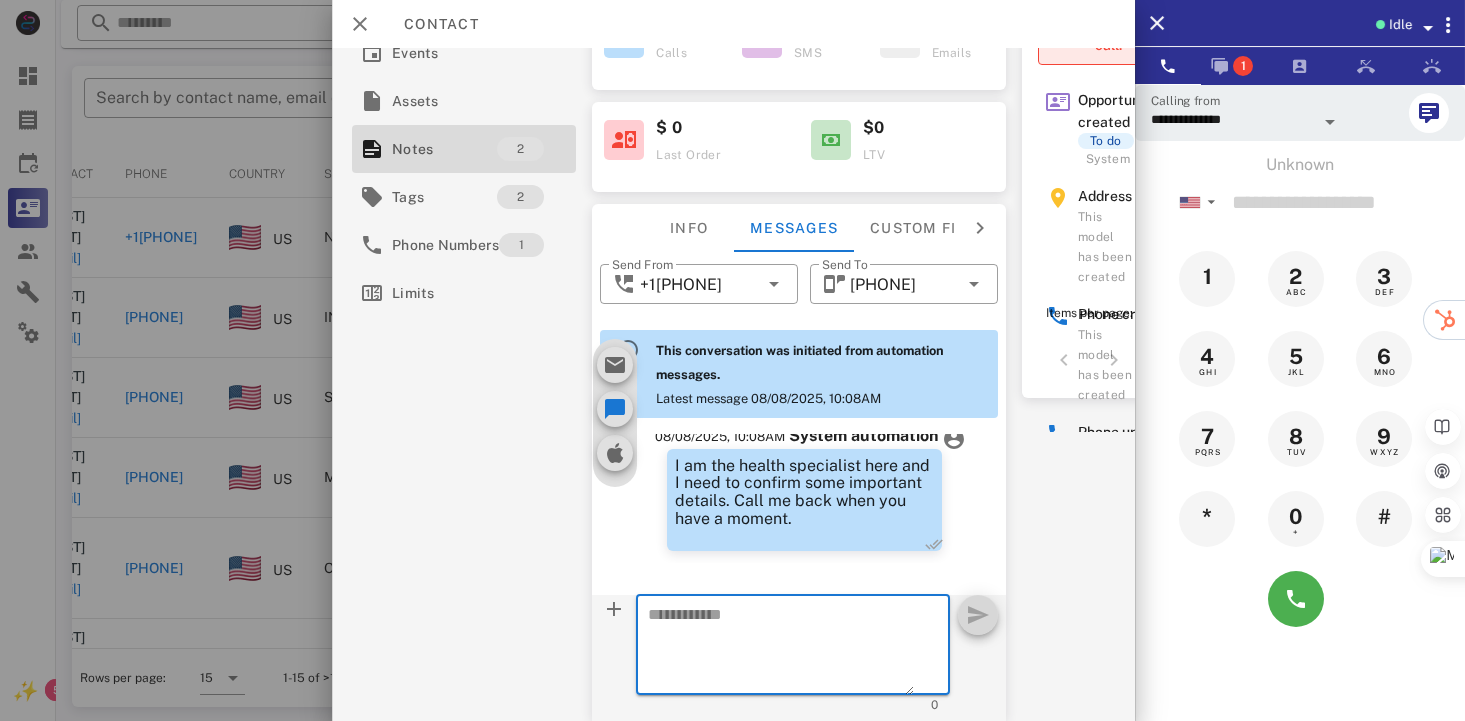 click at bounding box center [781, 648] 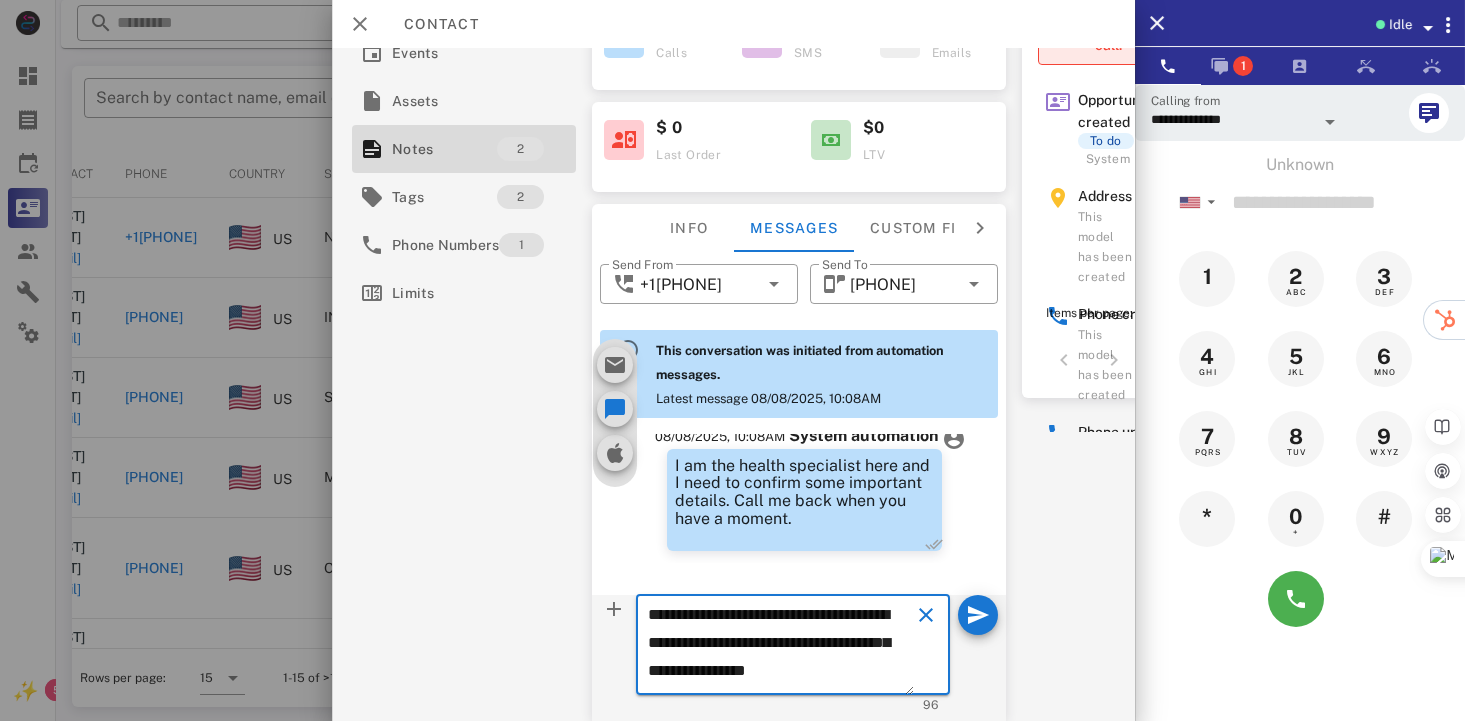 scroll, scrollTop: 12, scrollLeft: 0, axis: vertical 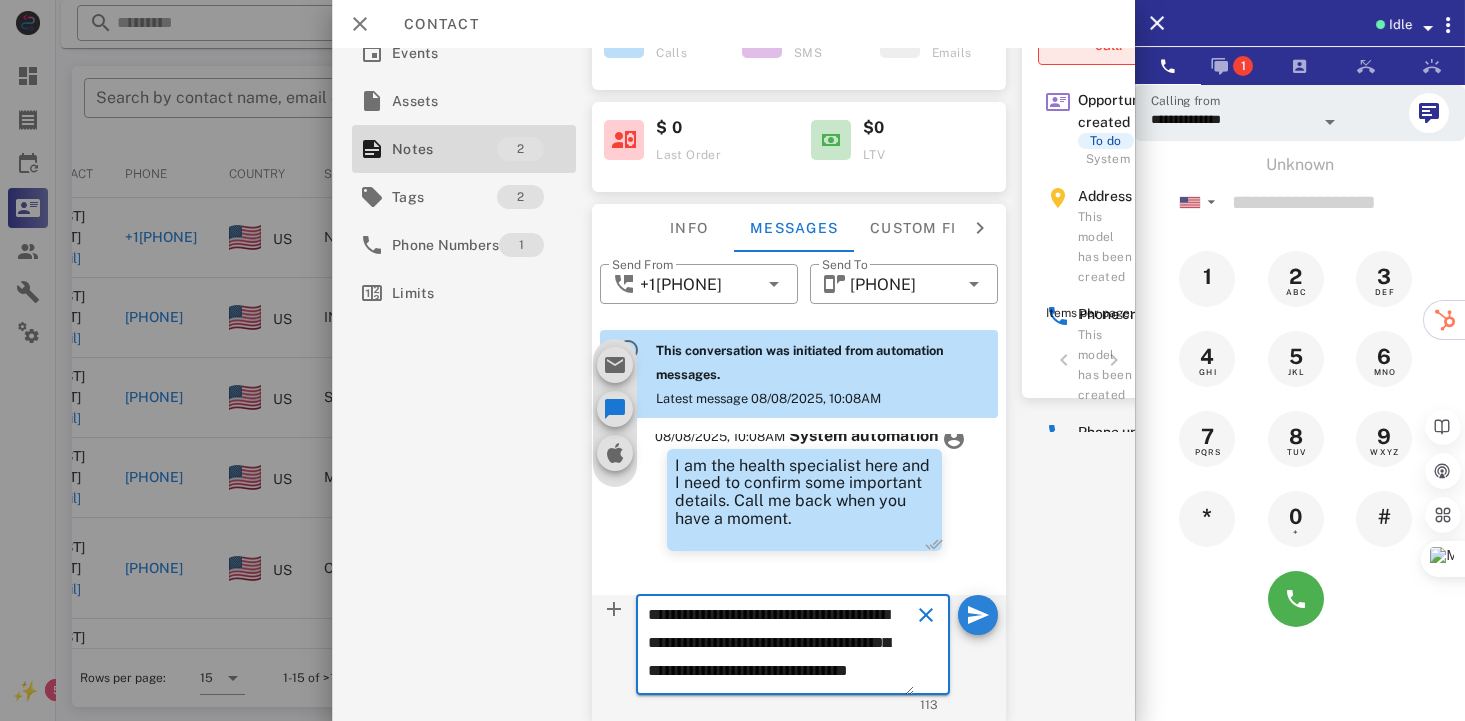 type on "**********" 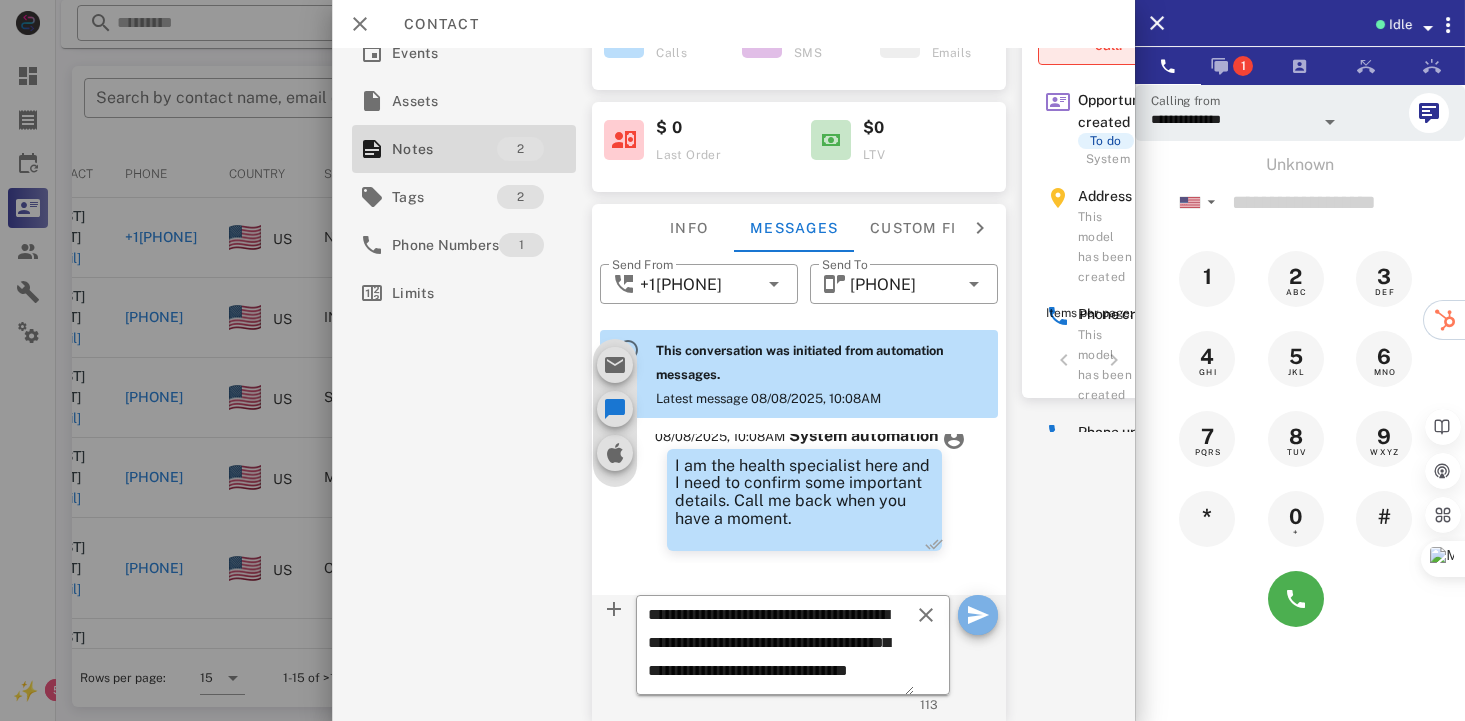click at bounding box center (978, 615) 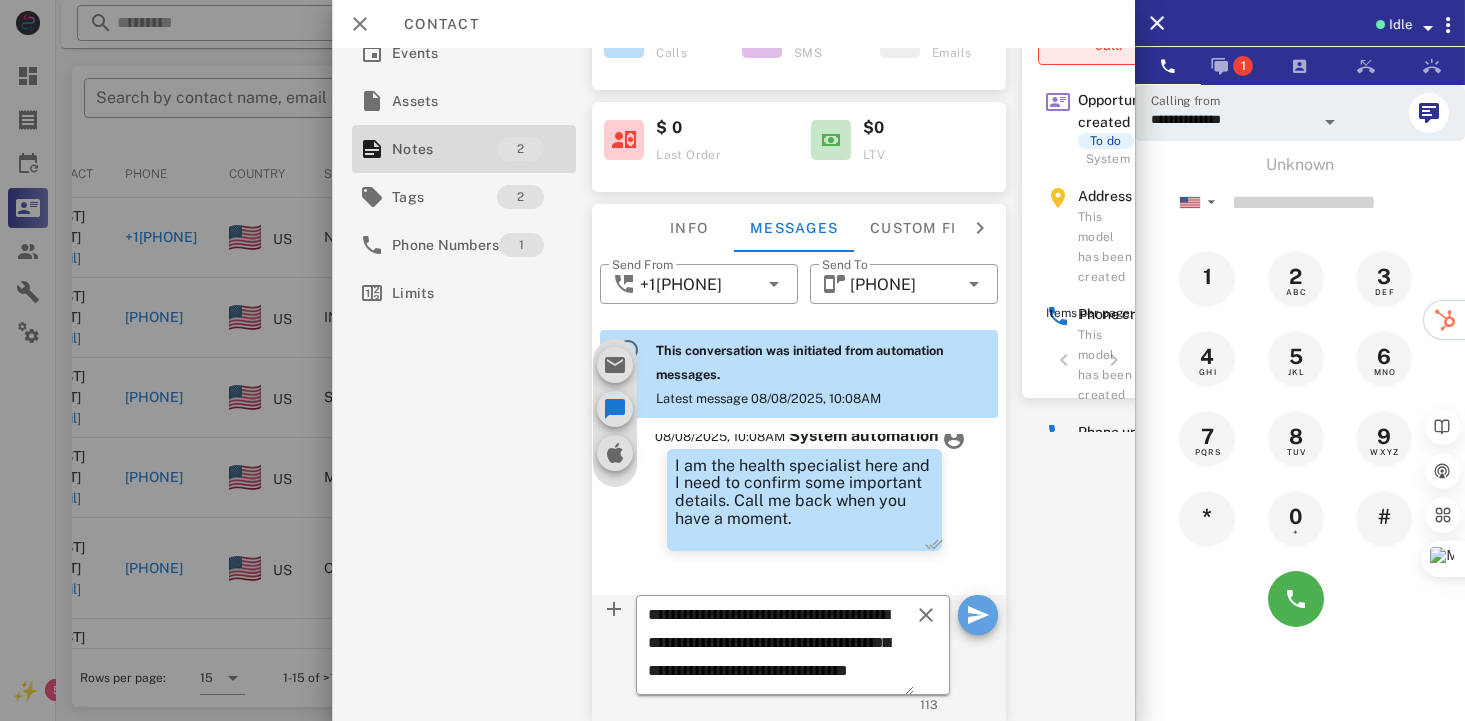 type 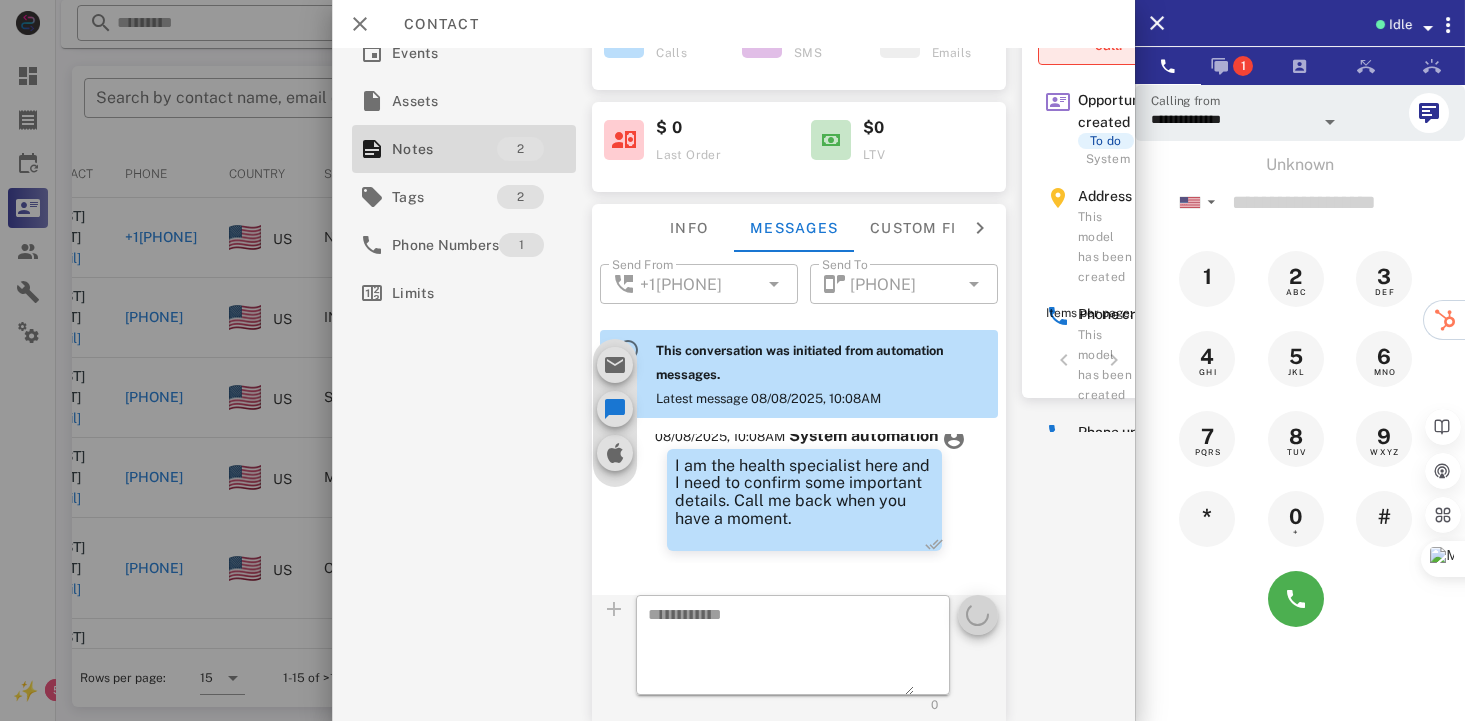 scroll, scrollTop: 0, scrollLeft: 0, axis: both 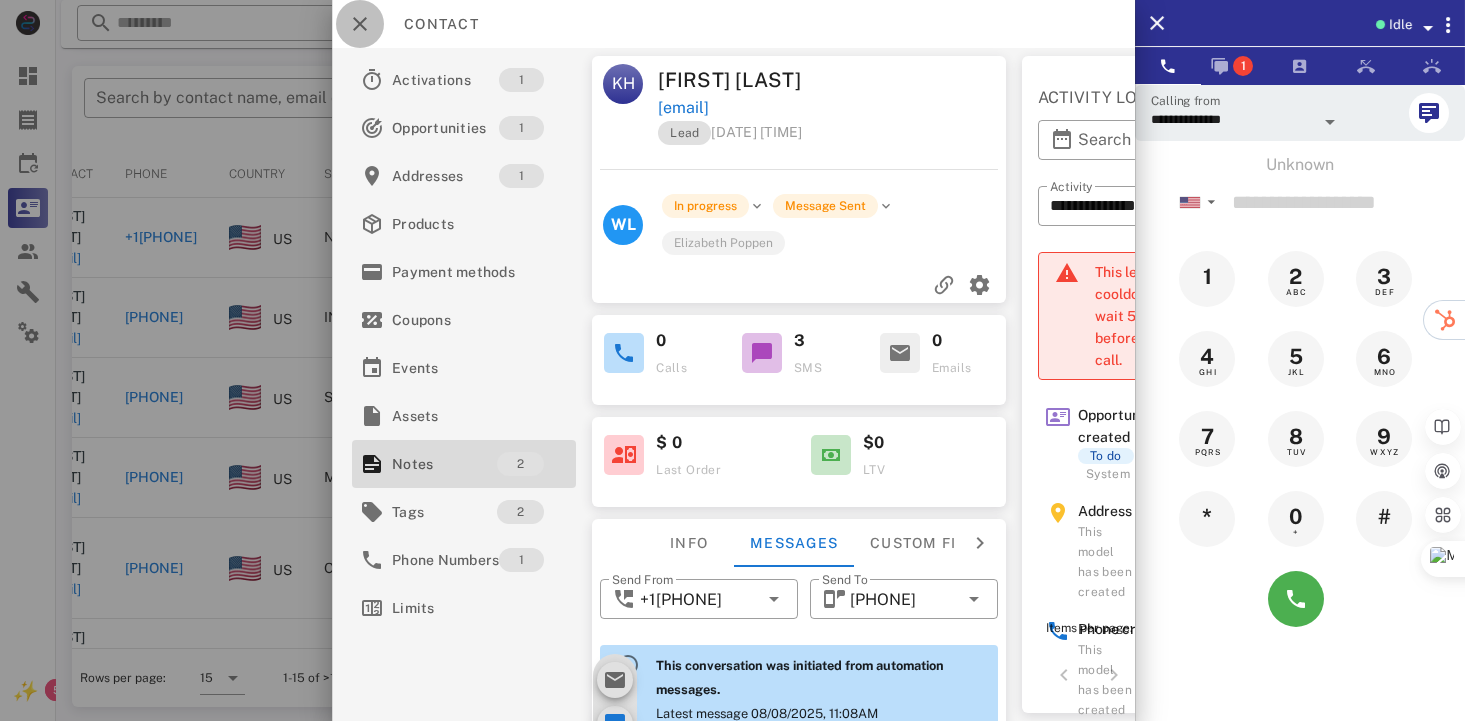 click at bounding box center [360, 24] 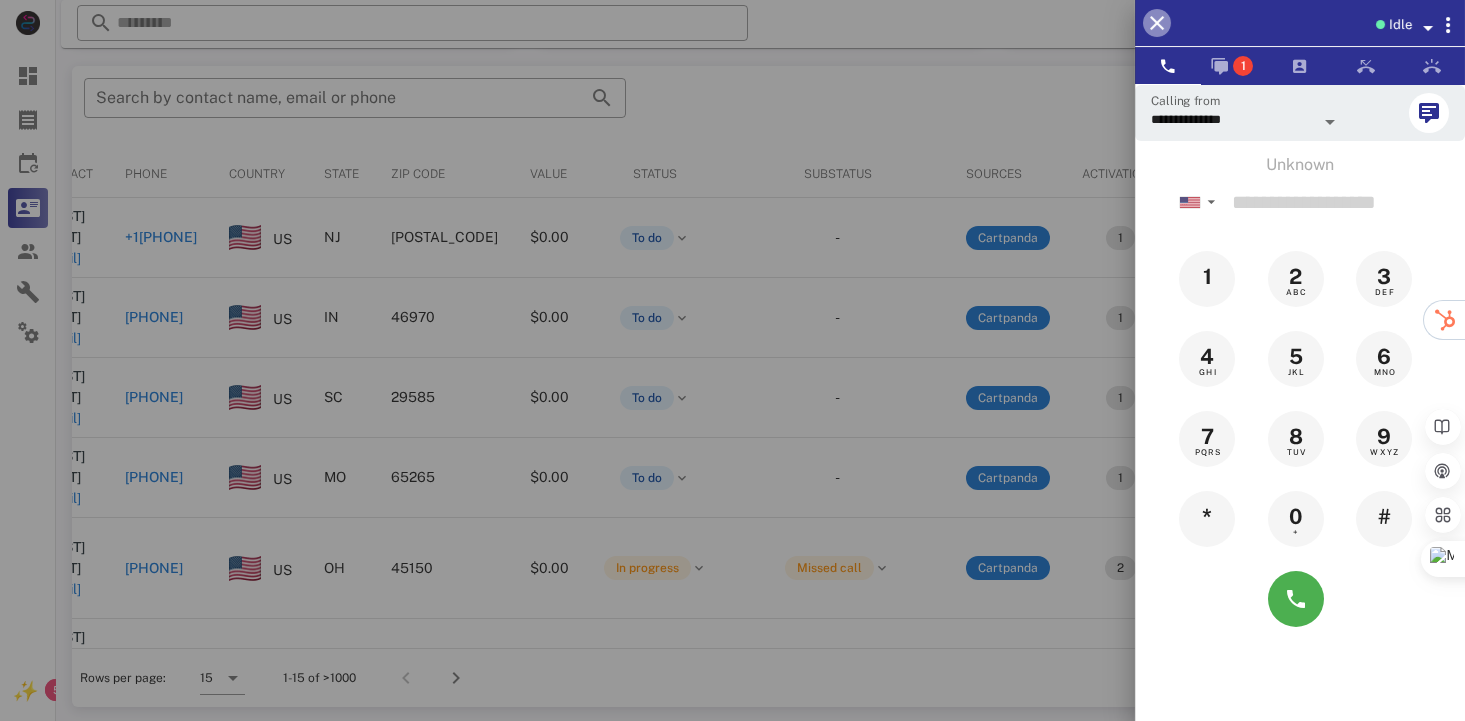 click at bounding box center (1157, 23) 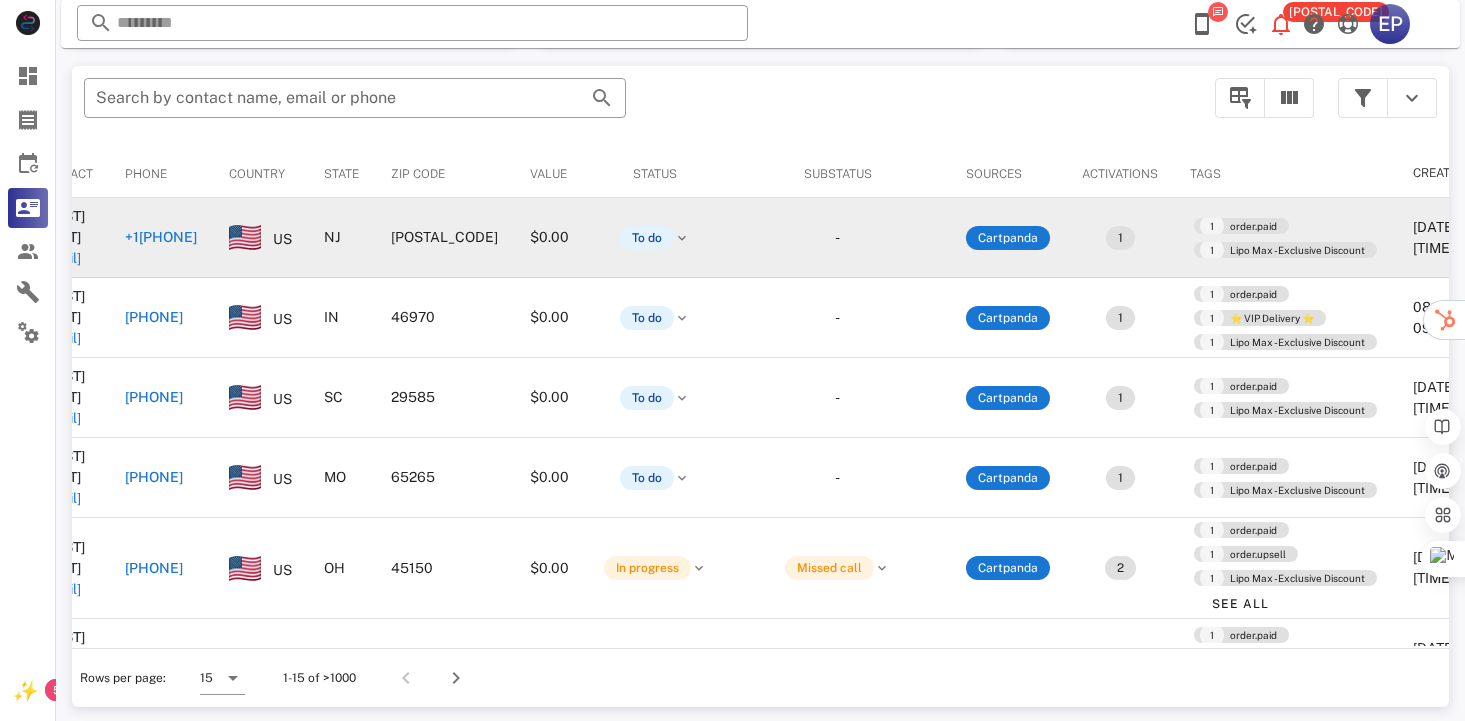 click on "+1[PHONE]" at bounding box center (161, 237) 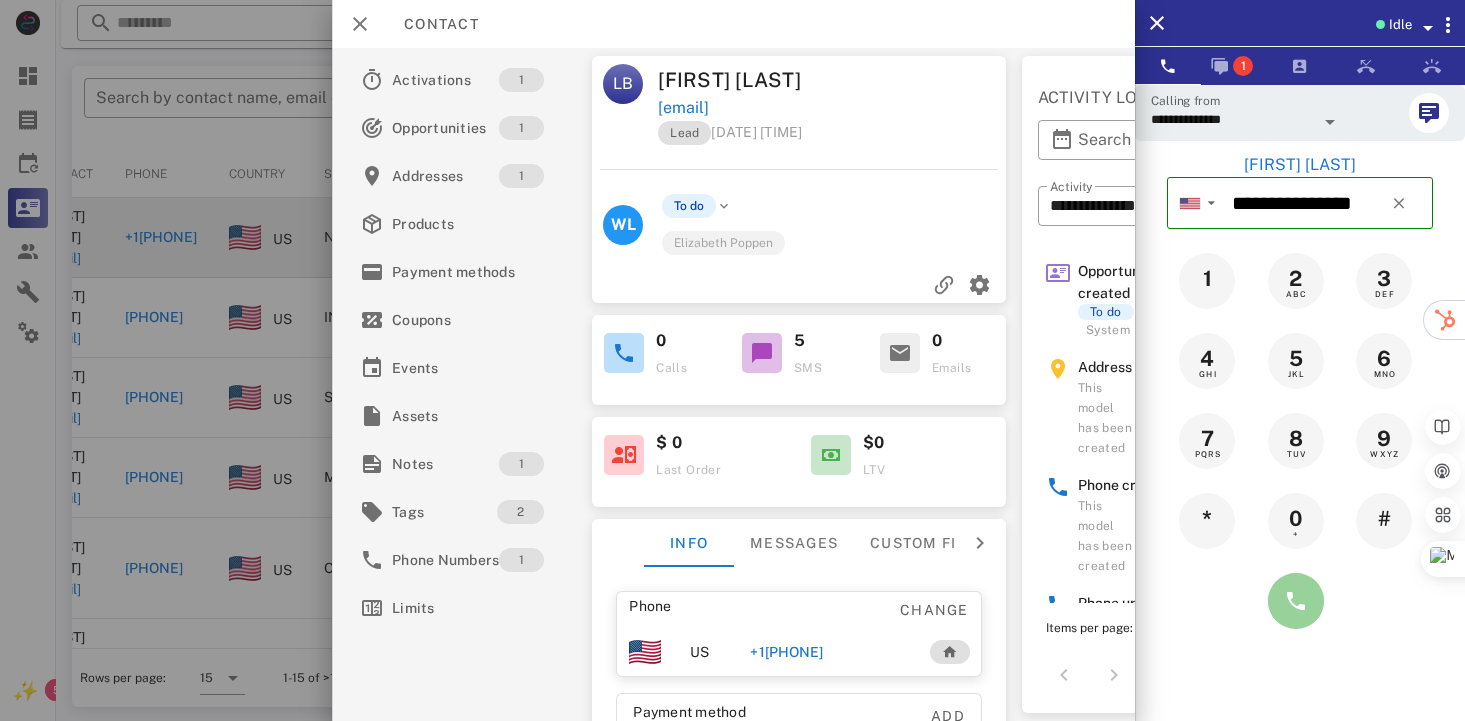 click at bounding box center (1296, 601) 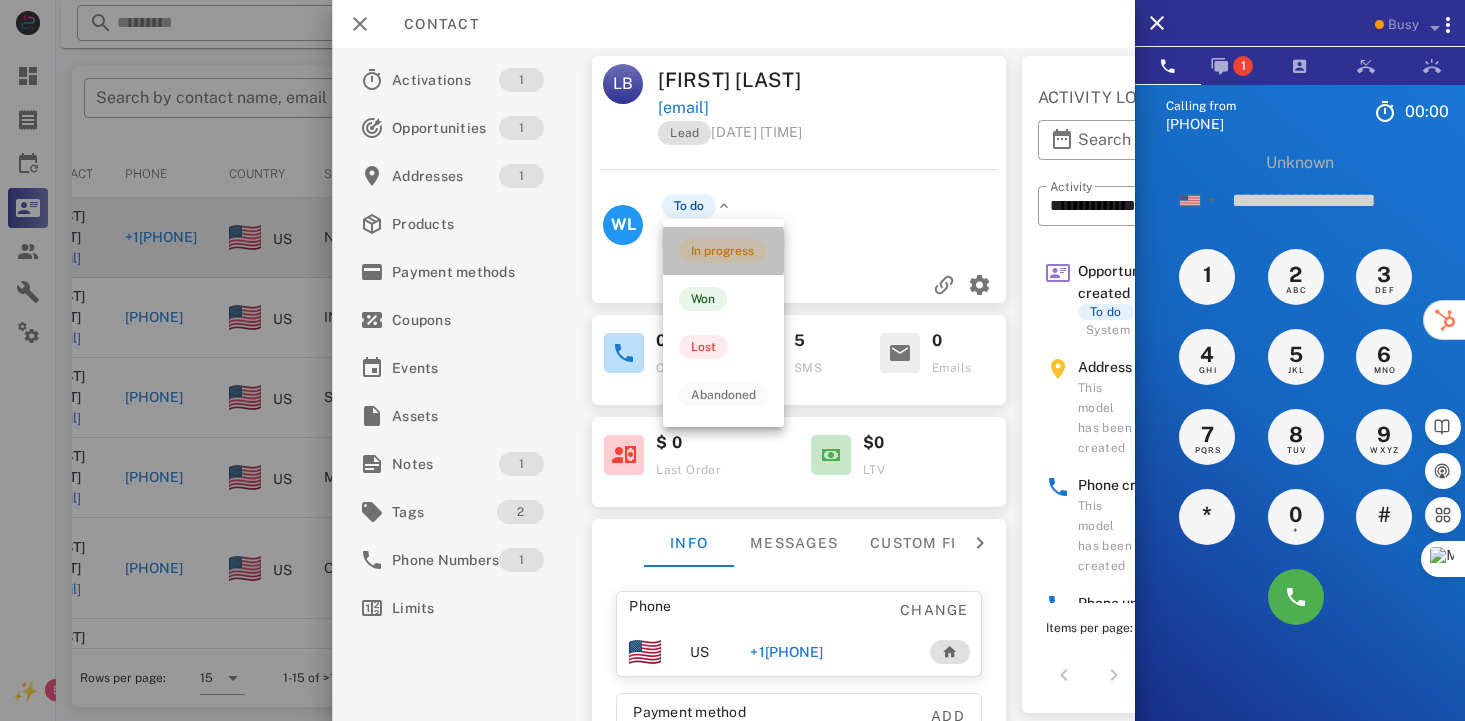 click on "In progress" at bounding box center (722, 251) 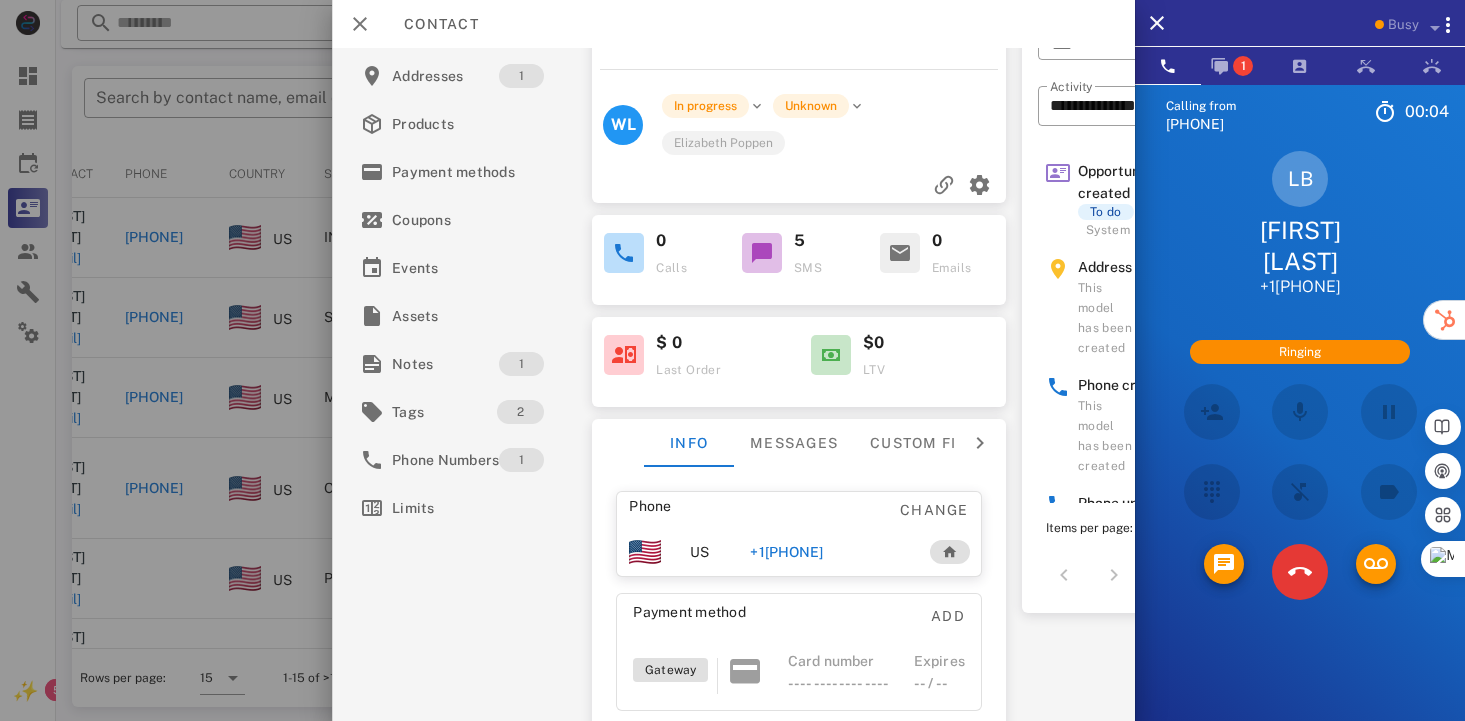 scroll, scrollTop: 150, scrollLeft: 0, axis: vertical 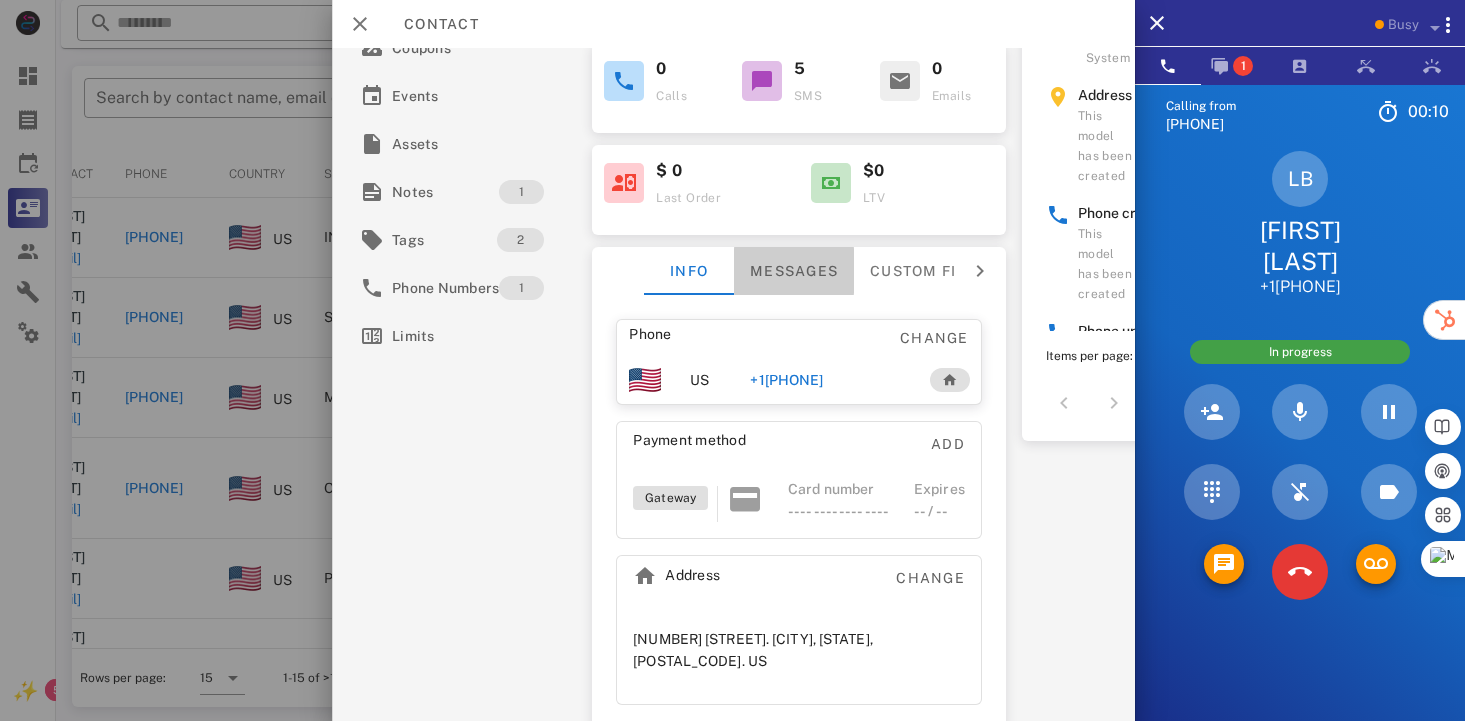 click on "Messages" at bounding box center [794, 271] 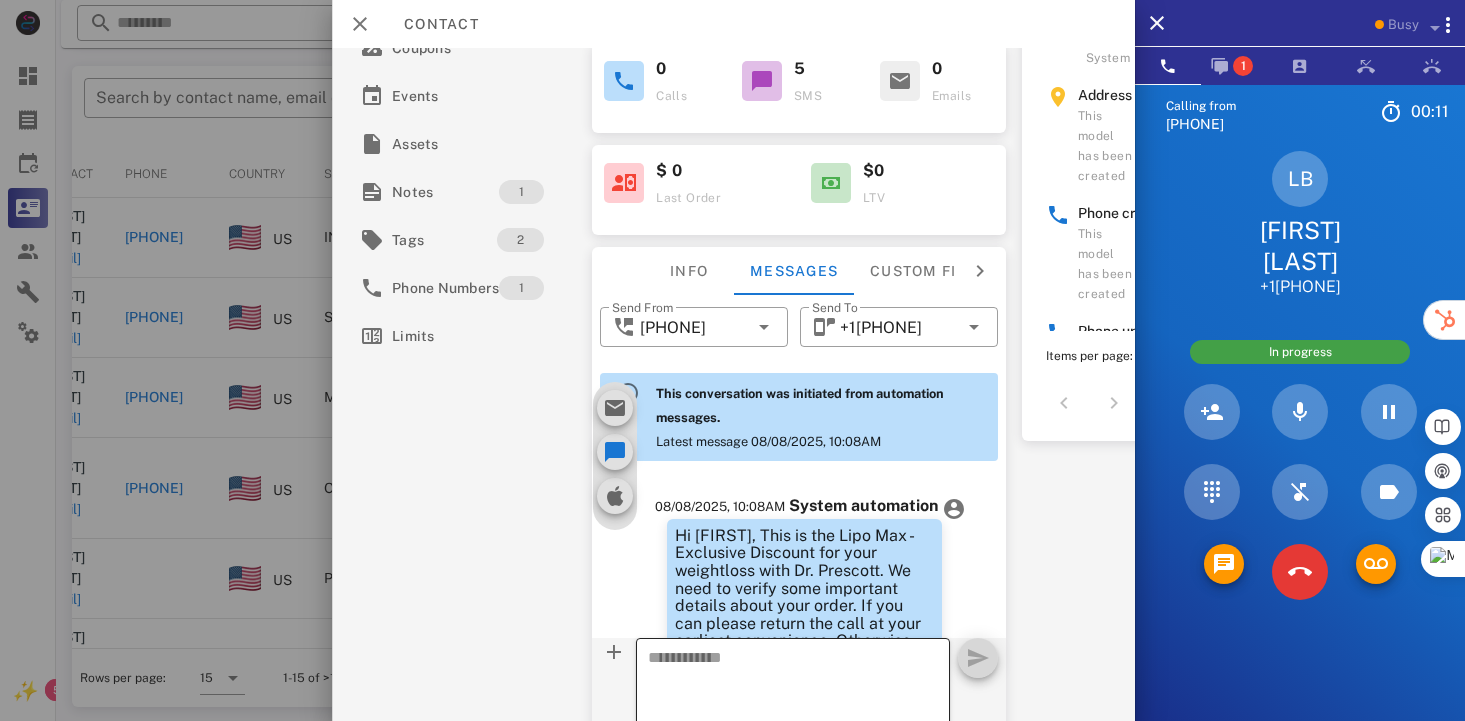 scroll, scrollTop: 671, scrollLeft: 0, axis: vertical 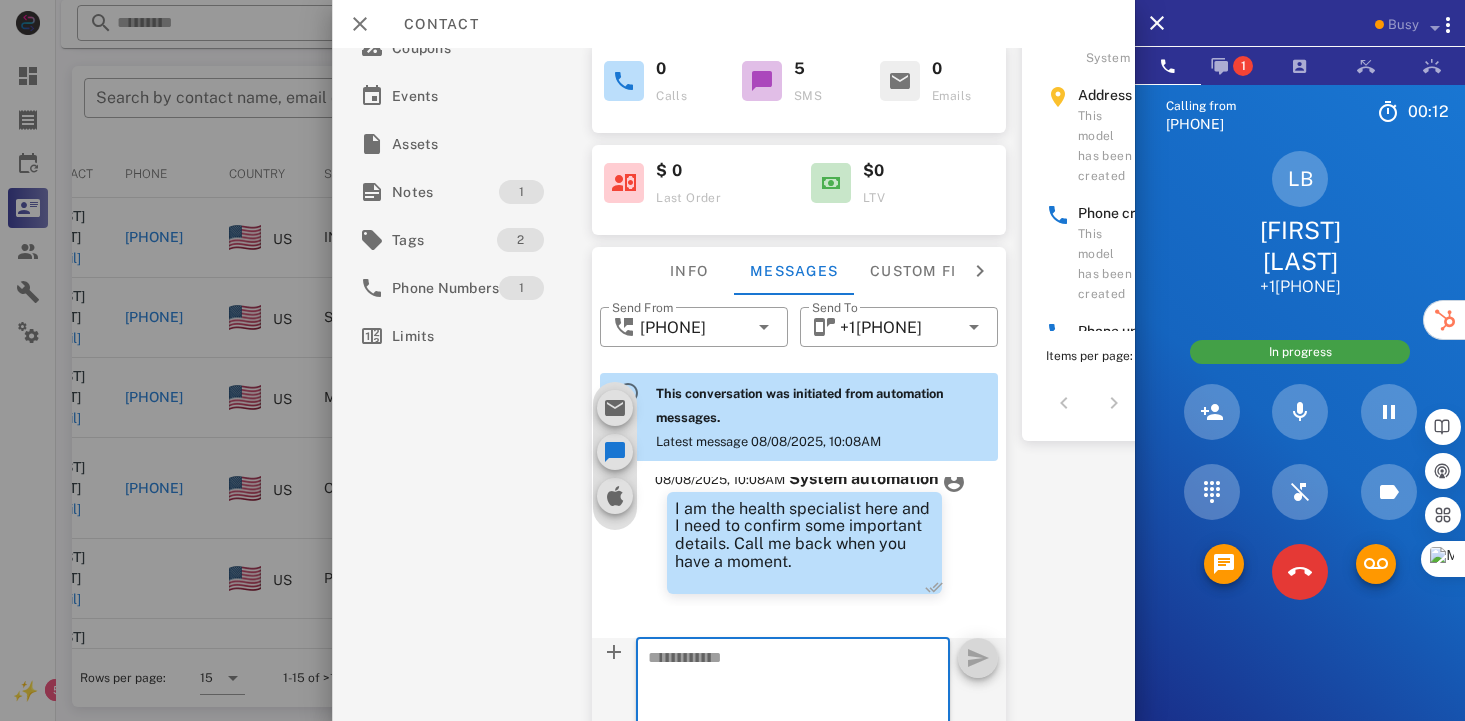 click at bounding box center [781, 691] 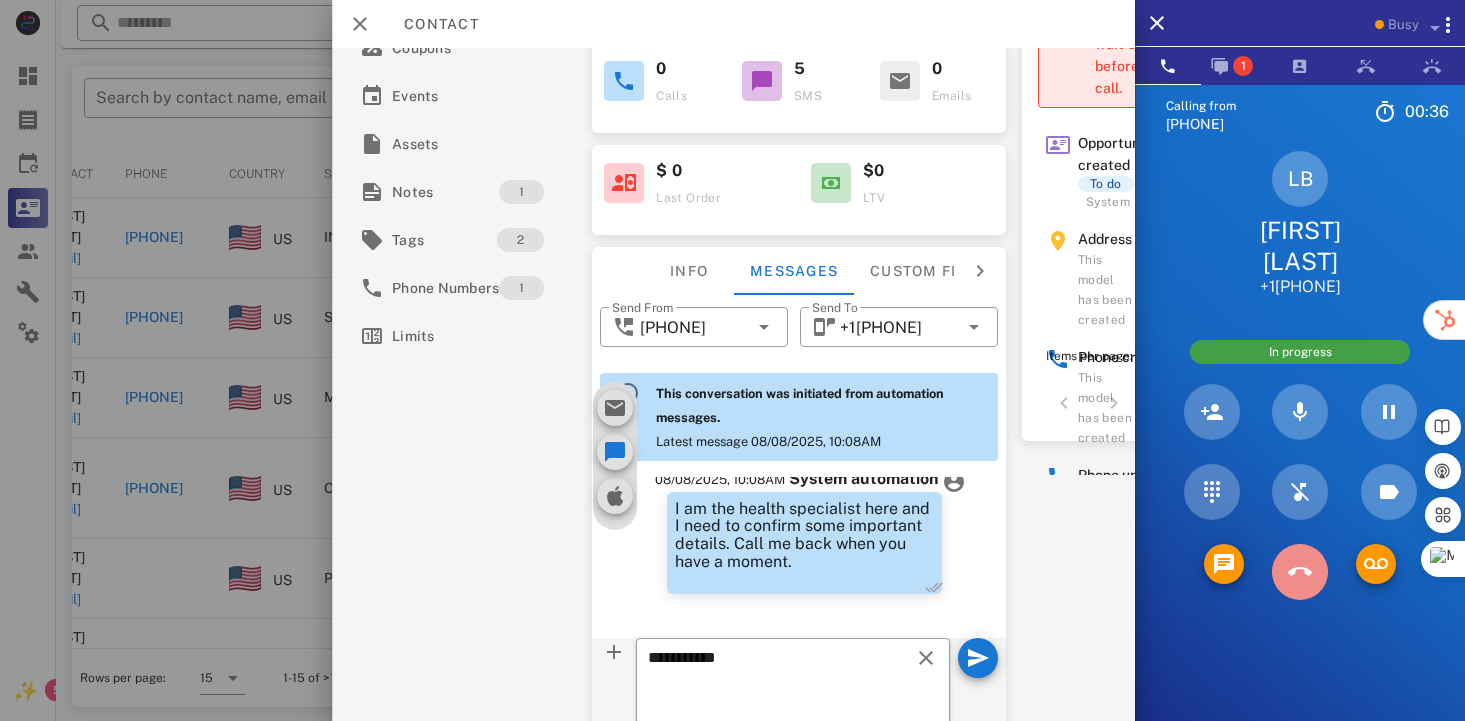 click at bounding box center (1300, 572) 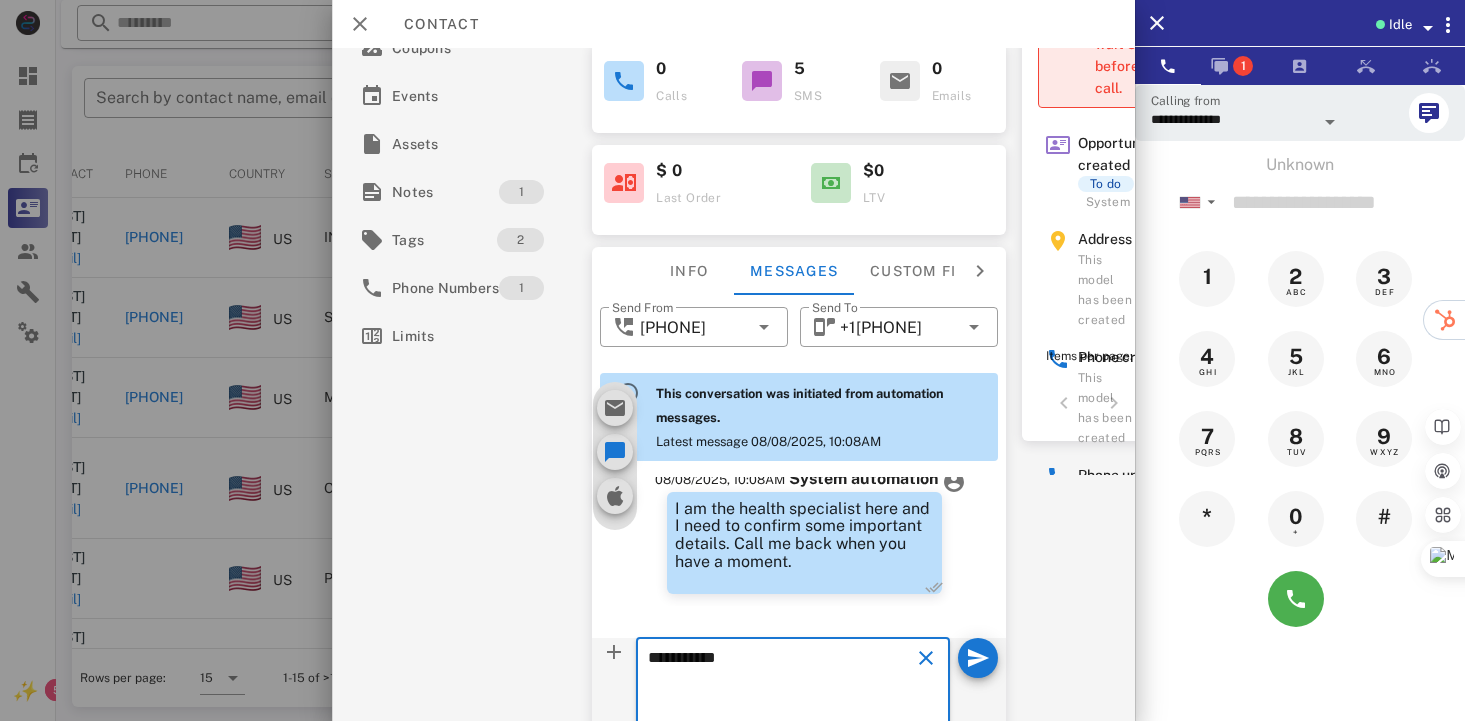 click on "**********" at bounding box center (781, 691) 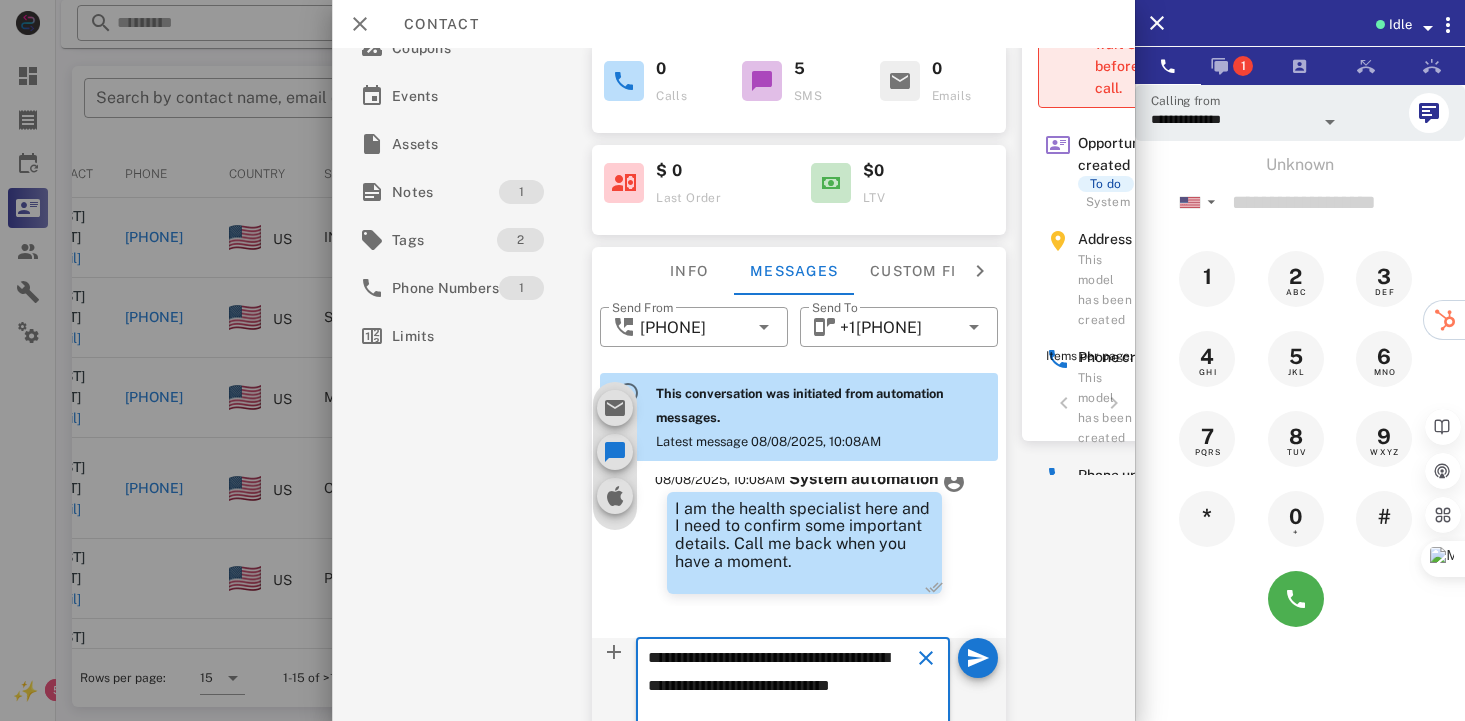 scroll, scrollTop: 287, scrollLeft: 0, axis: vertical 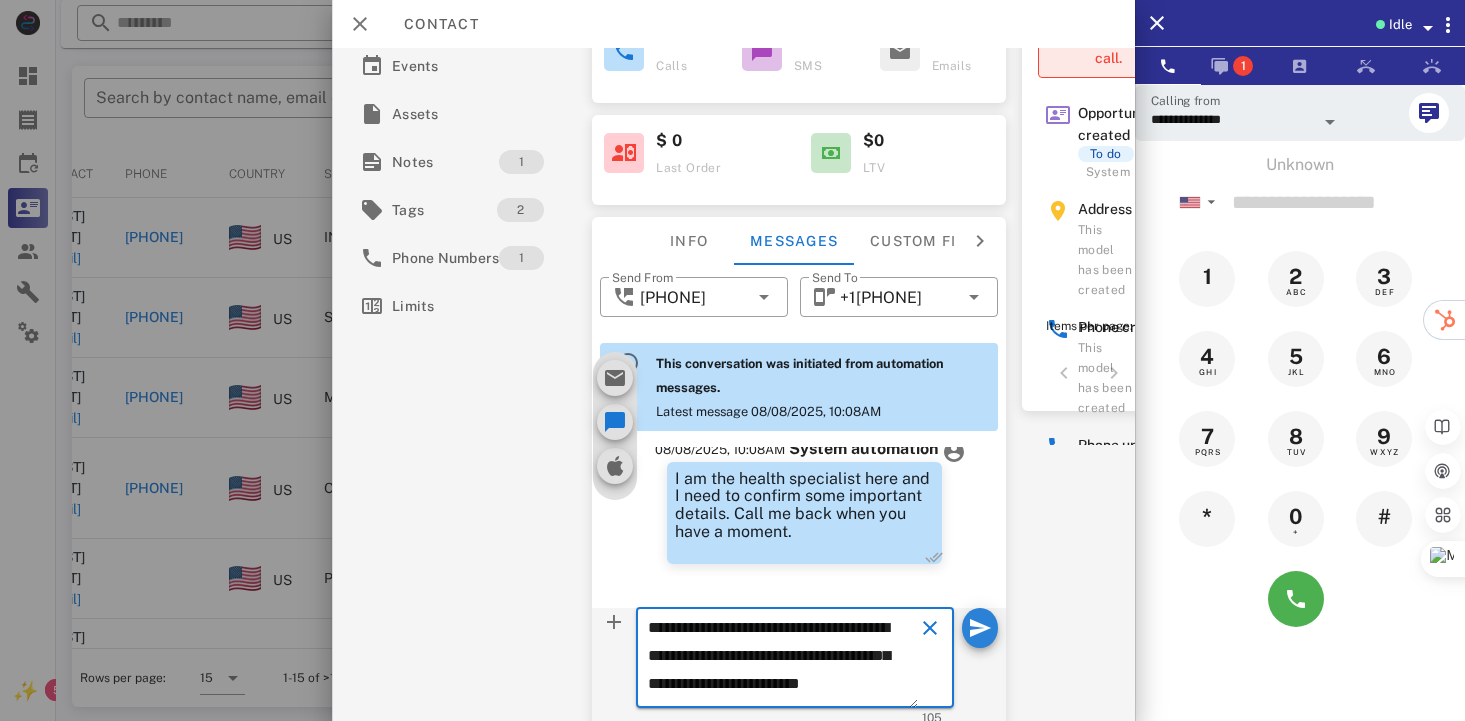 type on "**********" 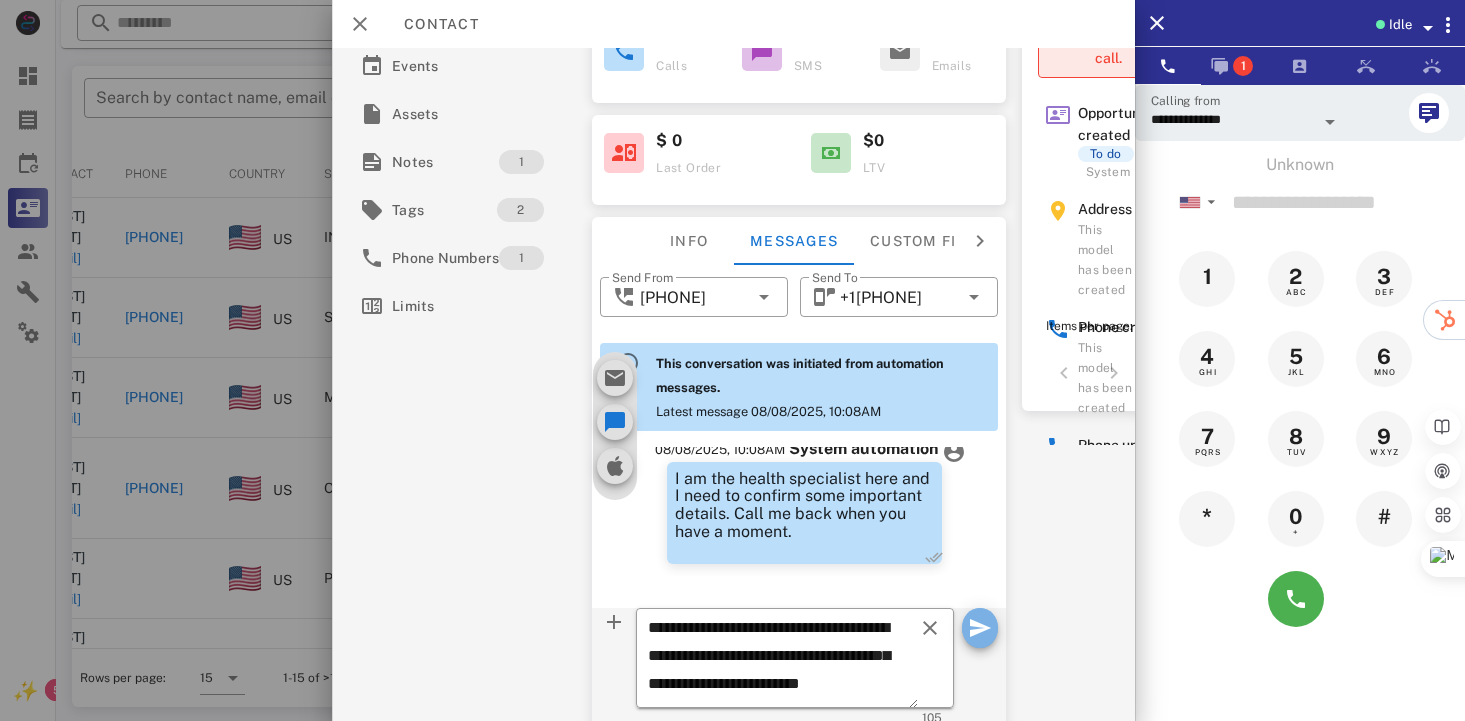 click at bounding box center [980, 628] 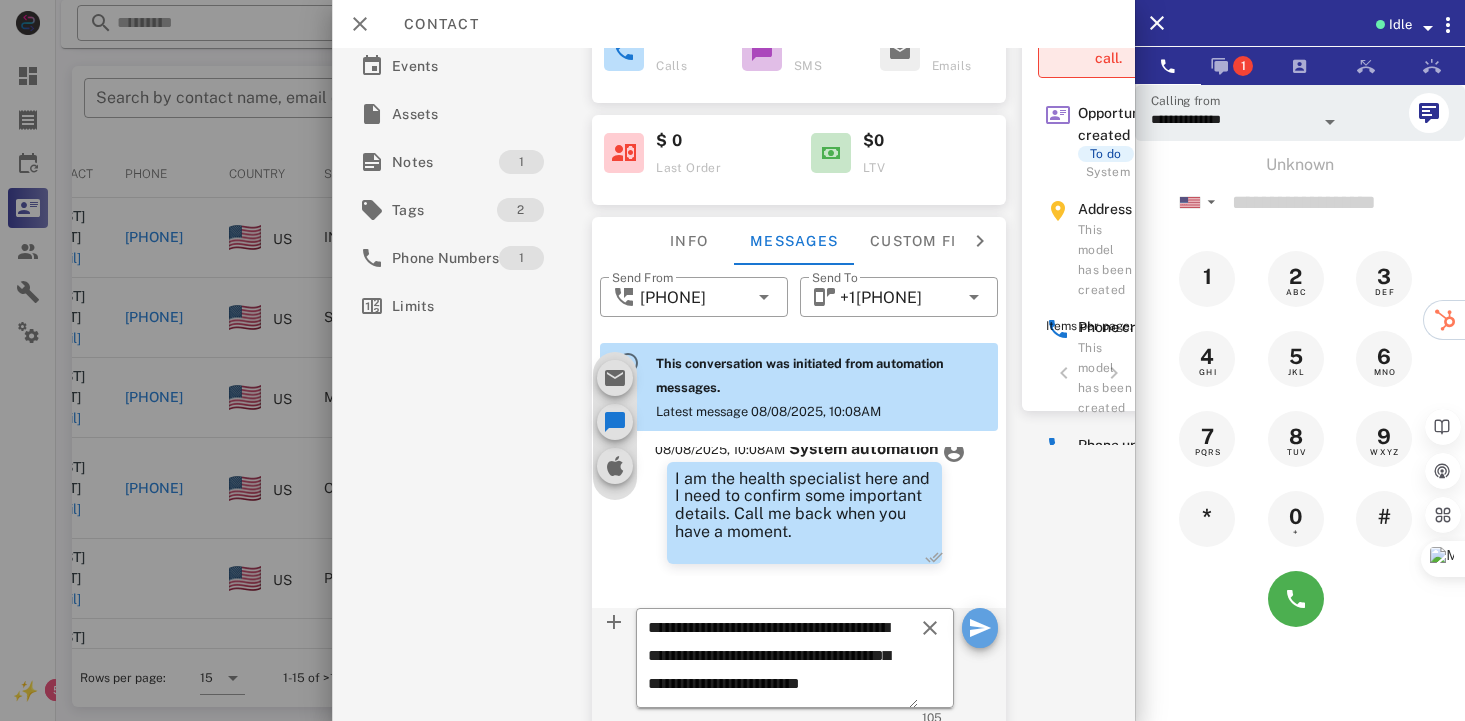 type 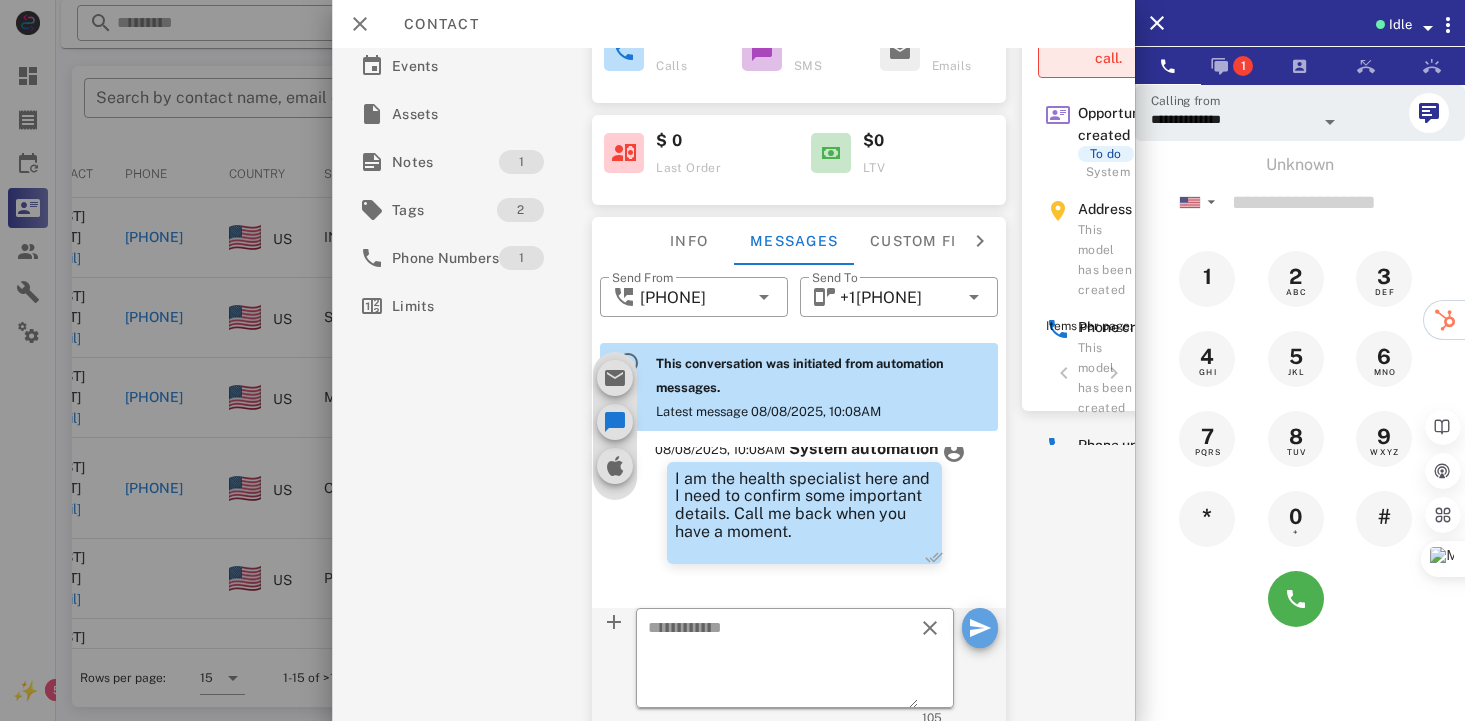 scroll, scrollTop: 0, scrollLeft: 0, axis: both 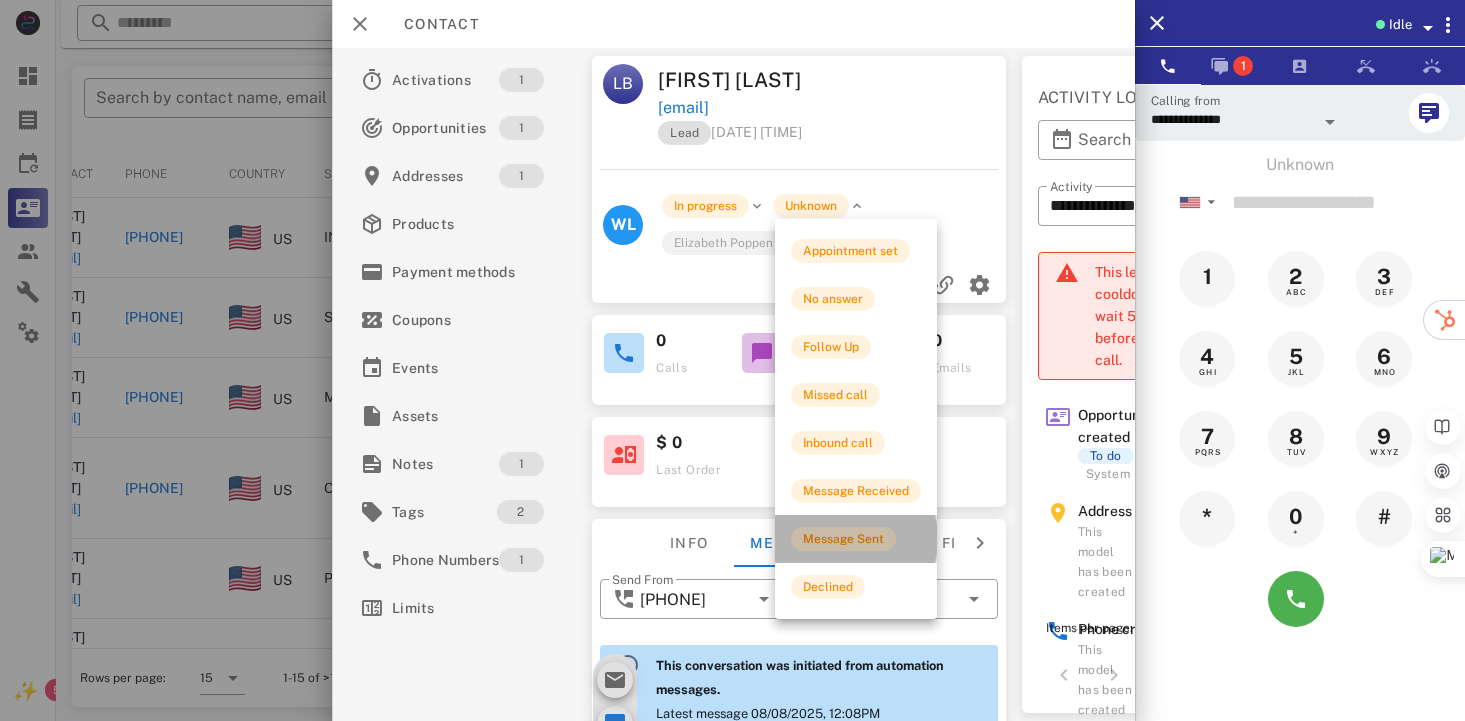 click on "Message Sent" at bounding box center [843, 539] 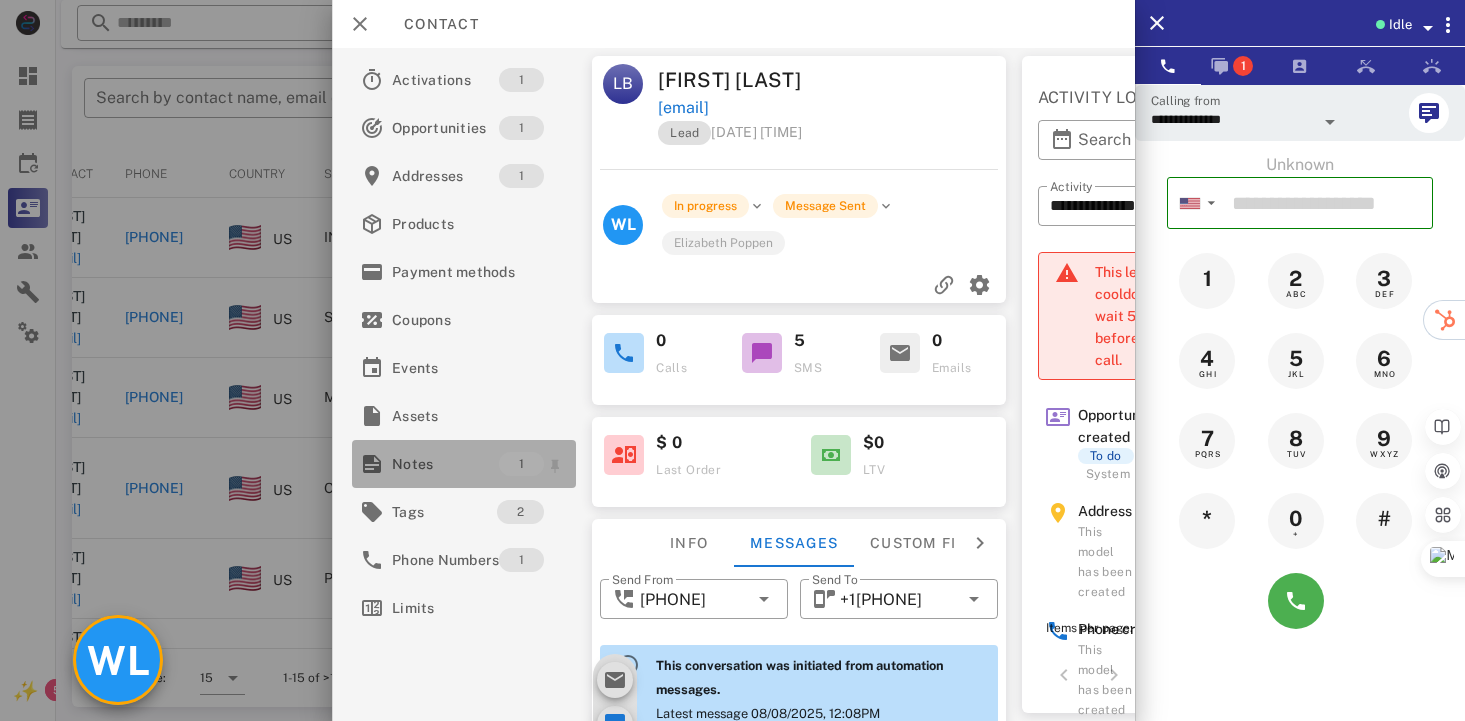 click on "Notes" at bounding box center (445, 464) 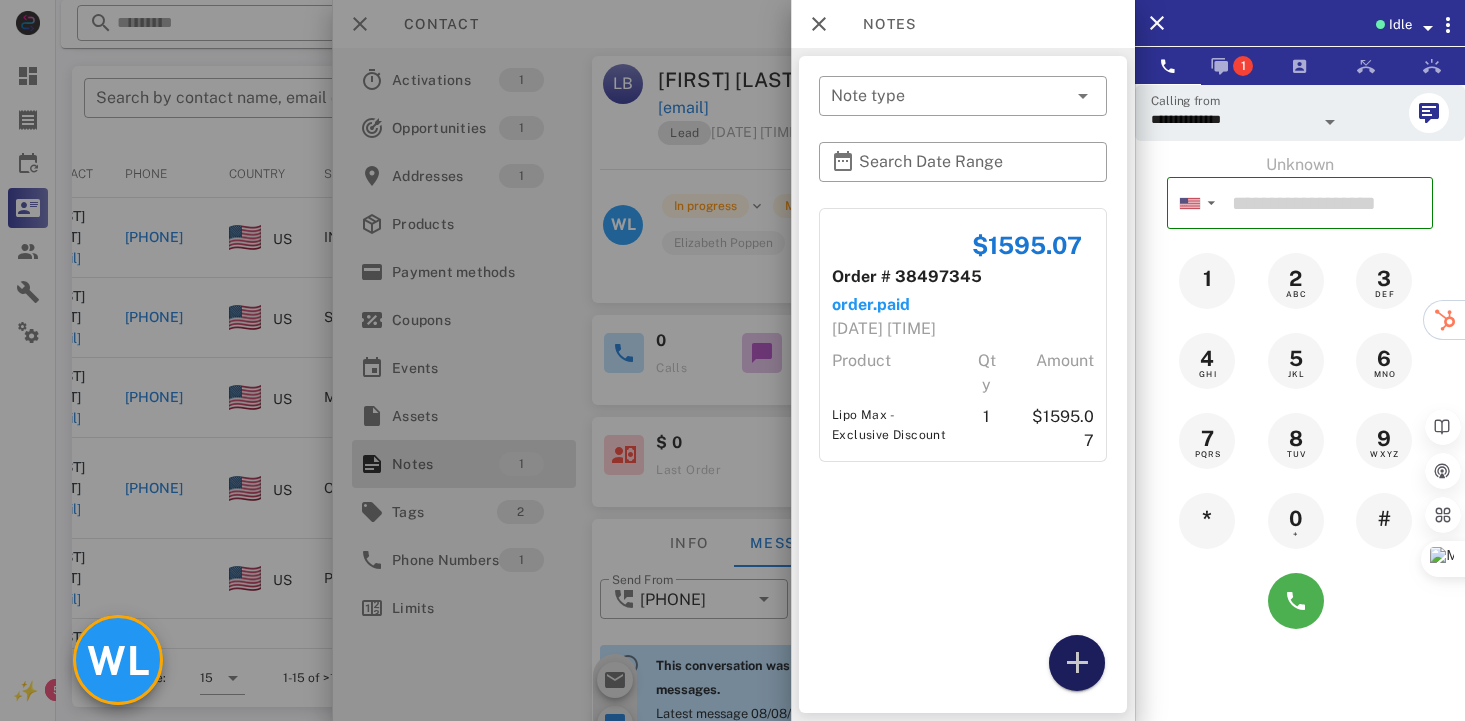 click at bounding box center (1077, 663) 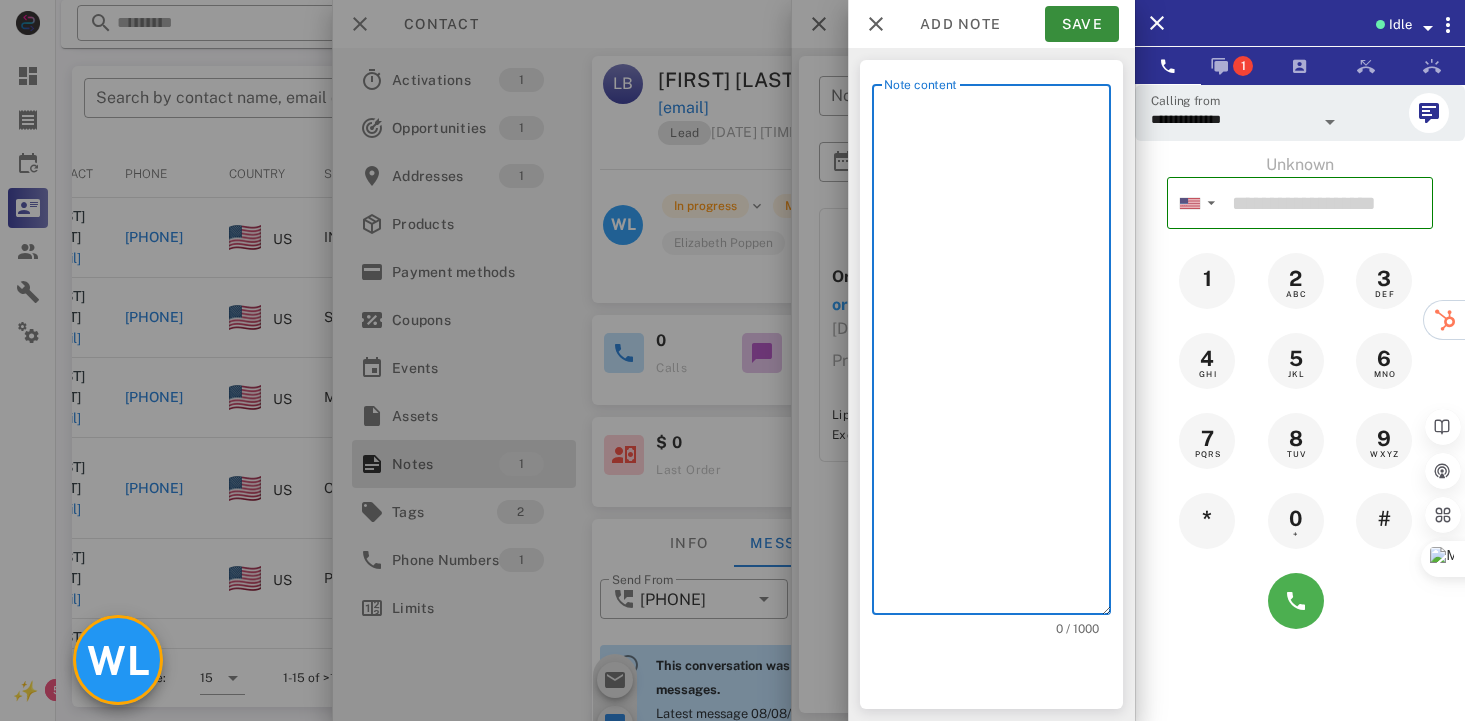 click on "Note content" at bounding box center (997, 354) 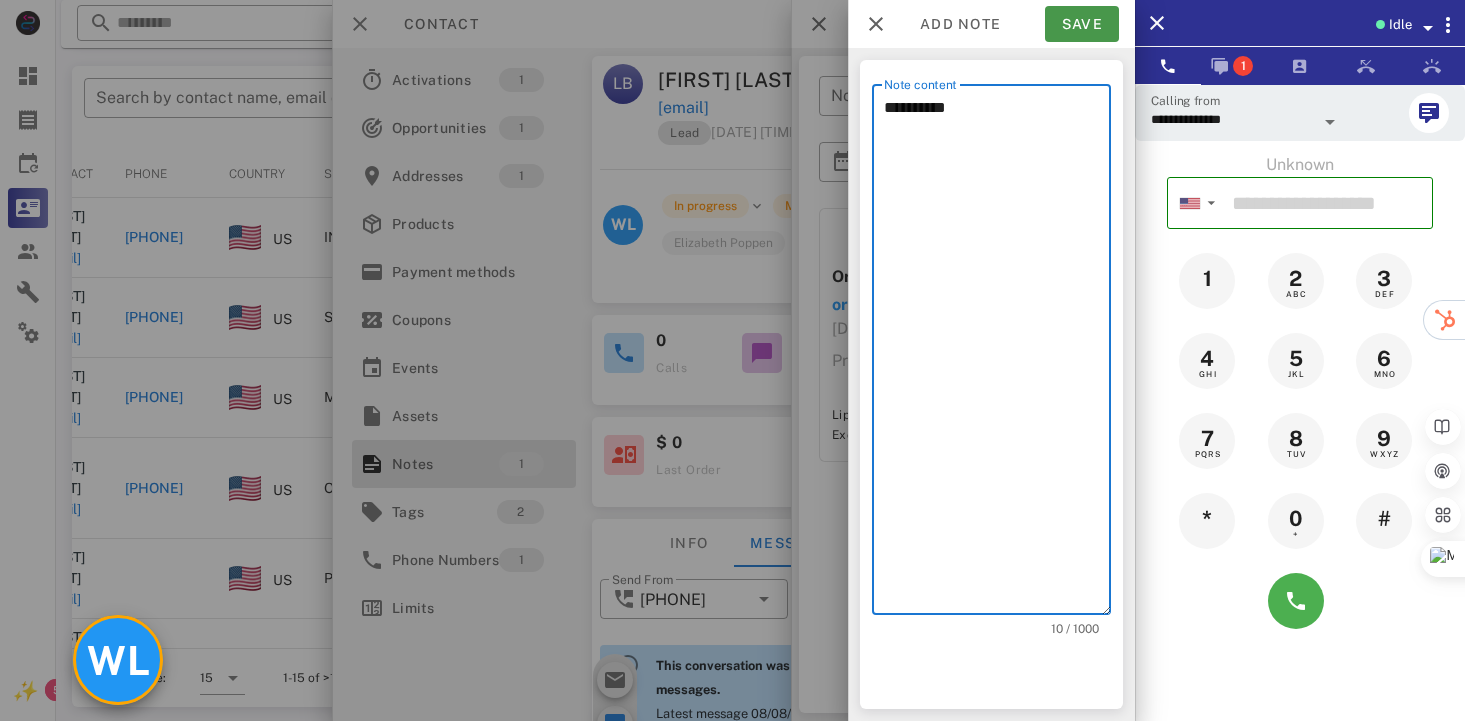 type on "*********" 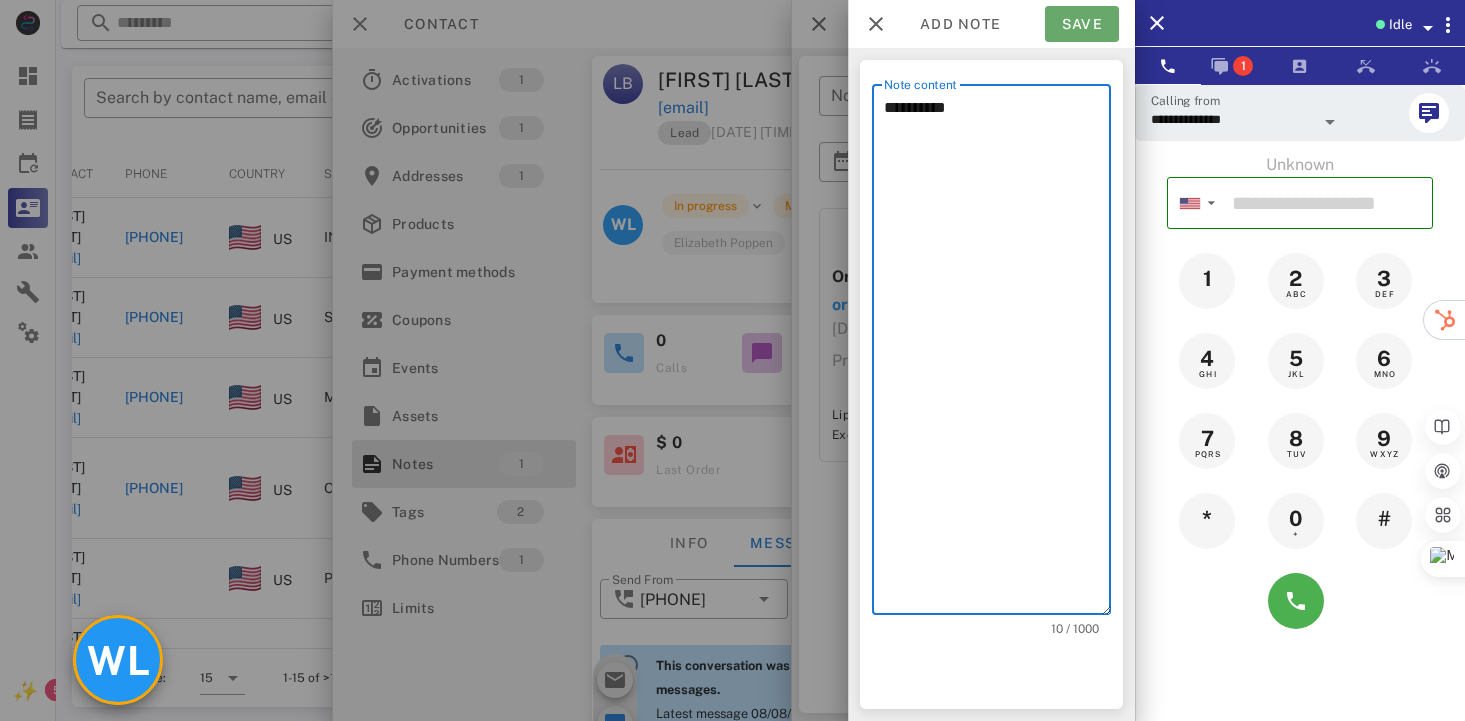 click on "Save" at bounding box center (1082, 24) 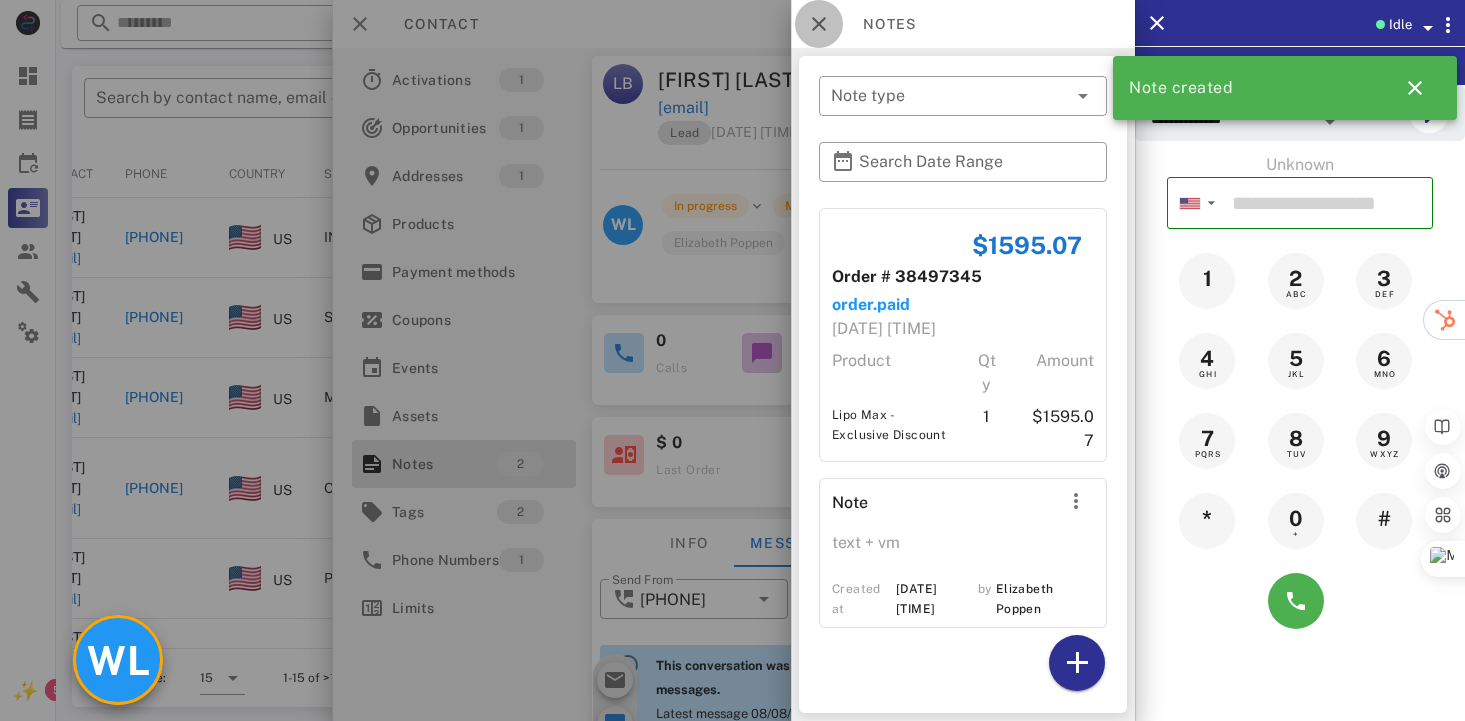 click at bounding box center (819, 24) 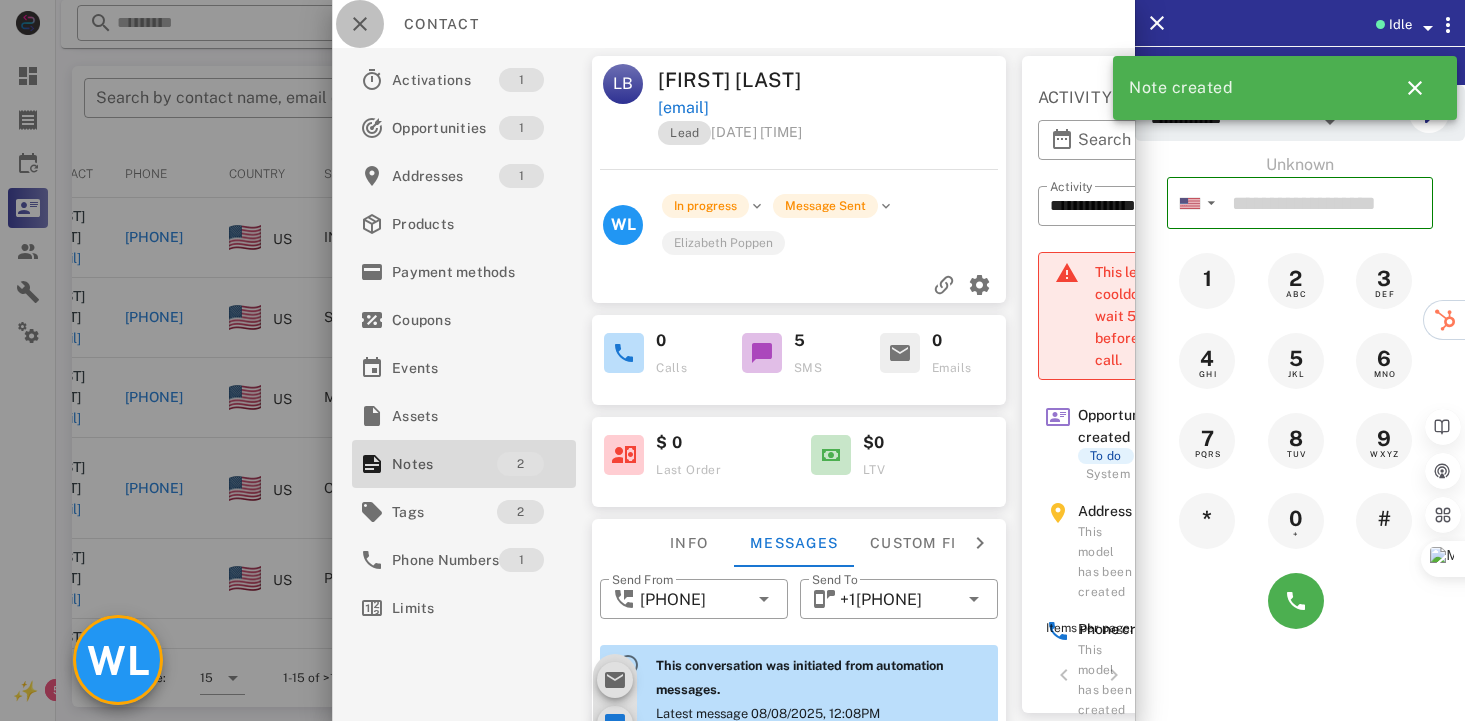 click at bounding box center [360, 24] 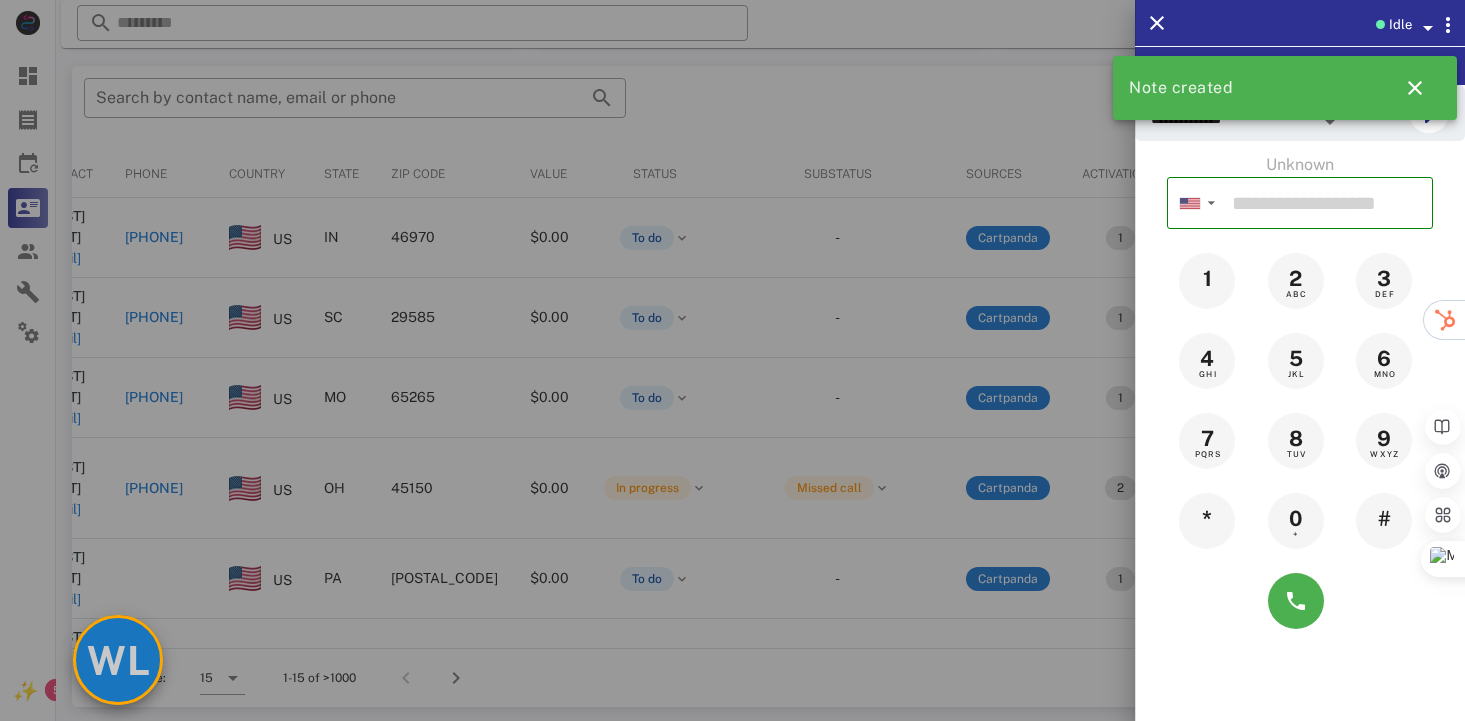 click on "WL" at bounding box center (118, 660) 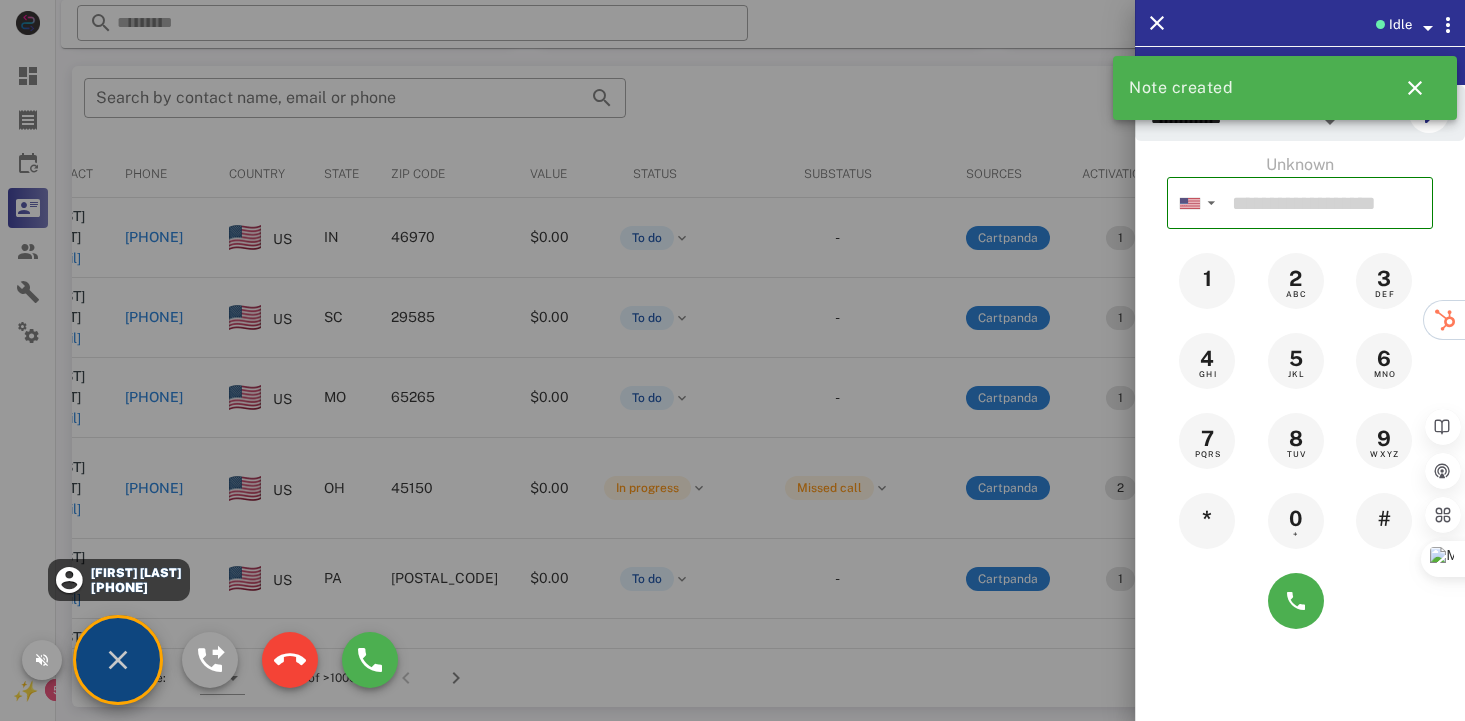 click on "[FIRST] [LAST]" at bounding box center [134, 573] 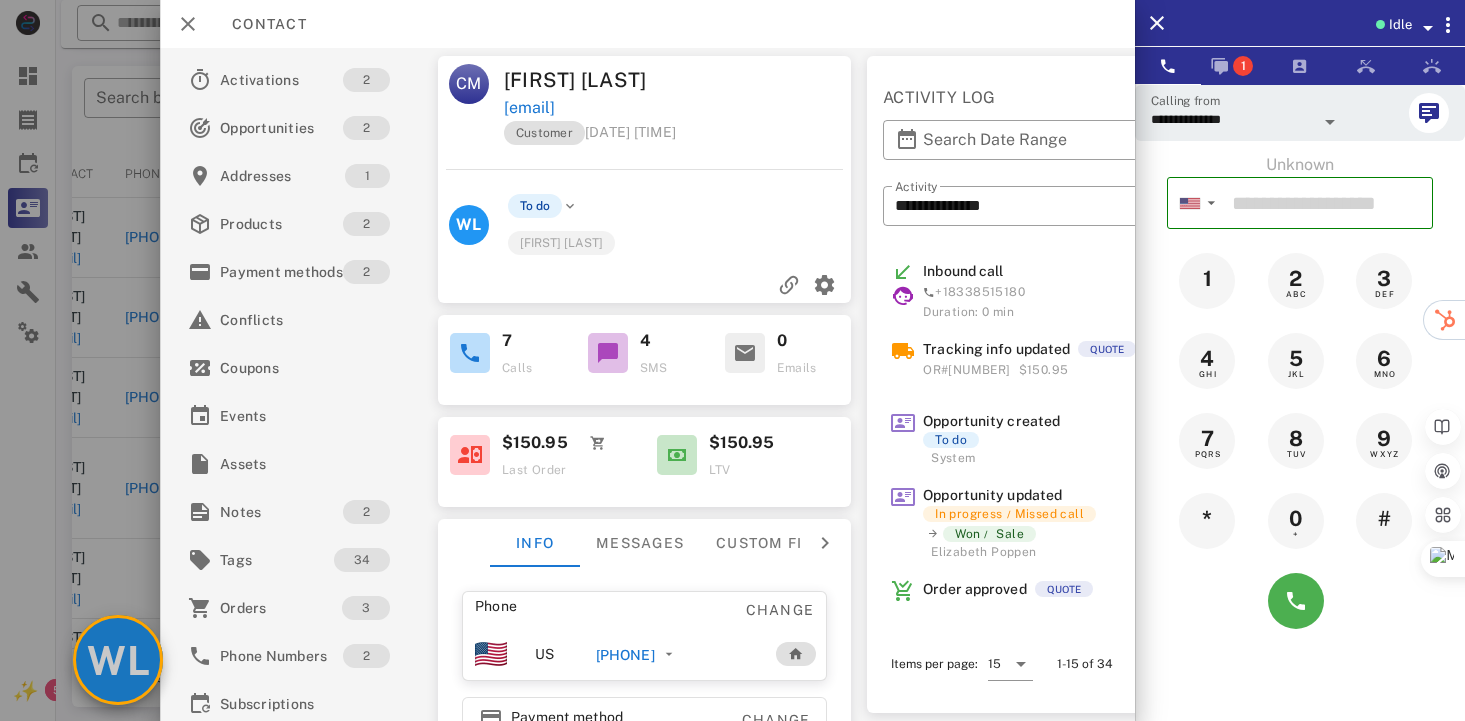 click on "WL" at bounding box center [118, 660] 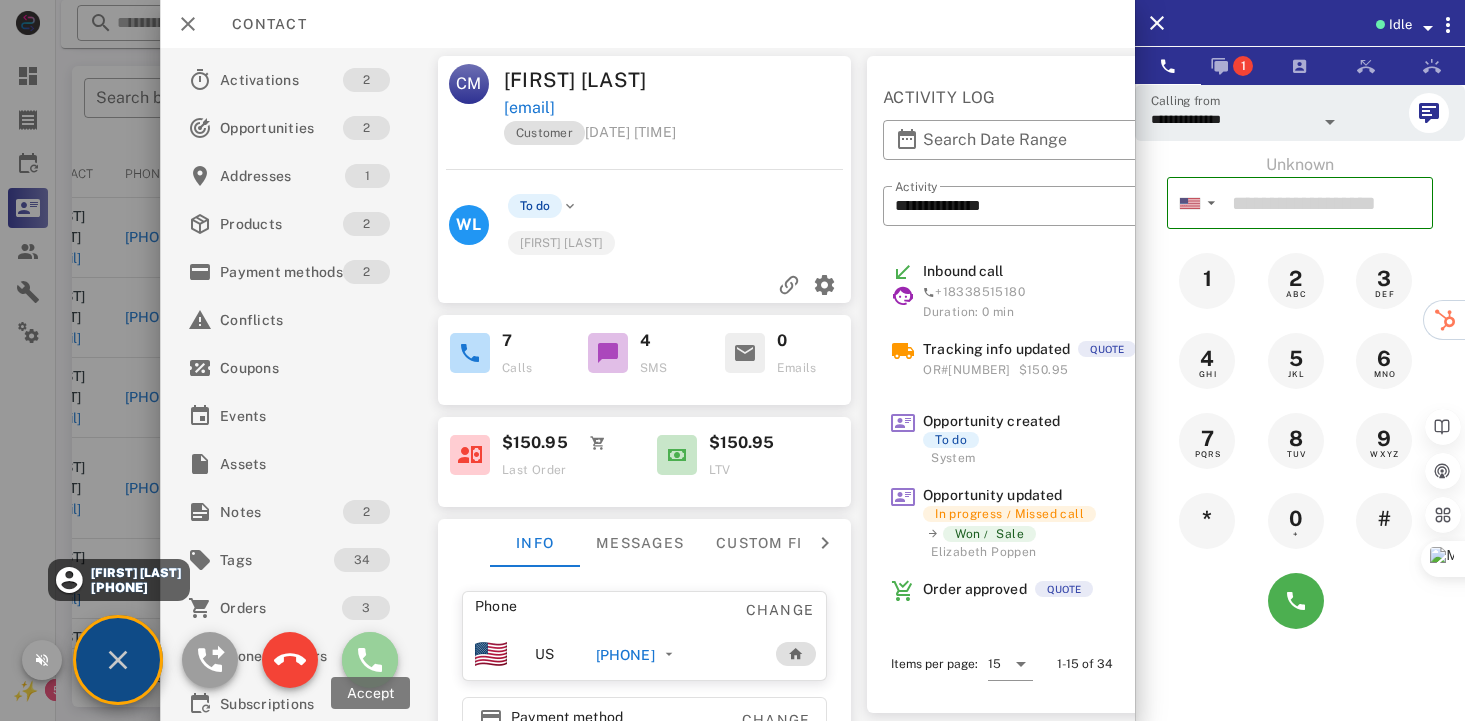 click at bounding box center (370, 660) 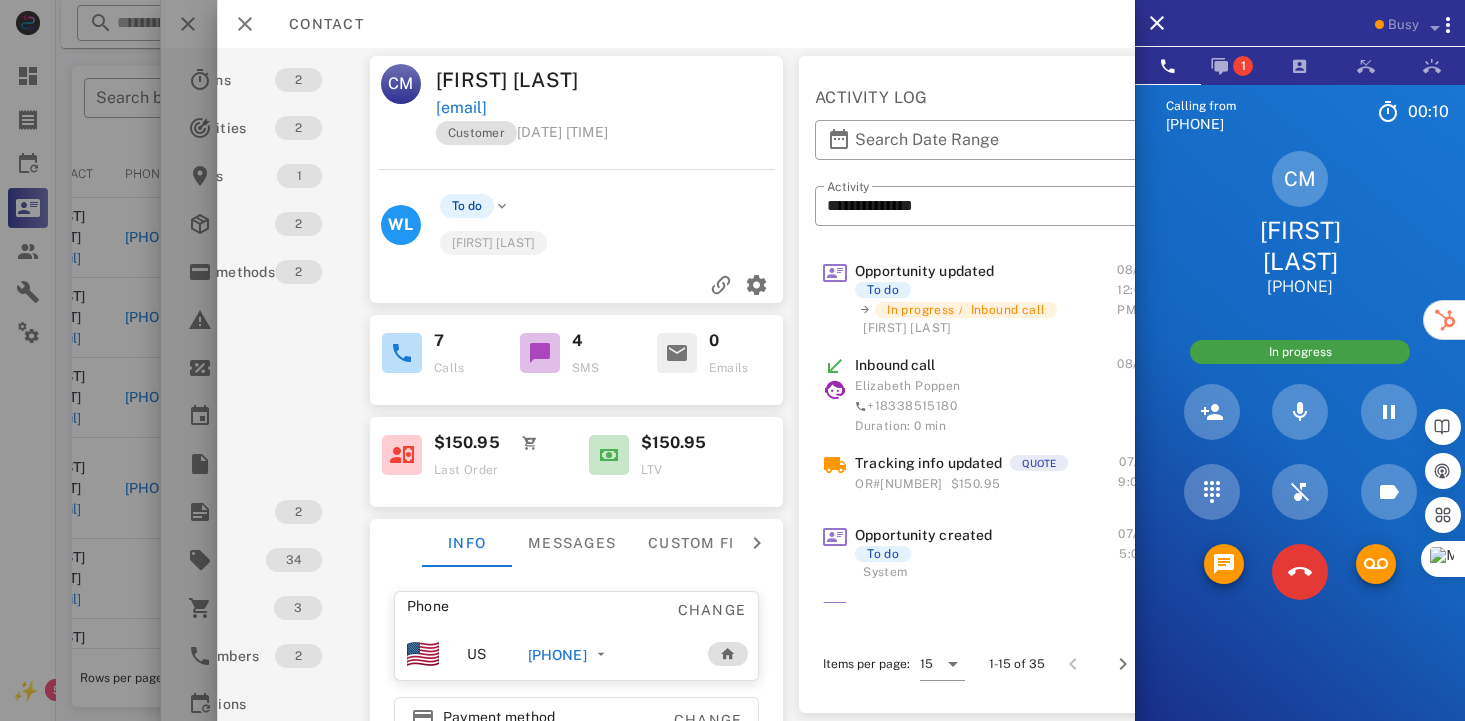 scroll, scrollTop: 0, scrollLeft: 150, axis: horizontal 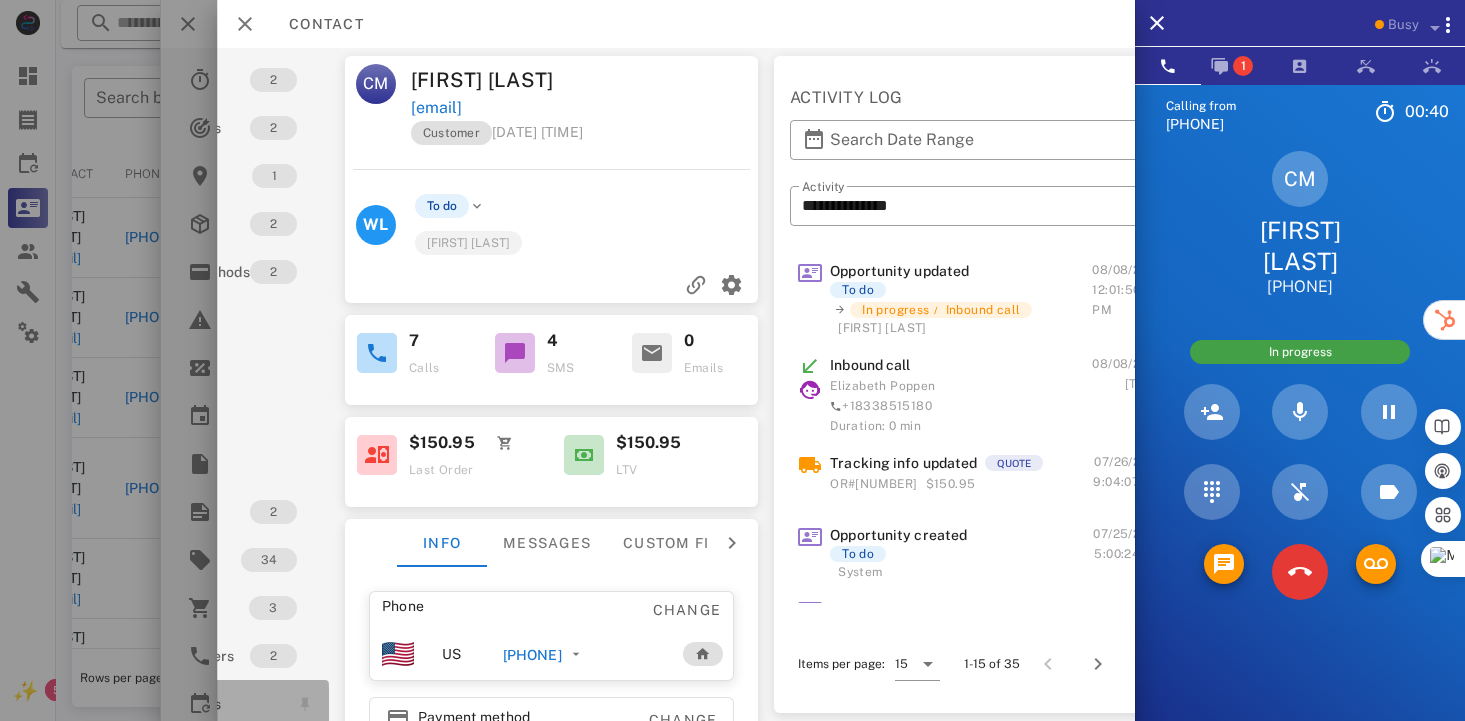 click on "Subscriptions" at bounding box center [204, 704] 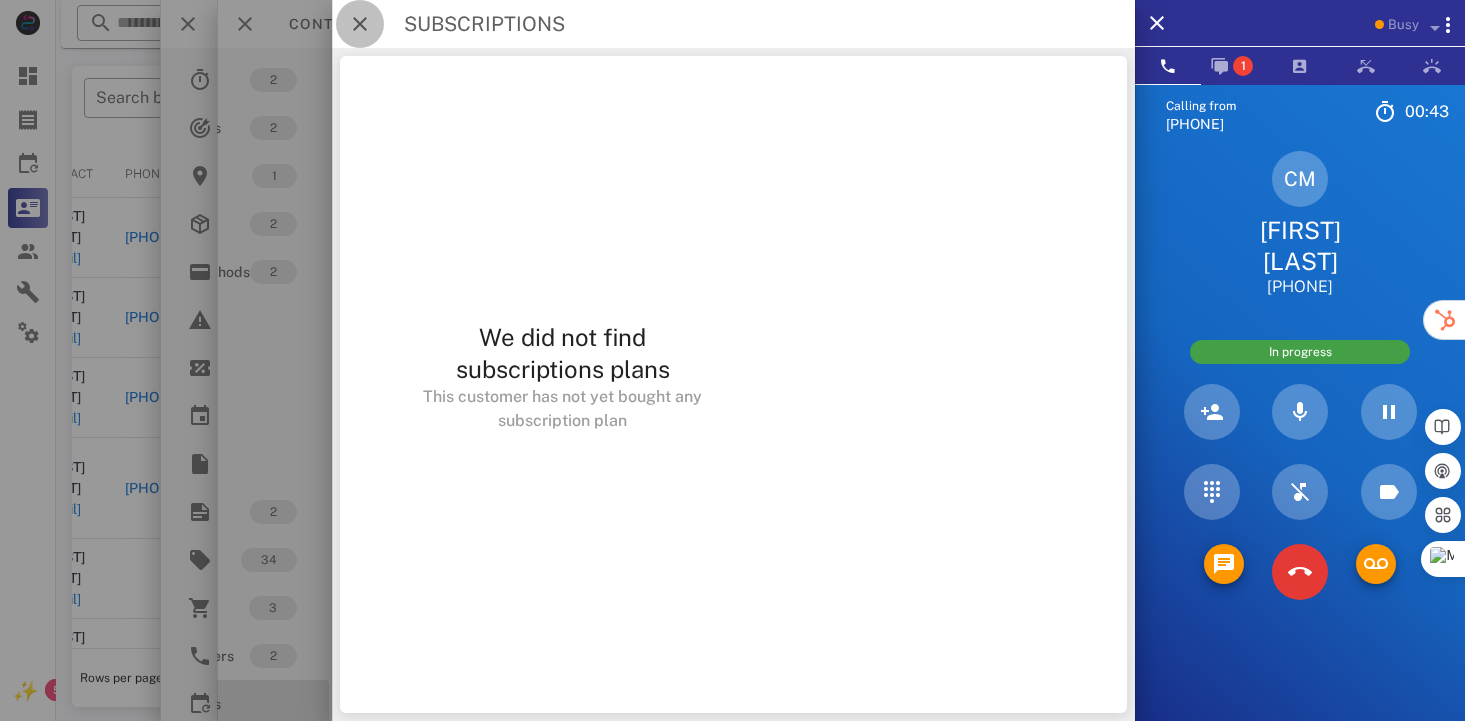 click at bounding box center (360, 24) 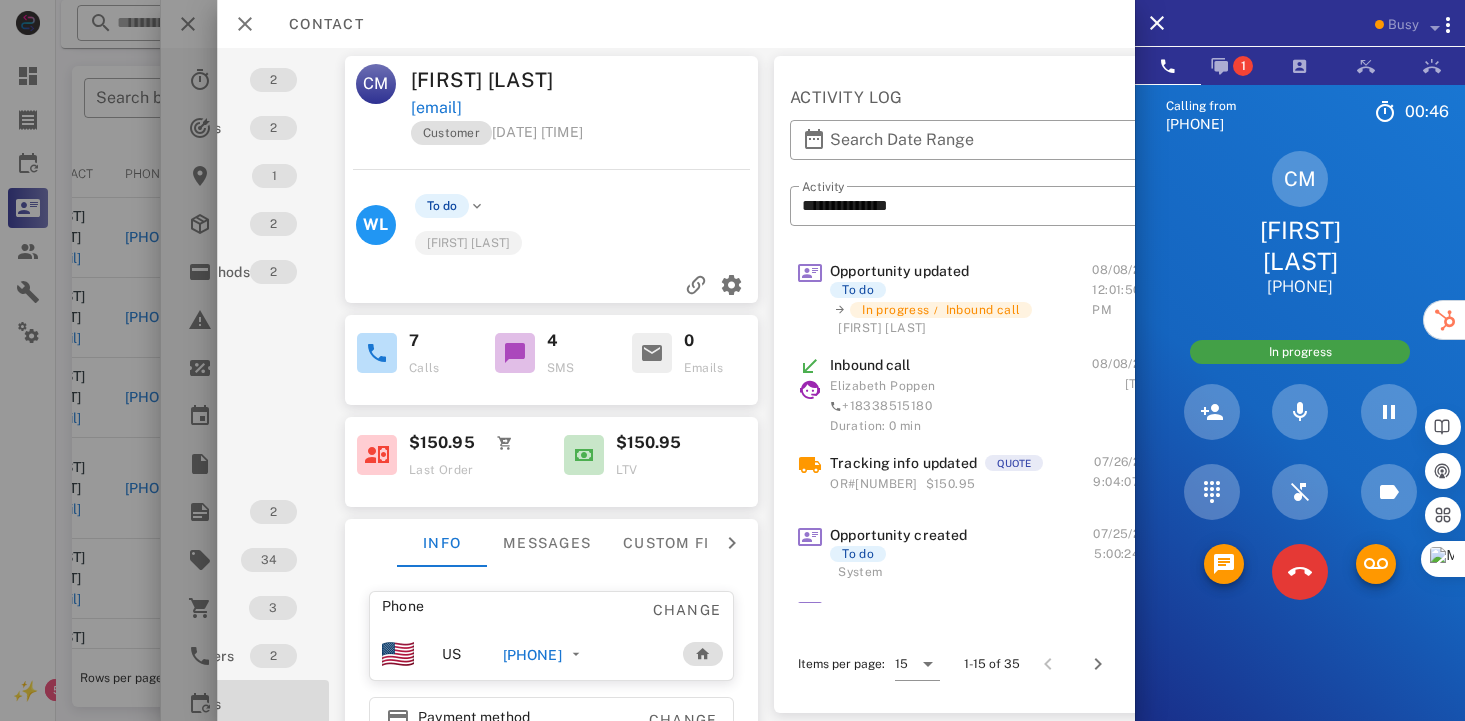 scroll, scrollTop: 0, scrollLeft: 6, axis: horizontal 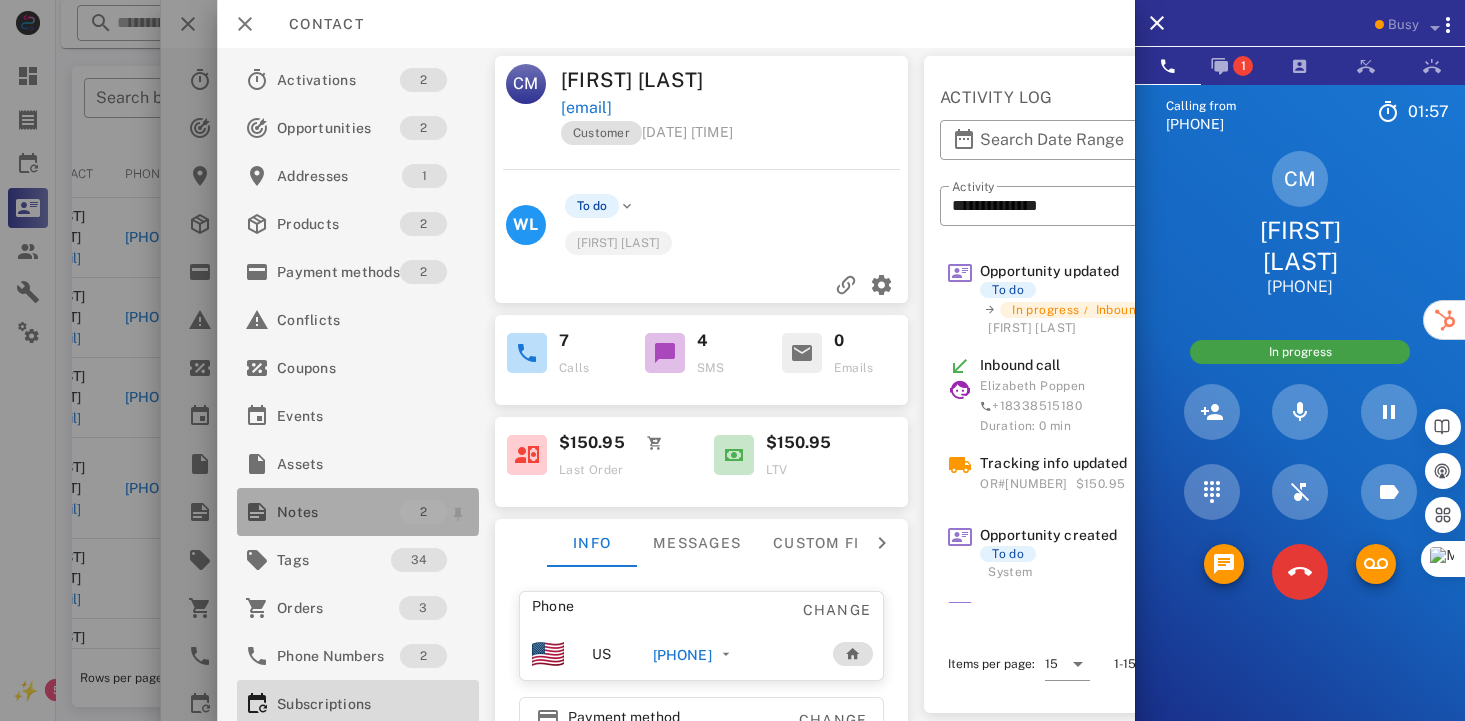 click on "Notes" at bounding box center (338, 512) 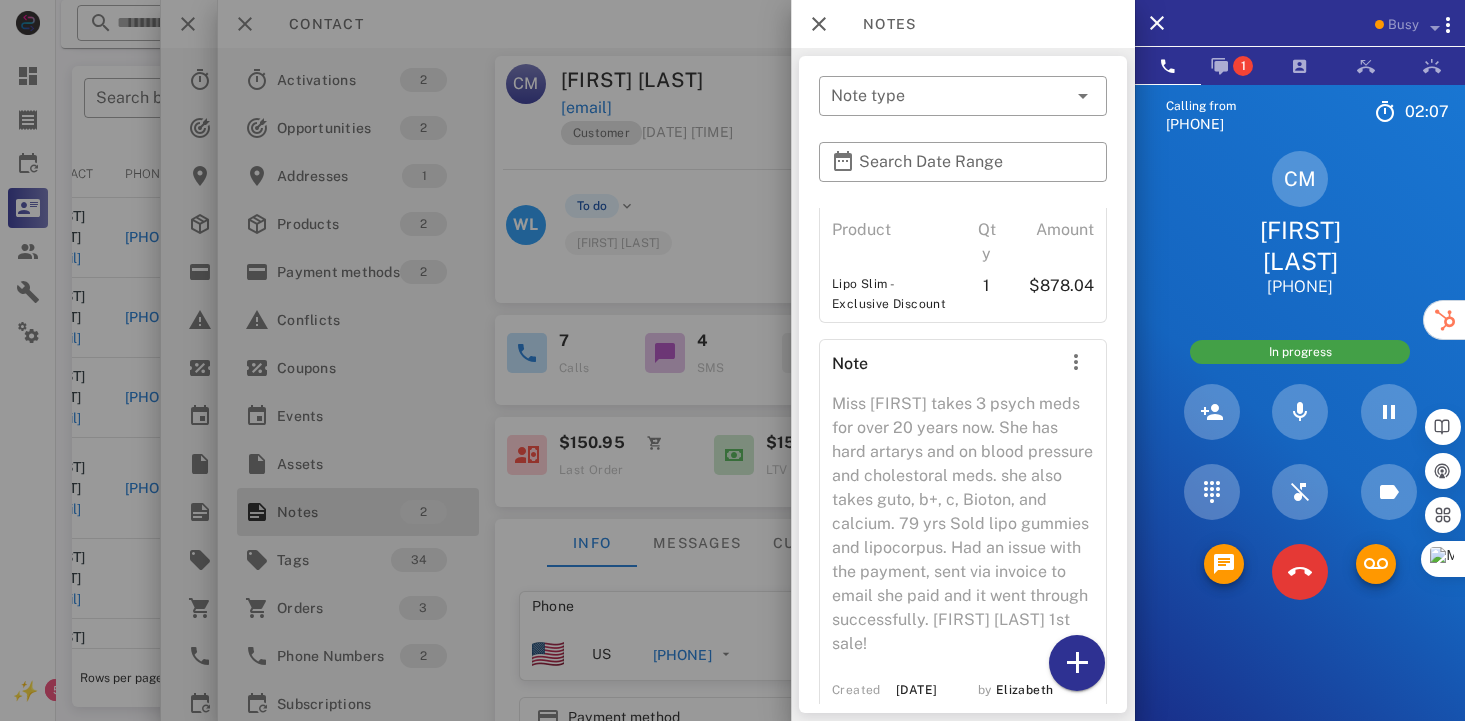 scroll, scrollTop: 183, scrollLeft: 0, axis: vertical 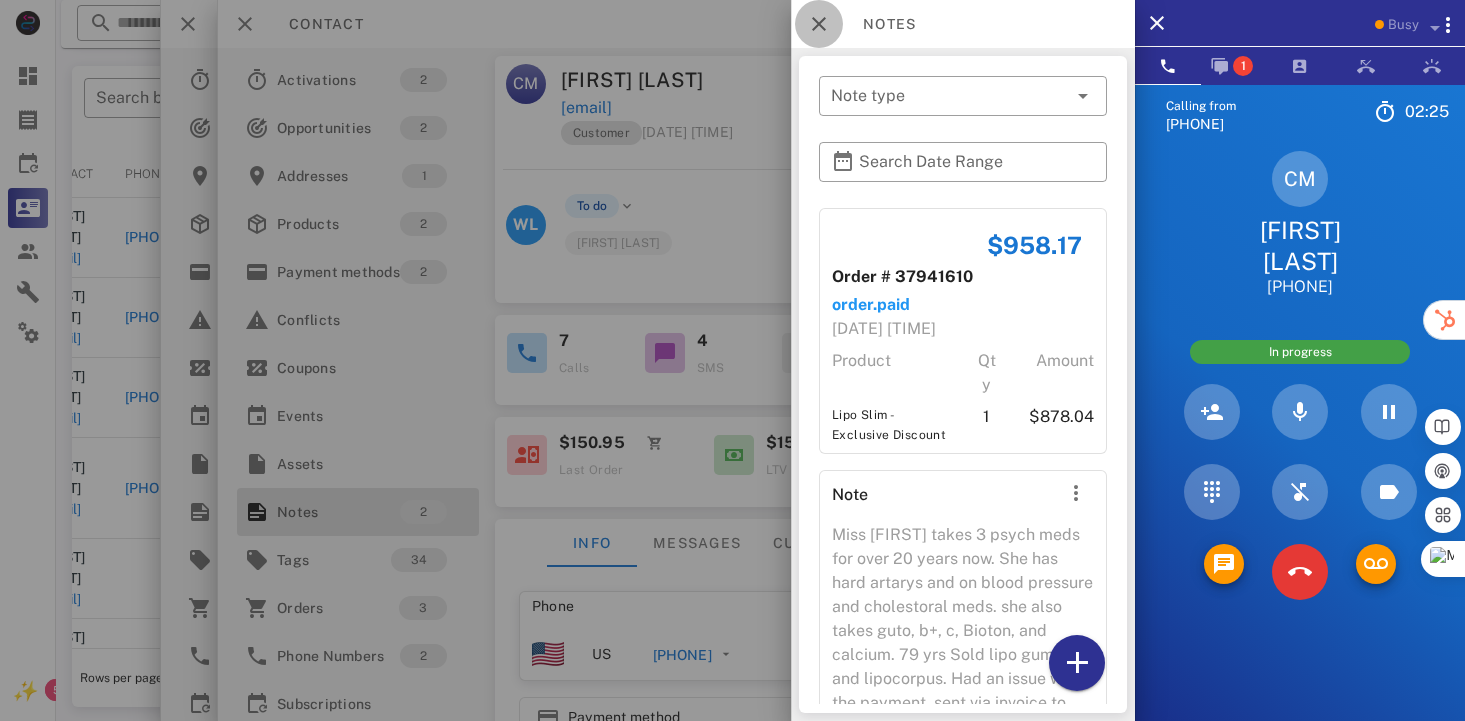 click at bounding box center [819, 24] 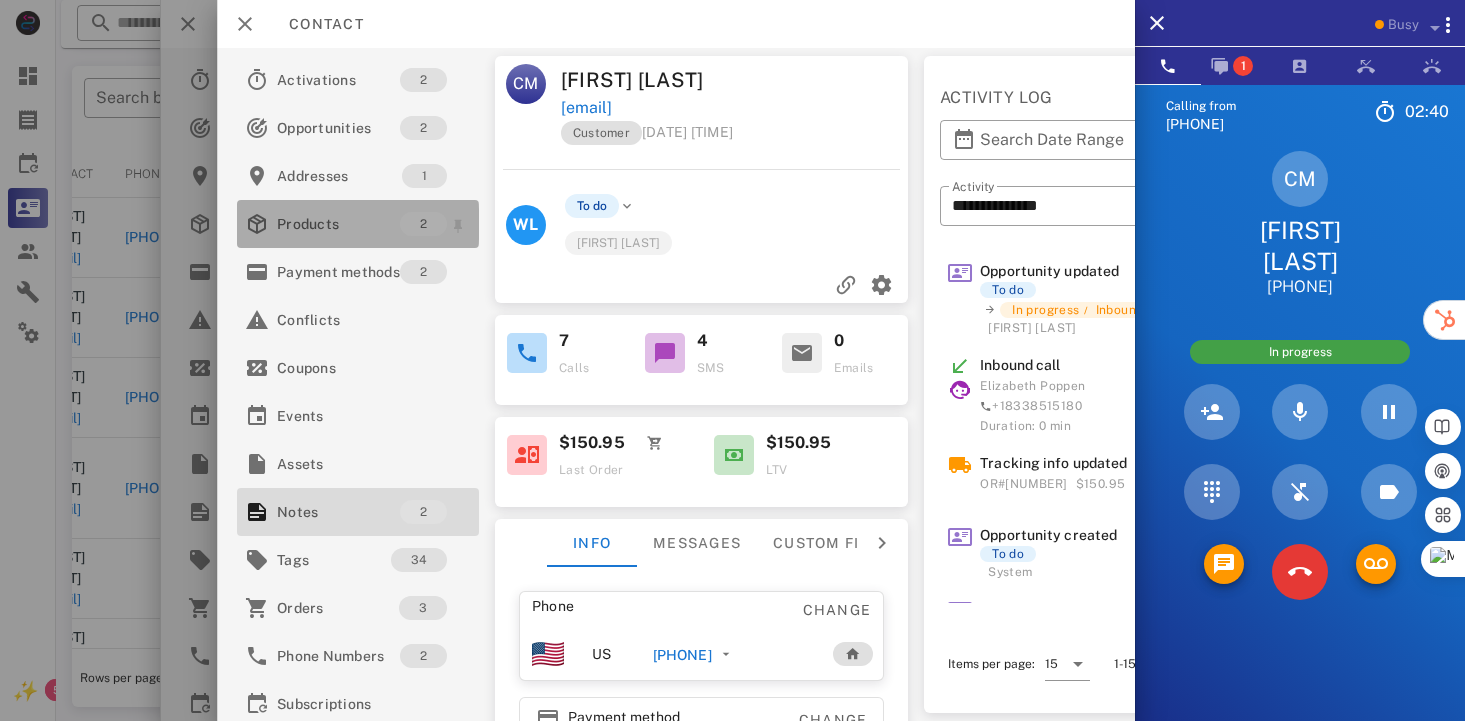 click on "Products" at bounding box center (338, 224) 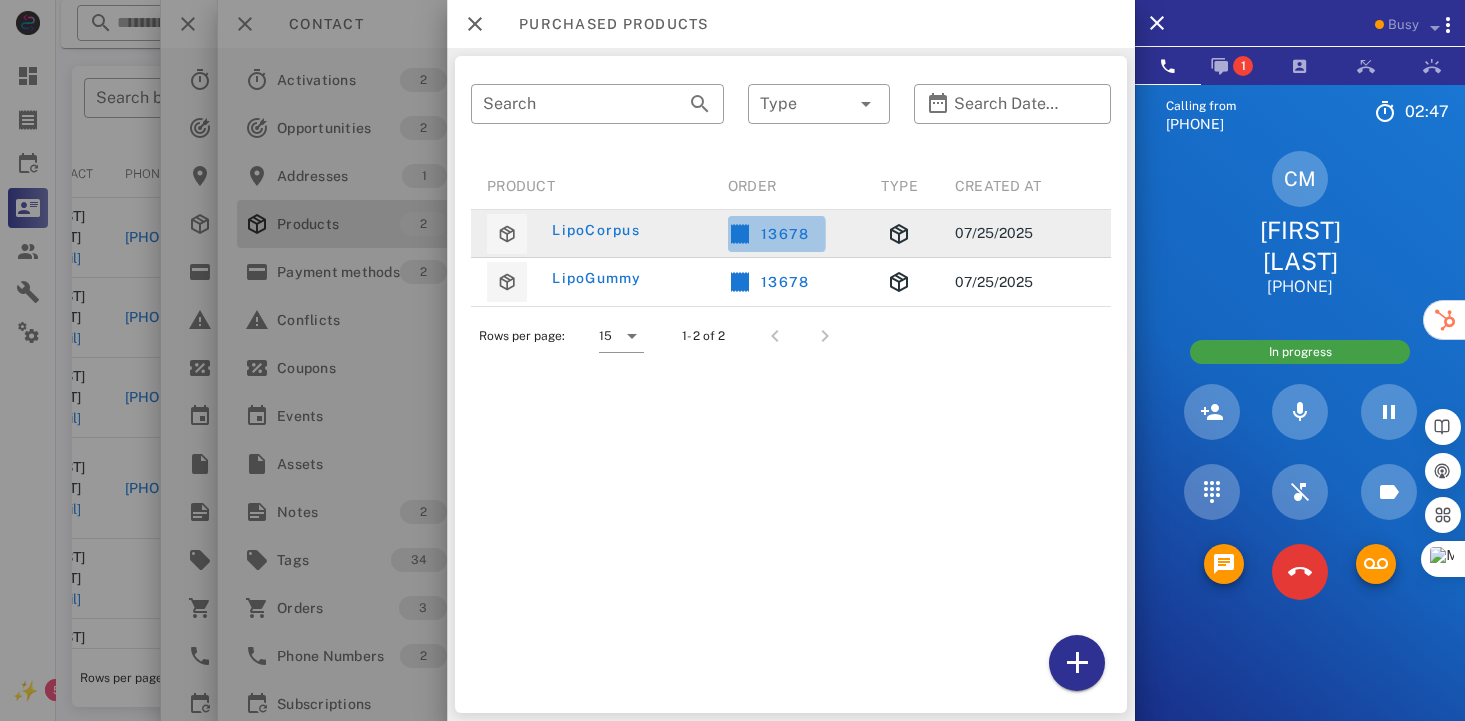 click on "13678" at bounding box center [769, 234] 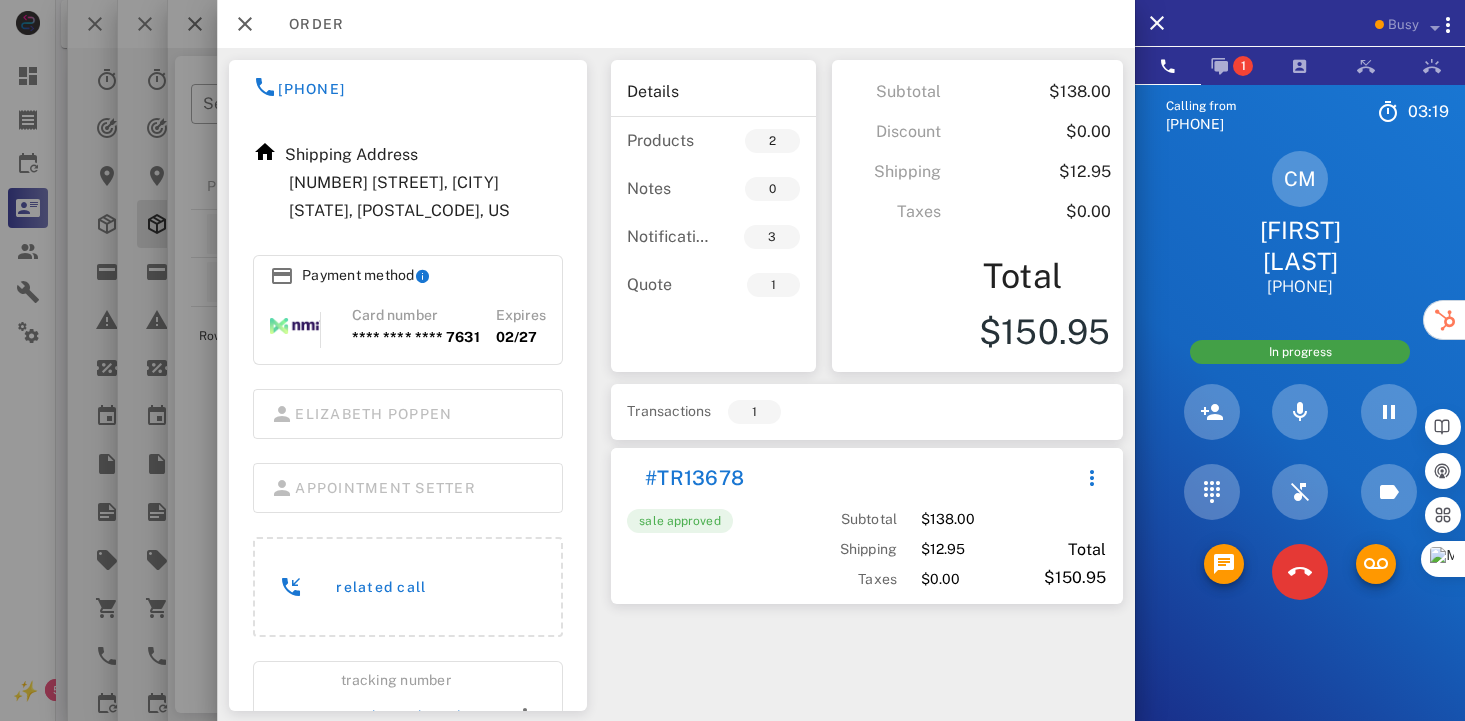 scroll, scrollTop: 266, scrollLeft: 0, axis: vertical 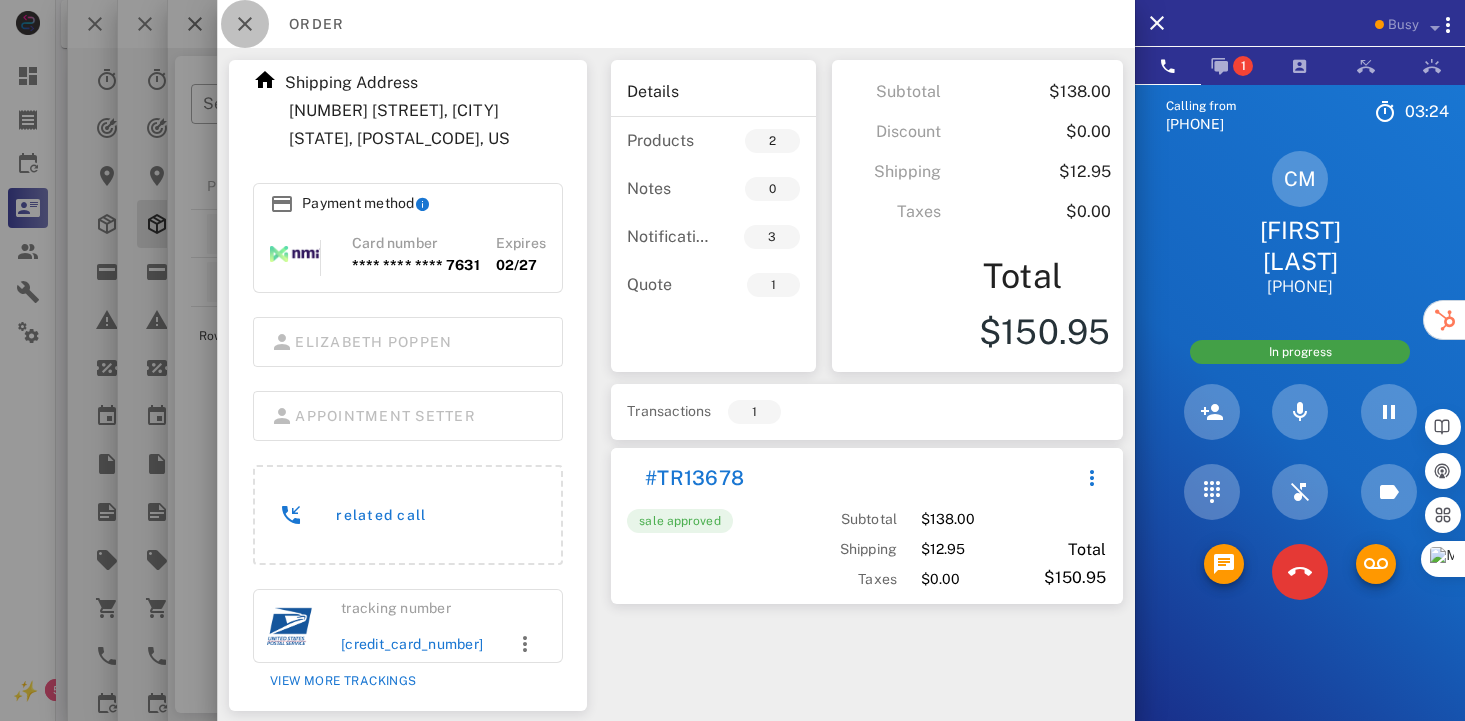 click at bounding box center (245, 24) 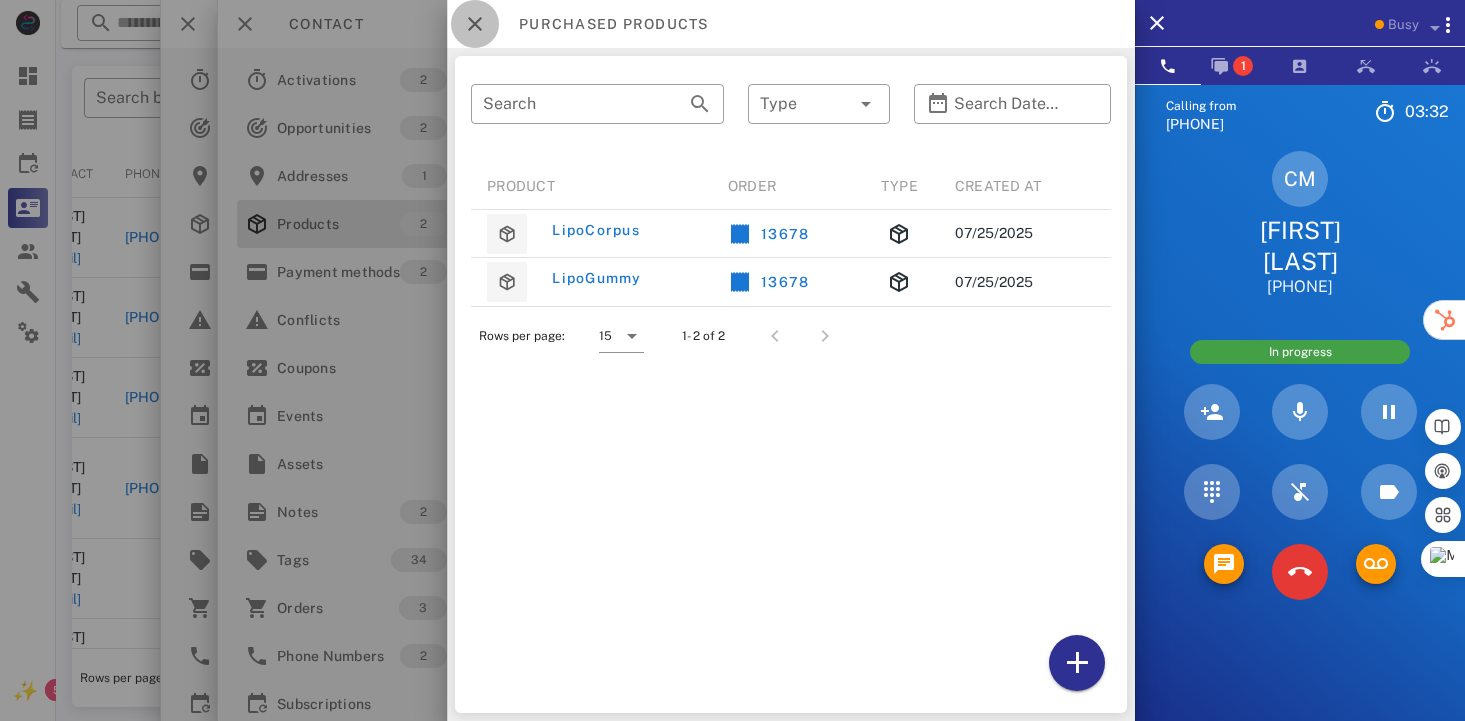 click at bounding box center (475, 24) 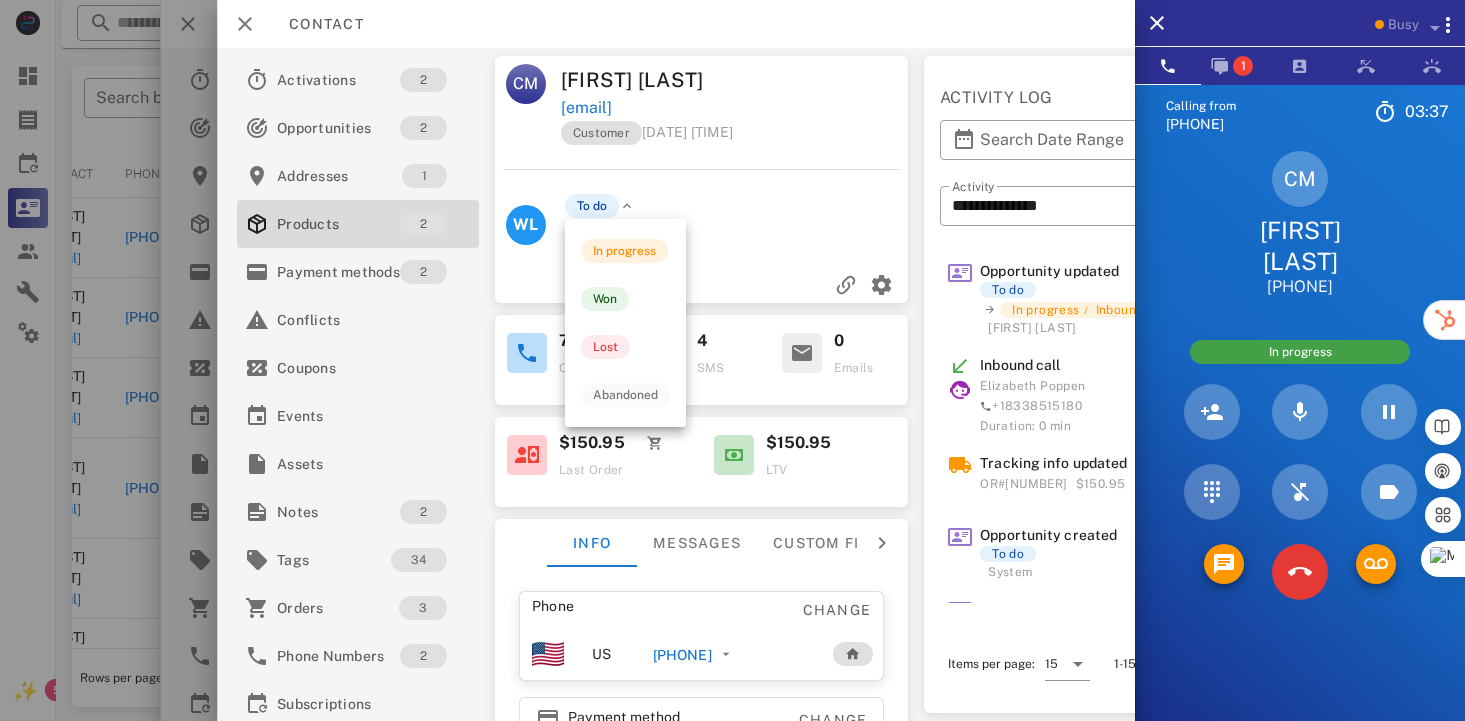 click at bounding box center (627, 206) 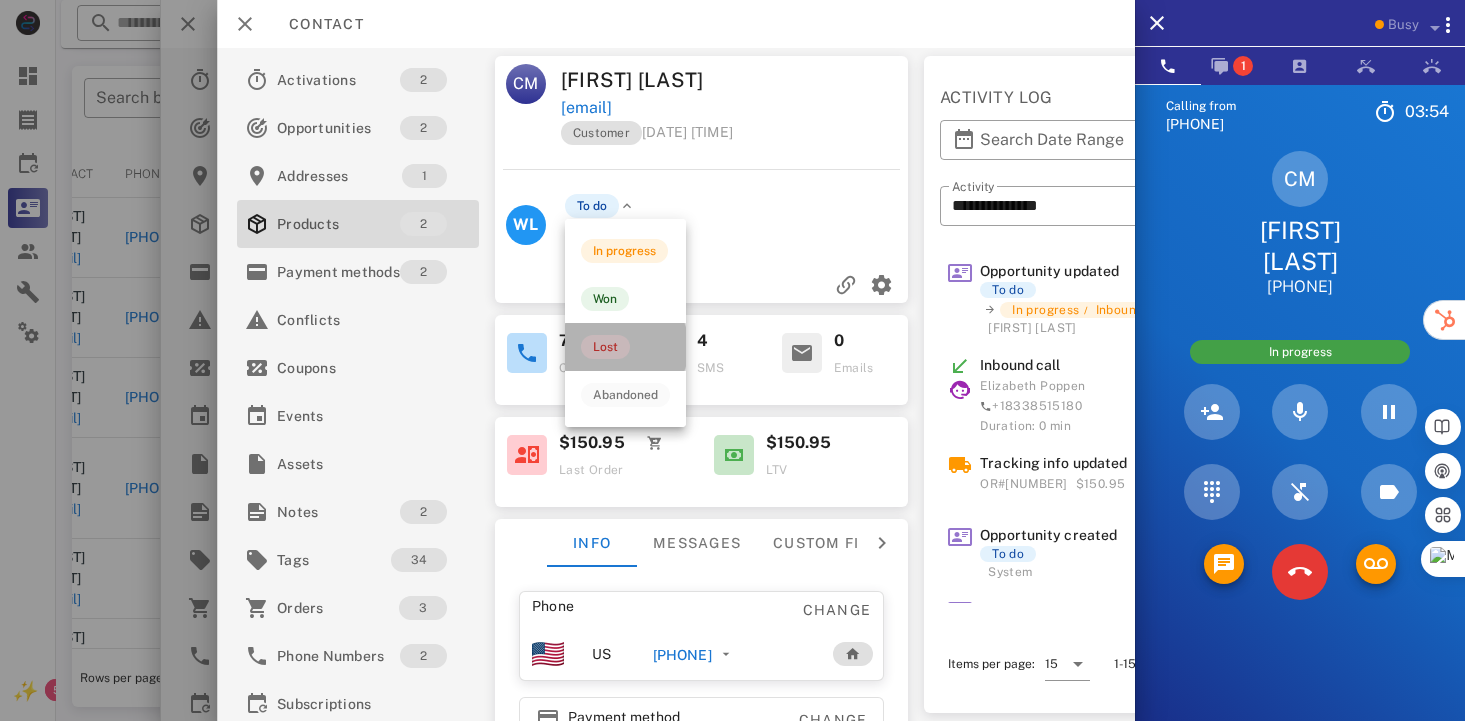 click on "Lost" at bounding box center (625, 347) 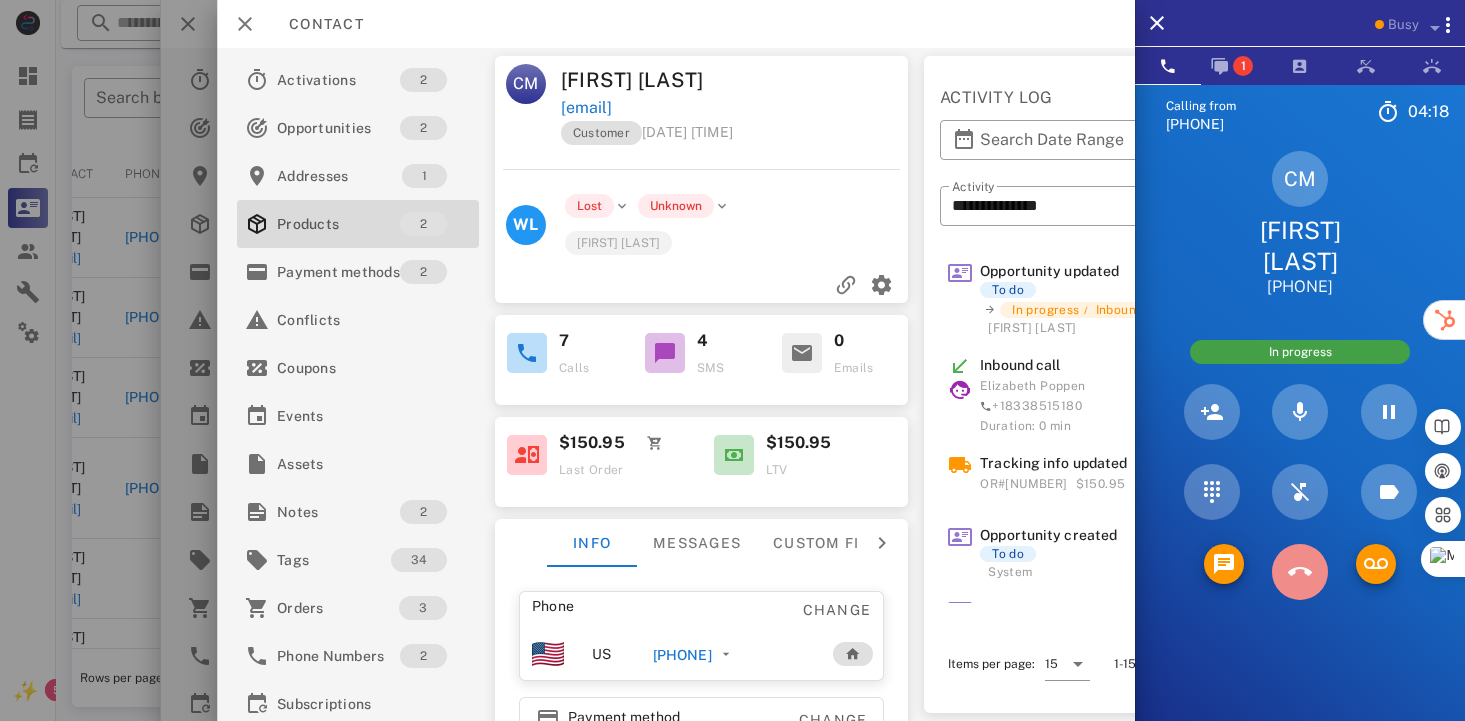 click at bounding box center (1300, 572) 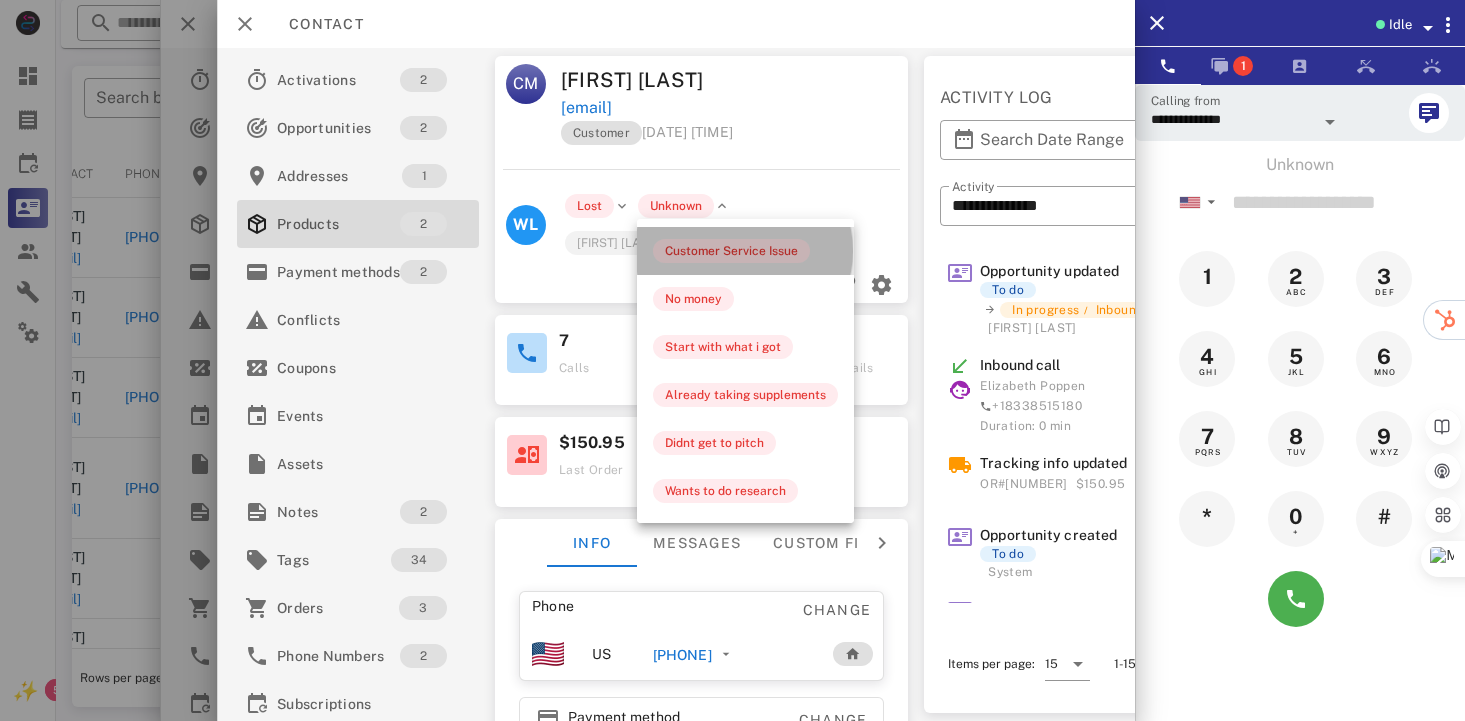 click on "Customer Service Issue" at bounding box center [731, 251] 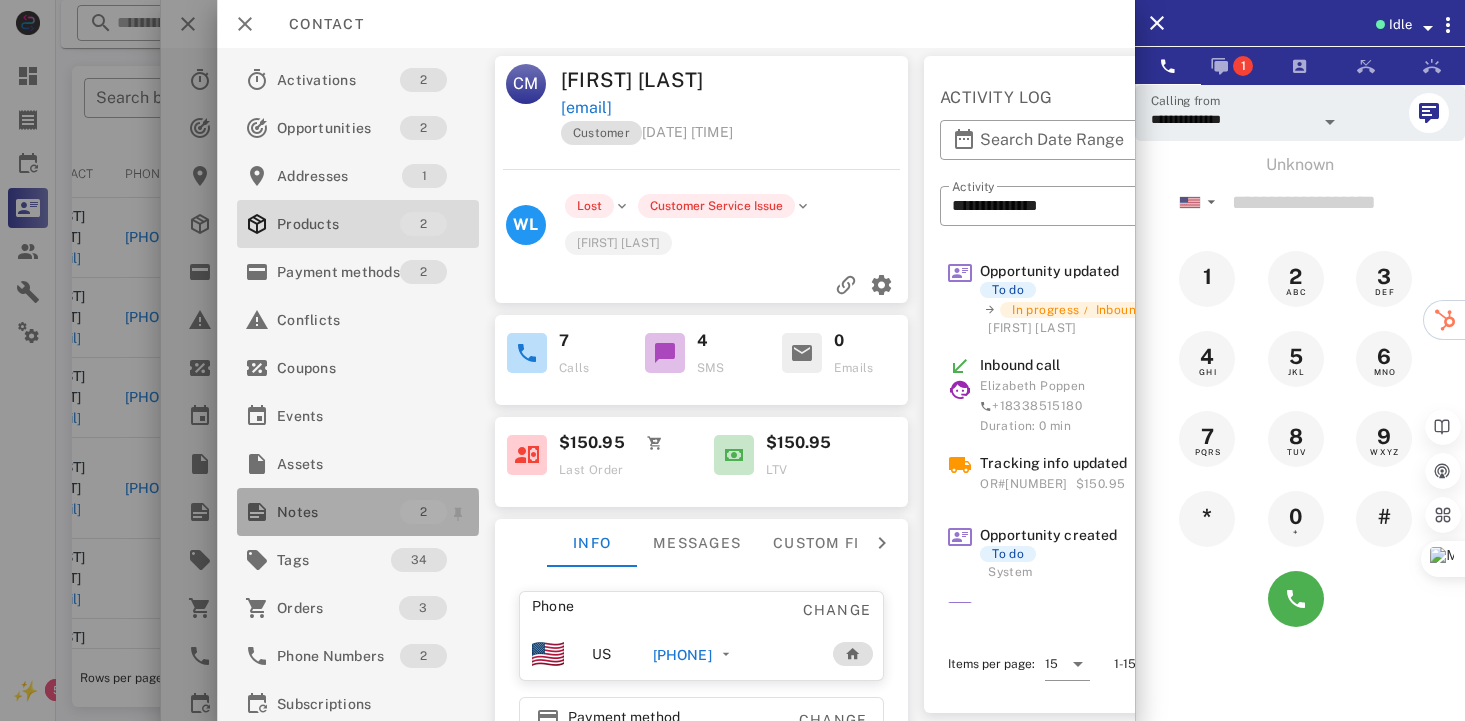 click on "Notes" at bounding box center [338, 512] 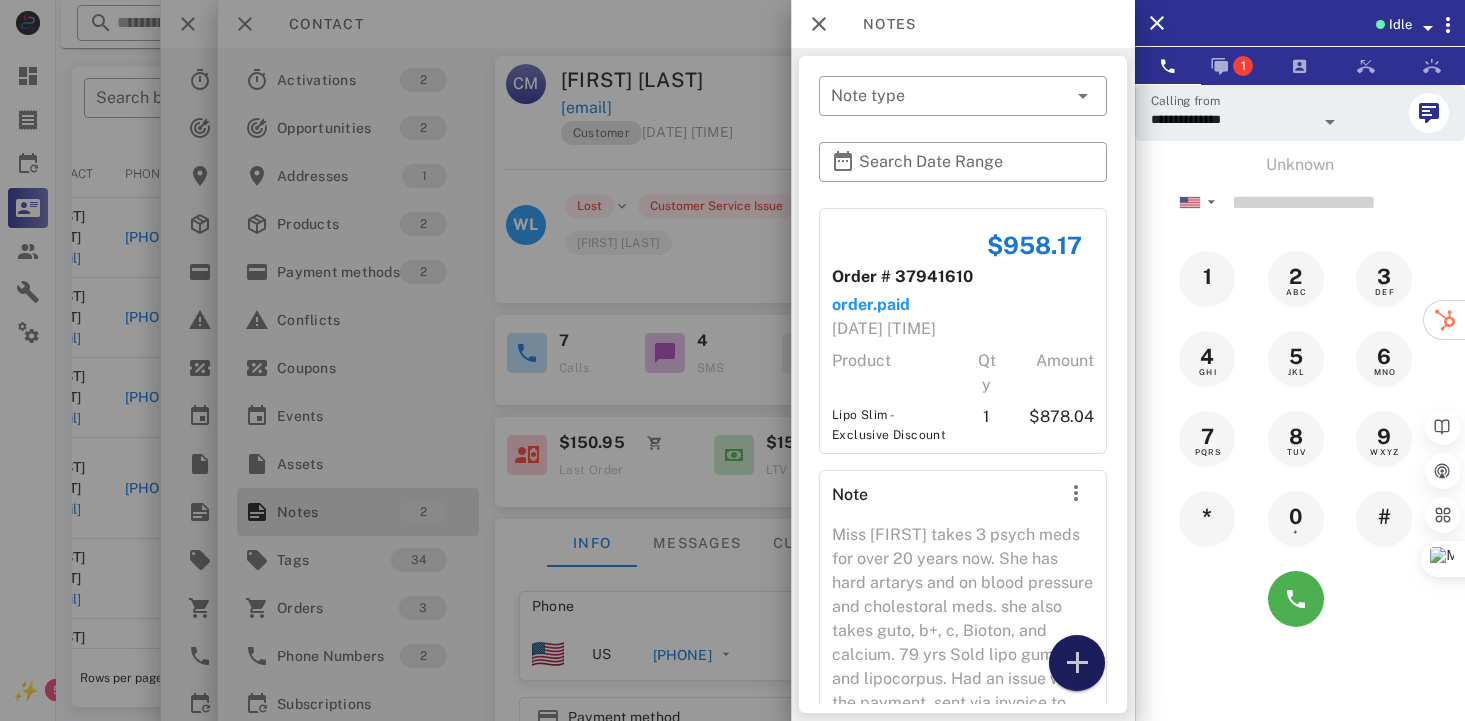 click at bounding box center (1077, 663) 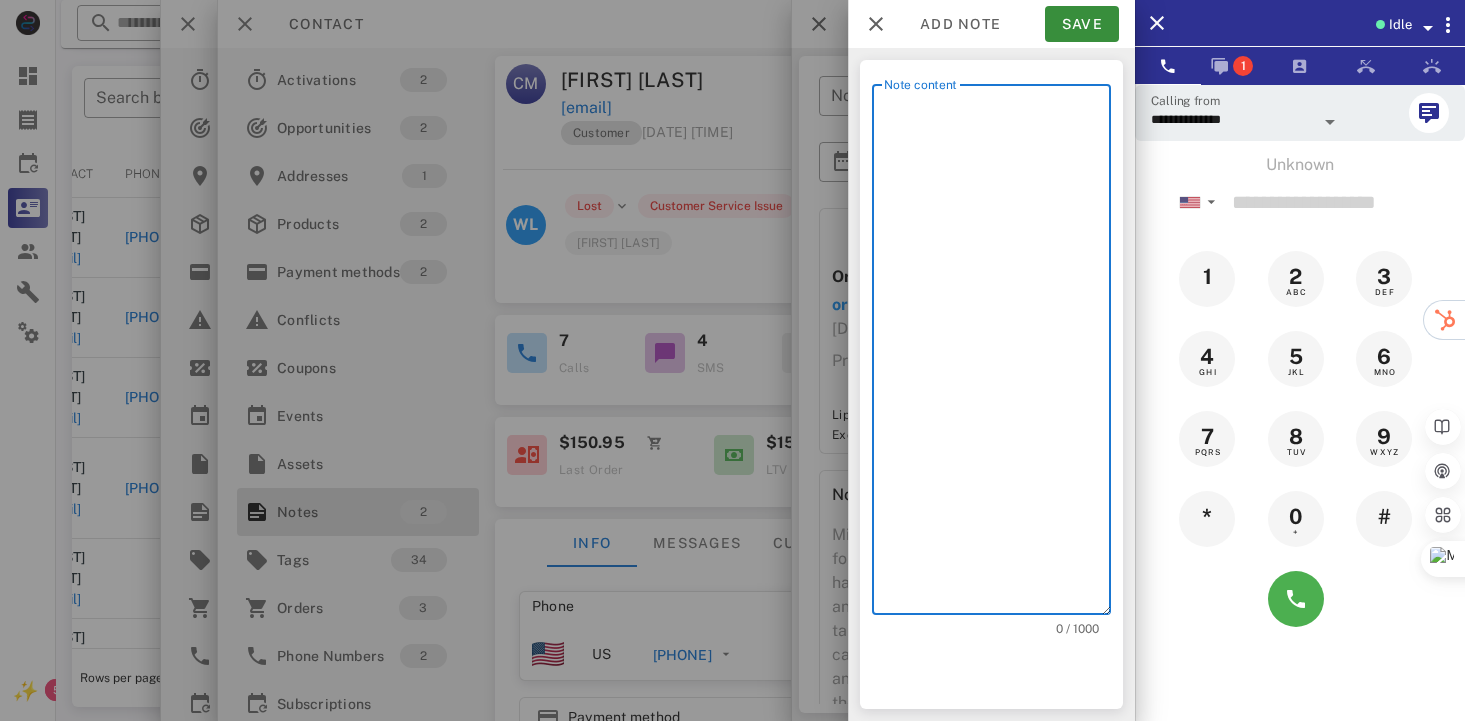 click on "Note content" at bounding box center [997, 354] 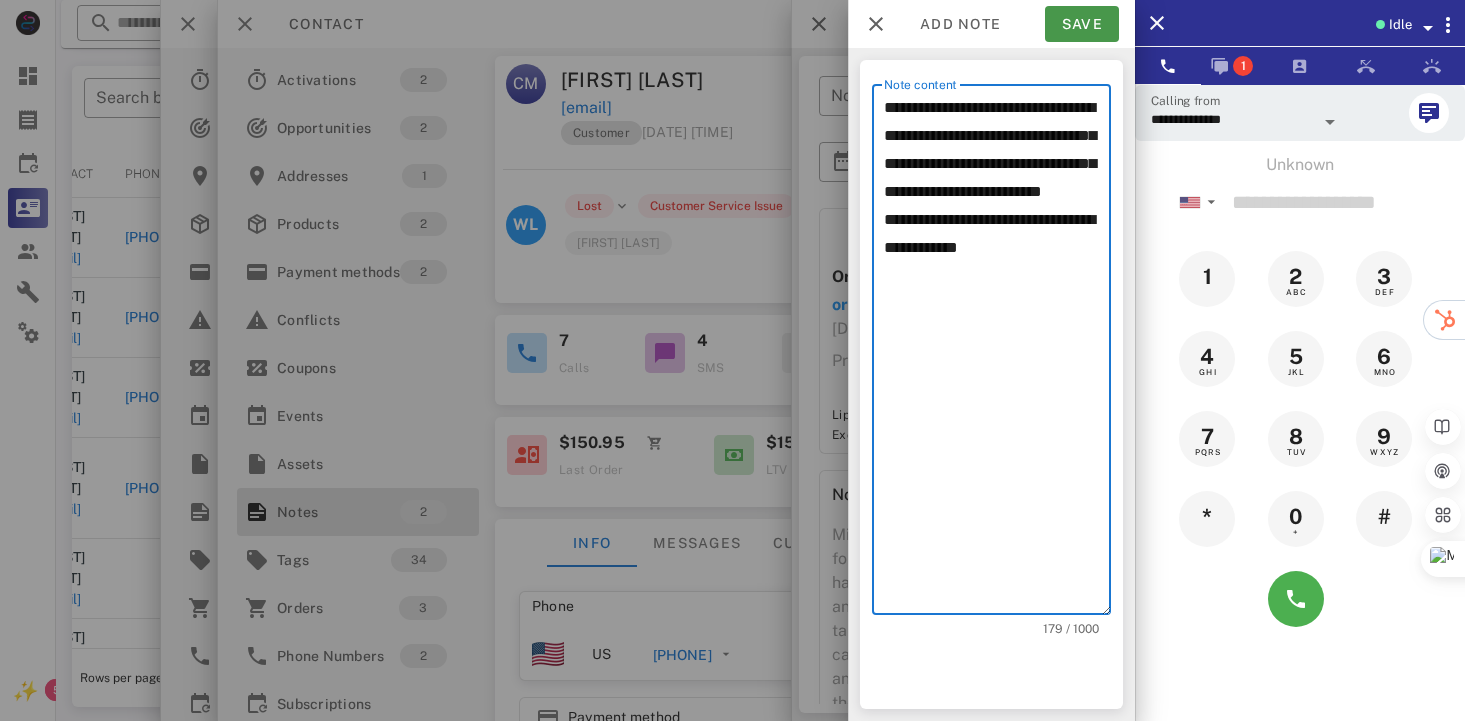 type on "**********" 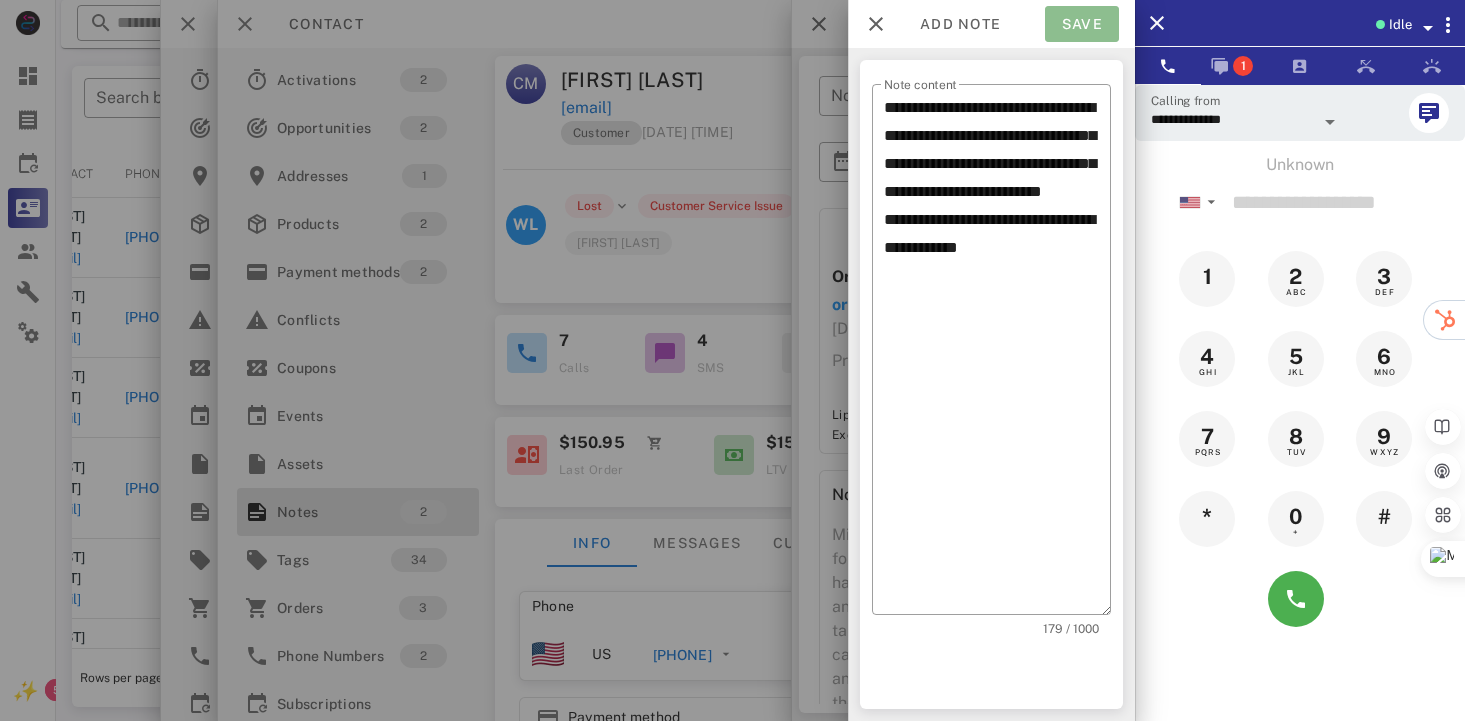click on "Save" at bounding box center (1082, 24) 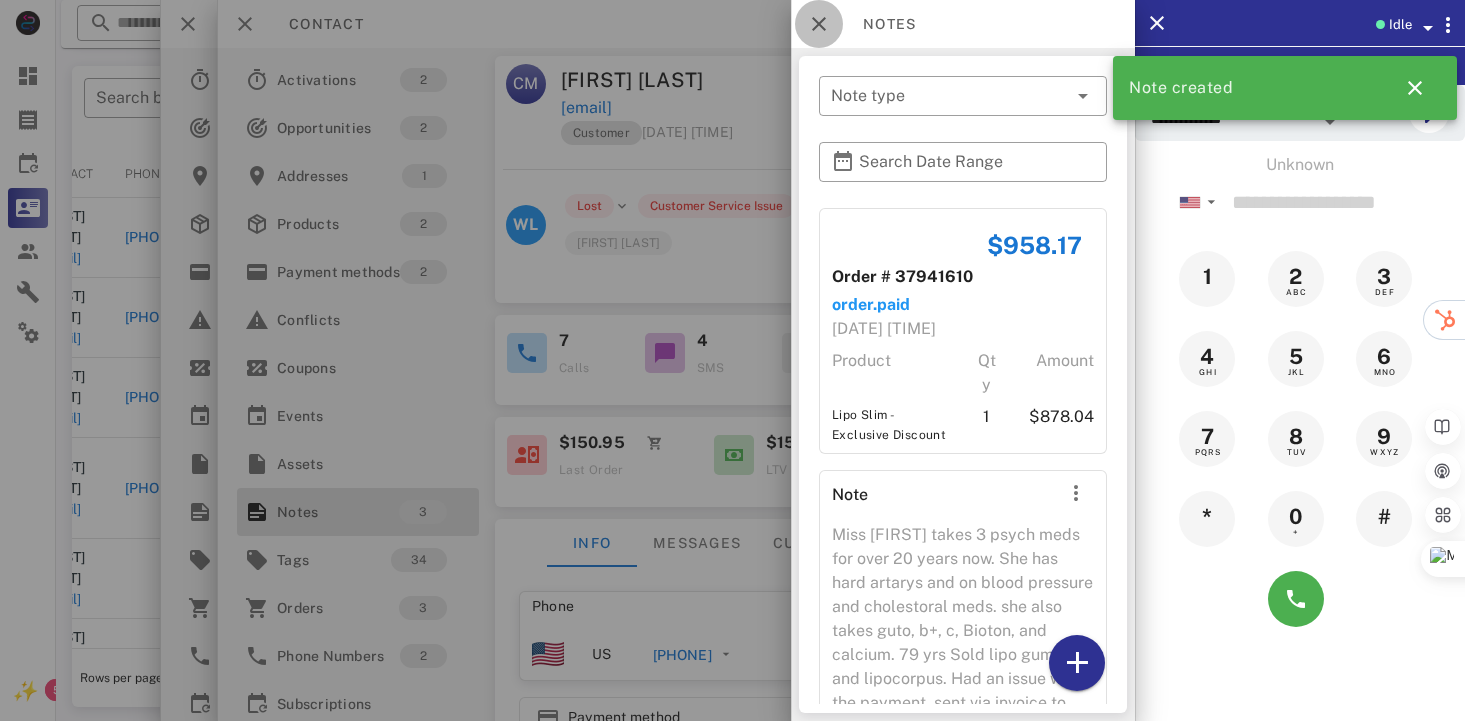 click at bounding box center (819, 24) 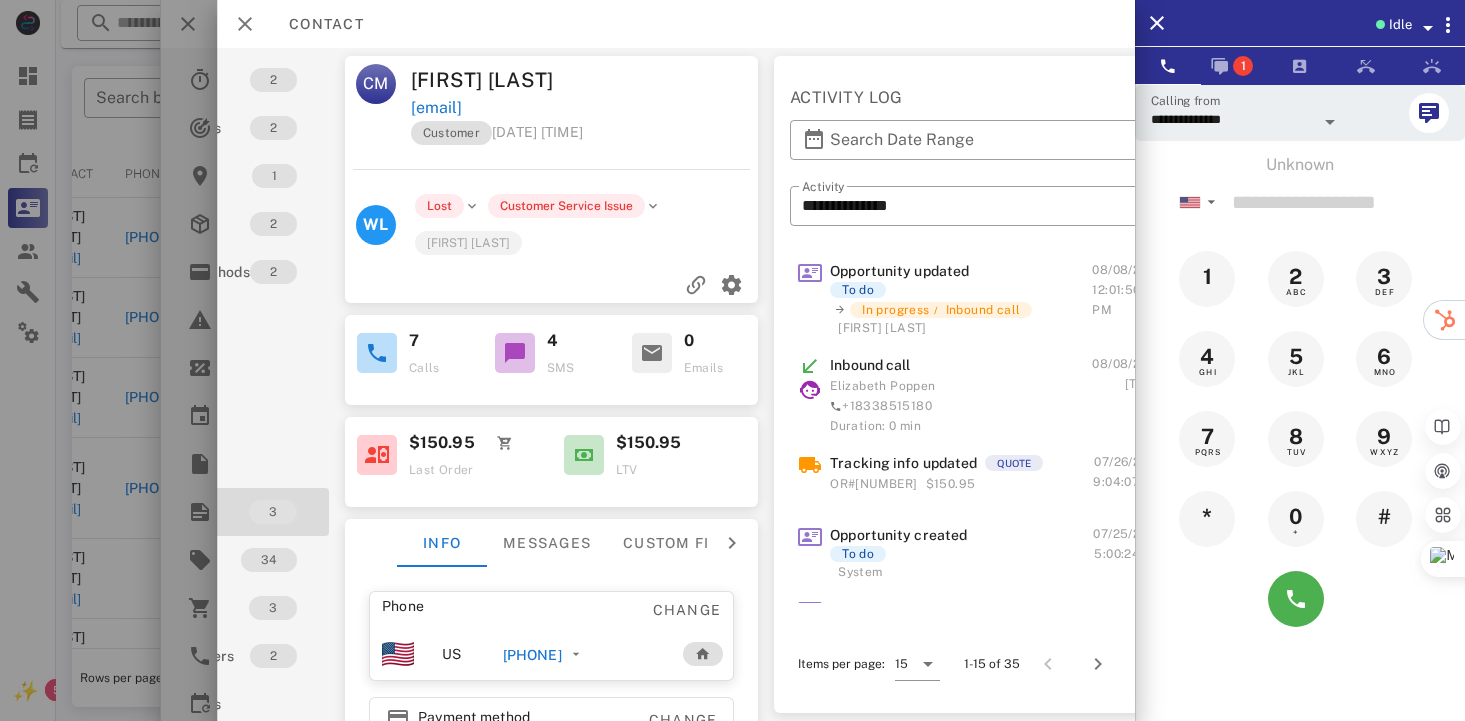 scroll, scrollTop: 0, scrollLeft: 200, axis: horizontal 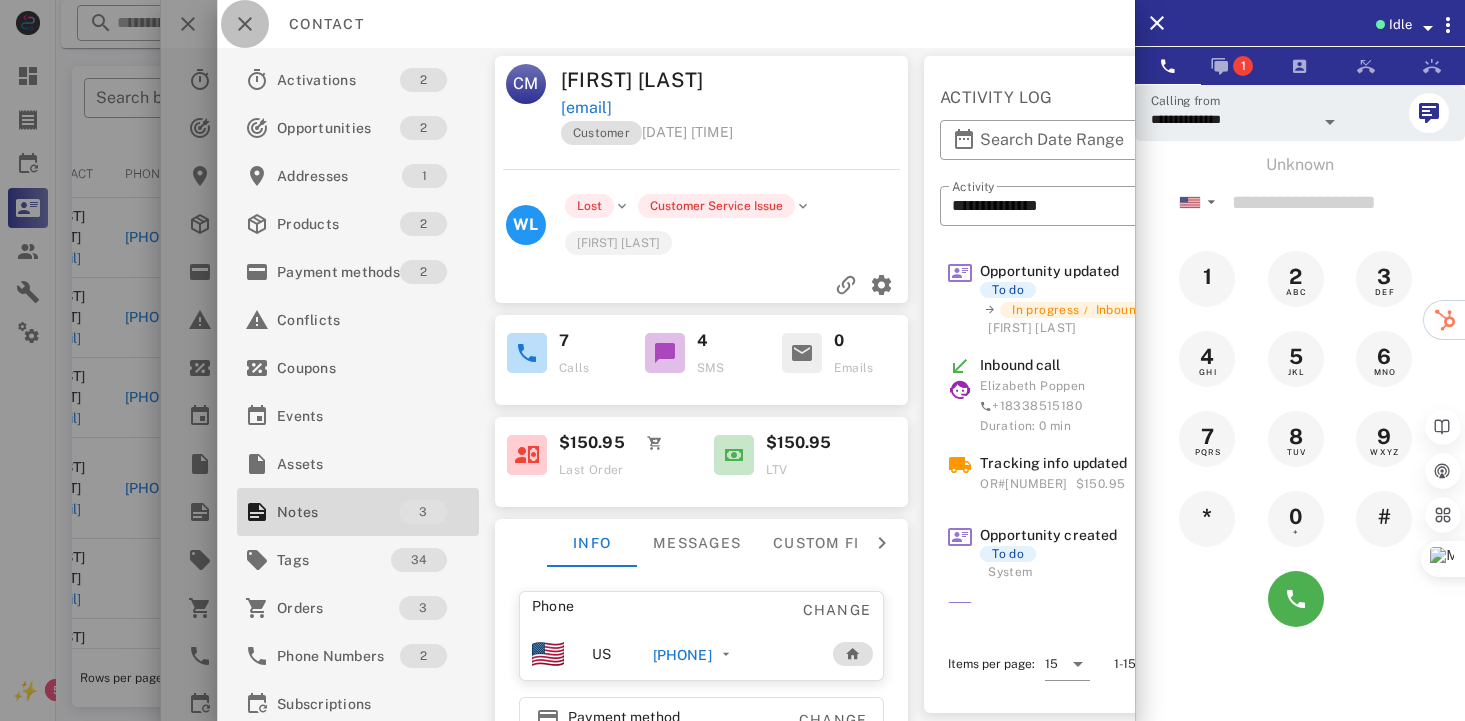 click at bounding box center [245, 24] 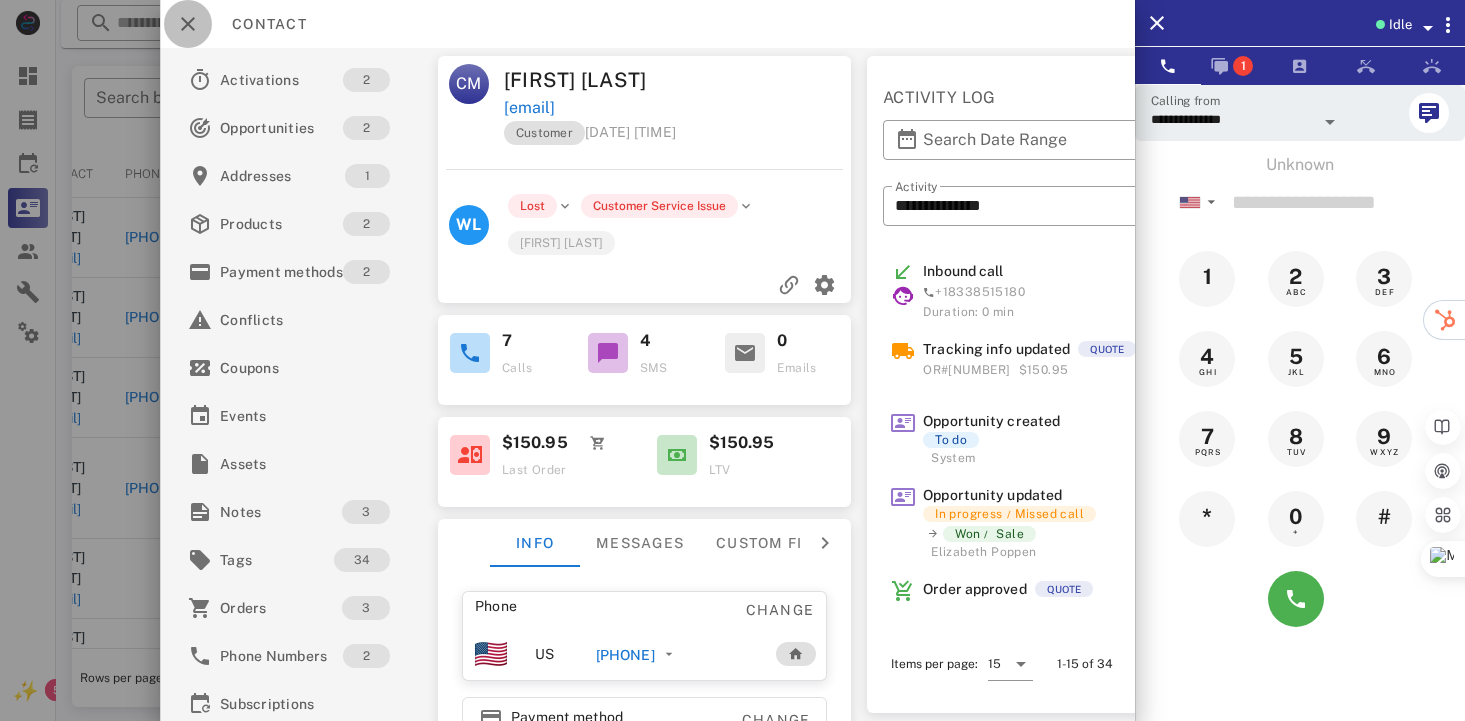 click at bounding box center [188, 24] 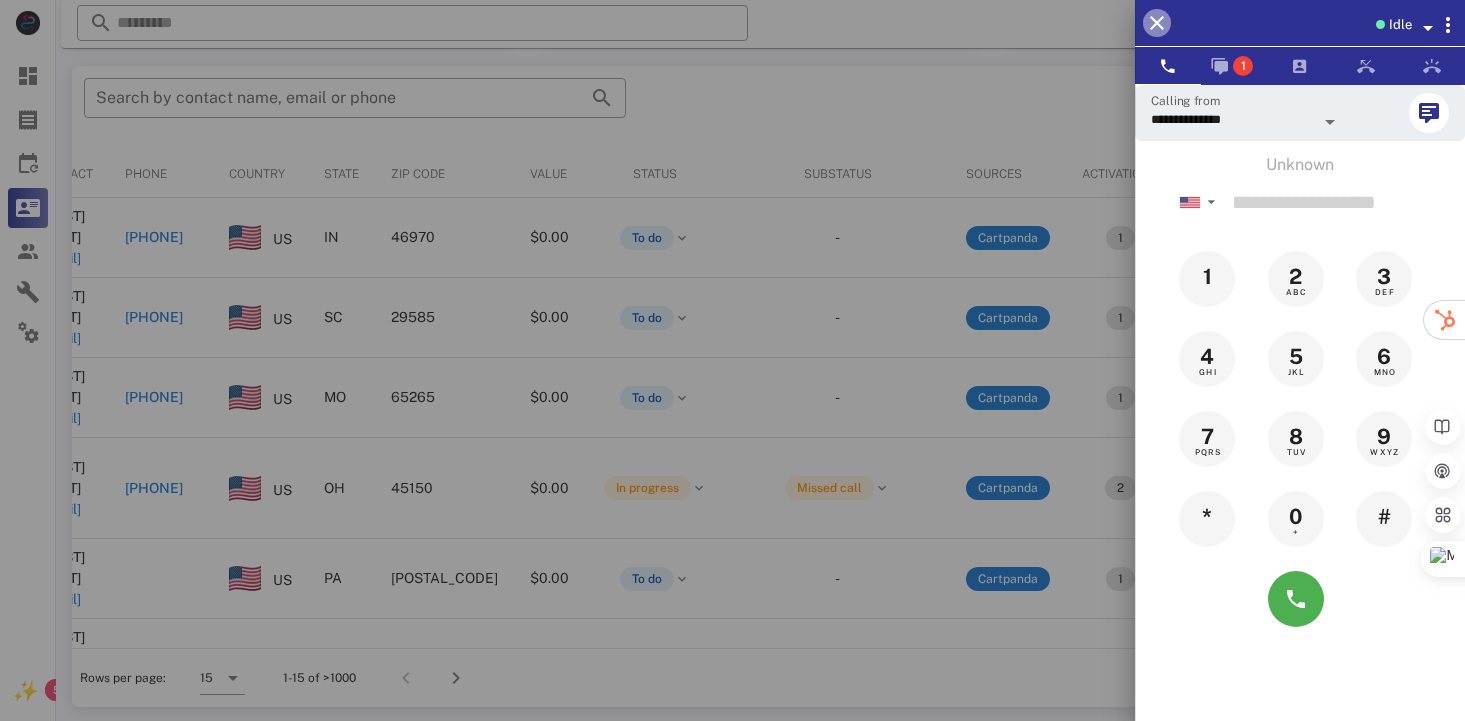click at bounding box center (1157, 23) 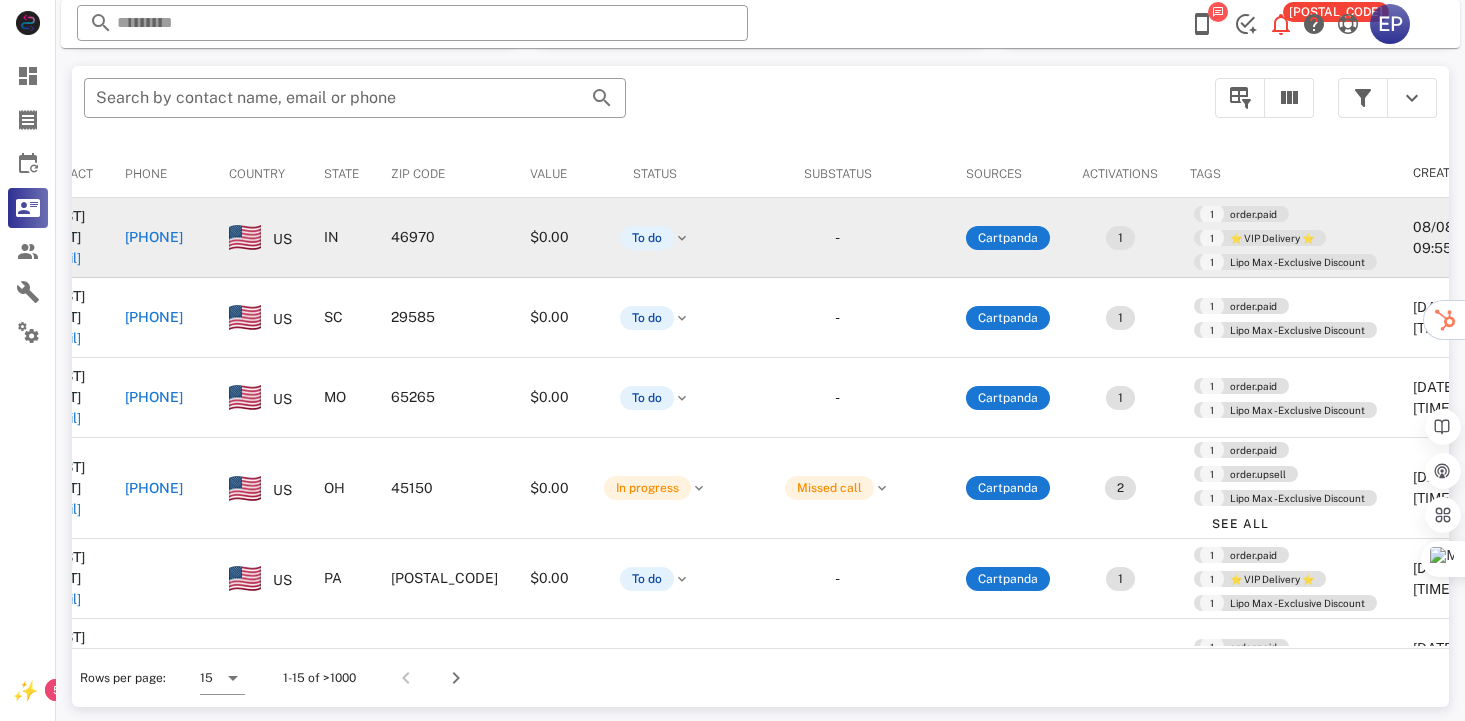 click on "[PHONE]" at bounding box center (154, 237) 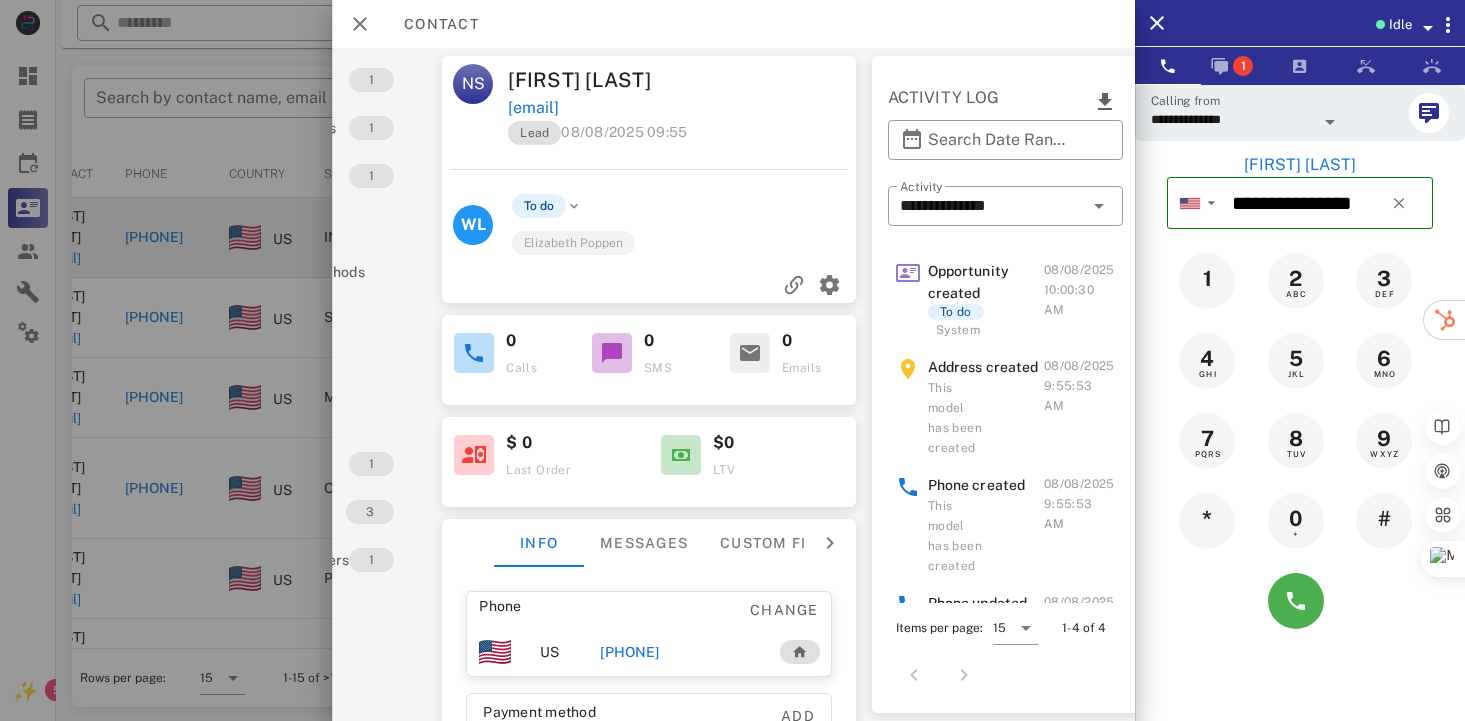 scroll, scrollTop: 0, scrollLeft: 180, axis: horizontal 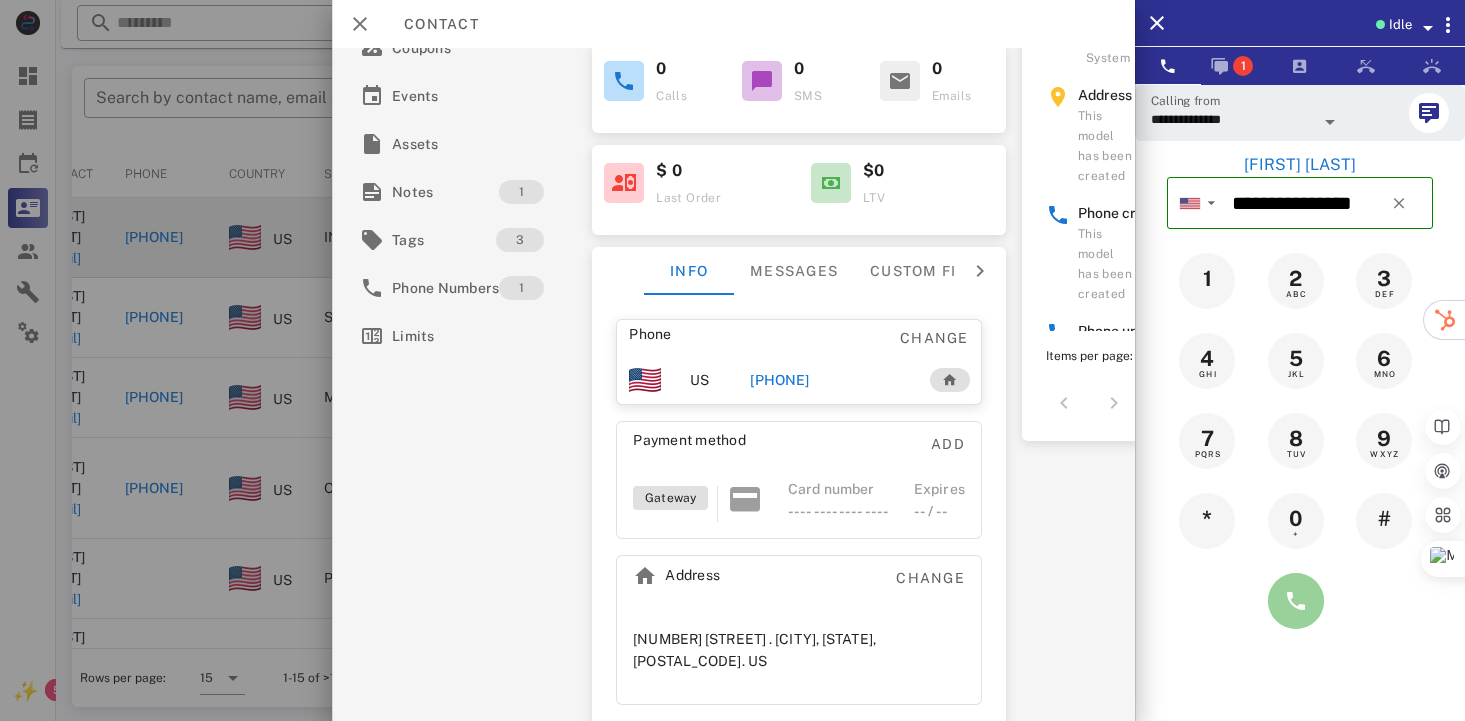 click at bounding box center [1296, 601] 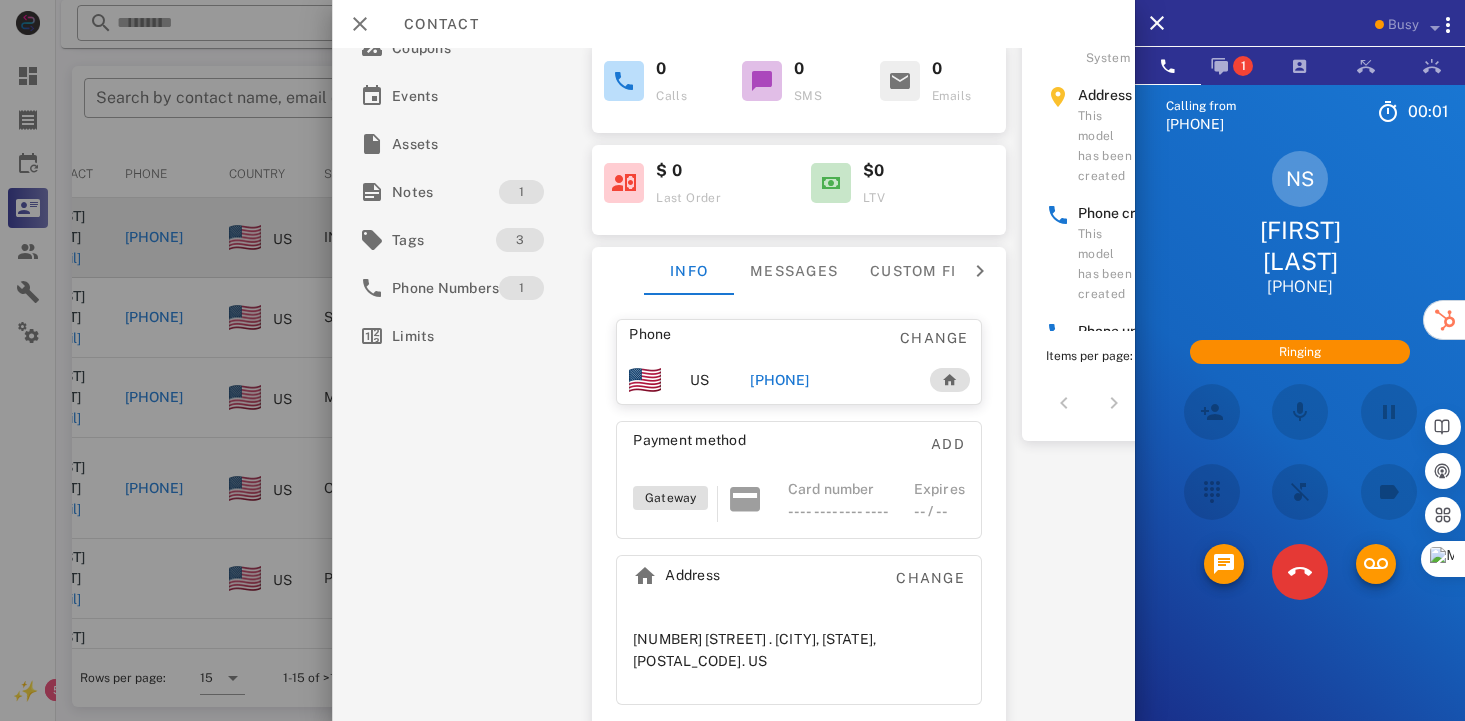 scroll, scrollTop: 0, scrollLeft: 0, axis: both 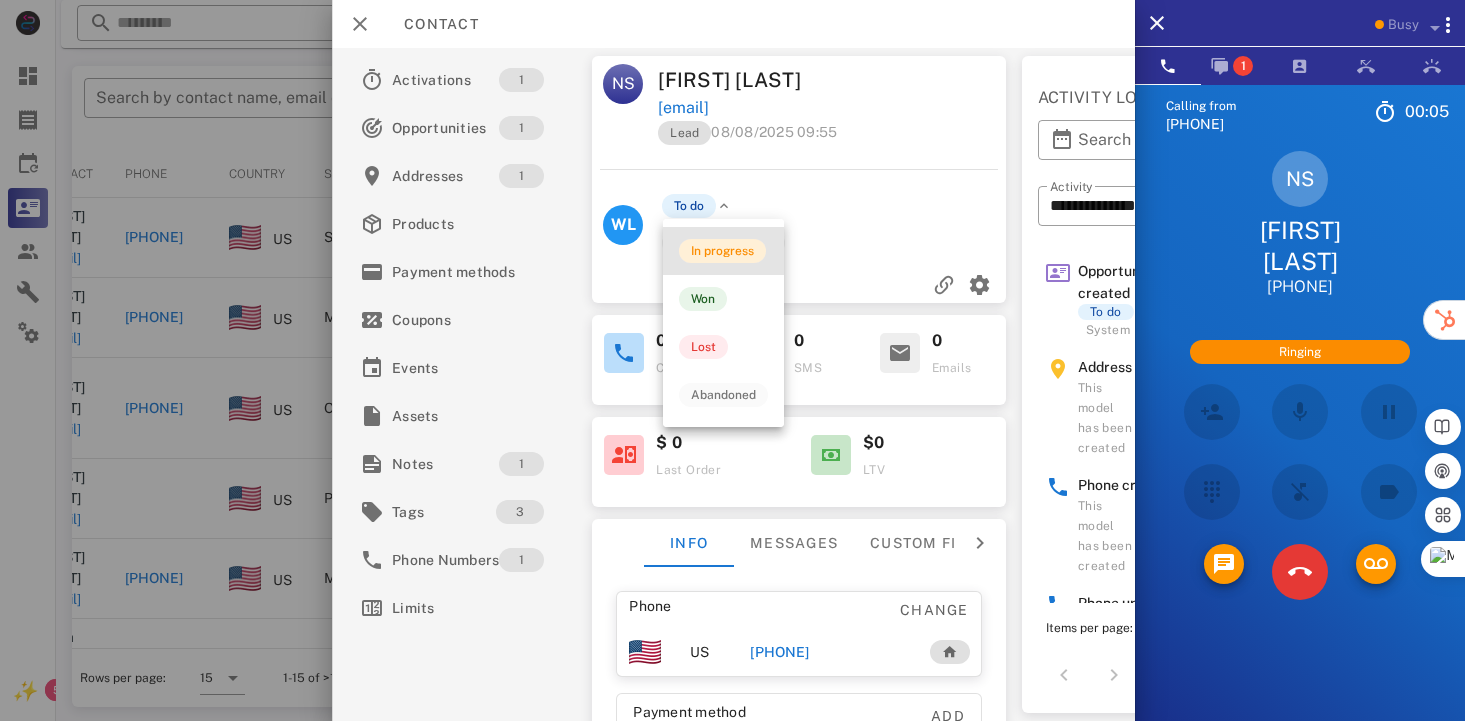 click on "In progress" at bounding box center [722, 251] 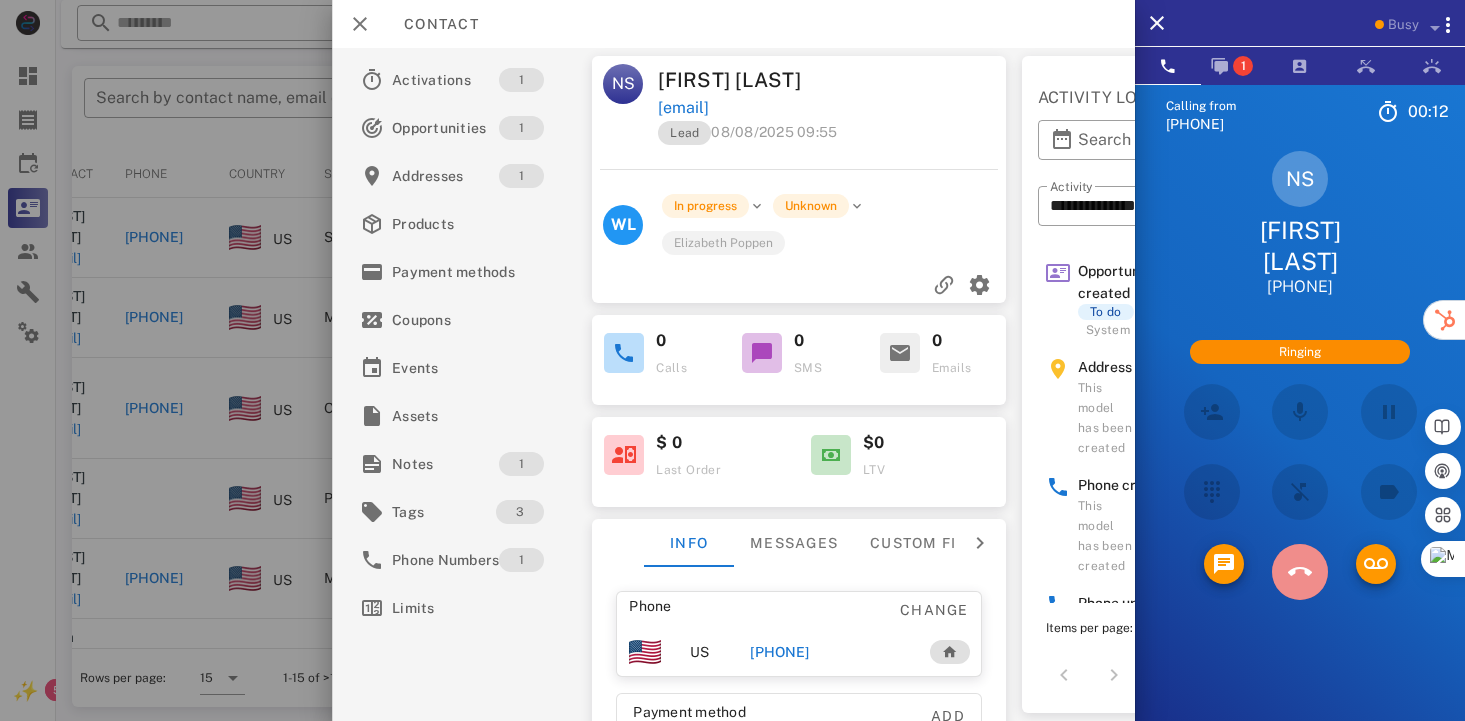 click at bounding box center (1300, 572) 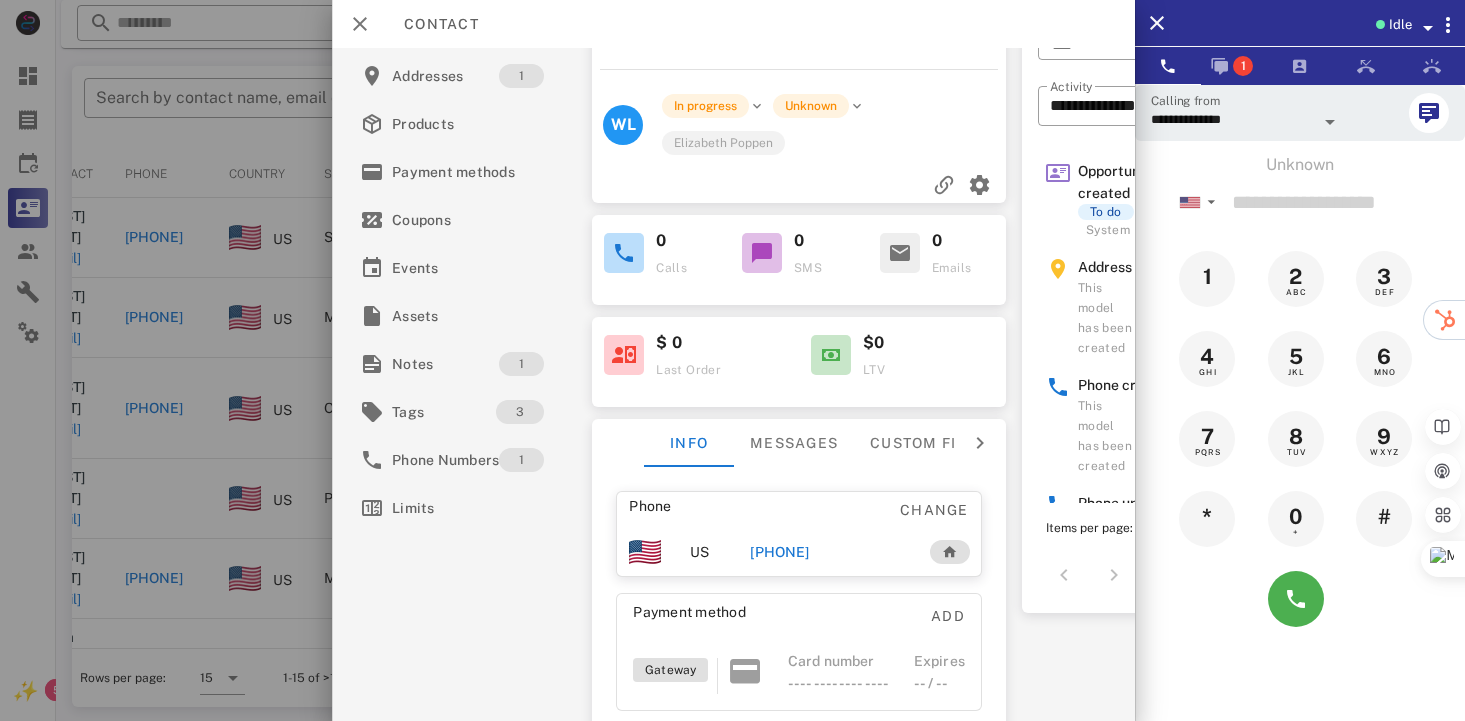 scroll, scrollTop: 150, scrollLeft: 0, axis: vertical 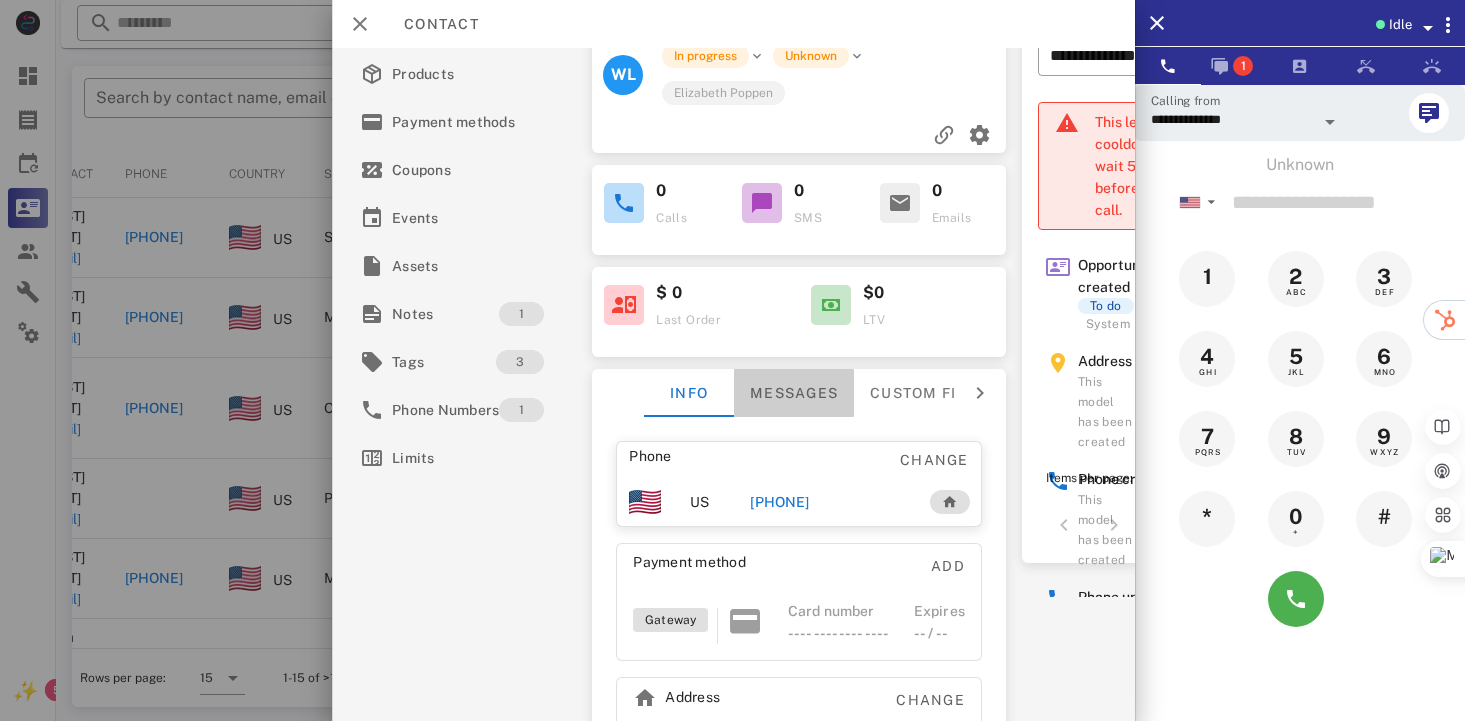 click on "Messages" at bounding box center [794, 393] 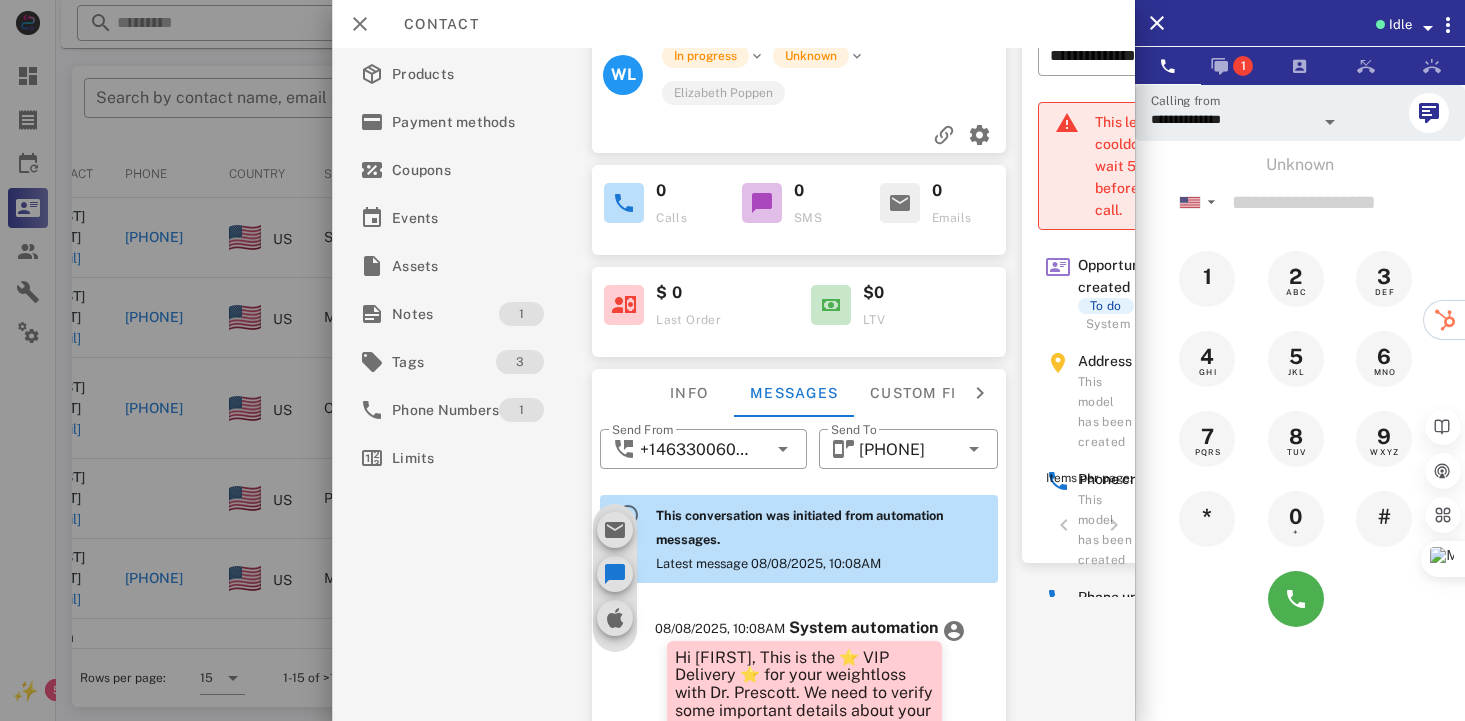 scroll, scrollTop: 671, scrollLeft: 0, axis: vertical 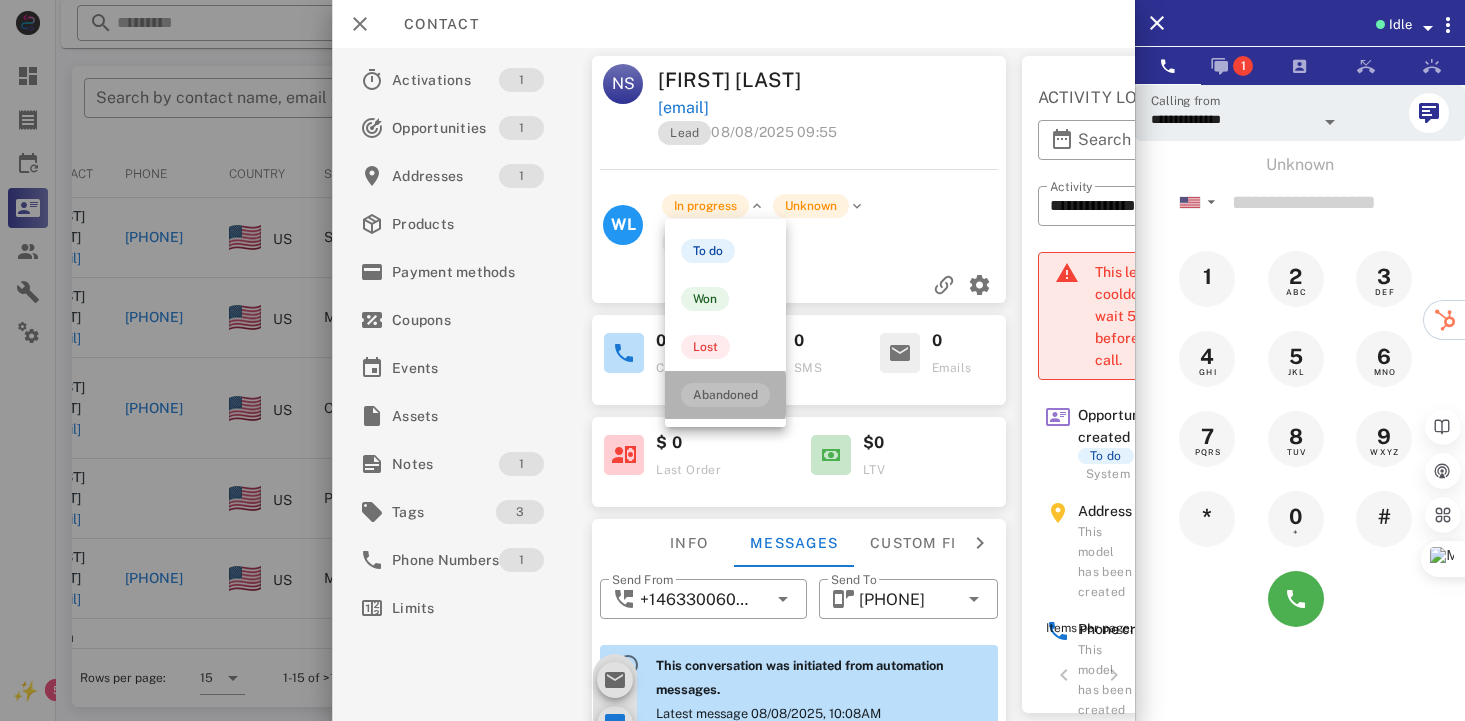 click on "Abandoned" at bounding box center [725, 395] 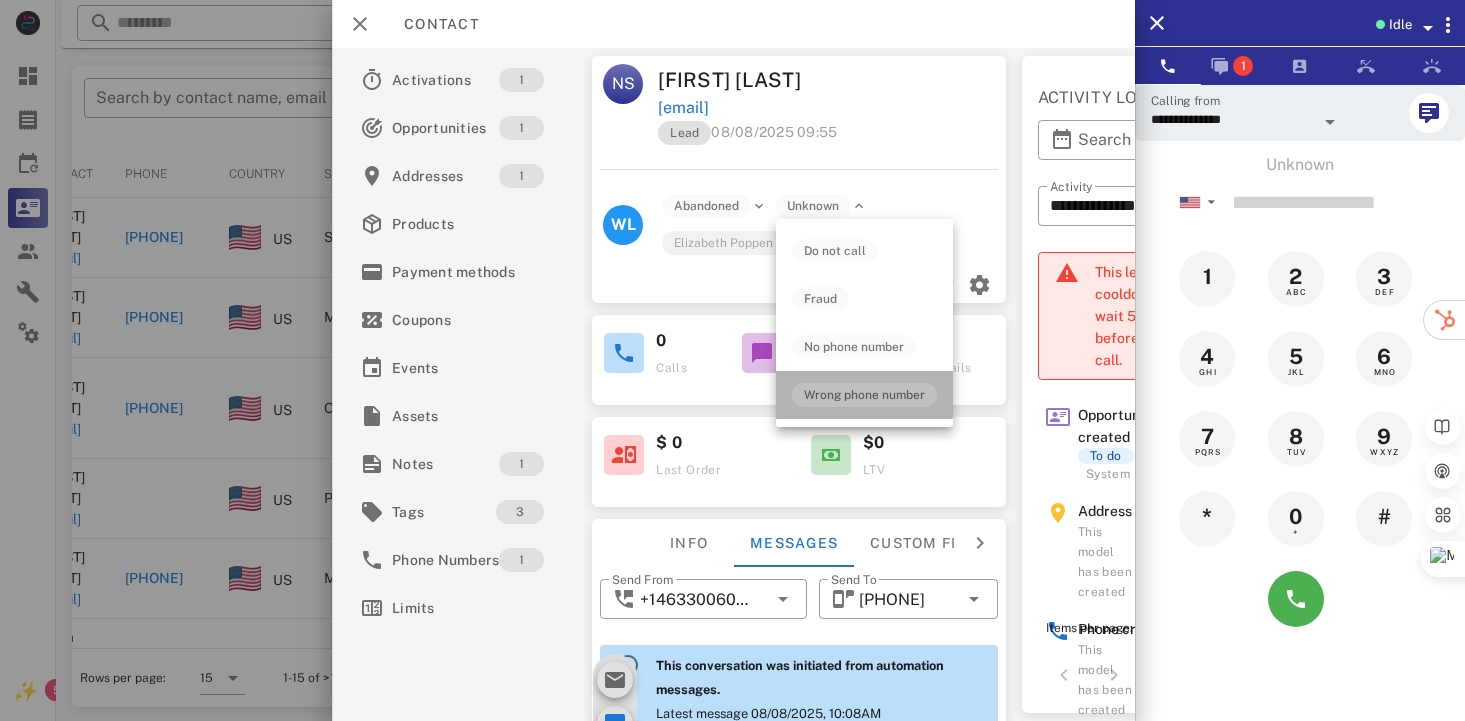 click on "Wrong phone number" at bounding box center (864, 395) 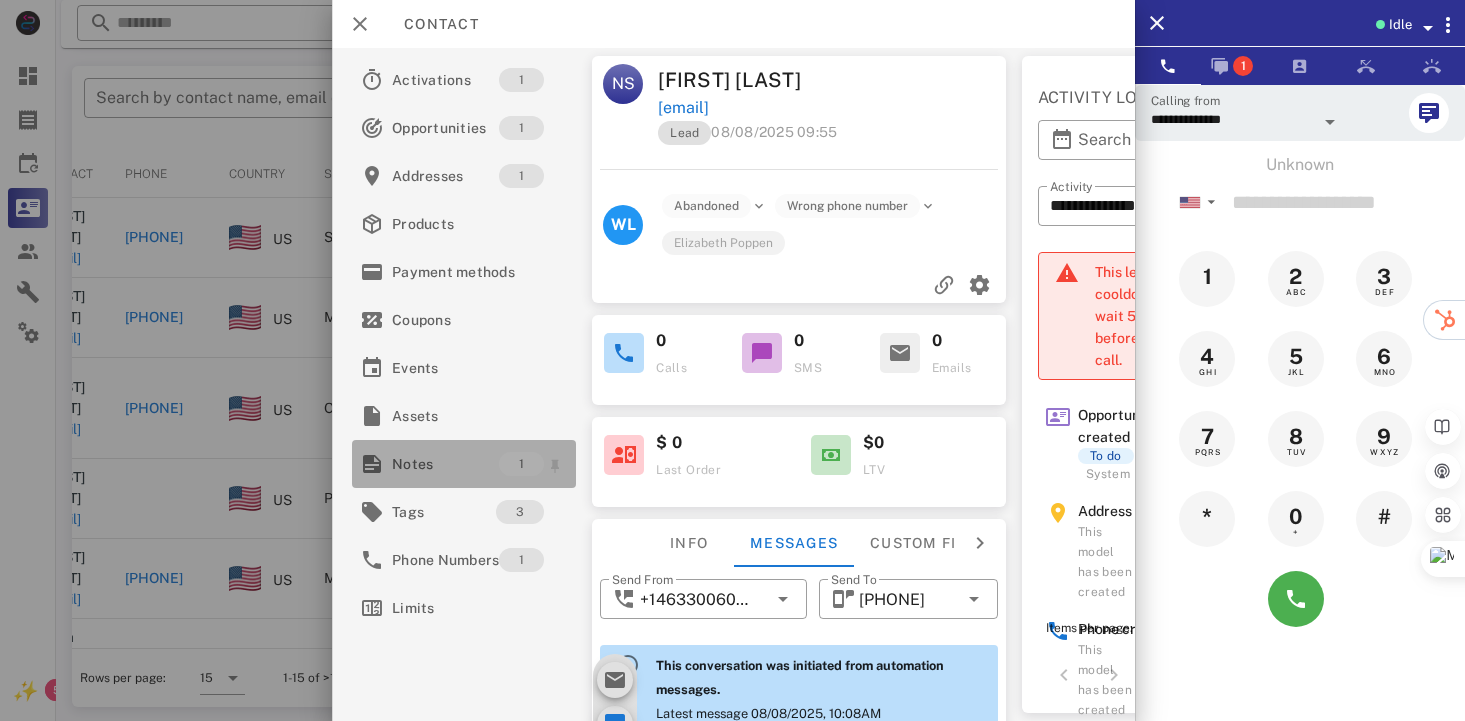 click on "Notes" at bounding box center (445, 464) 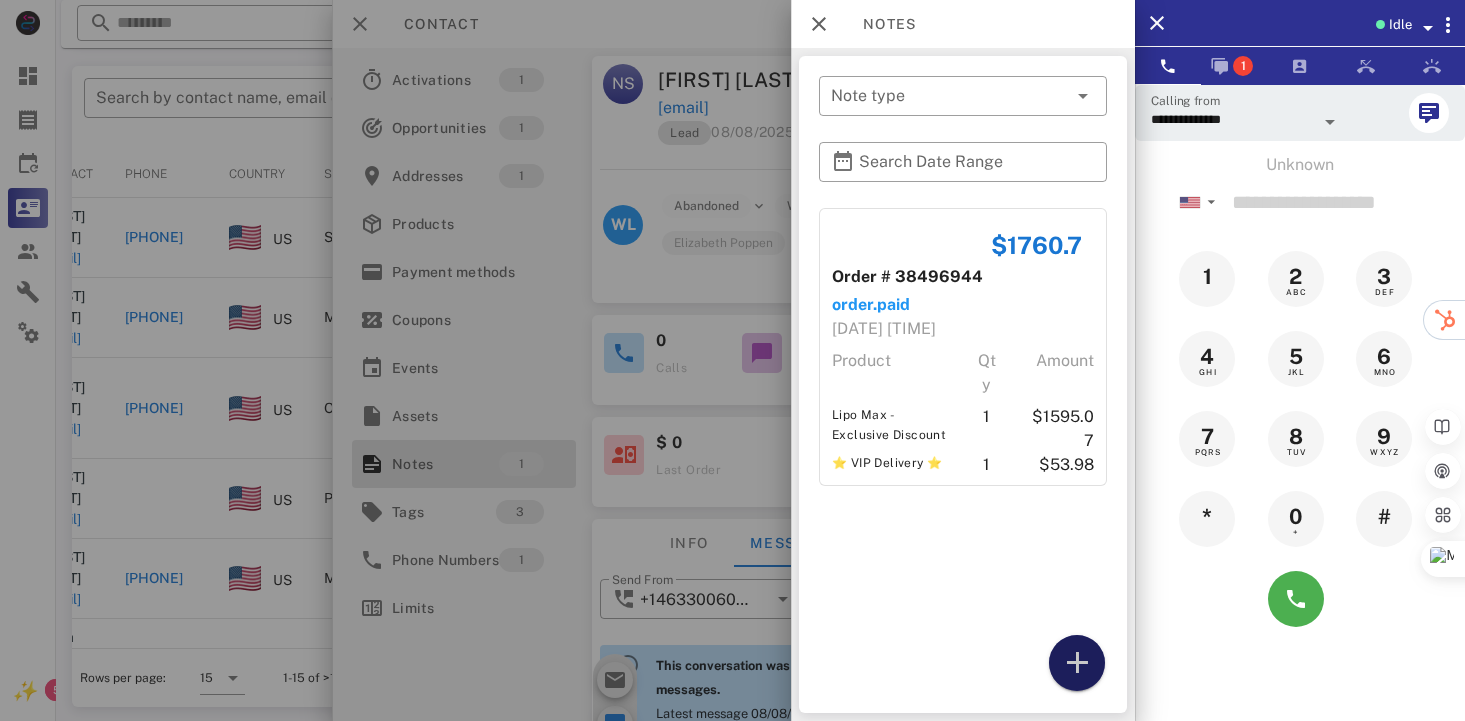click at bounding box center (1077, 663) 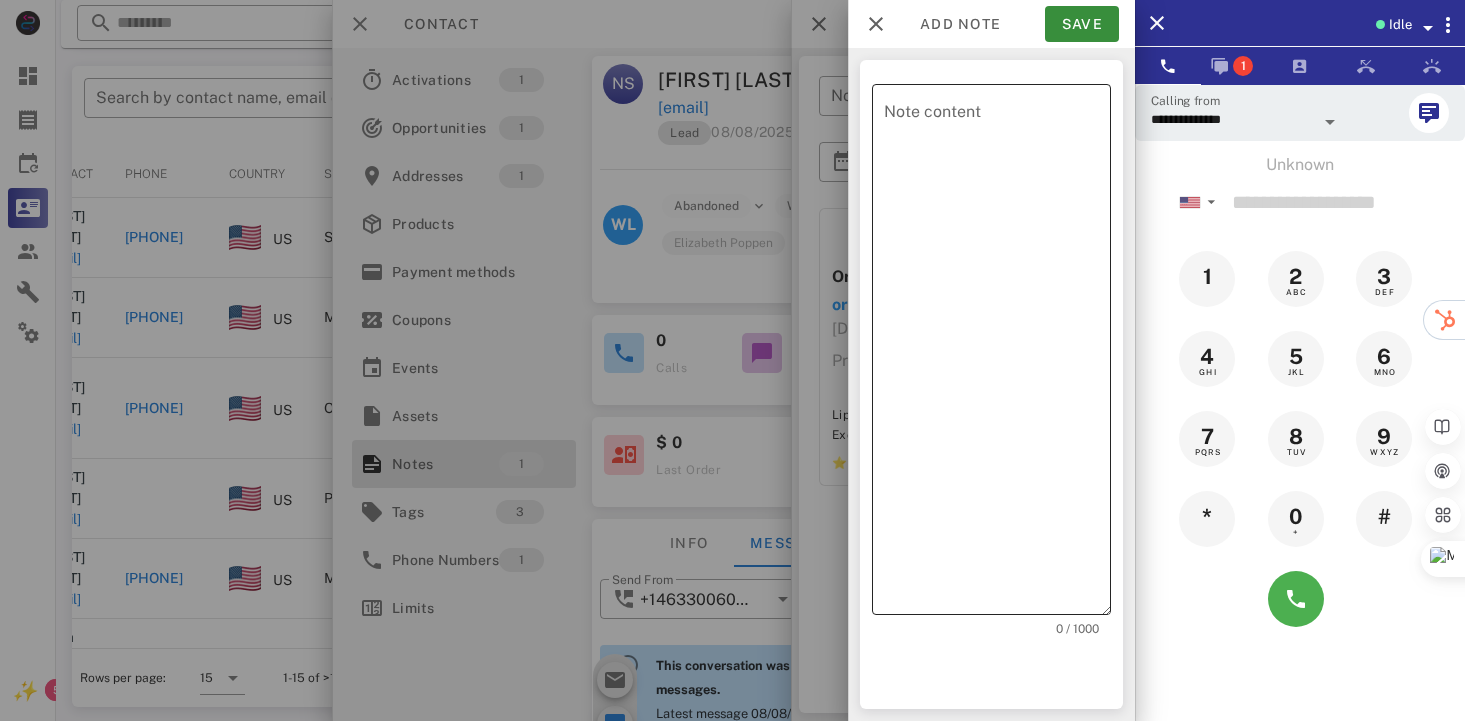 click on "Note content" at bounding box center (997, 354) 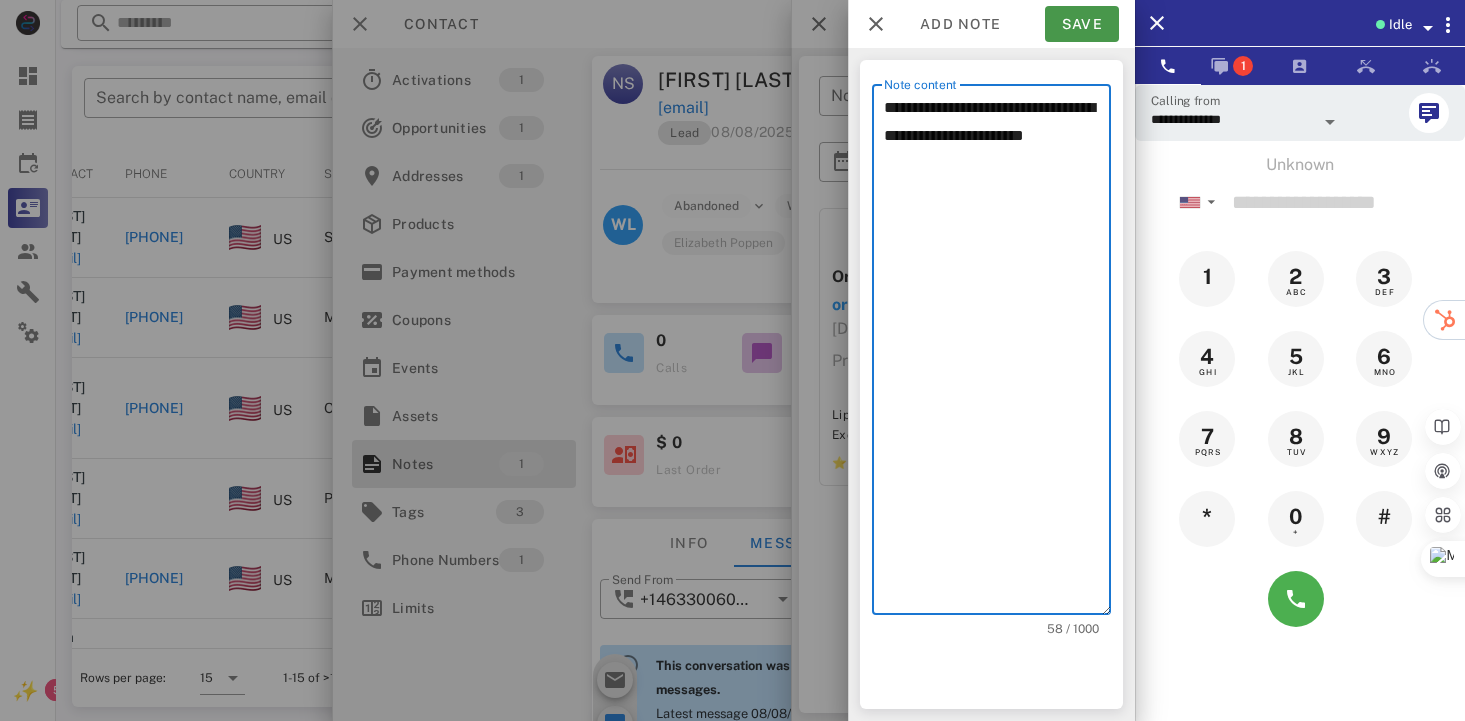 type on "**********" 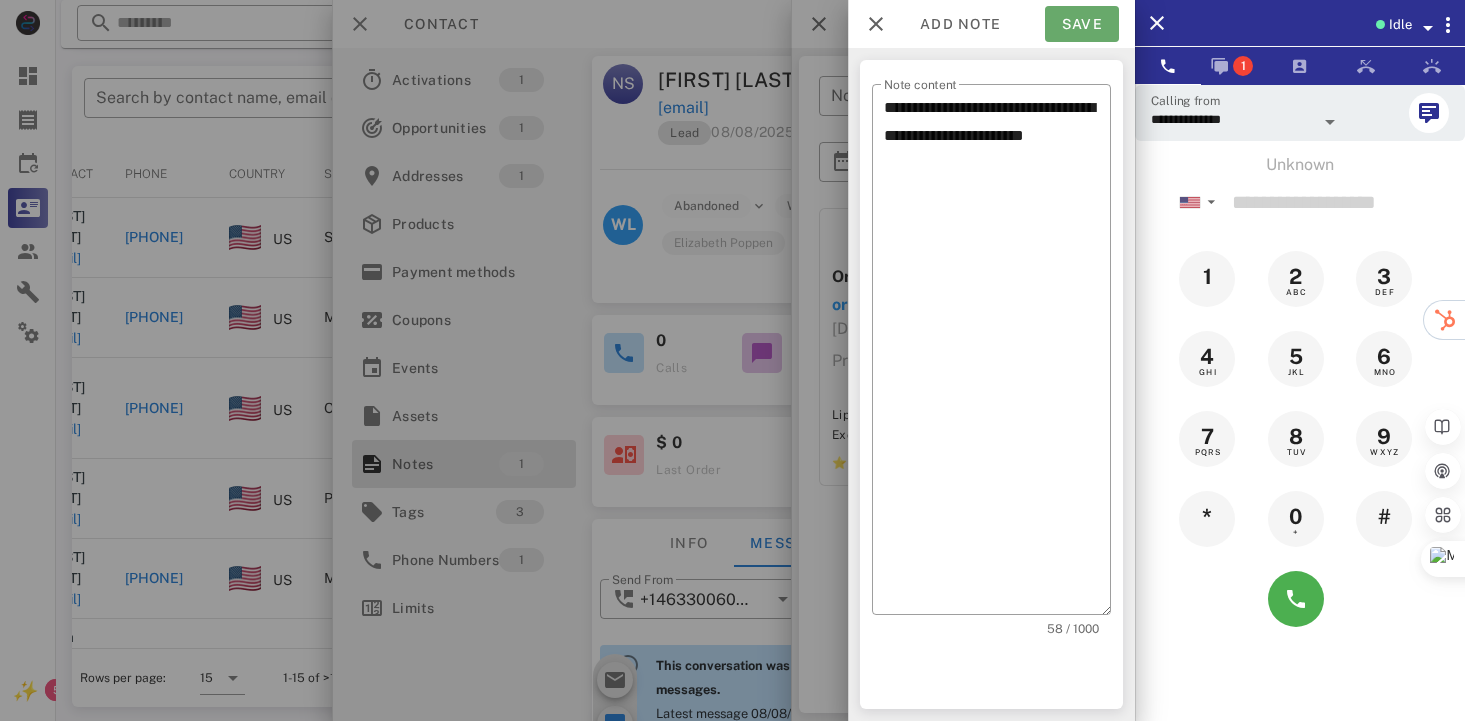 click on "Save" at bounding box center [1082, 24] 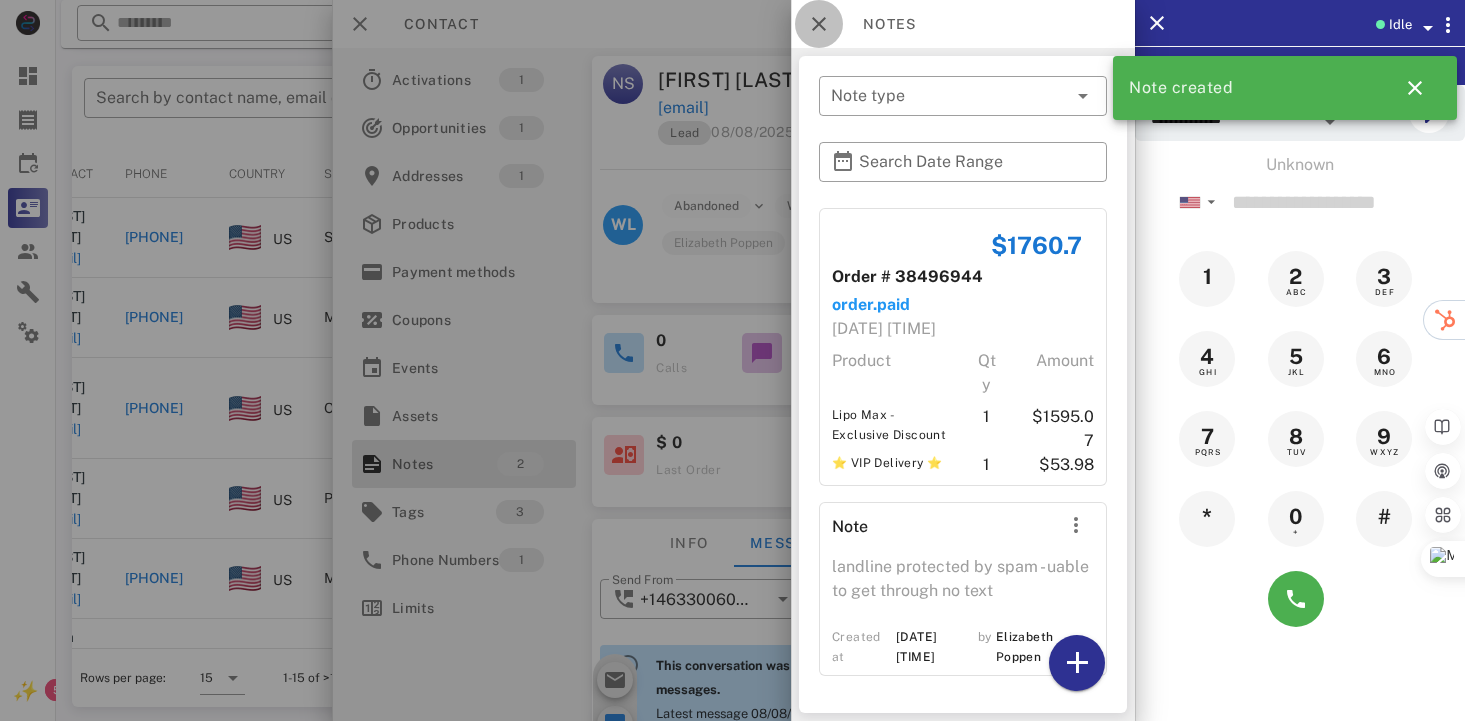 click at bounding box center (819, 24) 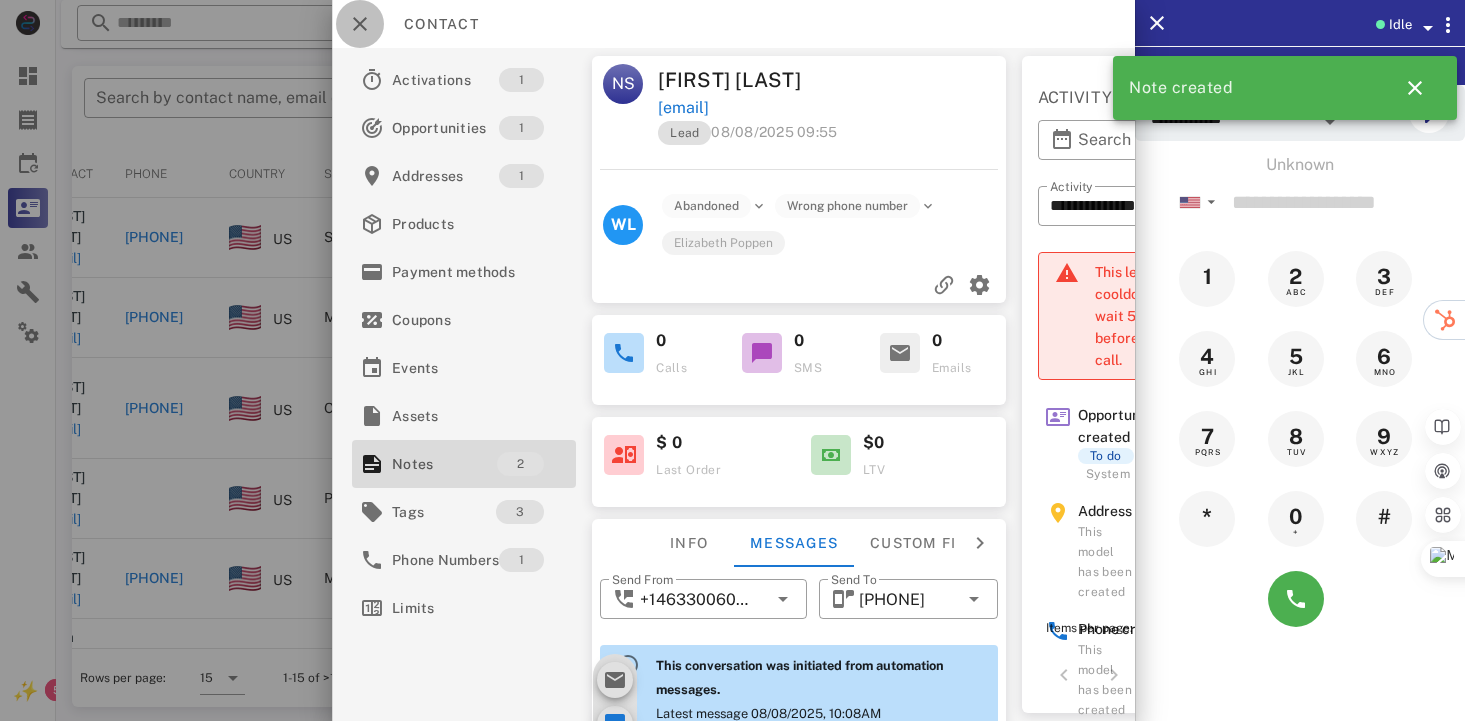 click at bounding box center [360, 24] 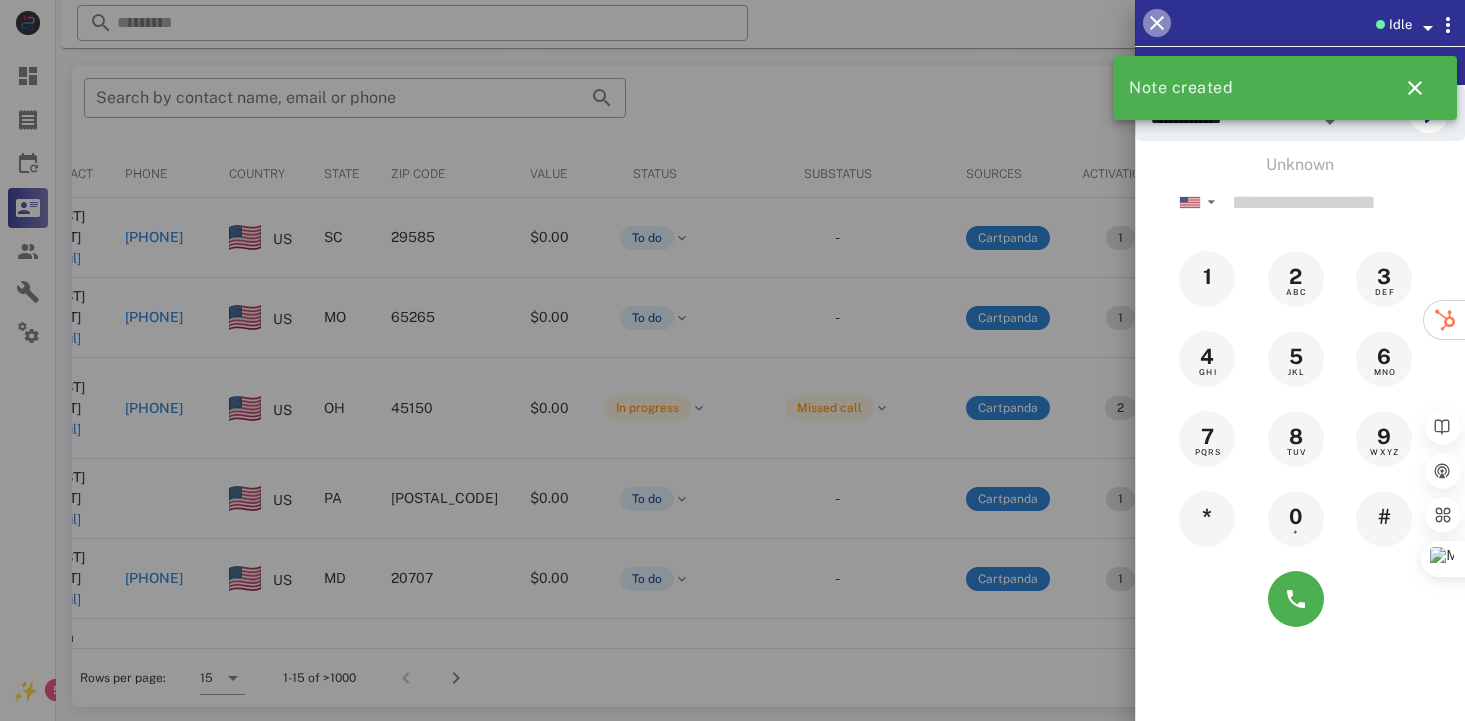 click at bounding box center [1157, 23] 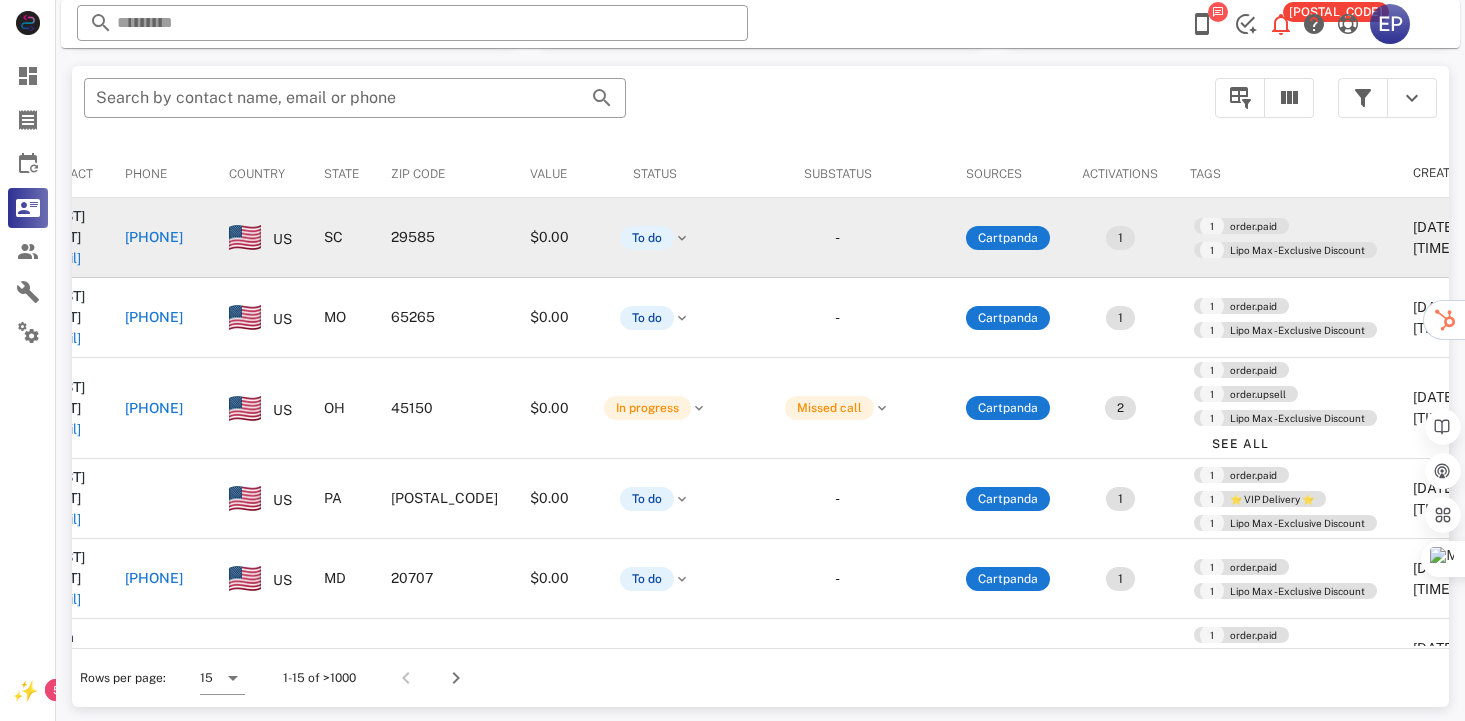 click on "[PHONE]" at bounding box center [154, 237] 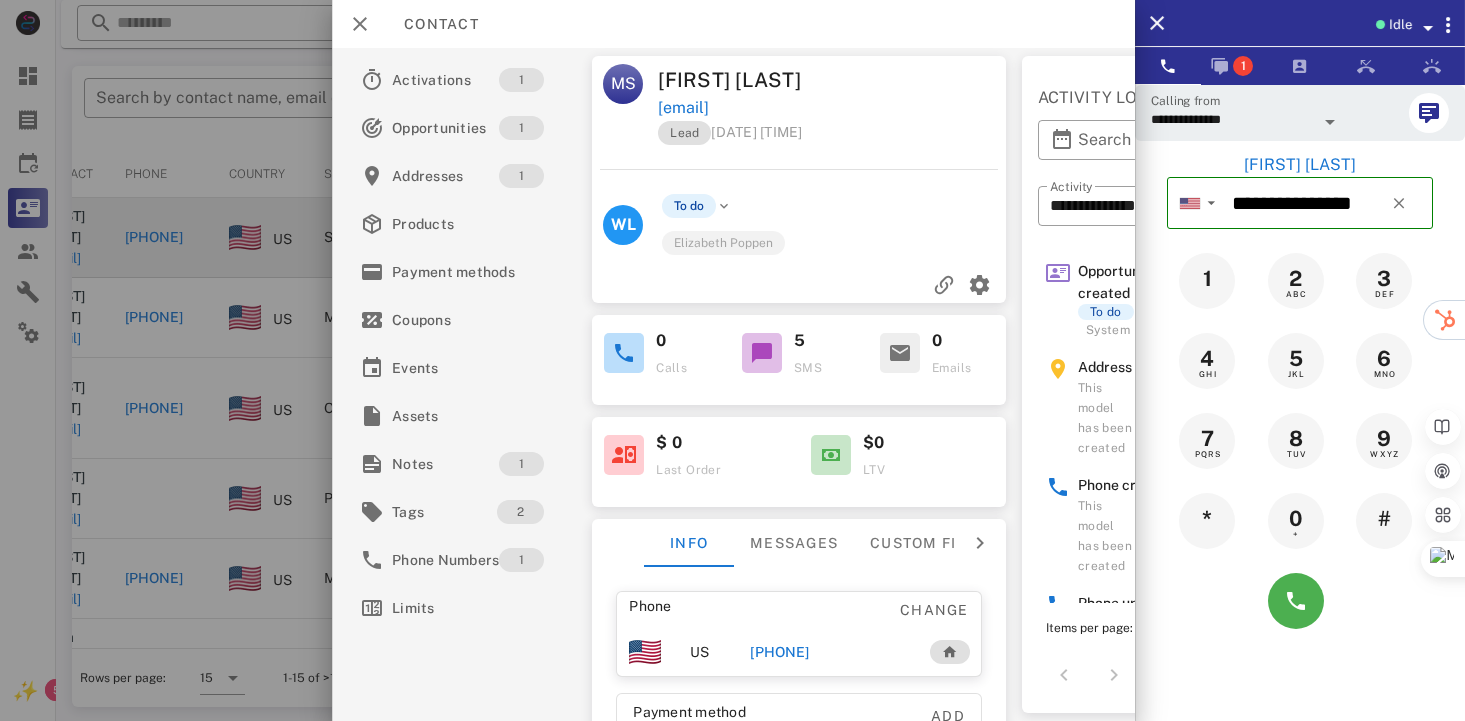 scroll, scrollTop: 0, scrollLeft: 50, axis: horizontal 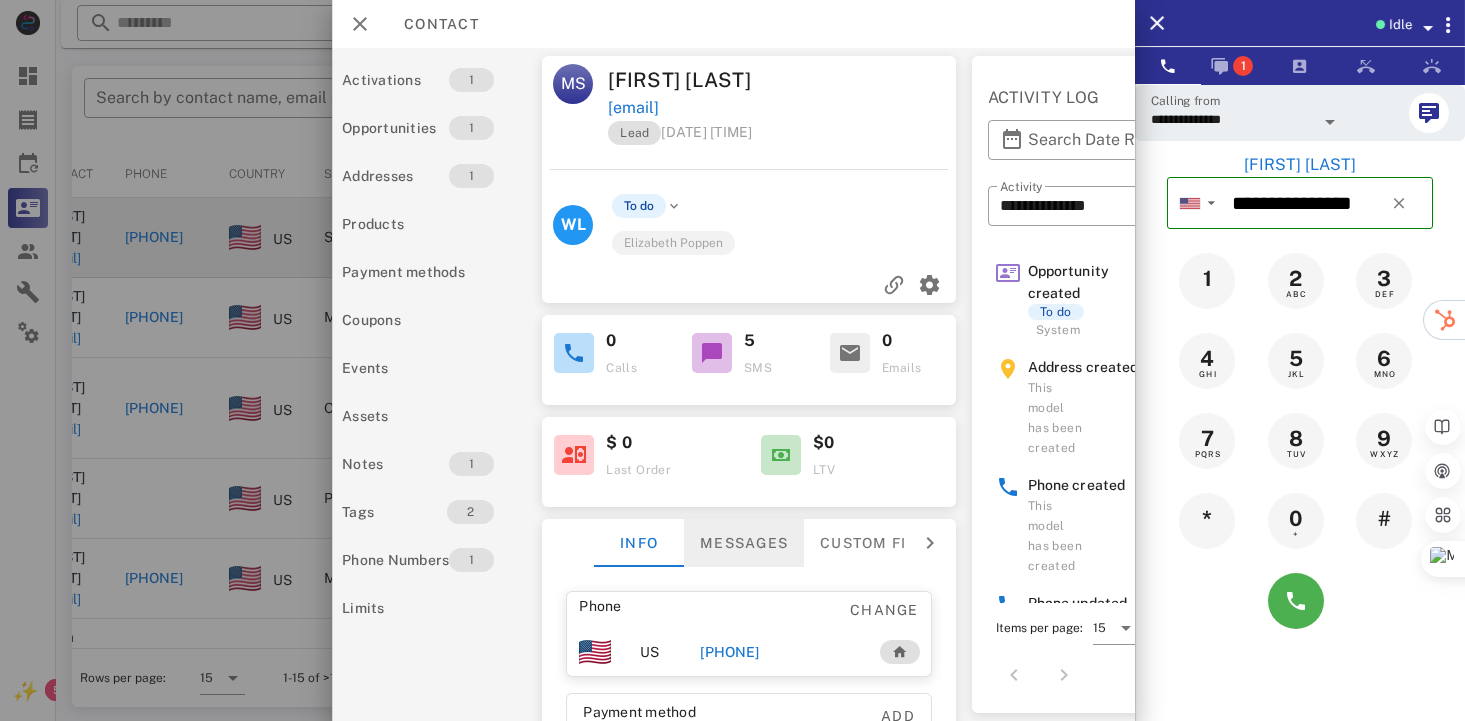 click on "Messages" at bounding box center [744, 543] 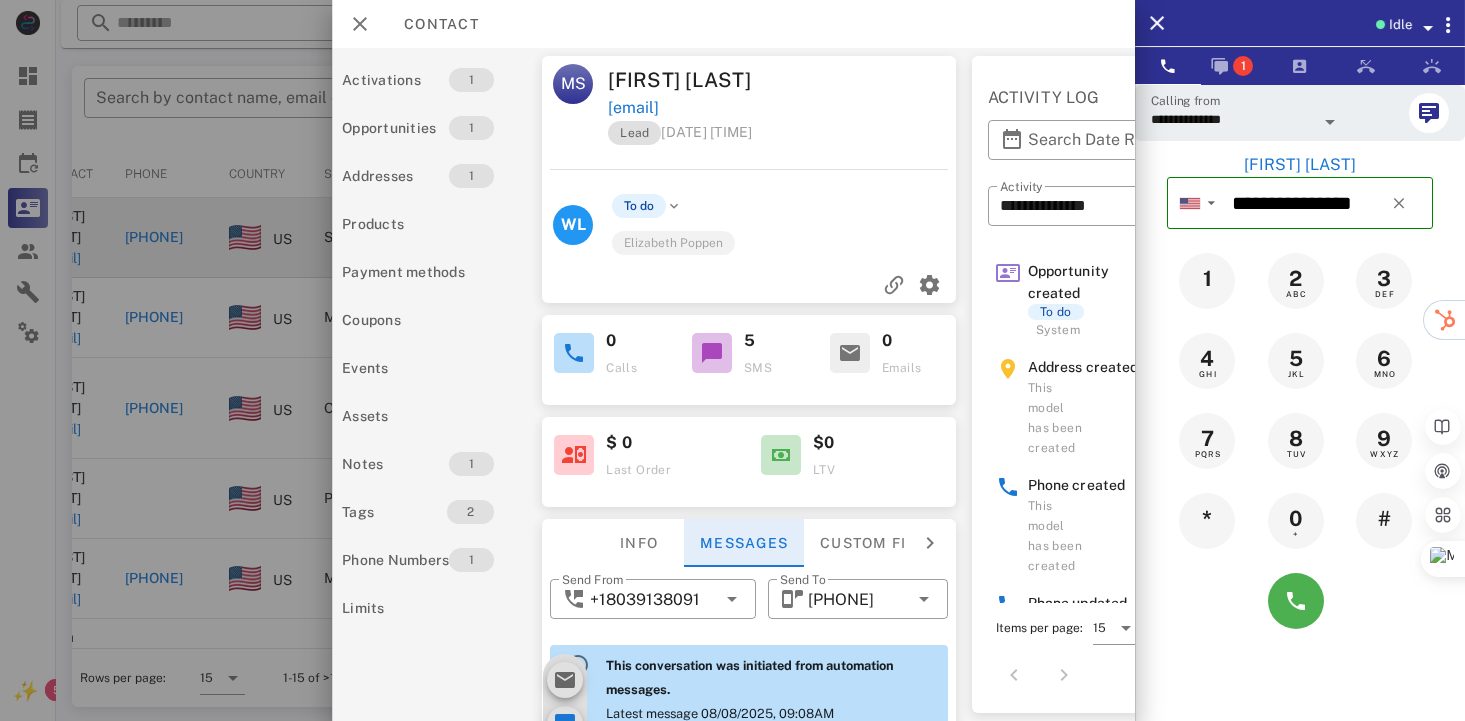 scroll, scrollTop: 671, scrollLeft: 0, axis: vertical 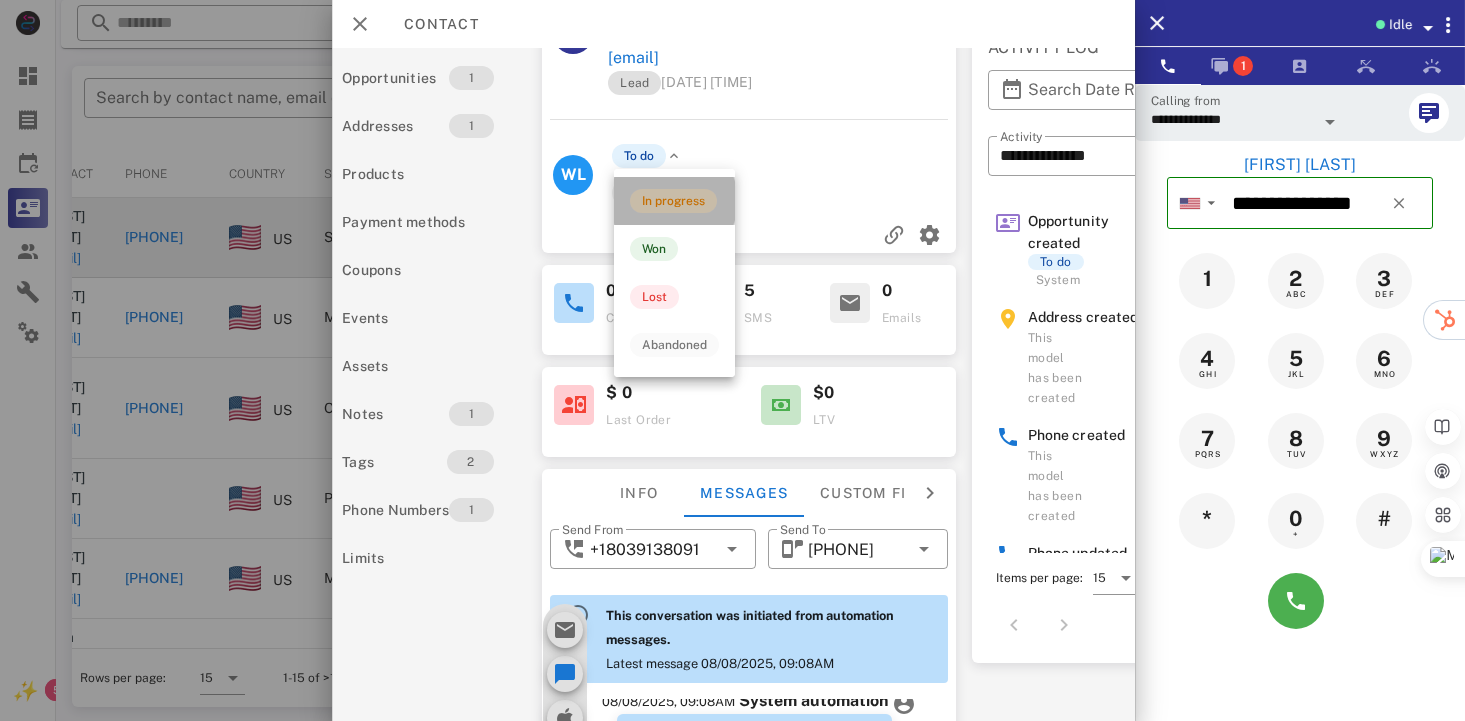 click on "In progress" at bounding box center [673, 201] 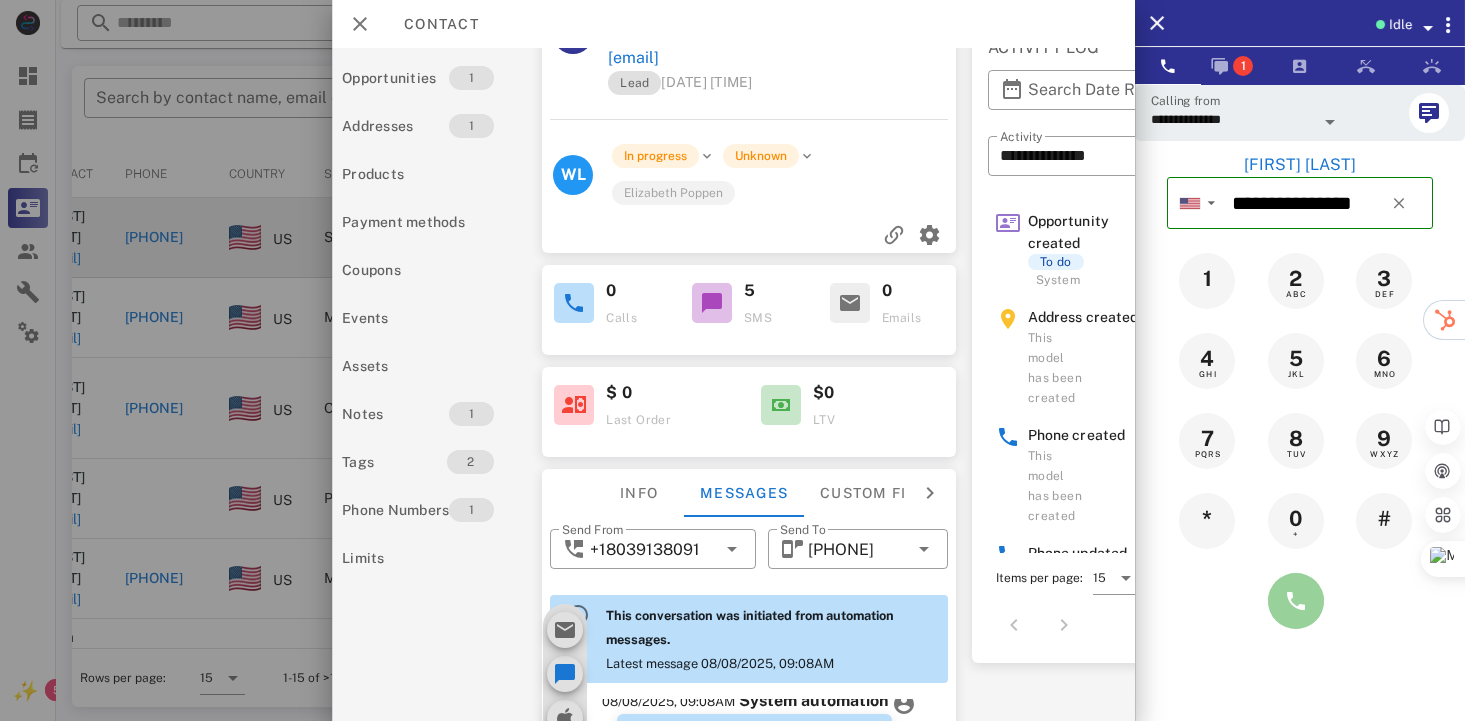 click at bounding box center [1296, 601] 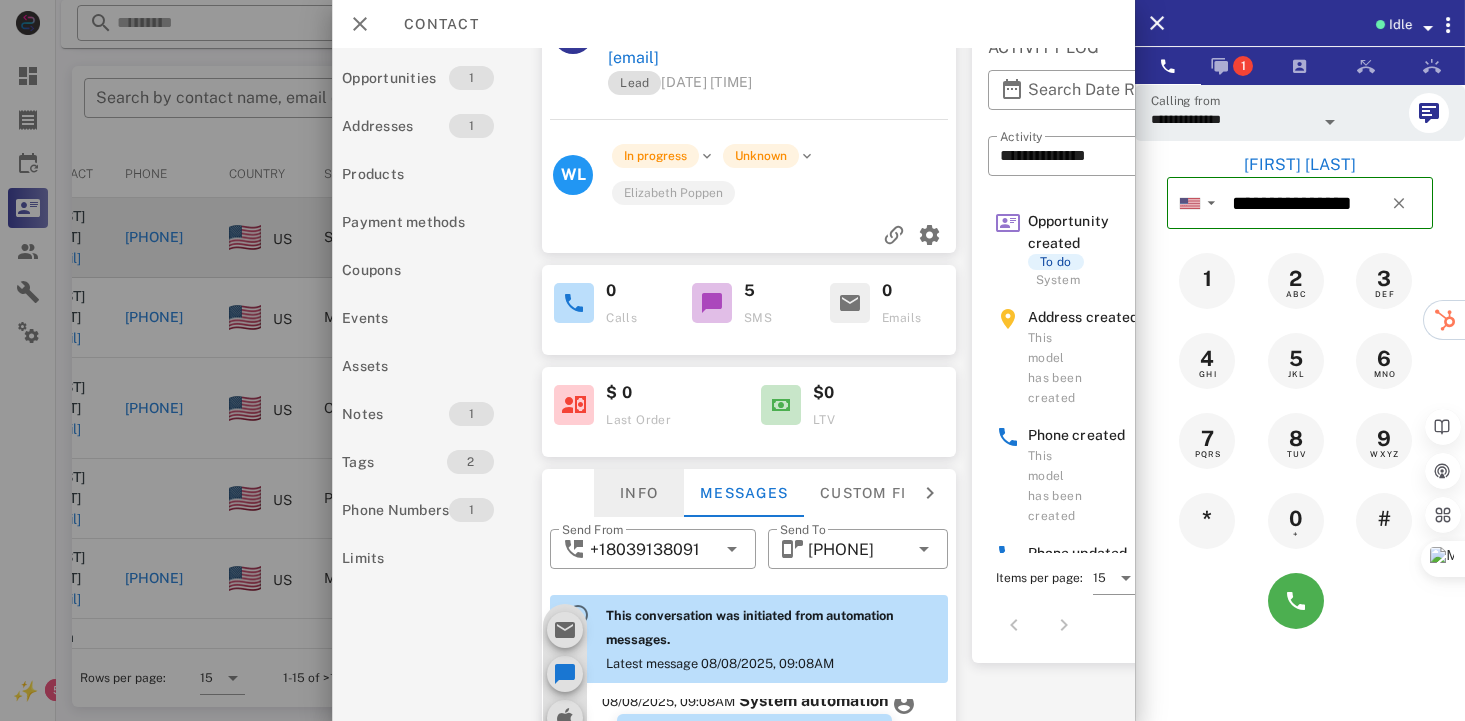click on "Info" at bounding box center [639, 493] 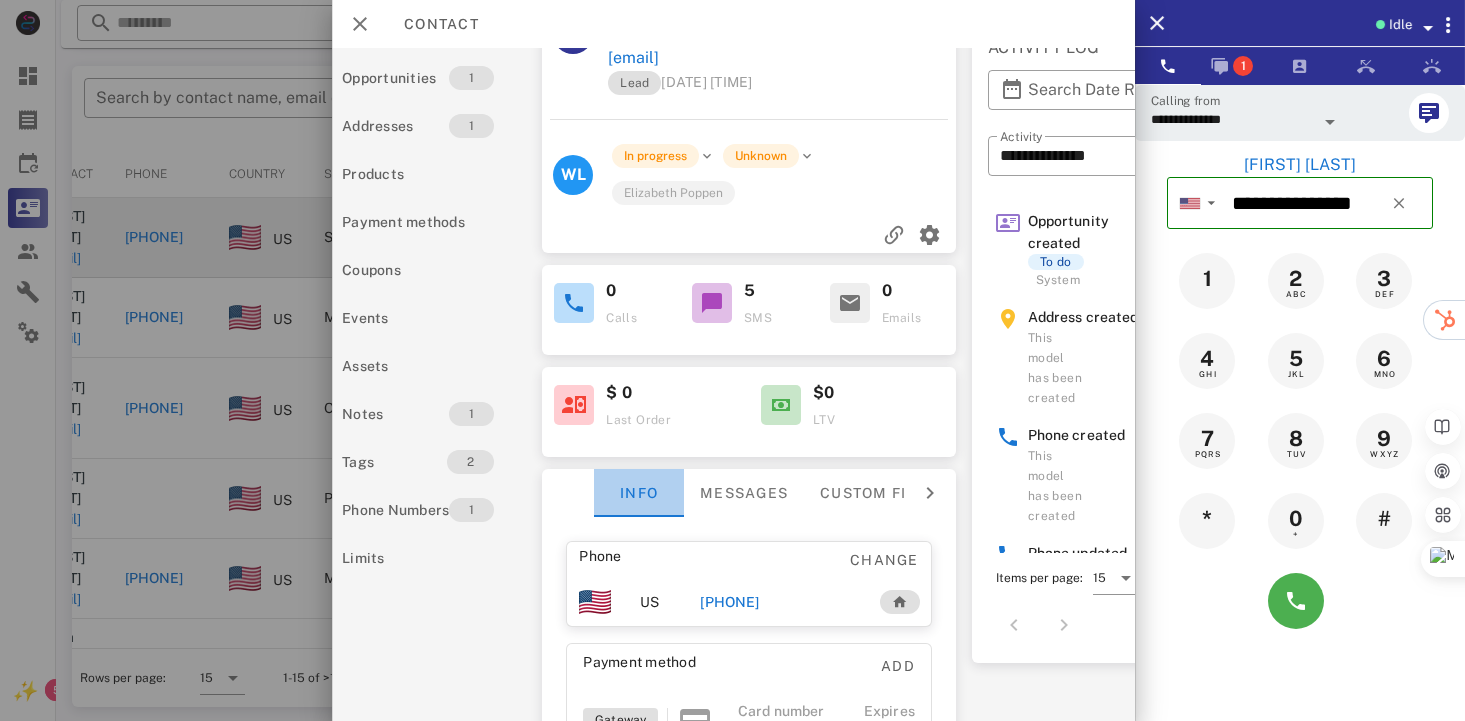 scroll, scrollTop: 688, scrollLeft: 0, axis: vertical 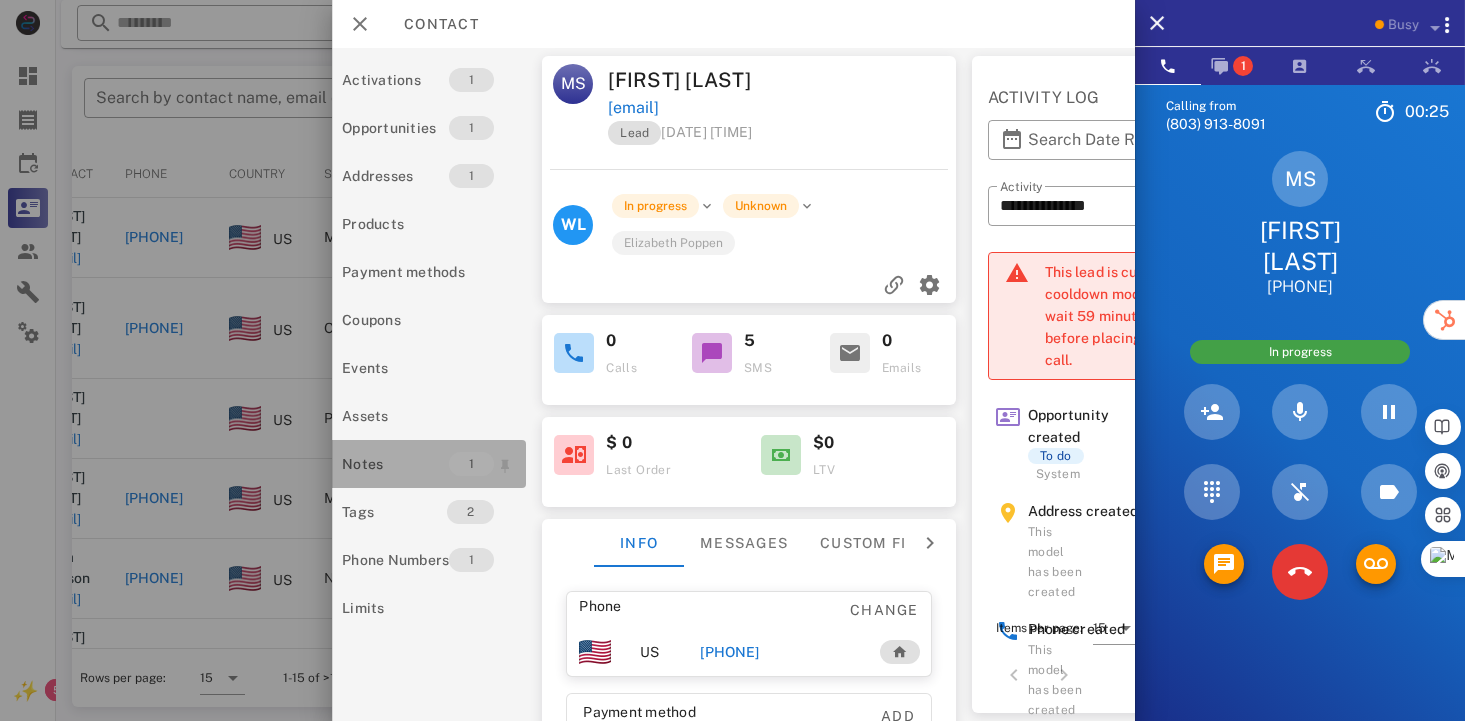 click on "Notes" at bounding box center [395, 464] 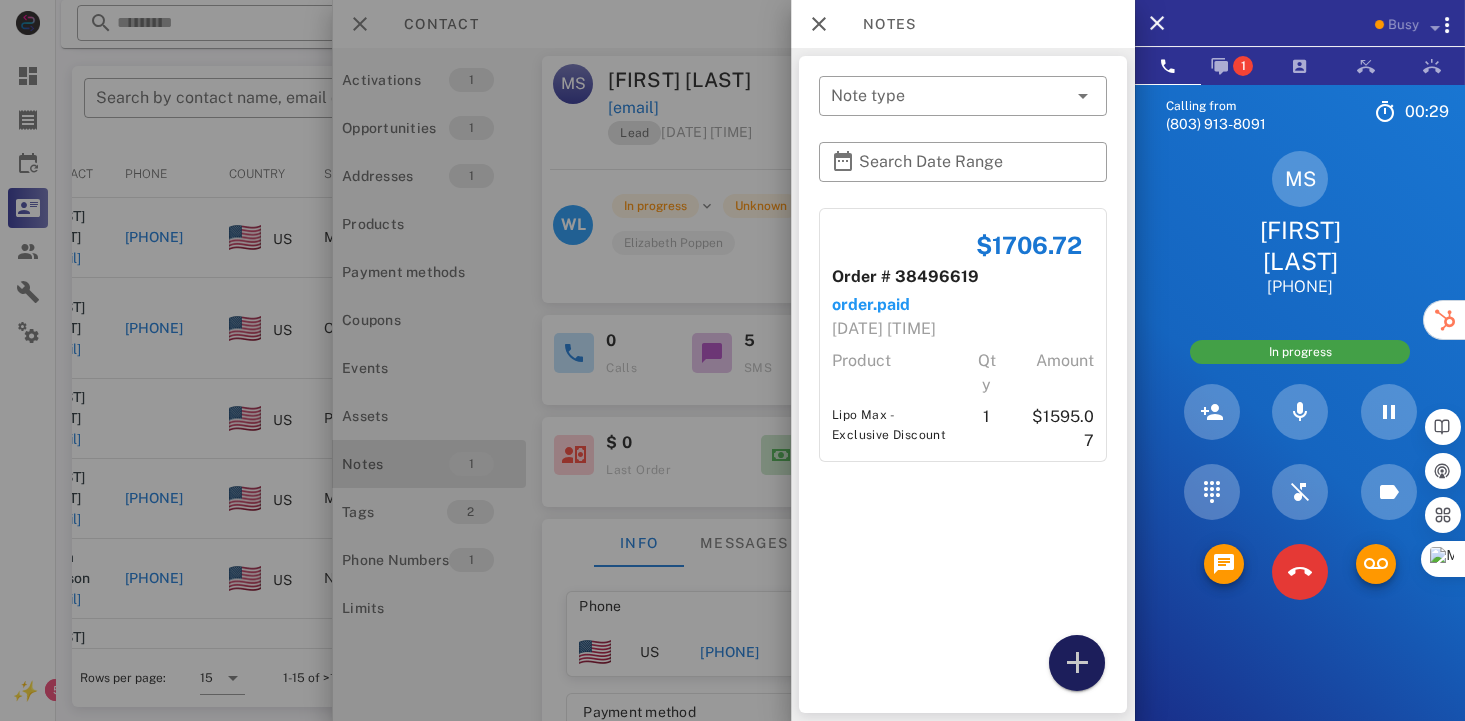 click at bounding box center (1077, 663) 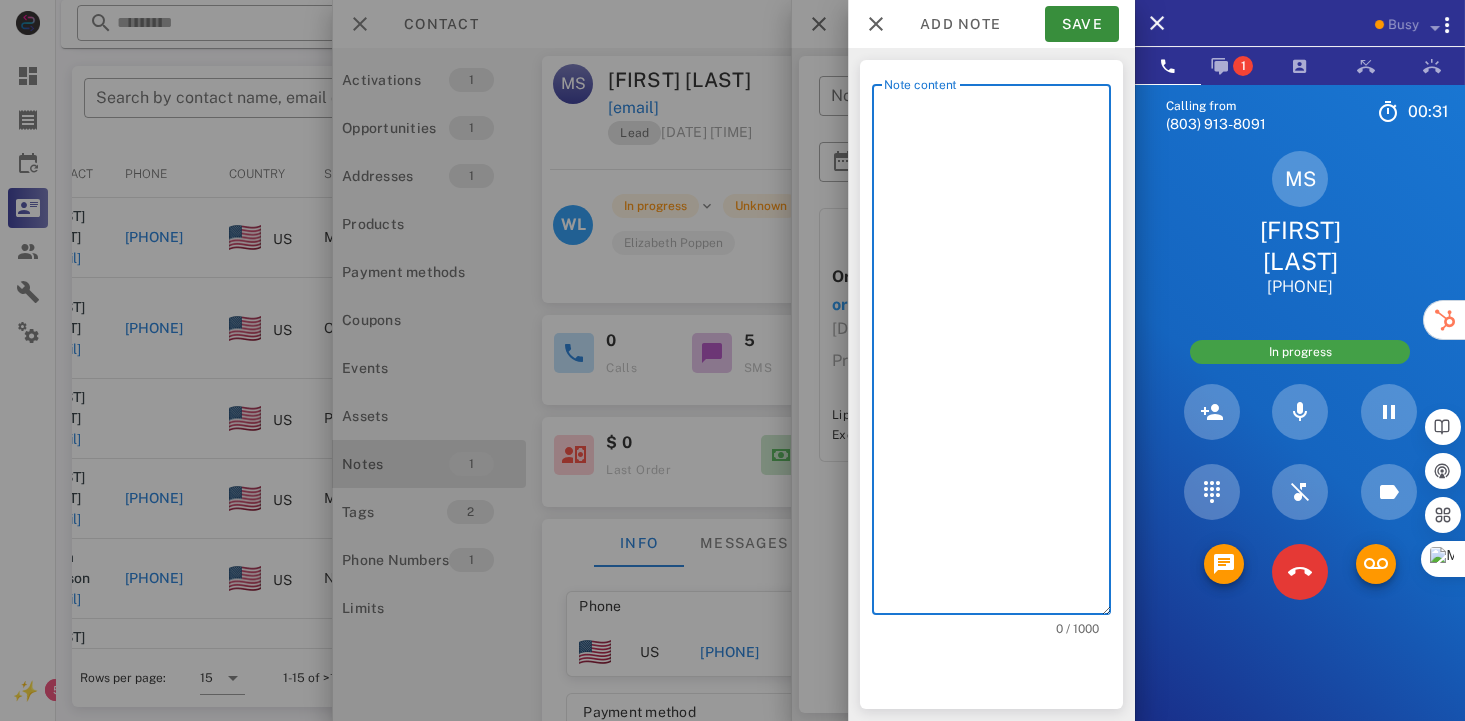 click on "Note content" at bounding box center [997, 354] 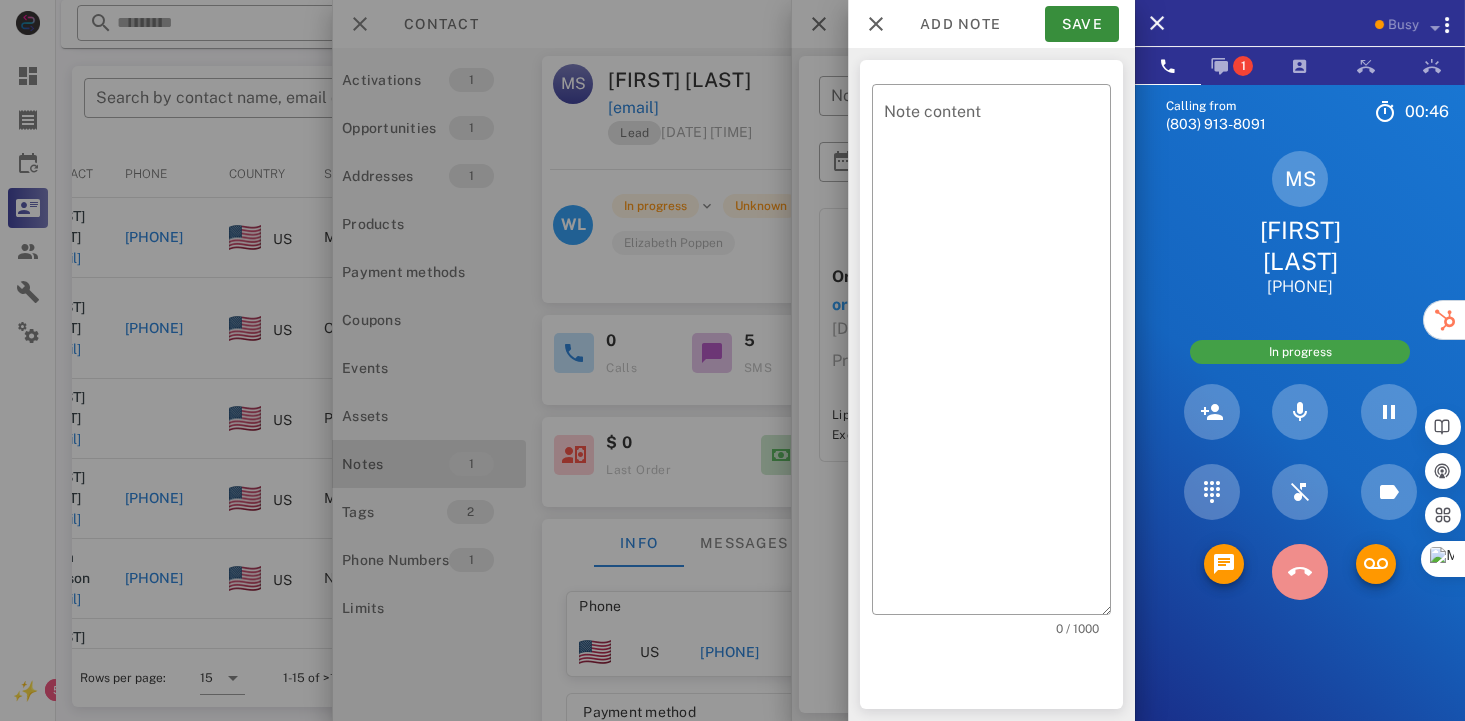 click at bounding box center (1300, 572) 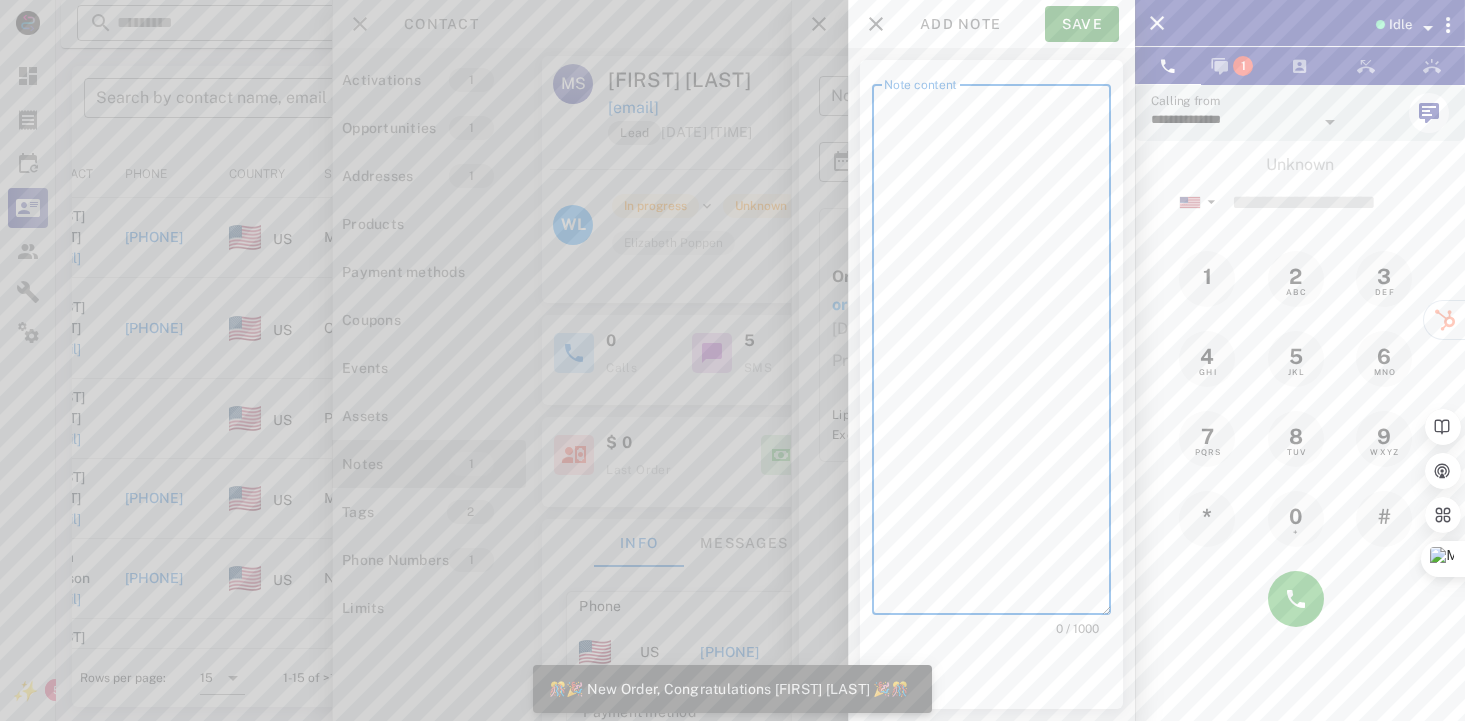 click on "Note content" at bounding box center (997, 354) 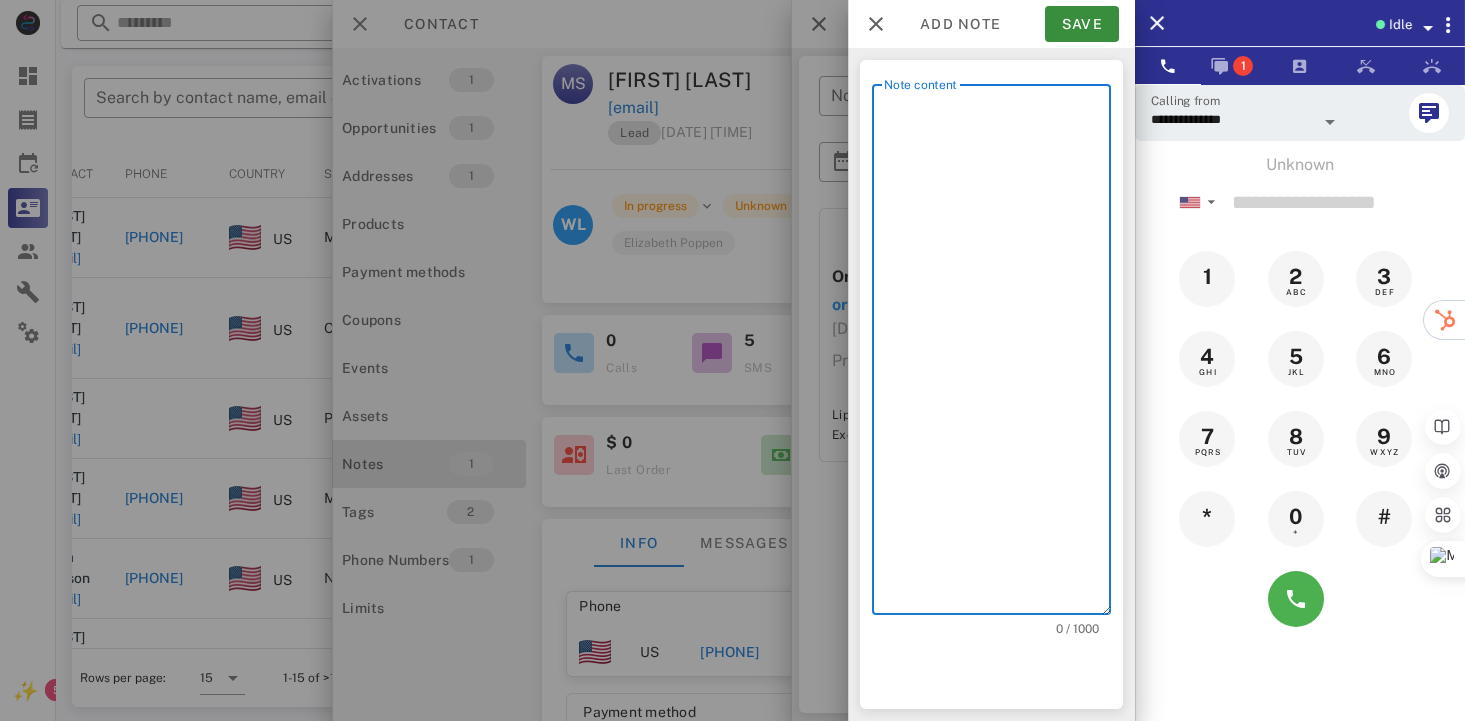 drag, startPoint x: 1032, startPoint y: 253, endPoint x: 897, endPoint y: 251, distance: 135.01482 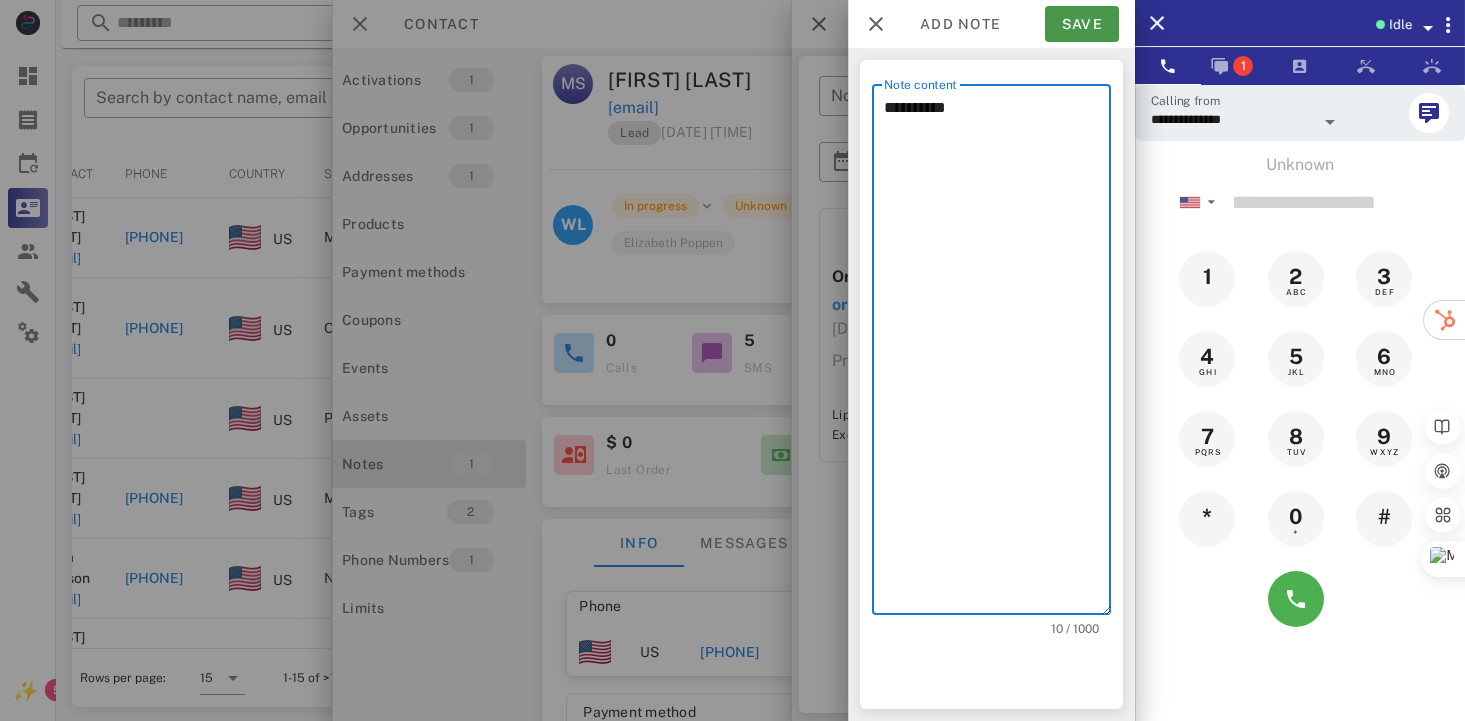 type on "*********" 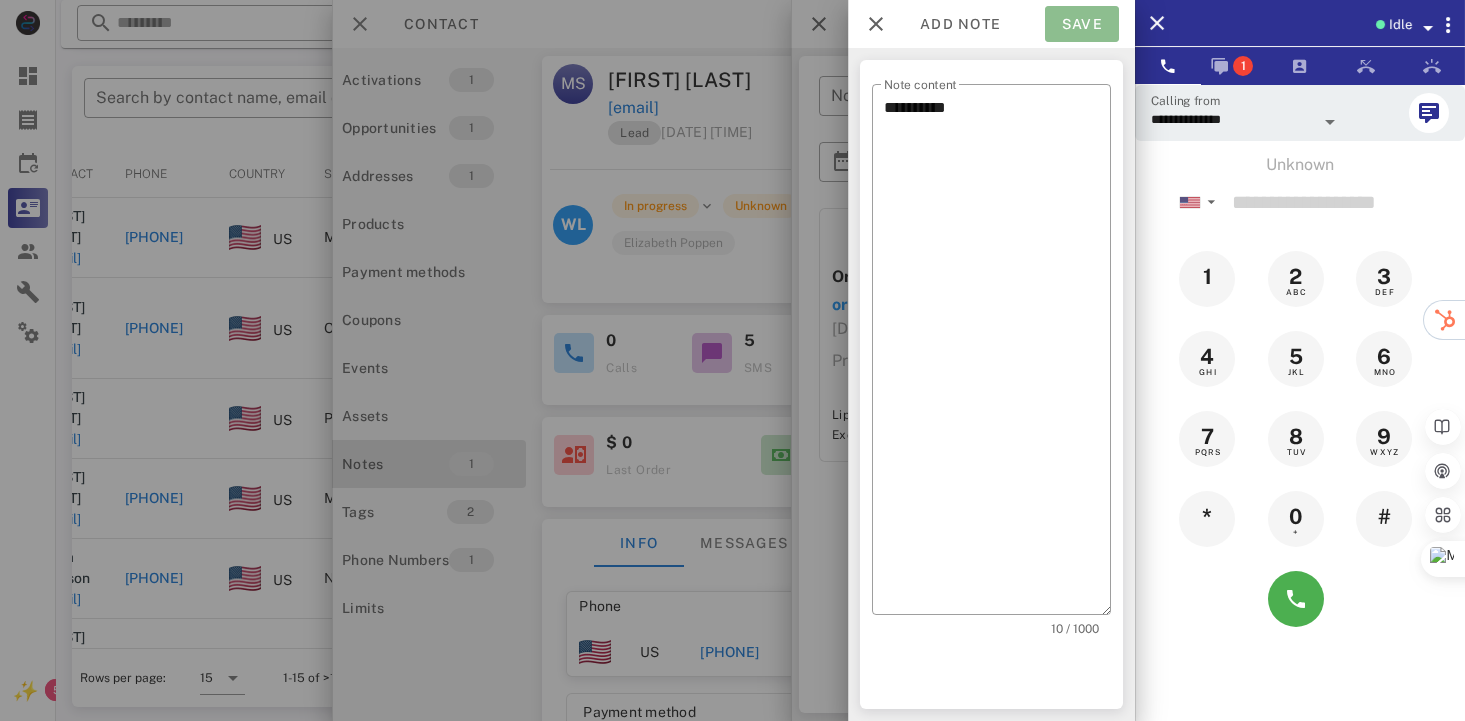 click on "Save" at bounding box center (1082, 24) 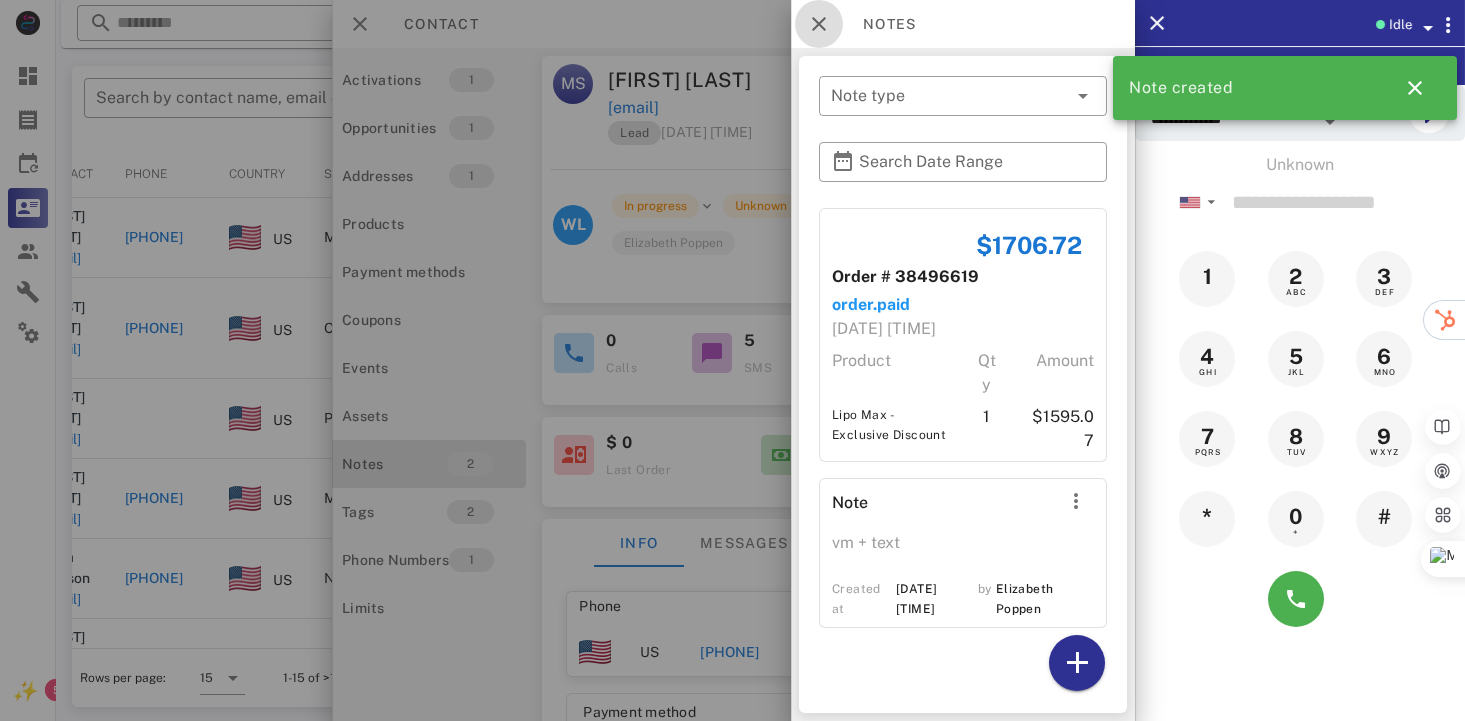 click at bounding box center [819, 24] 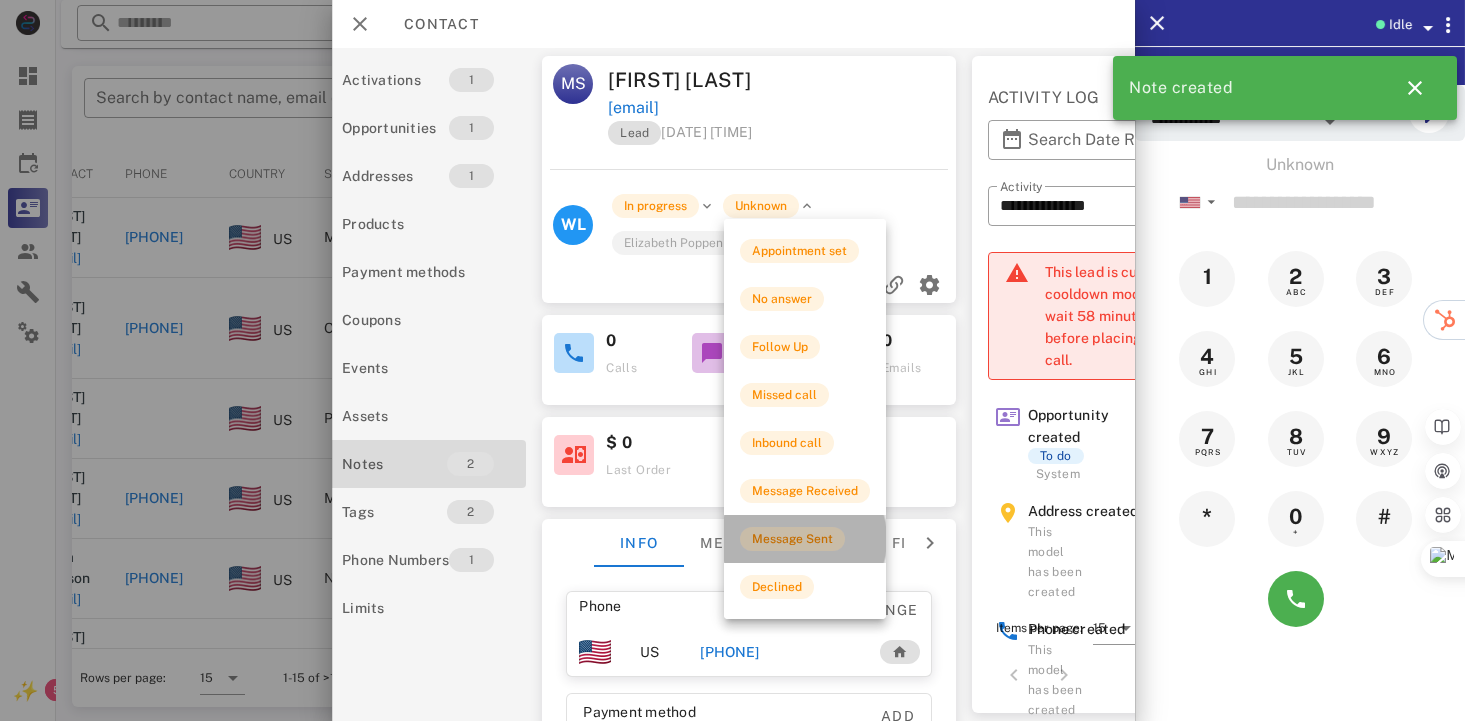 click on "Message Sent" at bounding box center (792, 539) 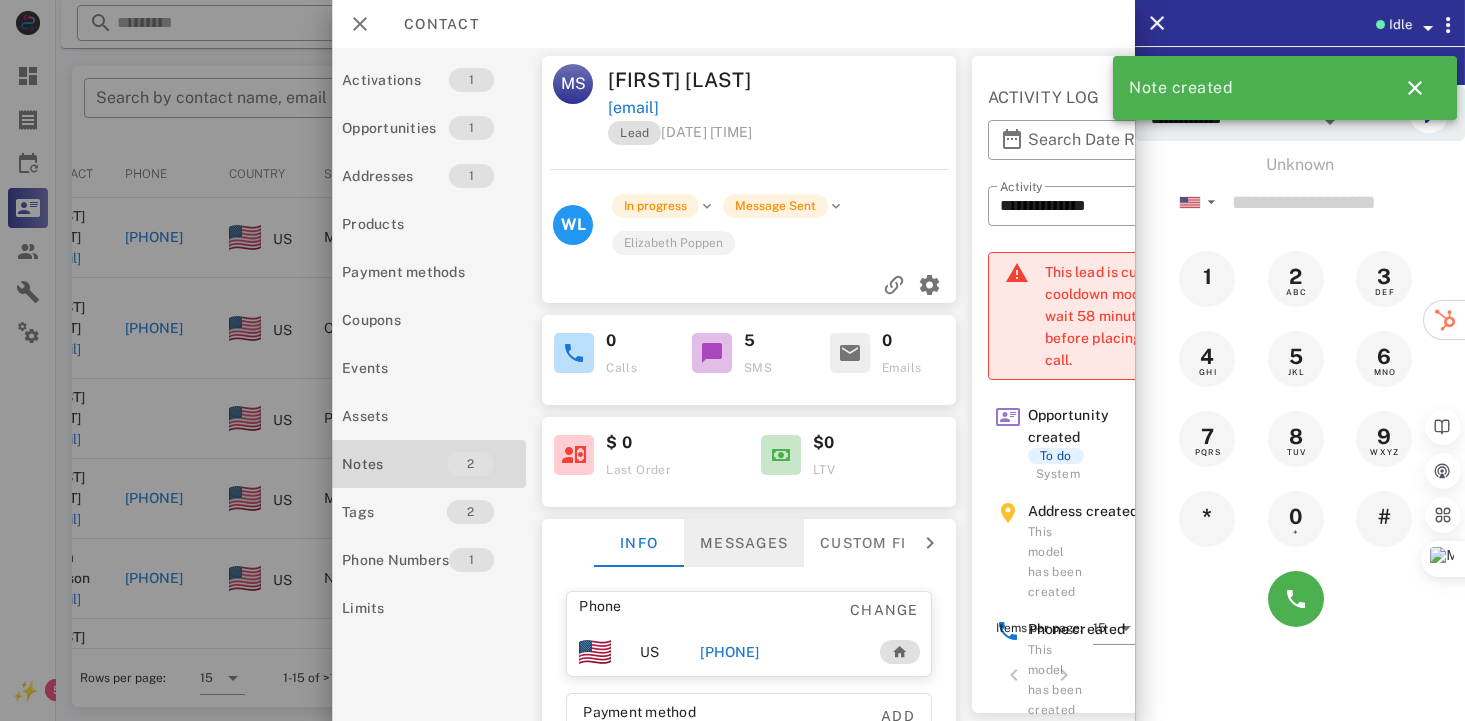click on "Messages" at bounding box center (744, 543) 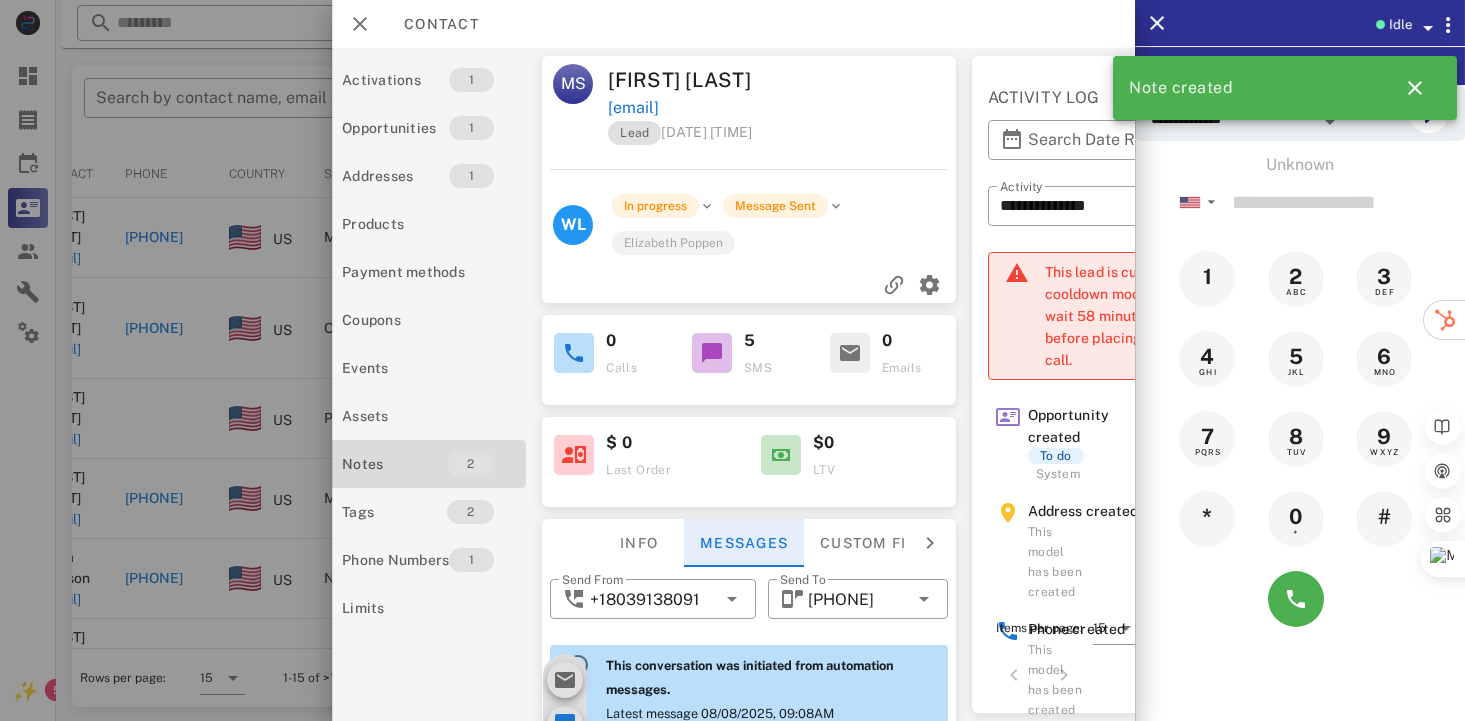 scroll, scrollTop: 671, scrollLeft: 0, axis: vertical 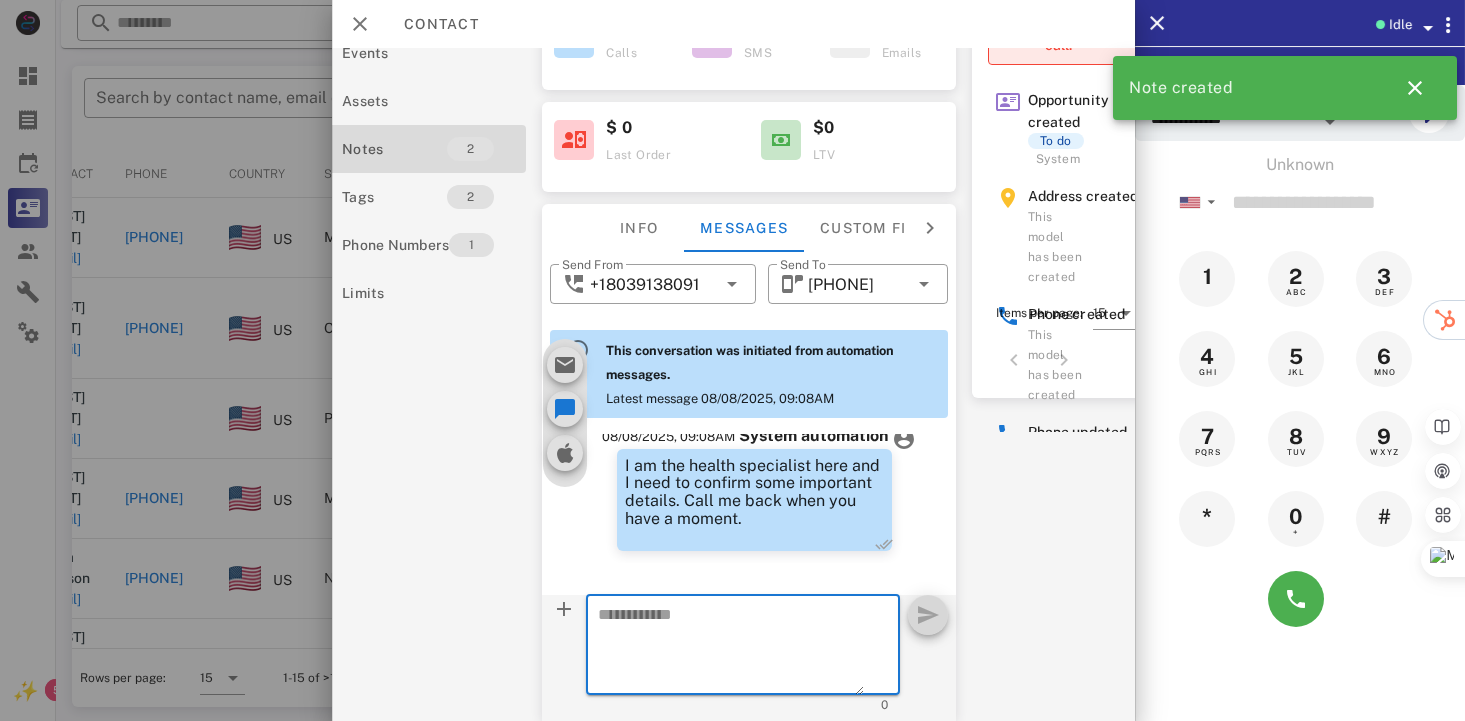 click at bounding box center [731, 648] 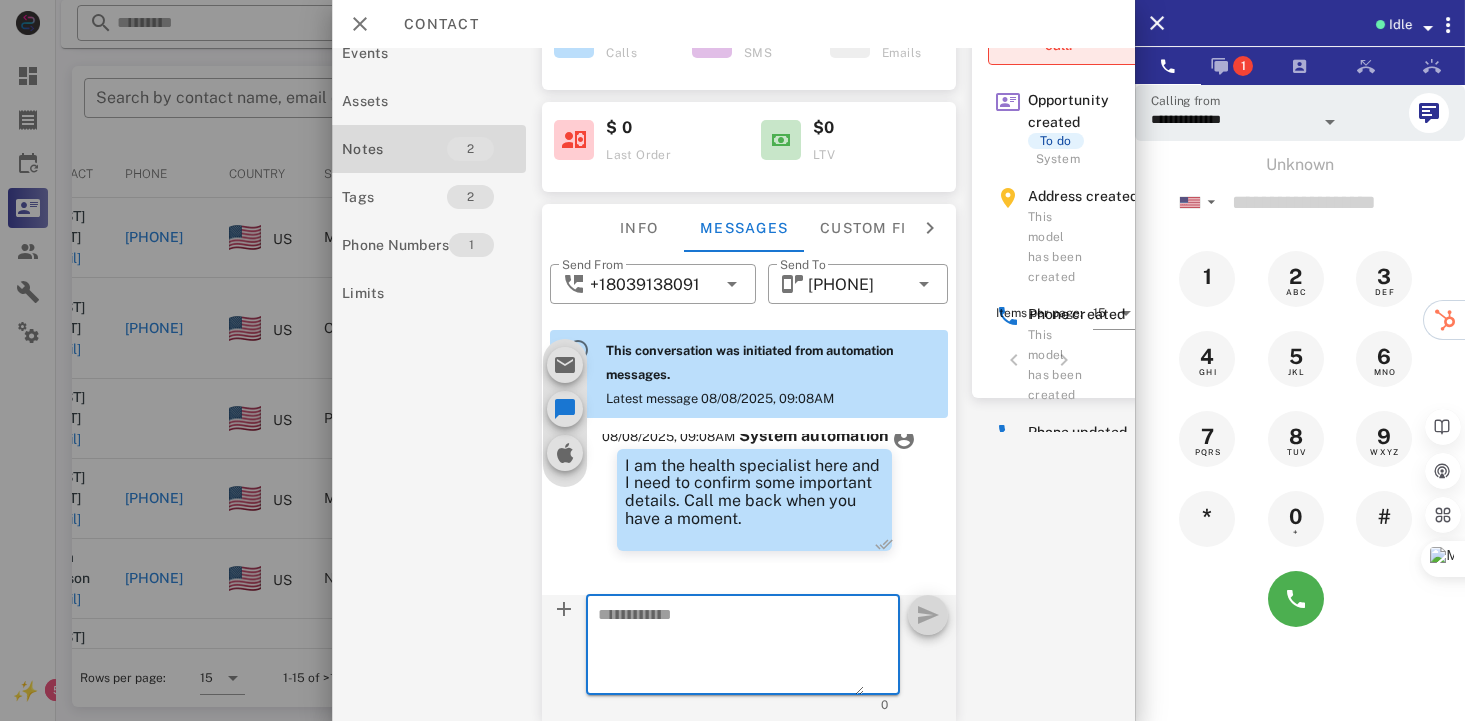 click at bounding box center (731, 648) 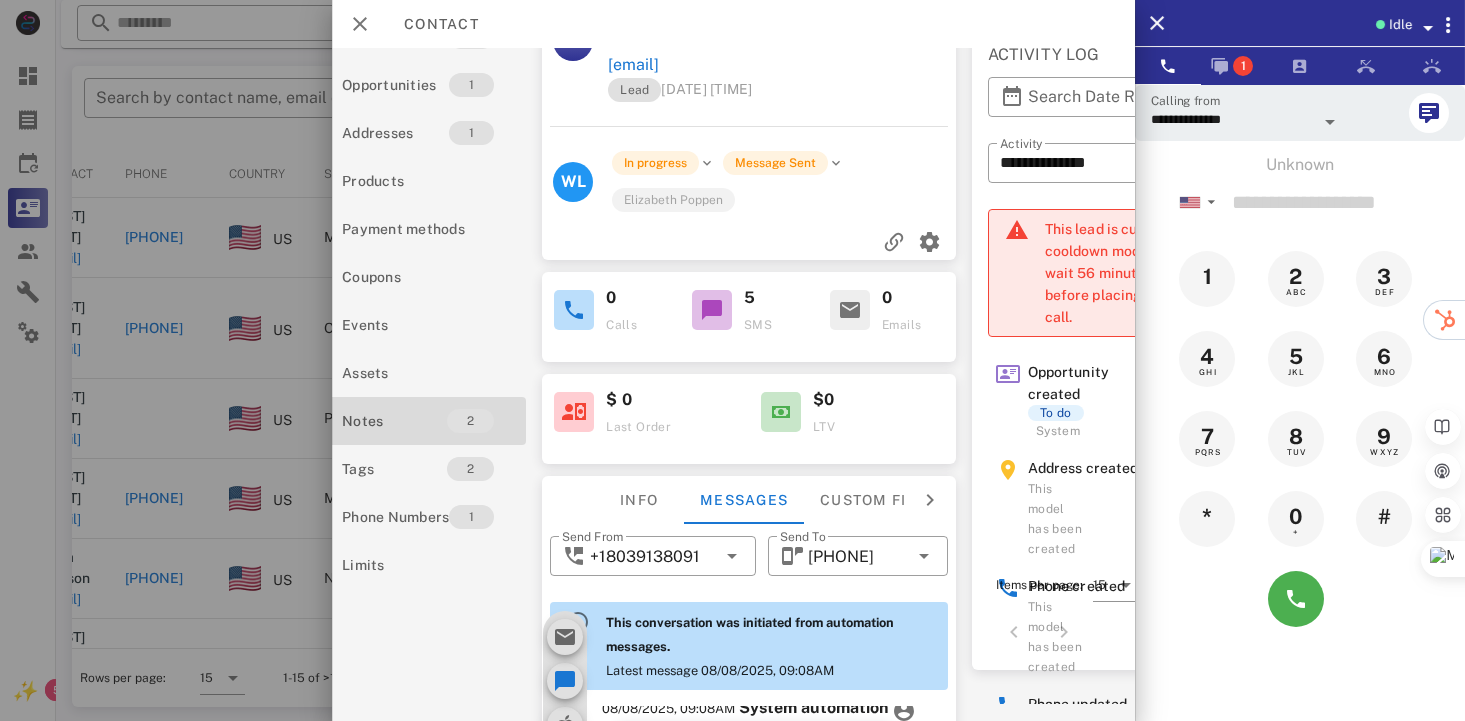 scroll, scrollTop: 0, scrollLeft: 50, axis: horizontal 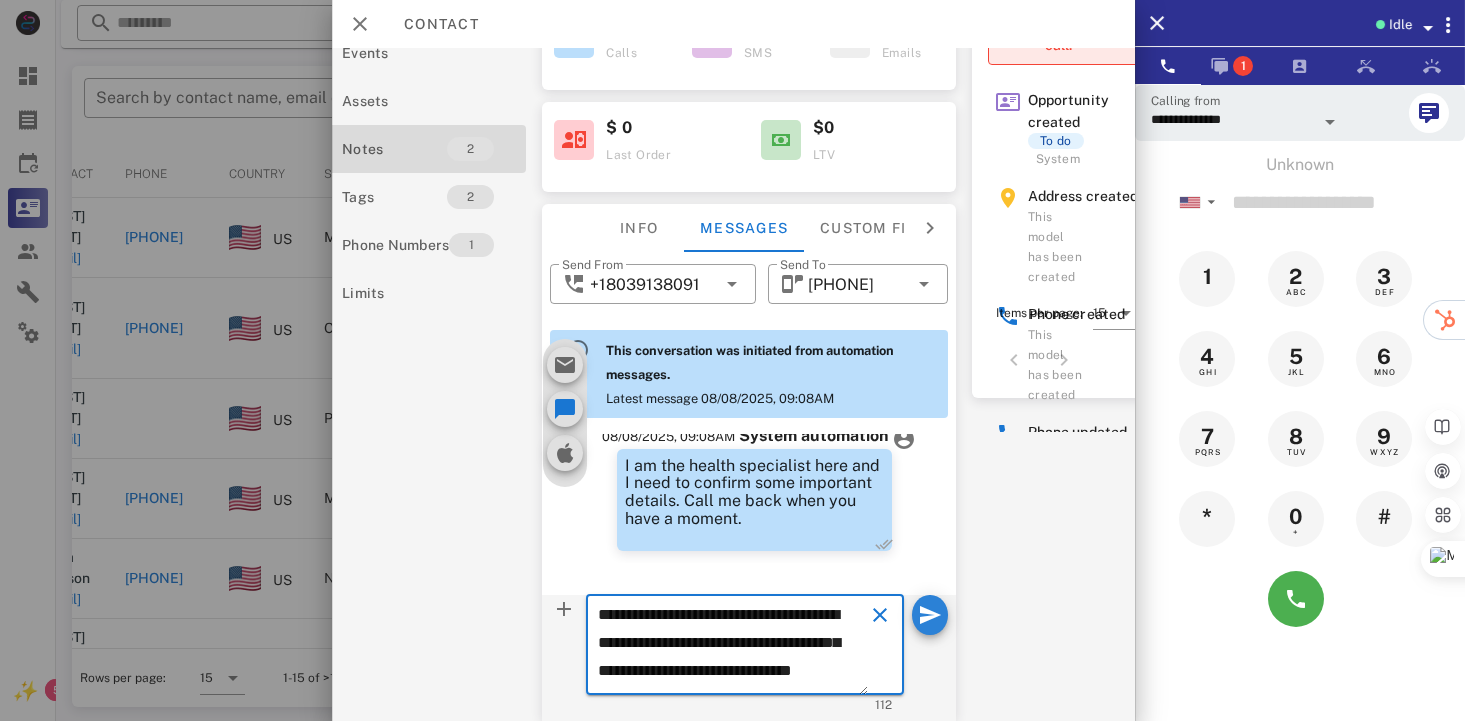 type on "**********" 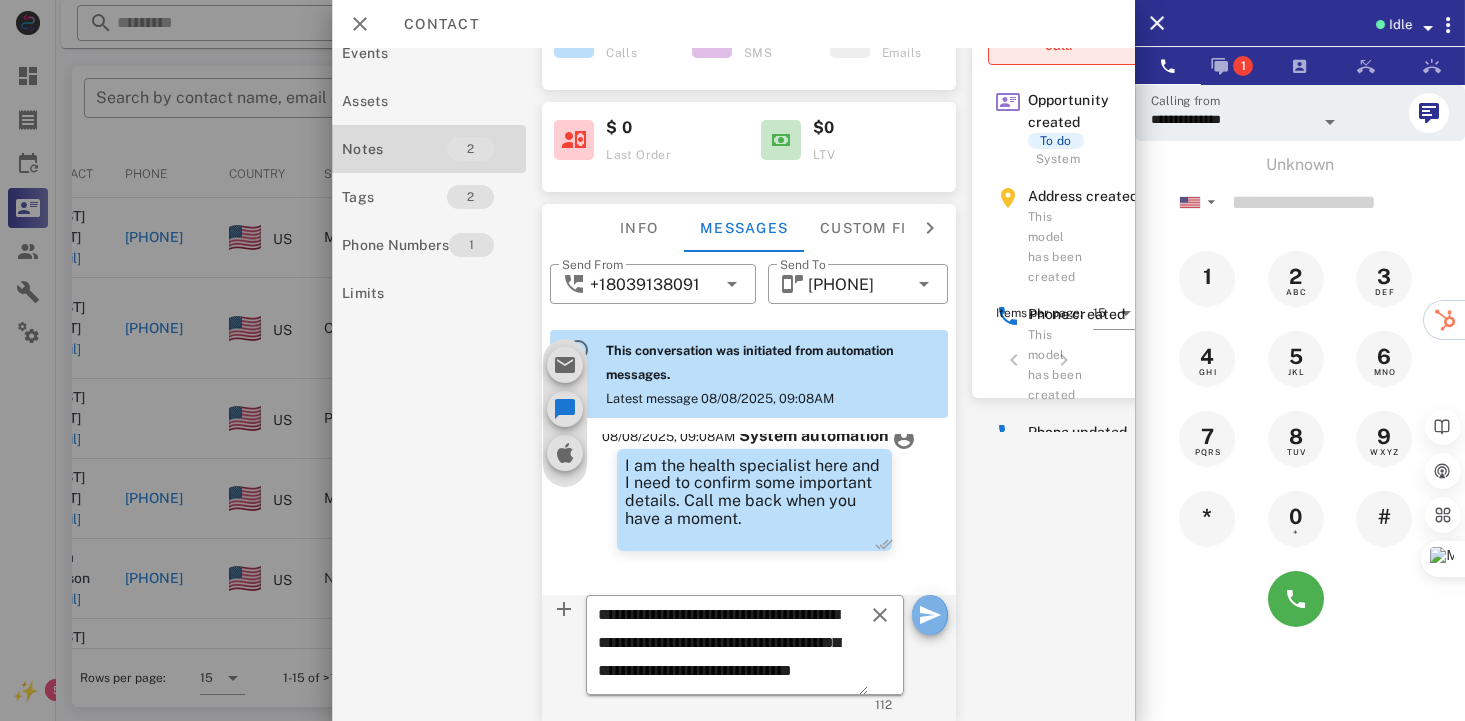 click at bounding box center (930, 615) 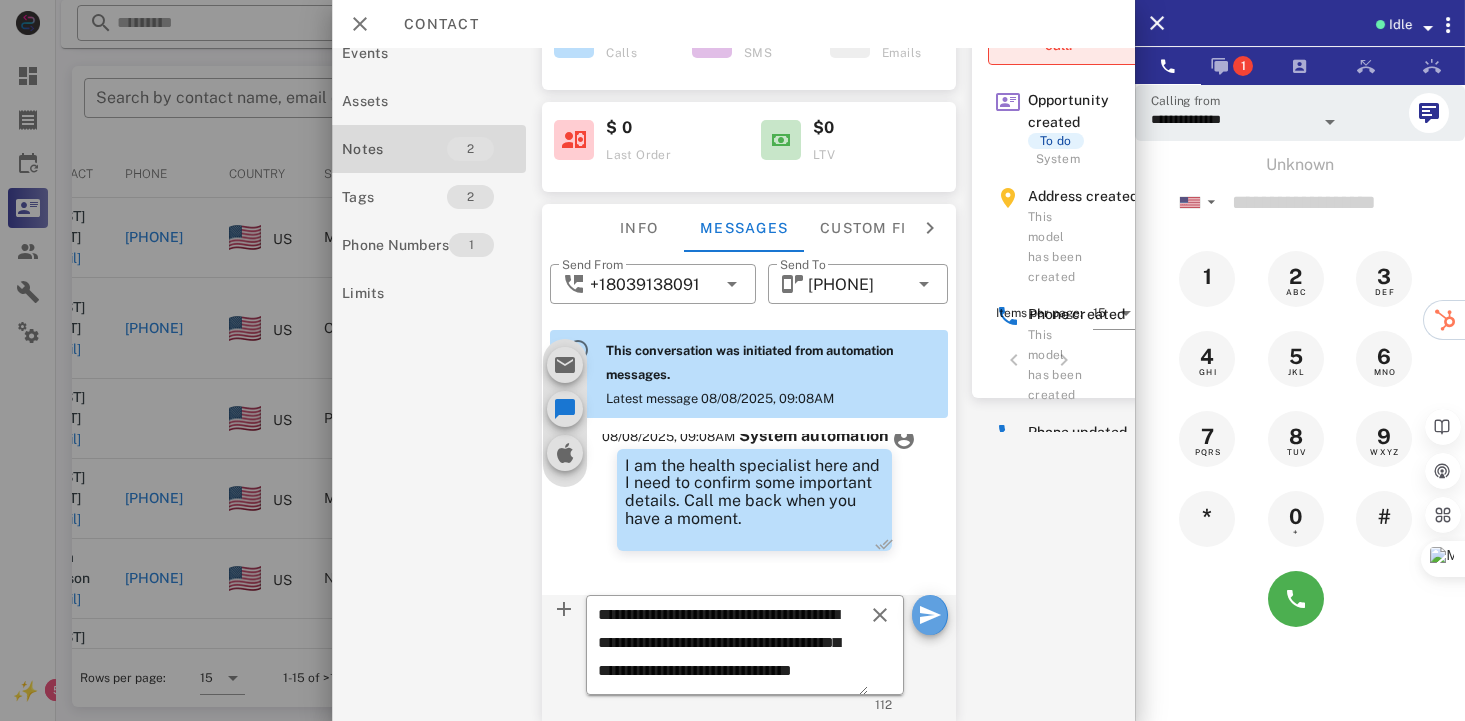 type 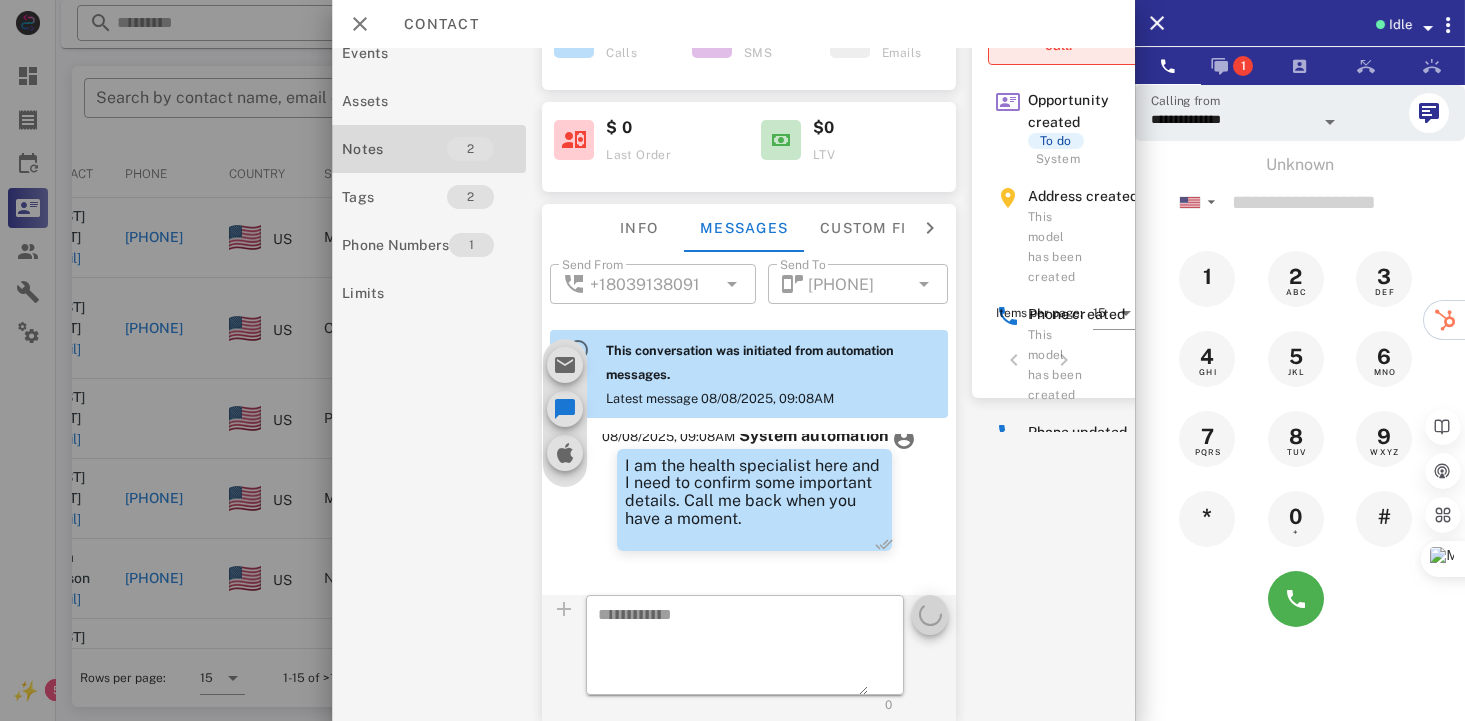 scroll, scrollTop: 0, scrollLeft: 0, axis: both 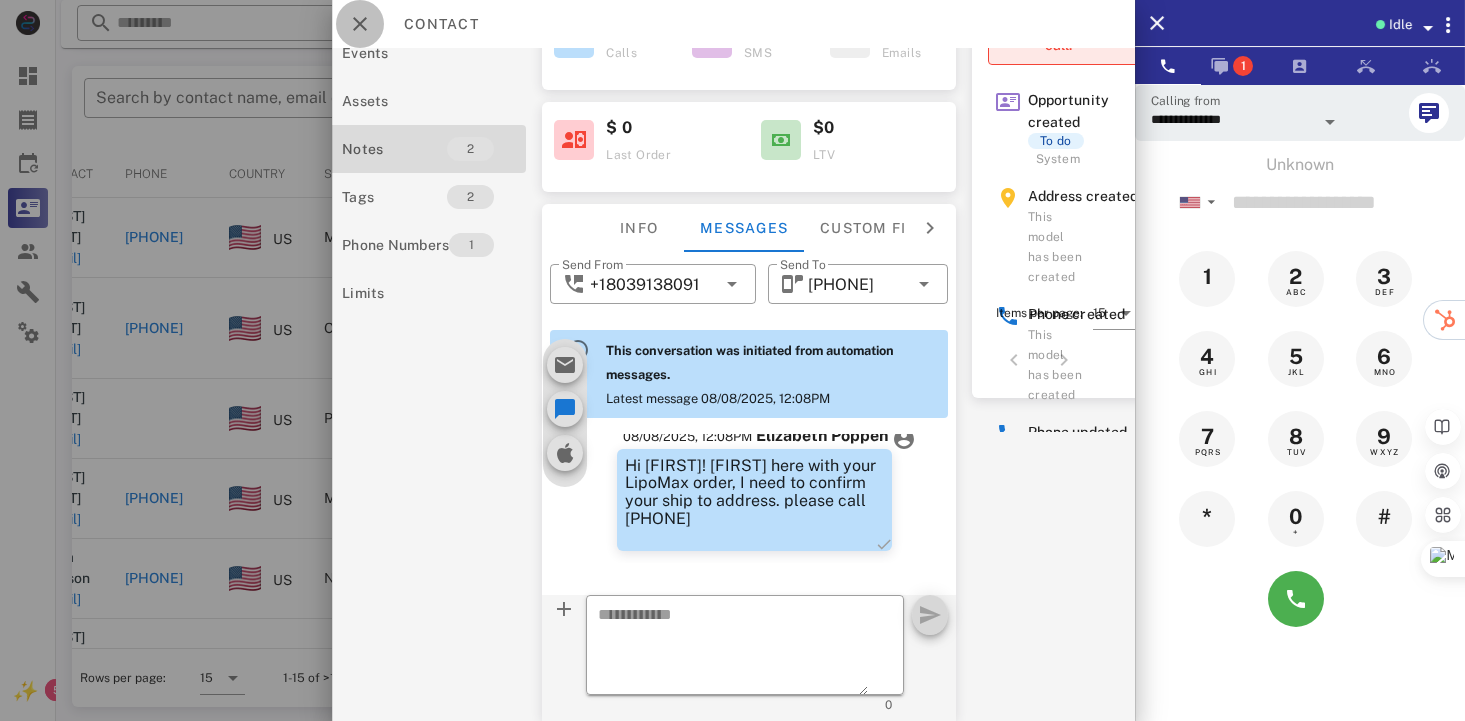 click at bounding box center (360, 24) 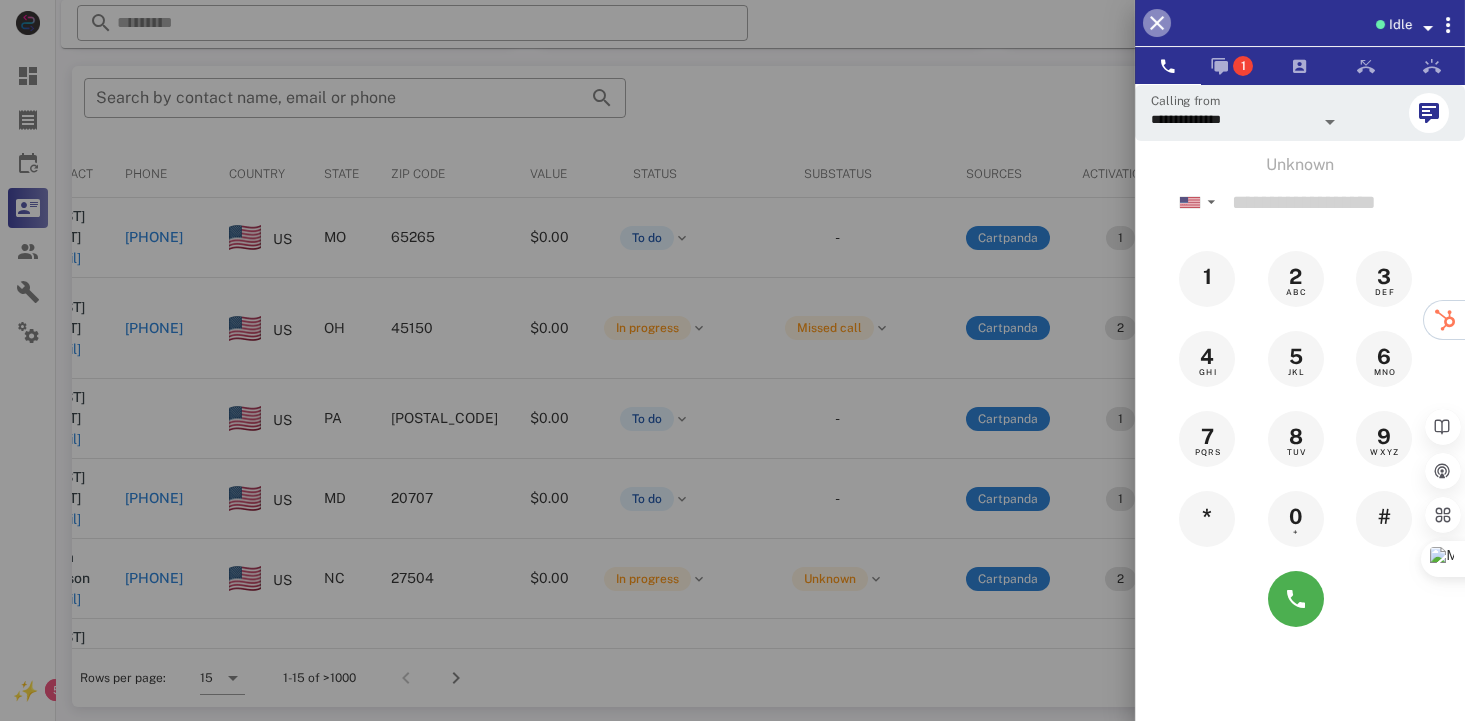 click at bounding box center (1157, 23) 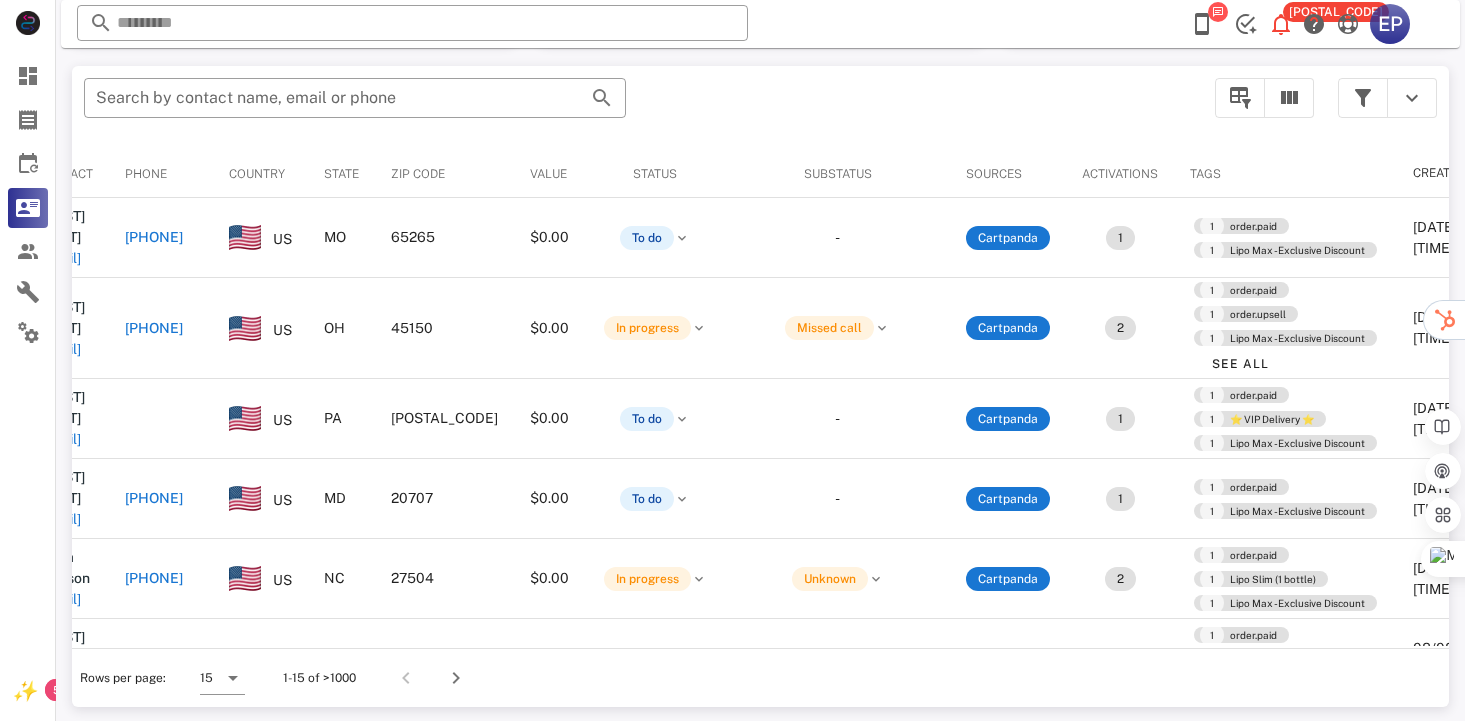 scroll, scrollTop: 0, scrollLeft: 23, axis: horizontal 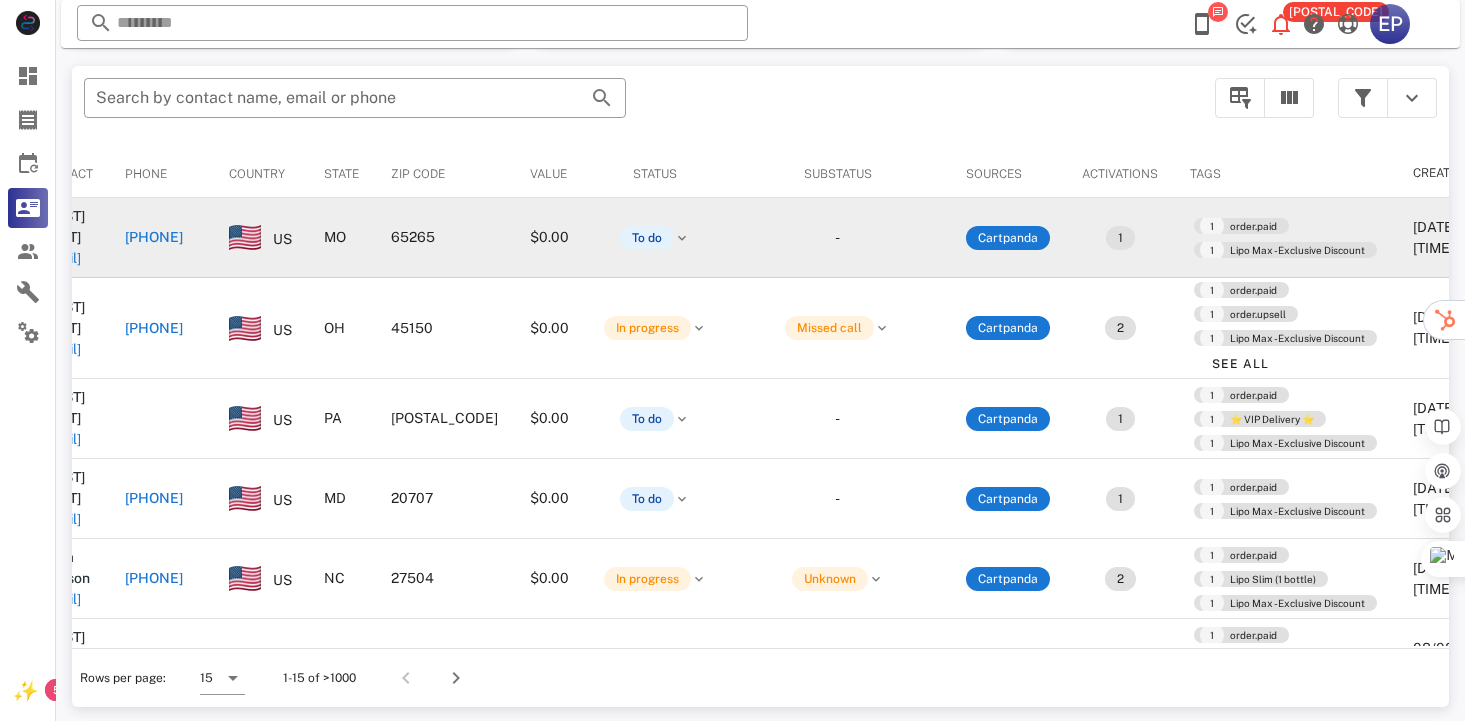 click on "[PHONE]" at bounding box center [154, 237] 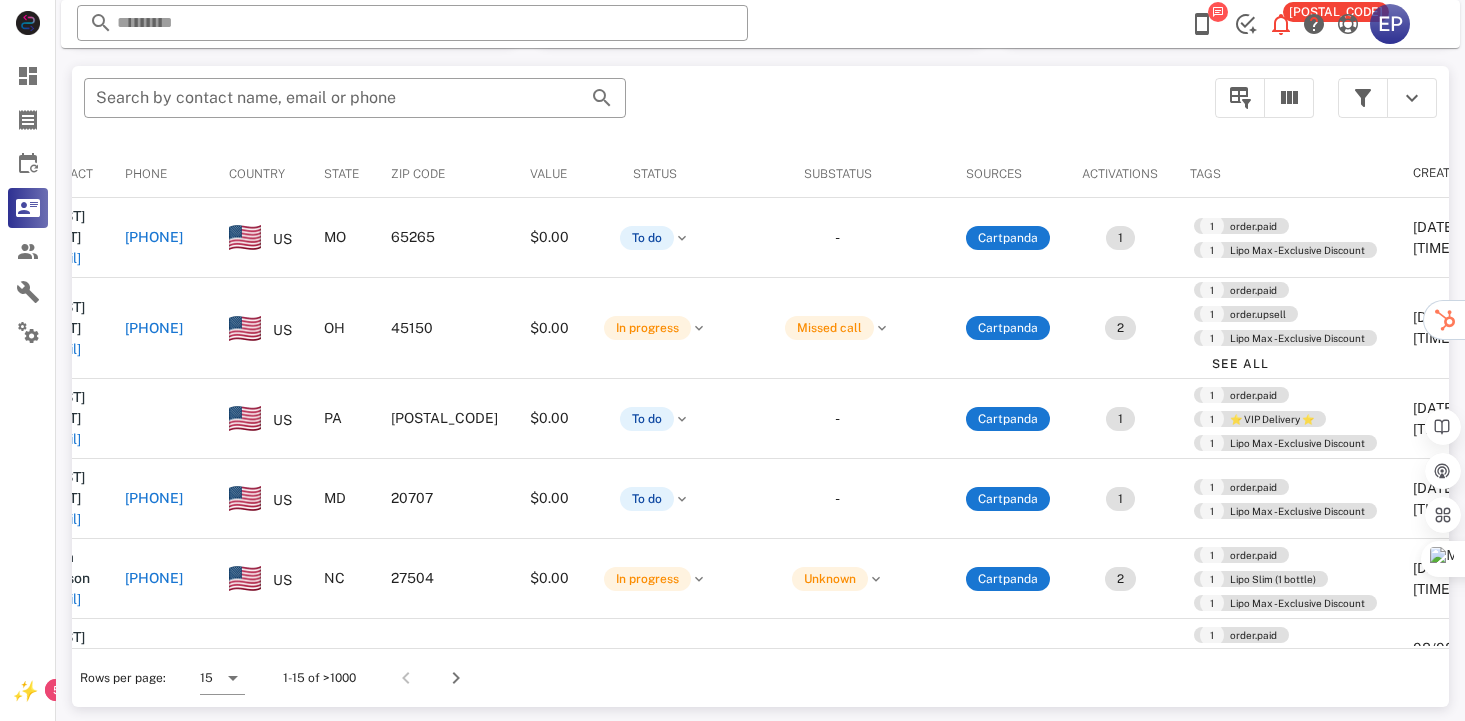 click at bounding box center (732, 360) 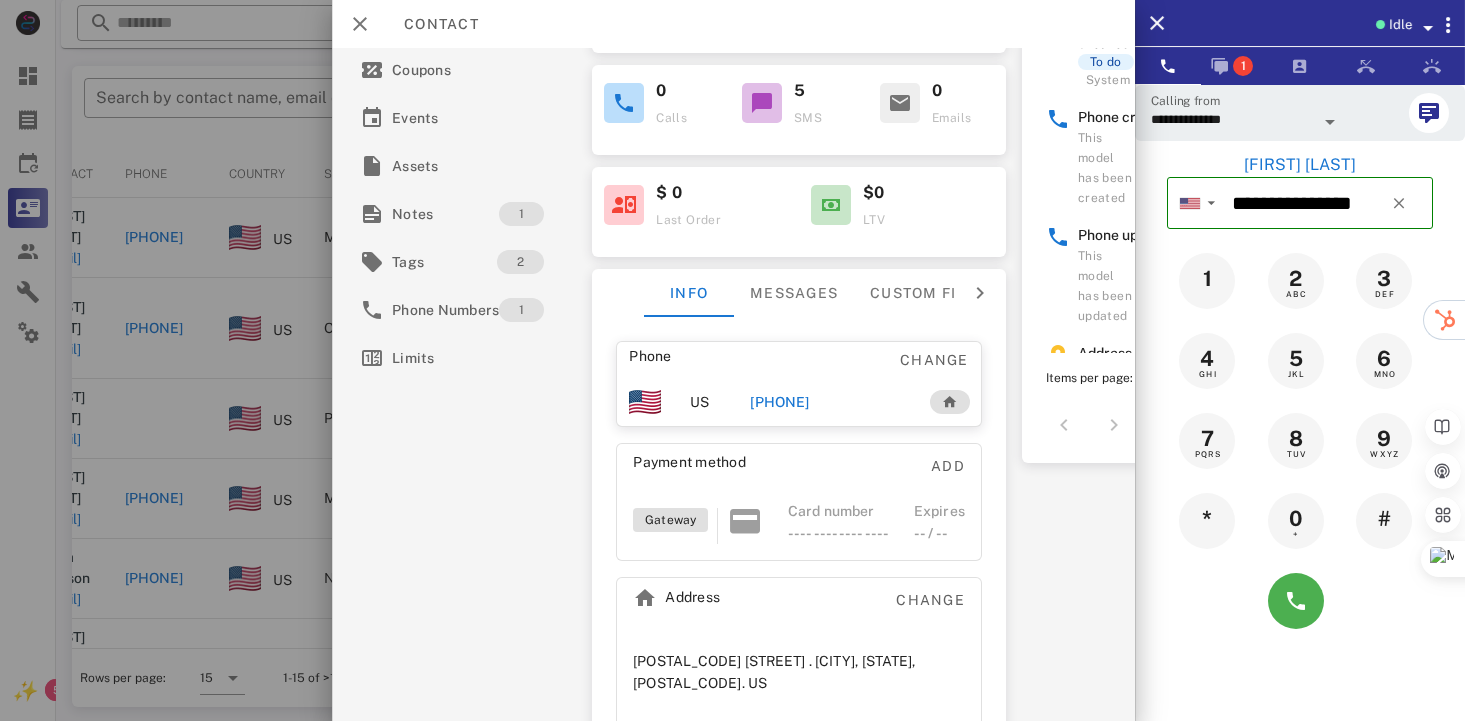 scroll, scrollTop: 272, scrollLeft: 0, axis: vertical 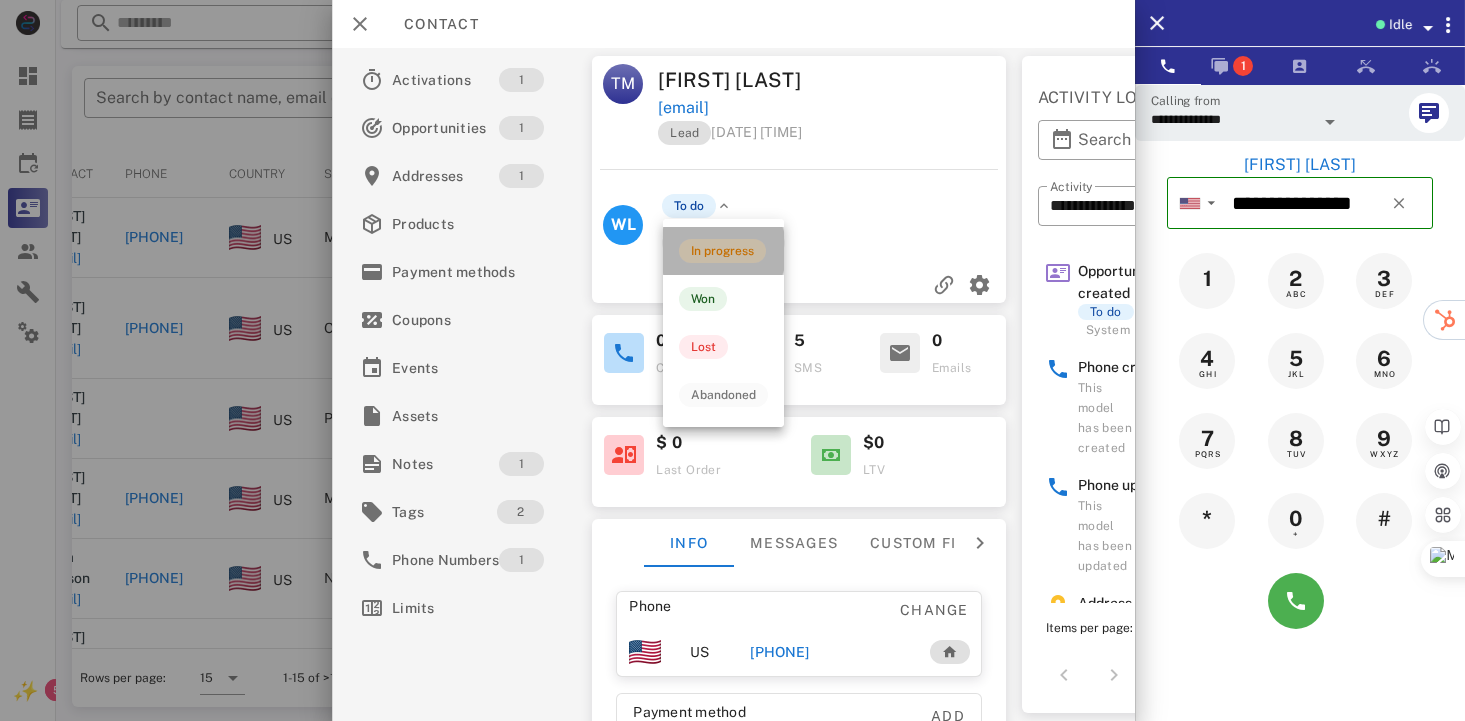 click on "In progress" at bounding box center (722, 251) 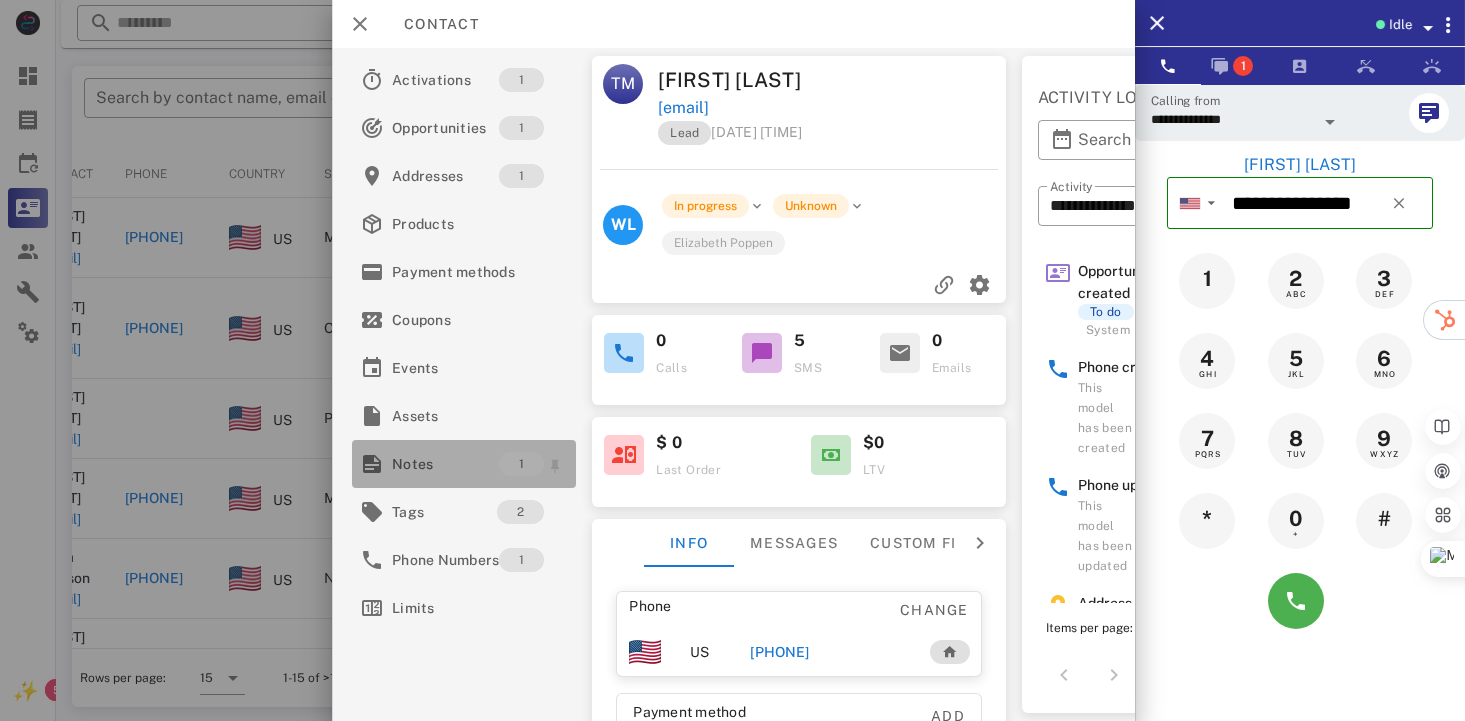 click on "Notes" at bounding box center (445, 464) 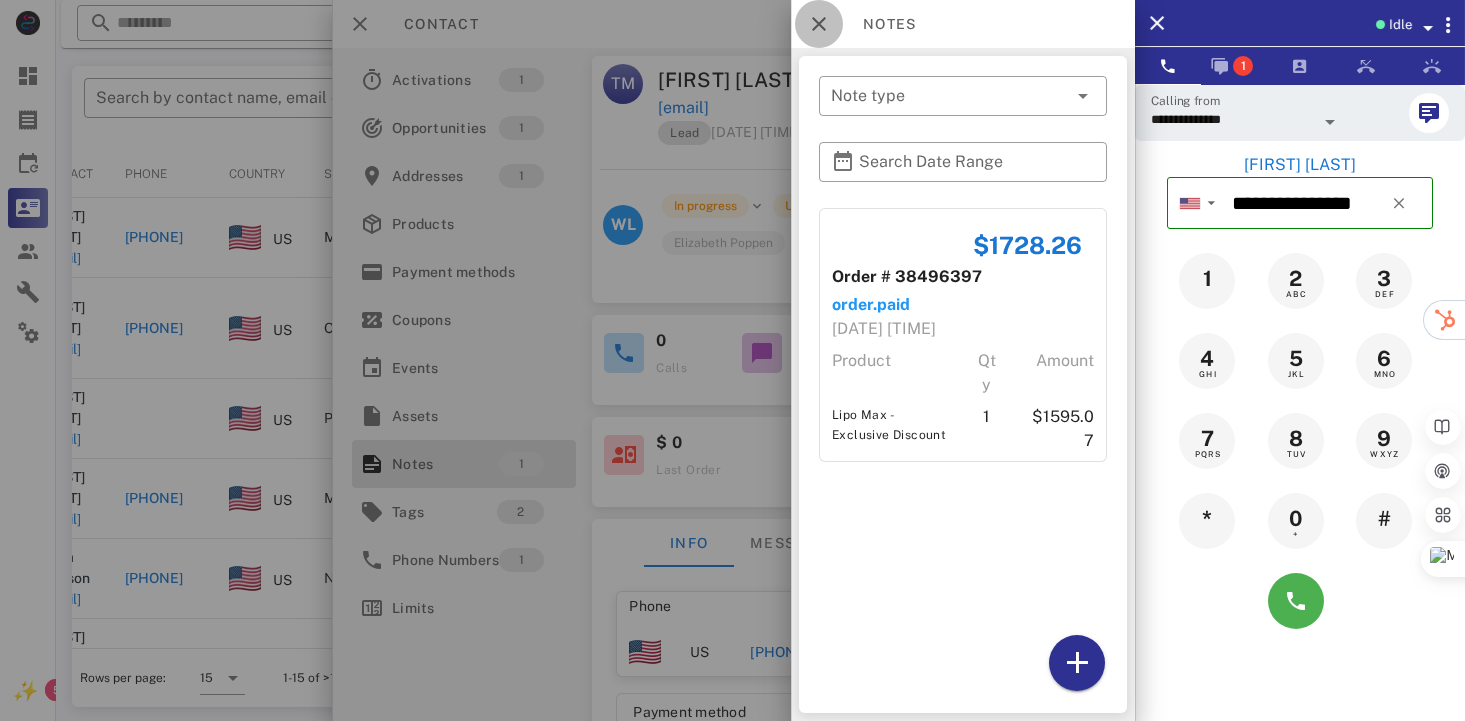 click at bounding box center (819, 24) 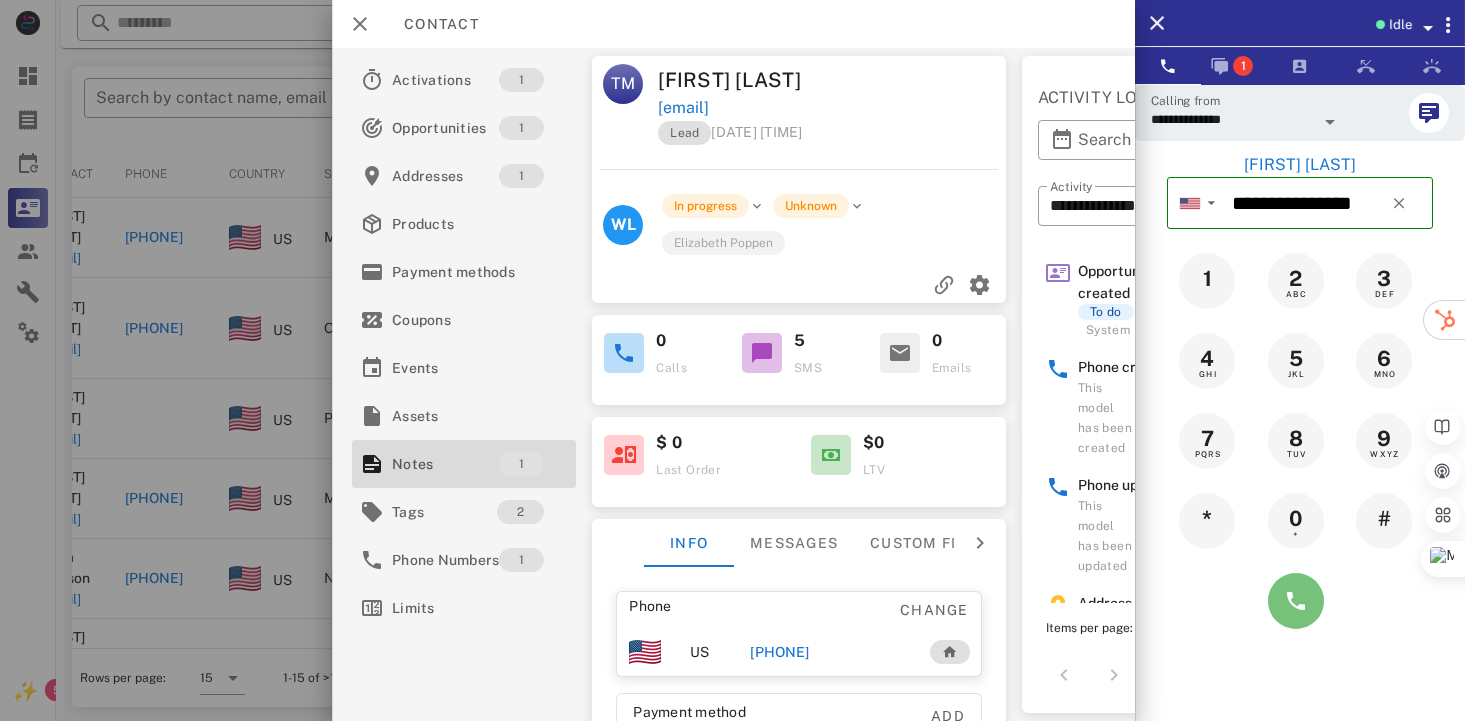 click at bounding box center [1296, 601] 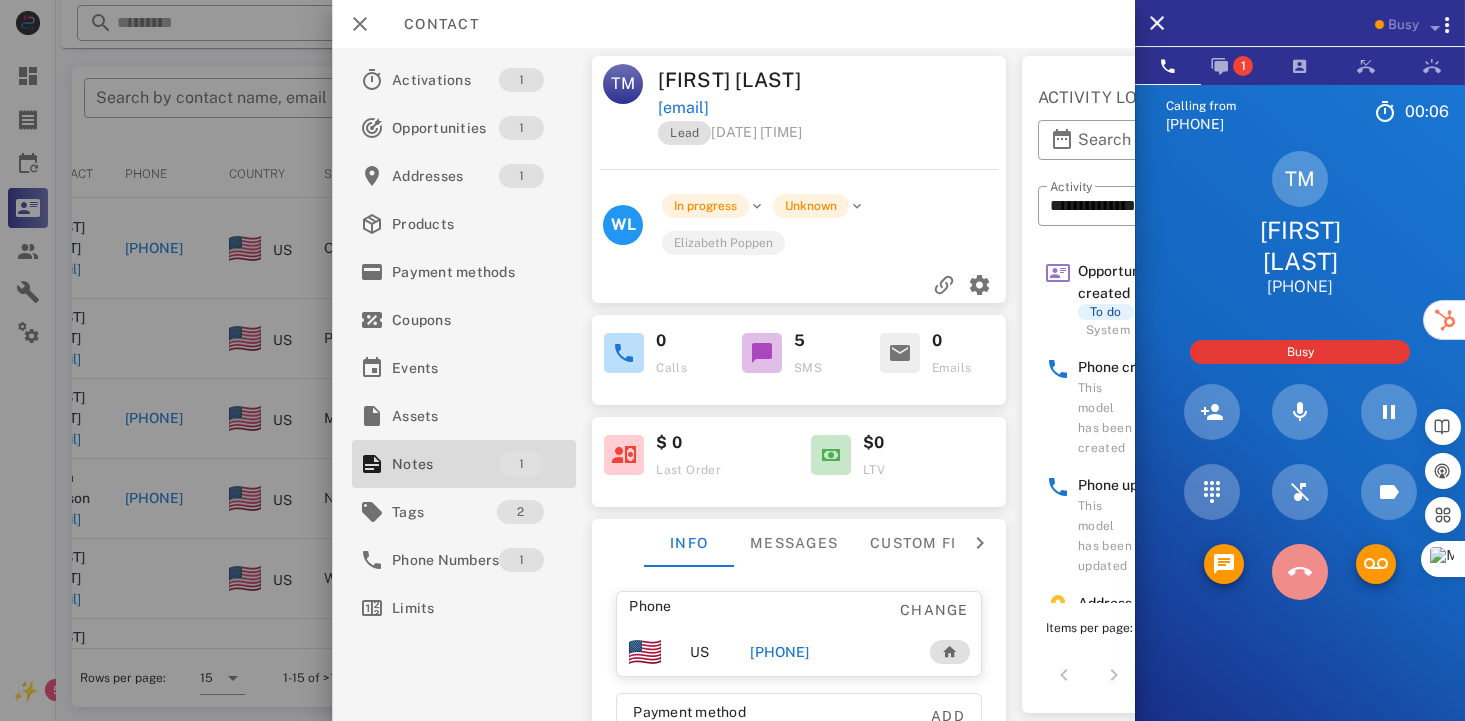 click at bounding box center [1300, 572] 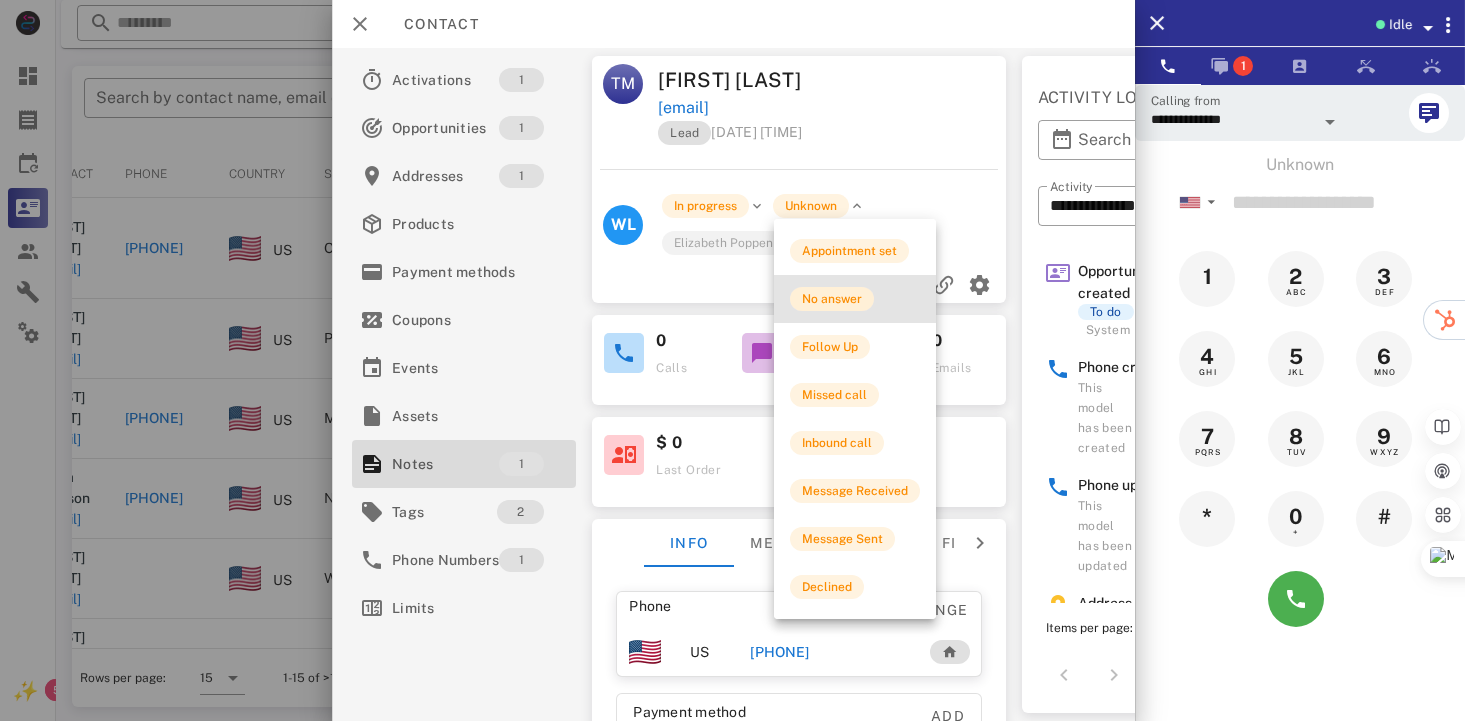 click on "No answer" at bounding box center [832, 299] 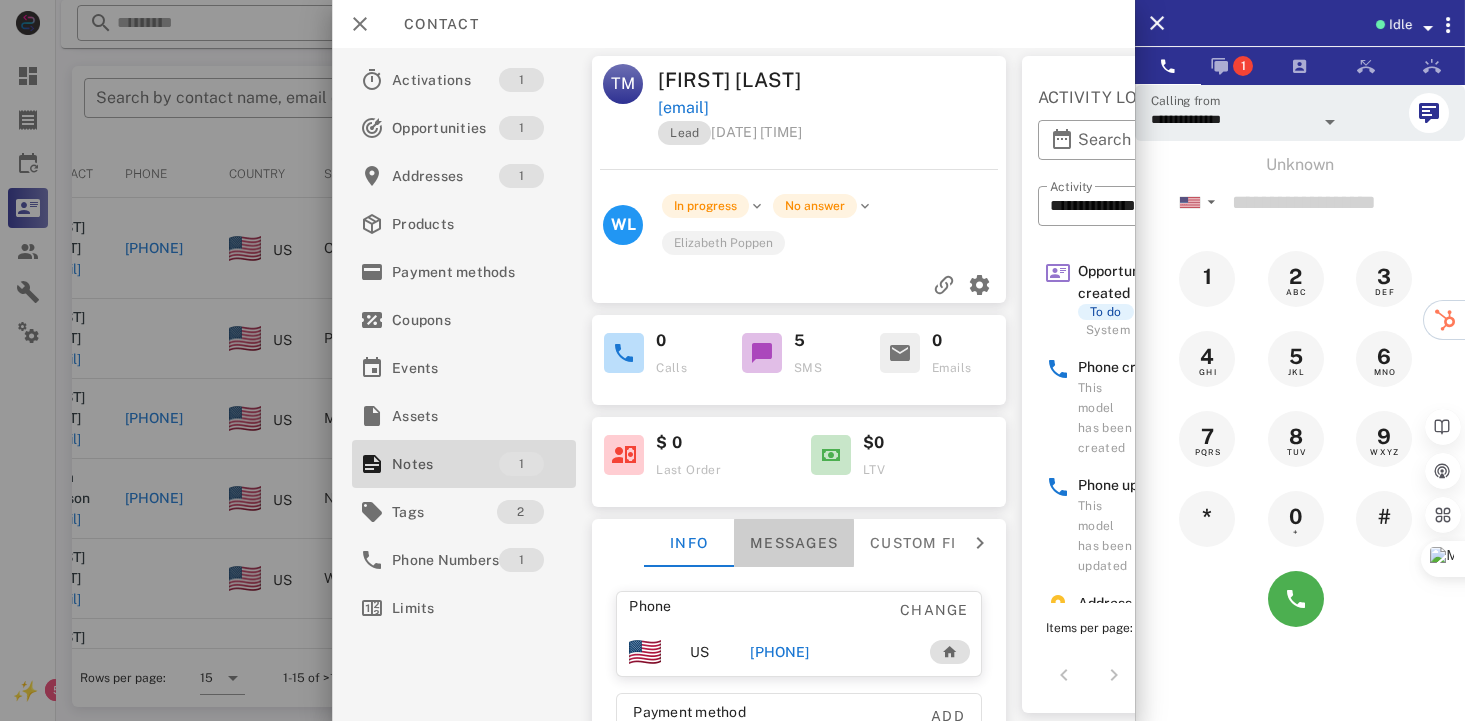 click on "Messages" at bounding box center [794, 543] 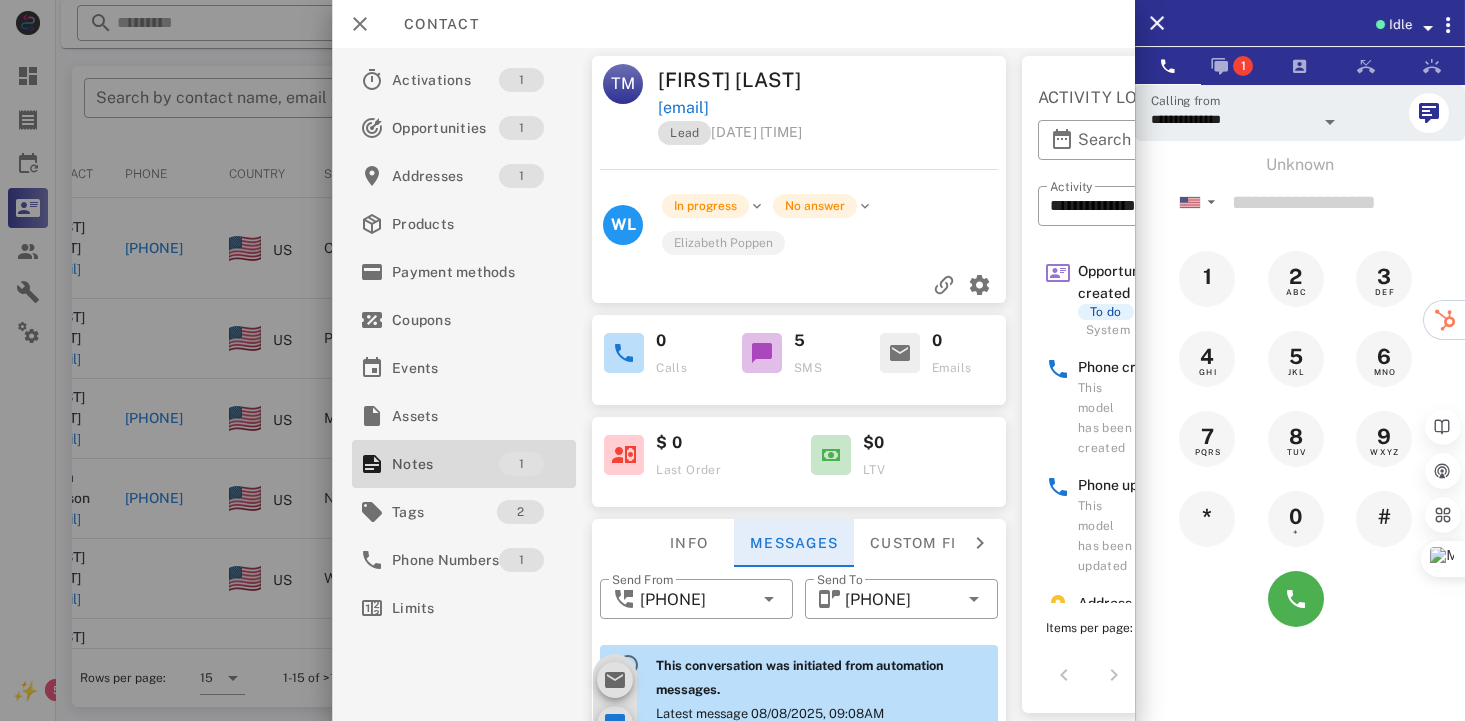 scroll, scrollTop: 671, scrollLeft: 0, axis: vertical 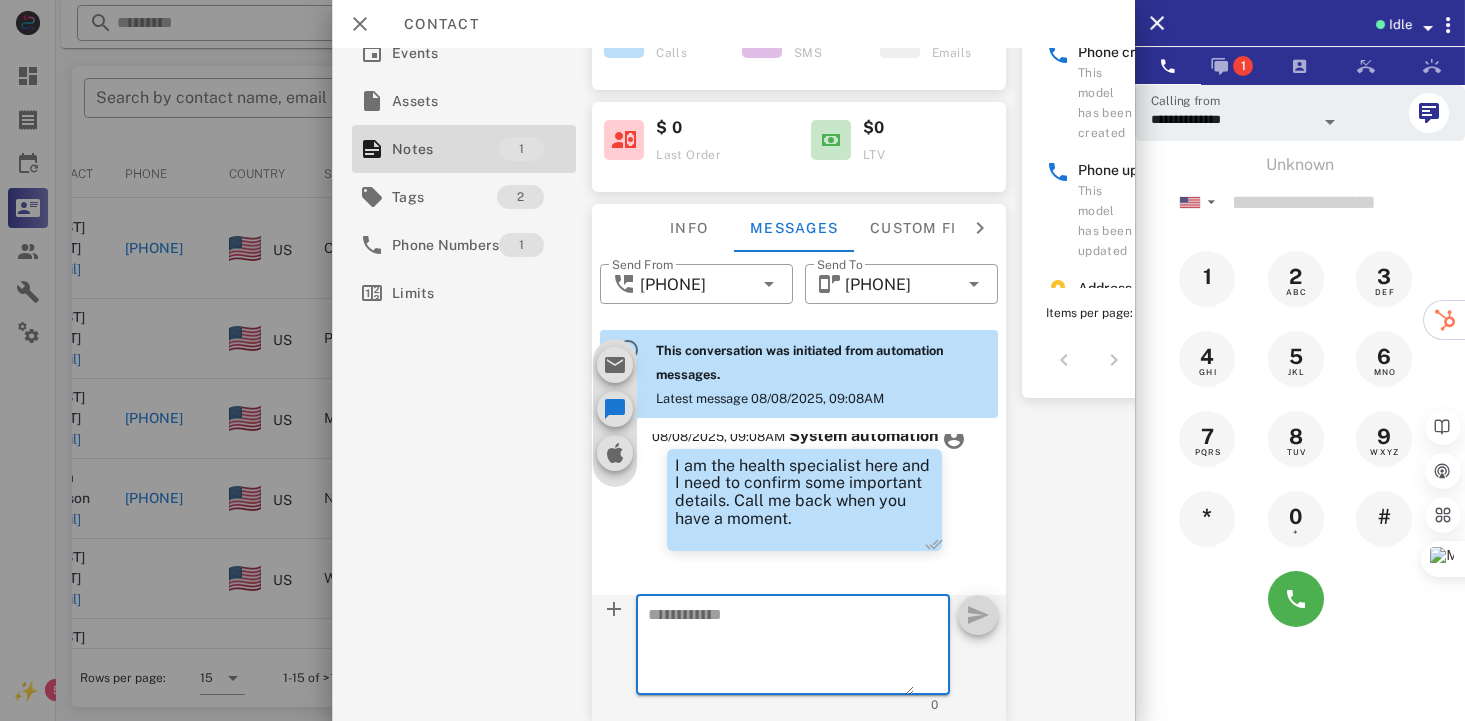 click at bounding box center (781, 648) 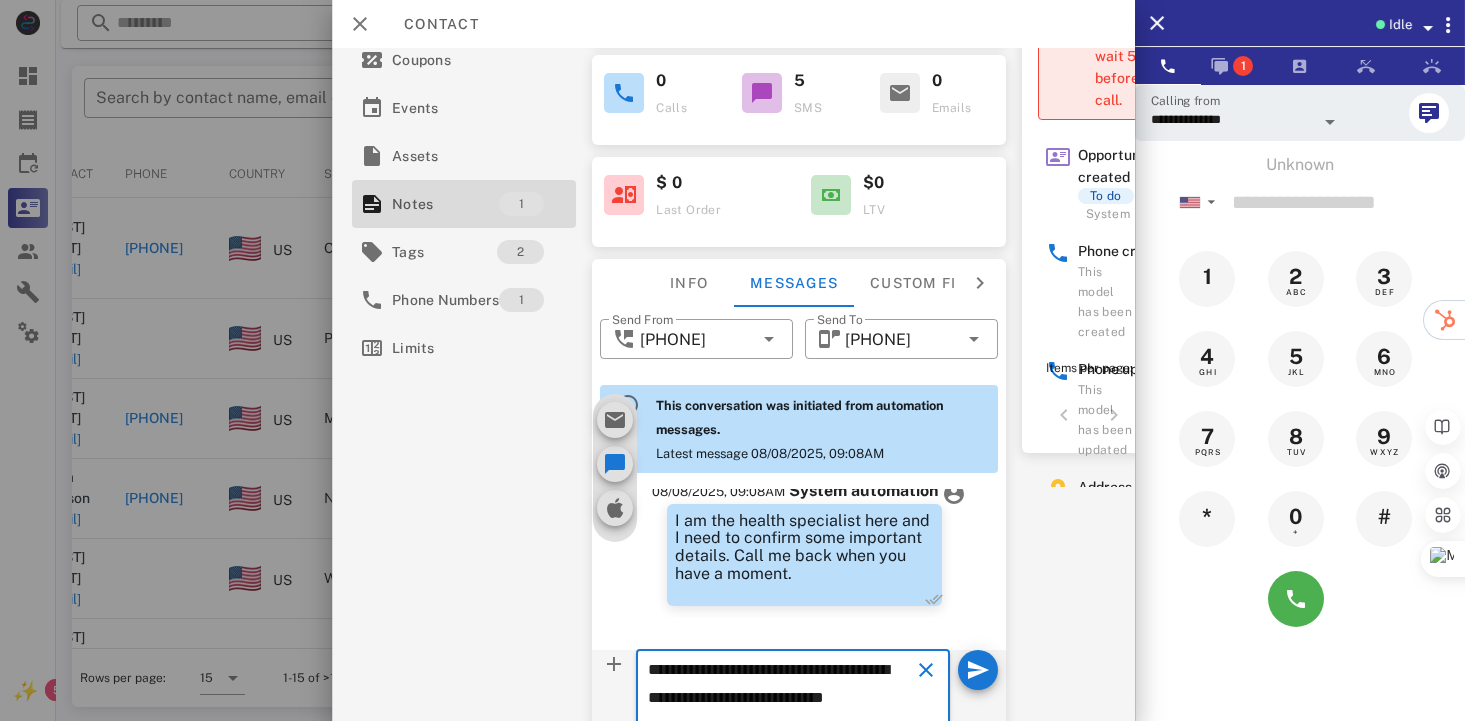 scroll, scrollTop: 287, scrollLeft: 0, axis: vertical 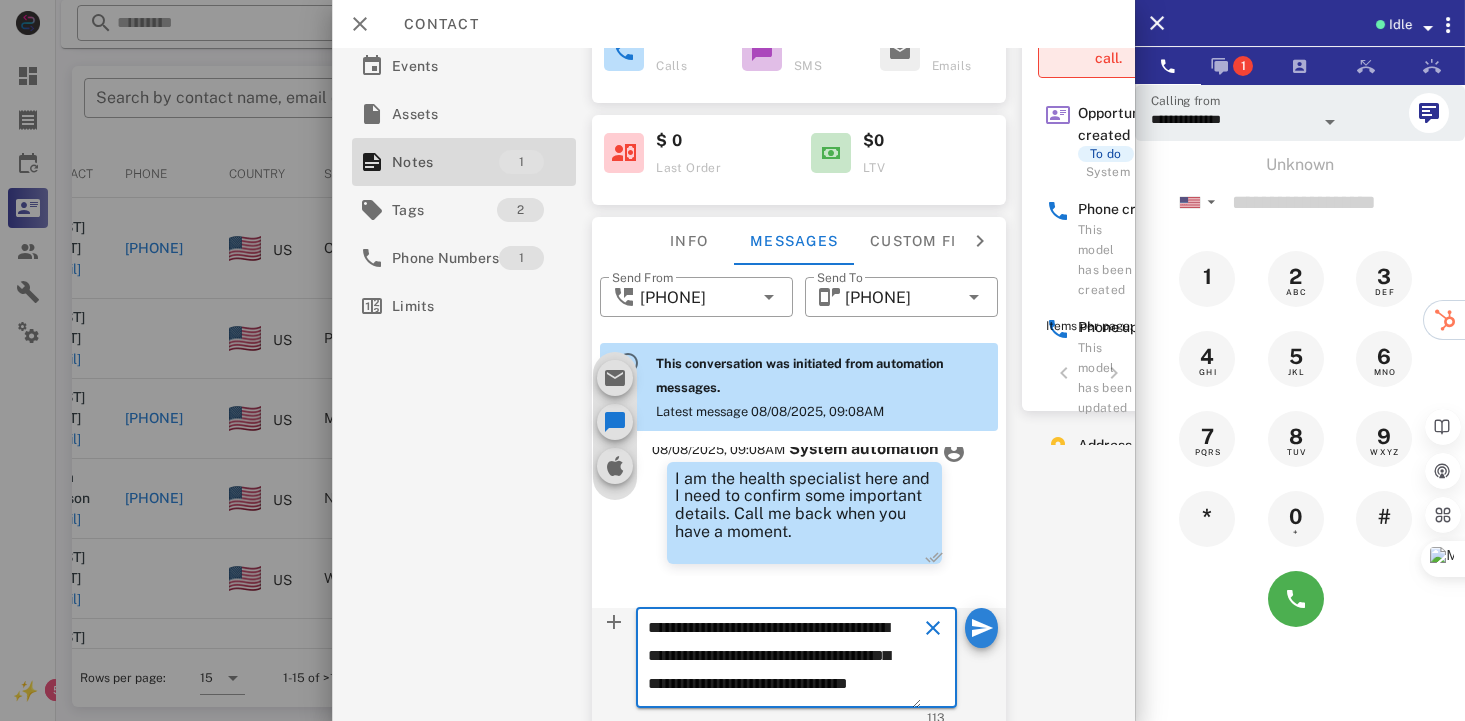 type on "**********" 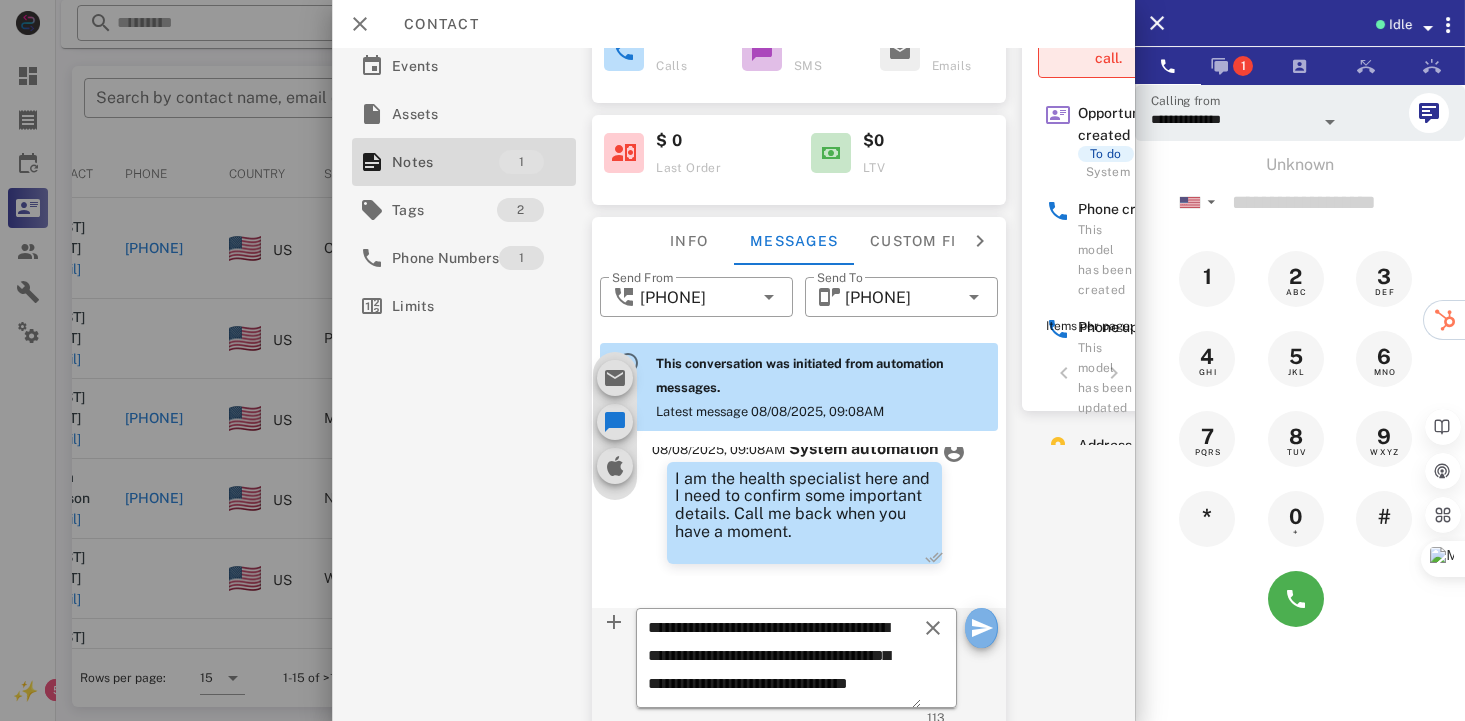 click at bounding box center [982, 628] 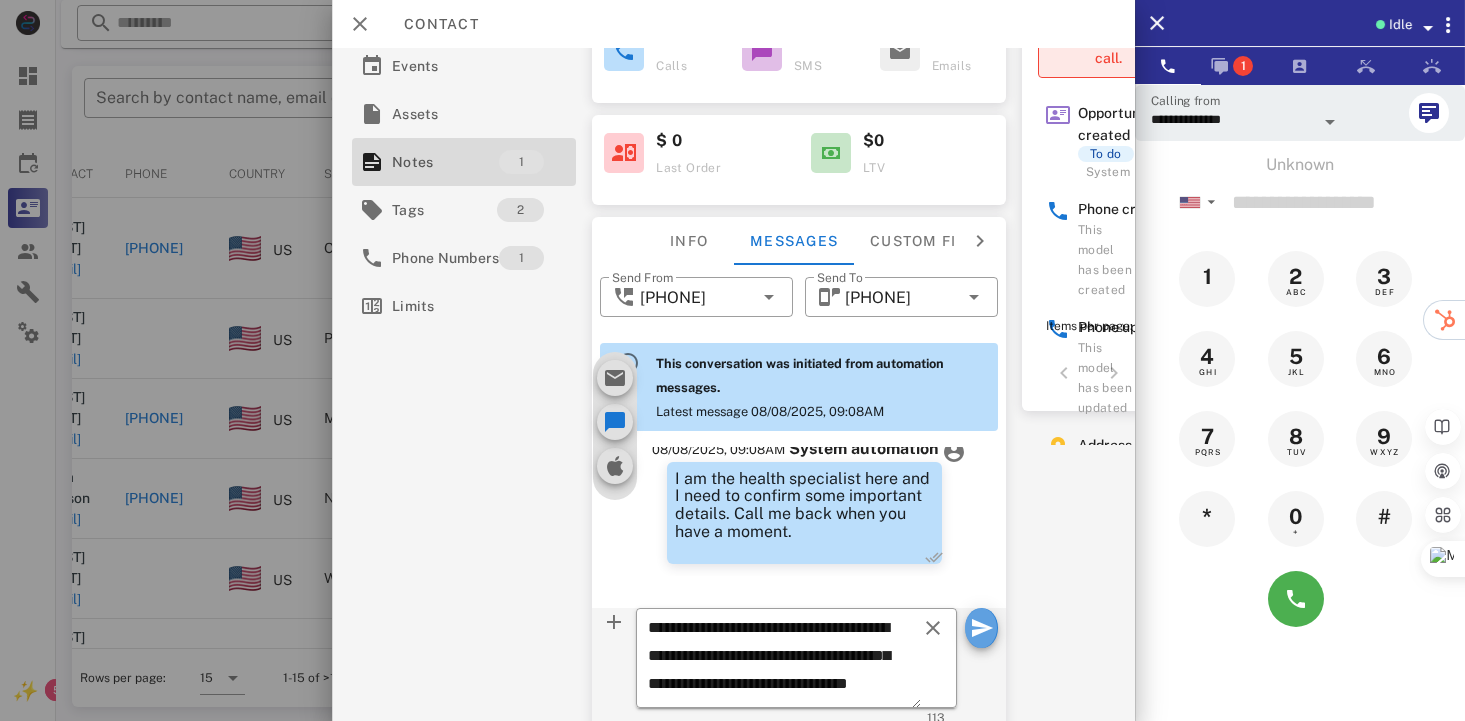 type 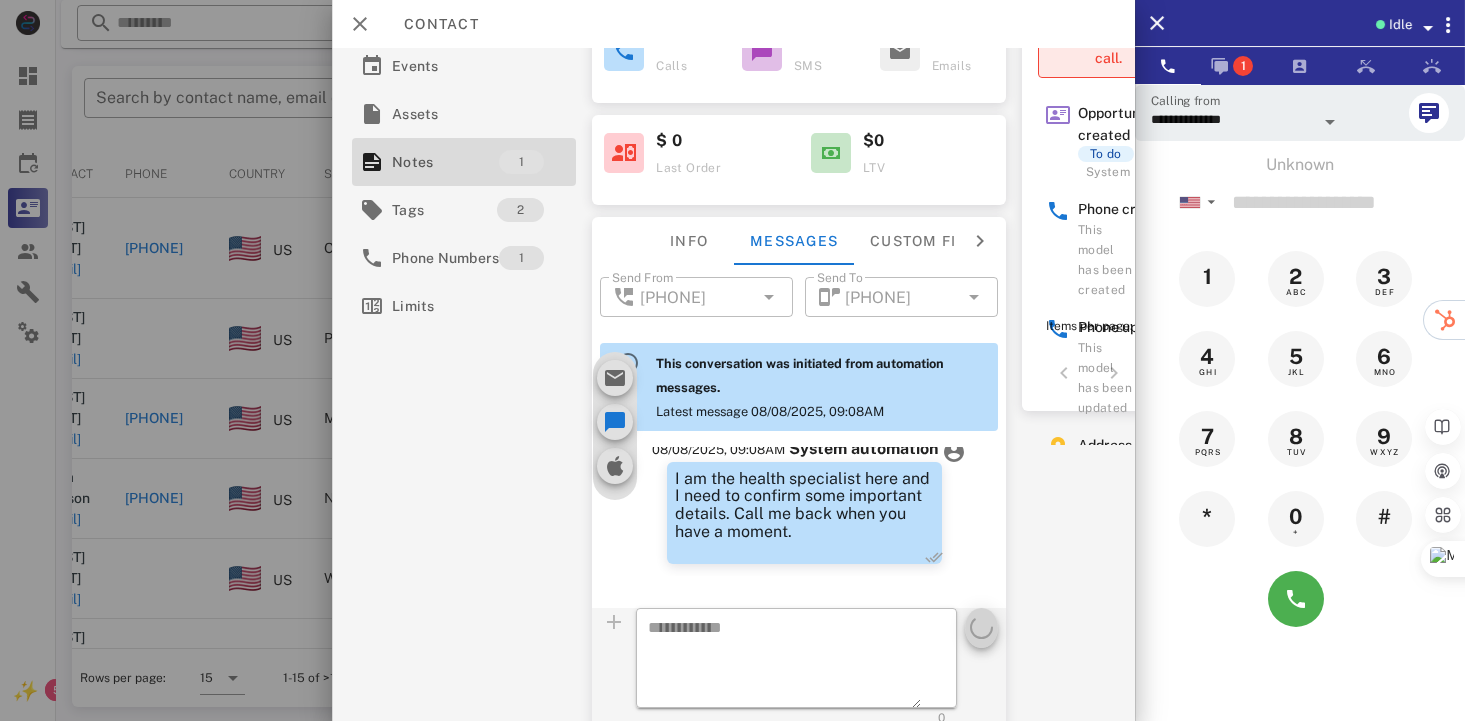 scroll, scrollTop: 0, scrollLeft: 0, axis: both 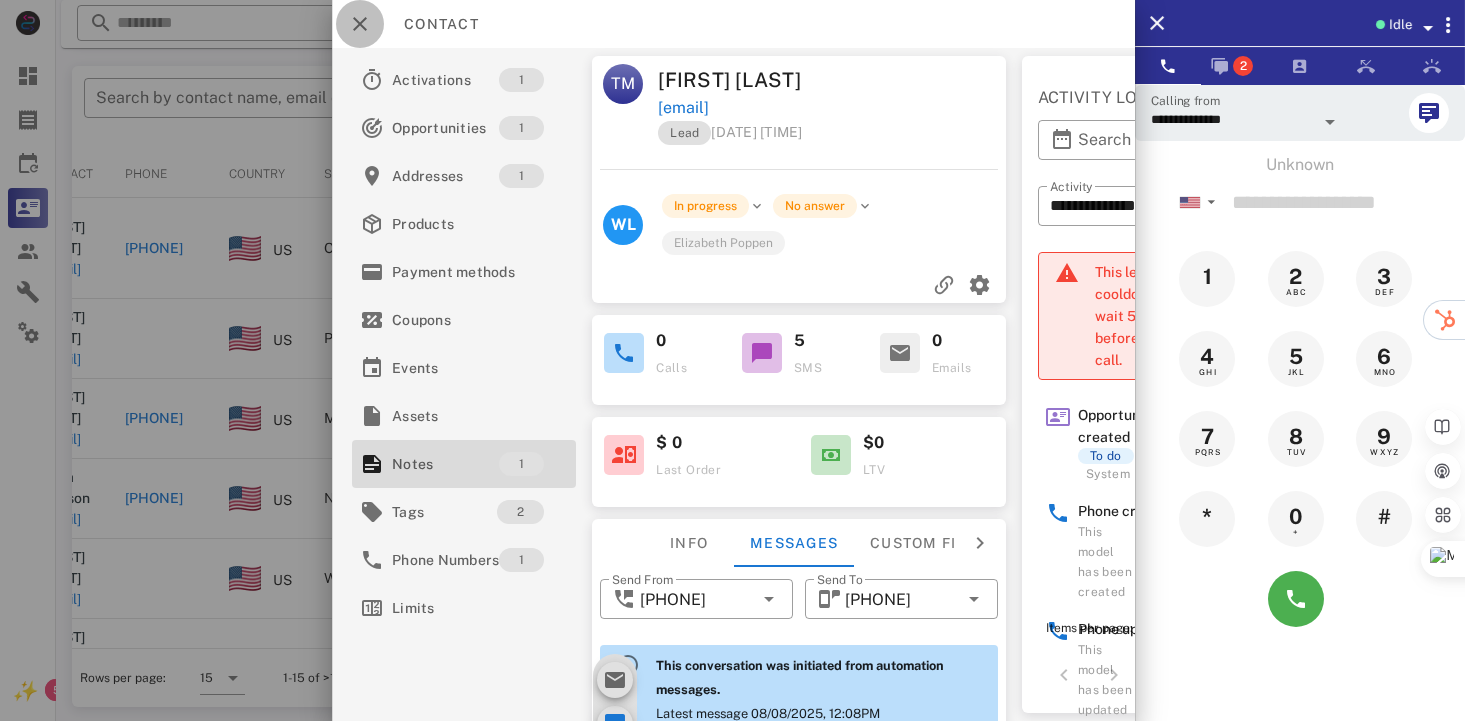 click at bounding box center [360, 24] 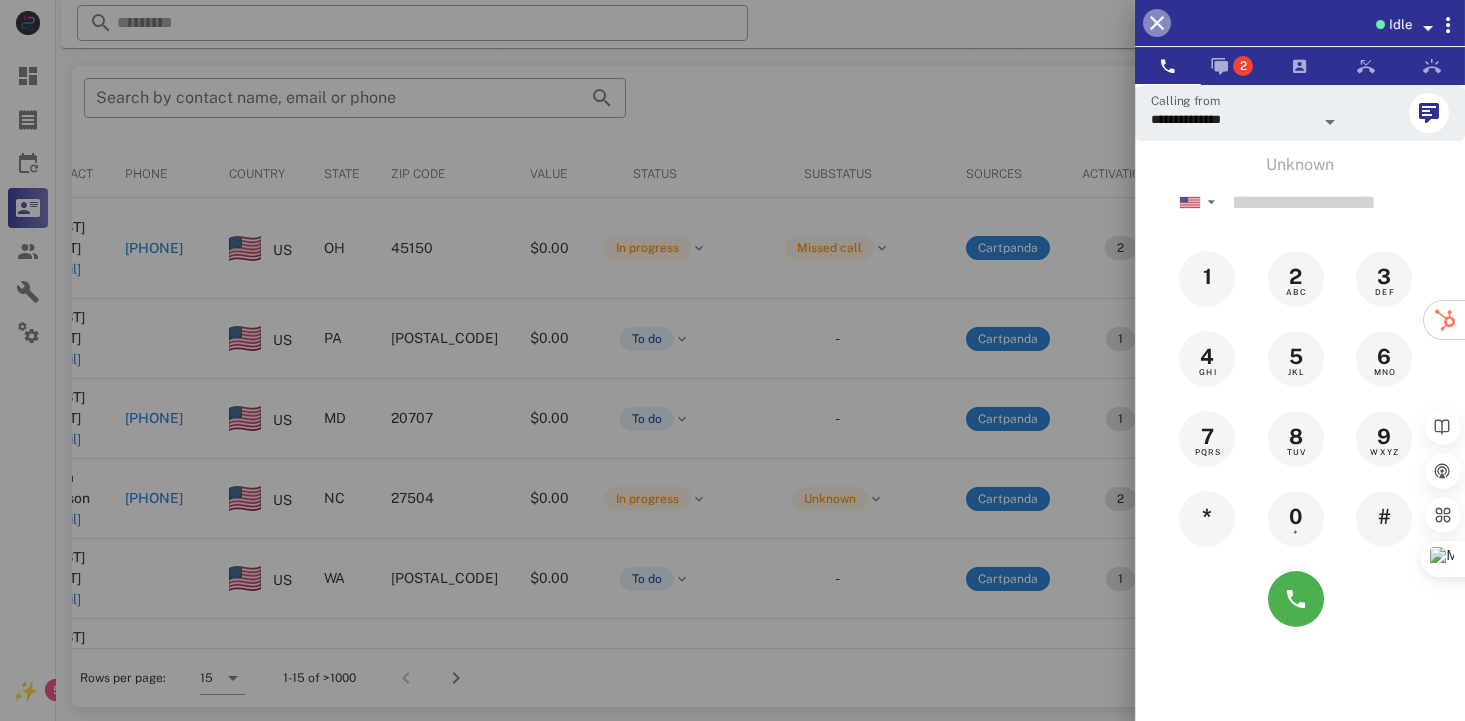 click at bounding box center (1157, 23) 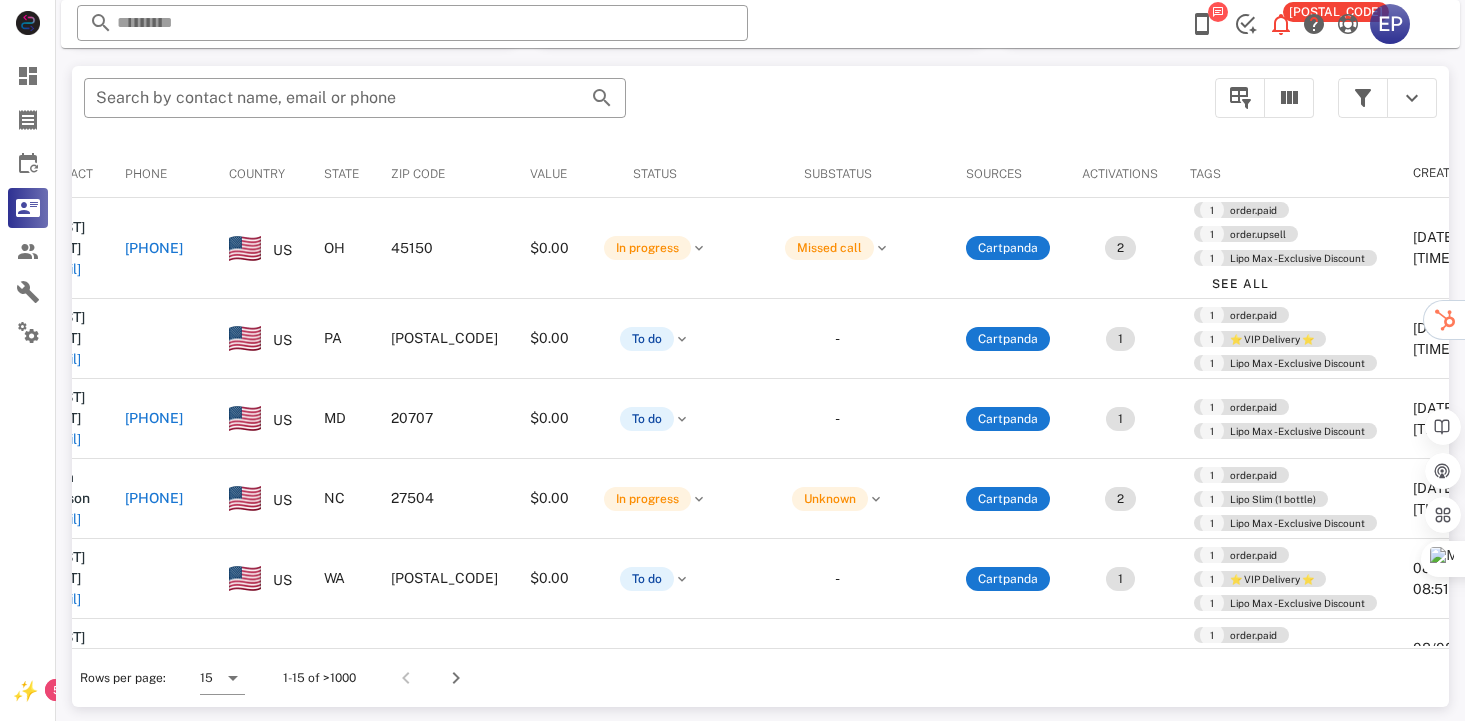 scroll, scrollTop: 0, scrollLeft: 0, axis: both 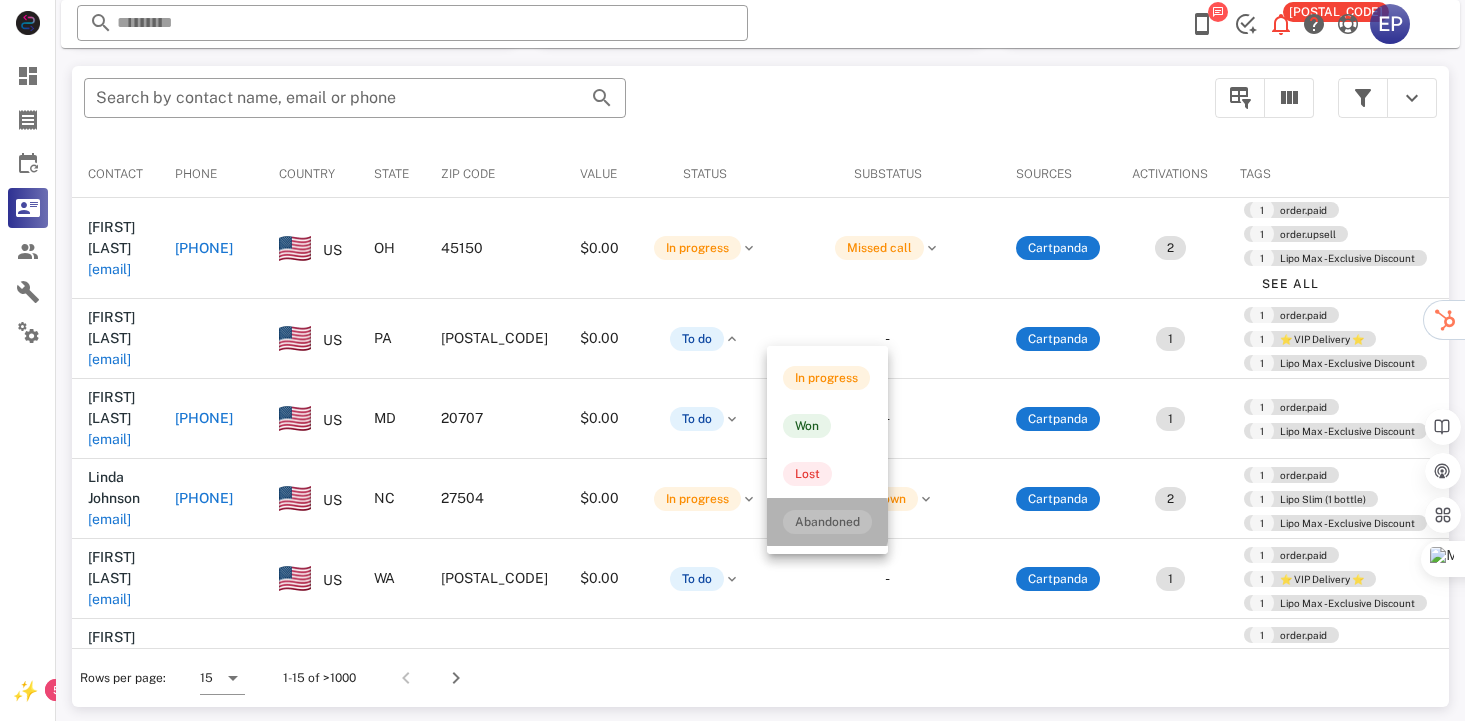 click on "Abandoned" at bounding box center [827, 522] 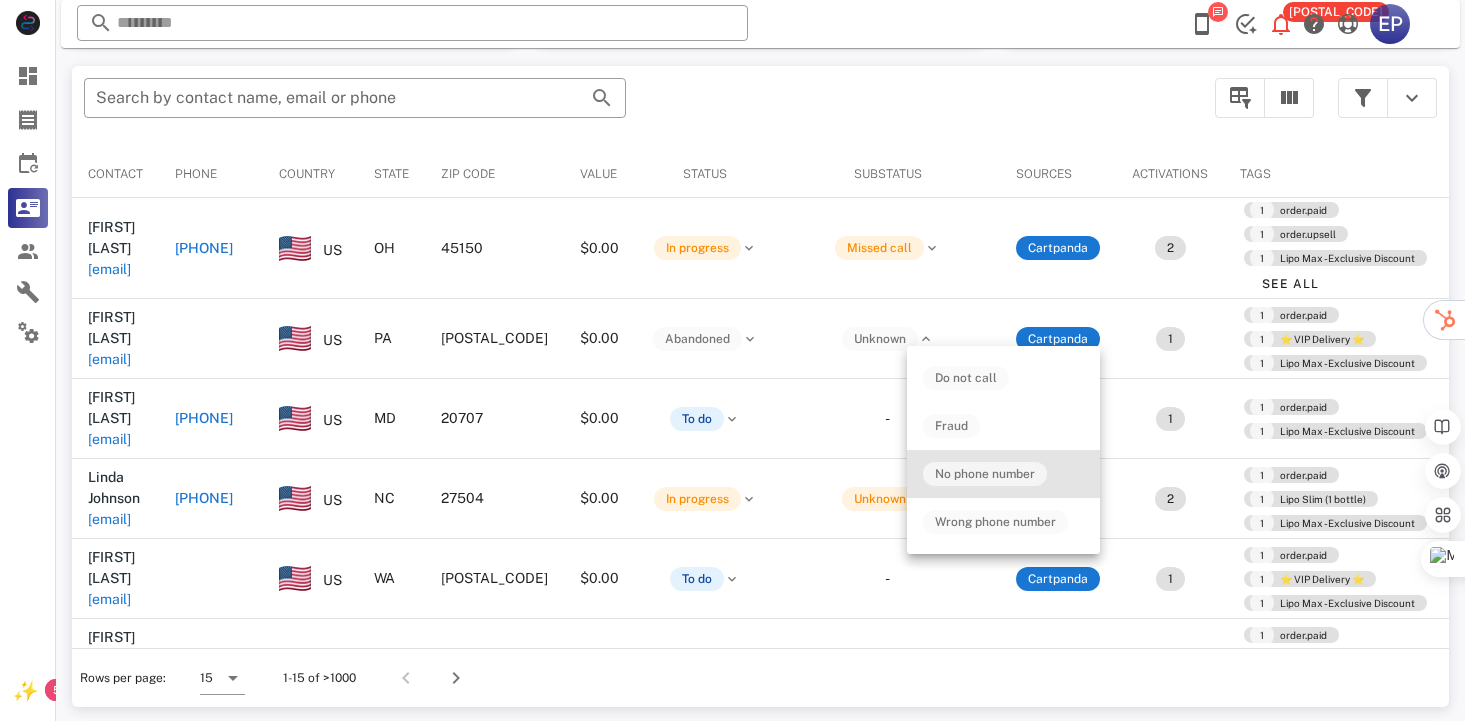 click on "No phone number" at bounding box center [985, 474] 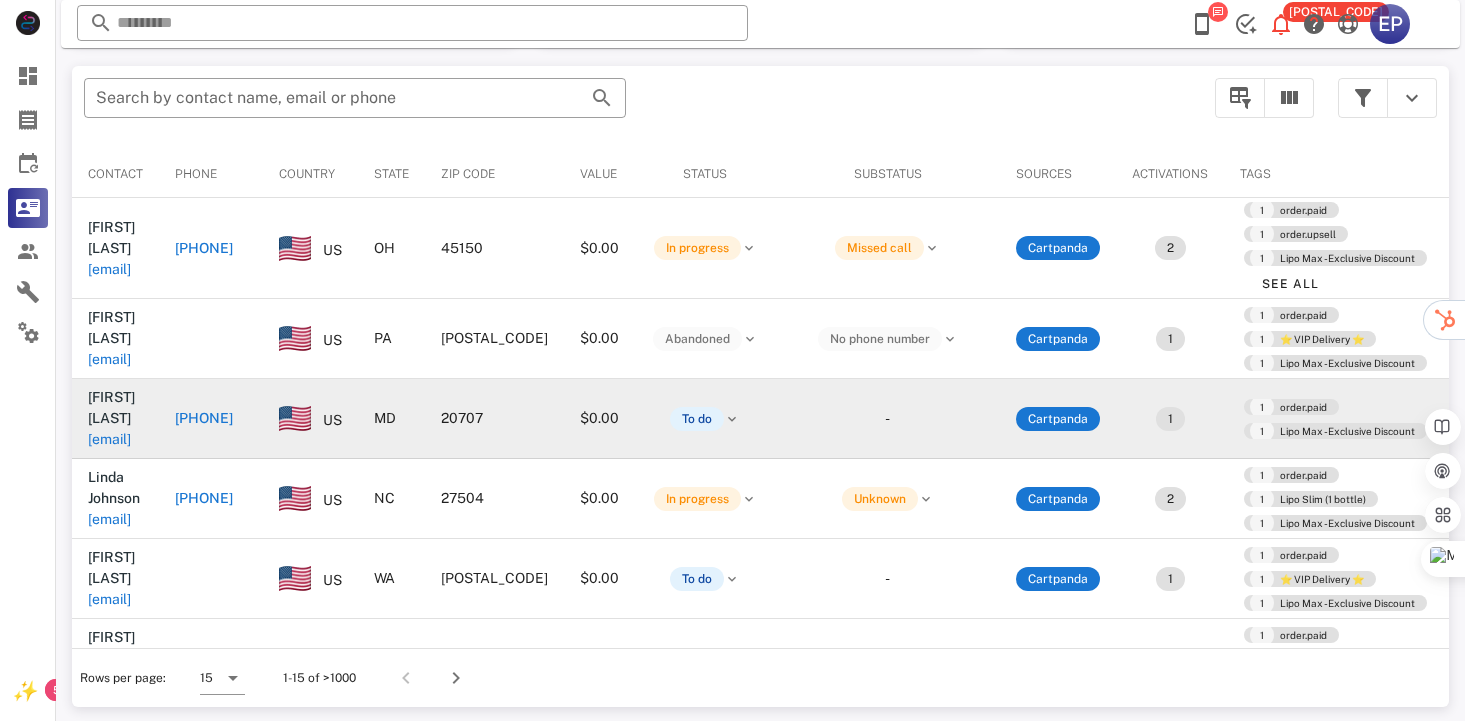 click on "[PHONE]" at bounding box center (204, 418) 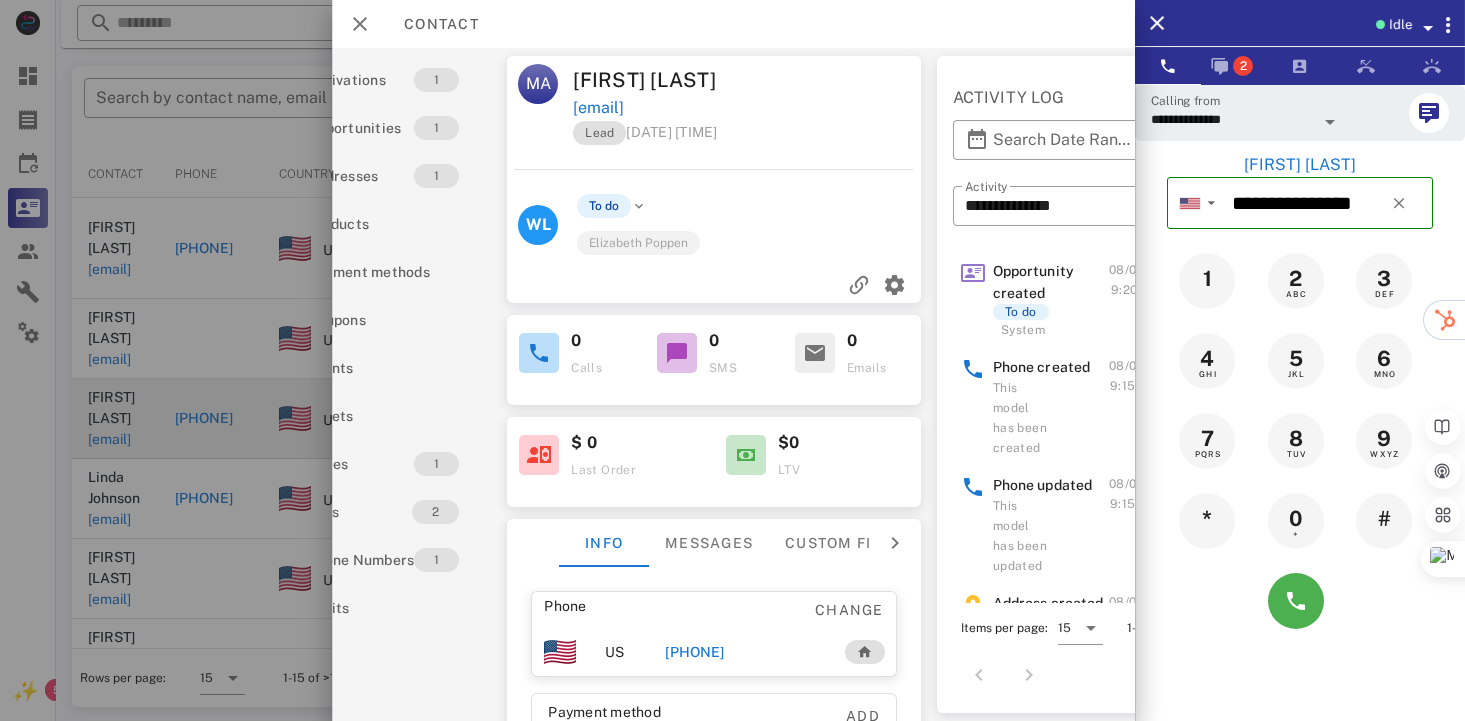 scroll, scrollTop: 0, scrollLeft: 100, axis: horizontal 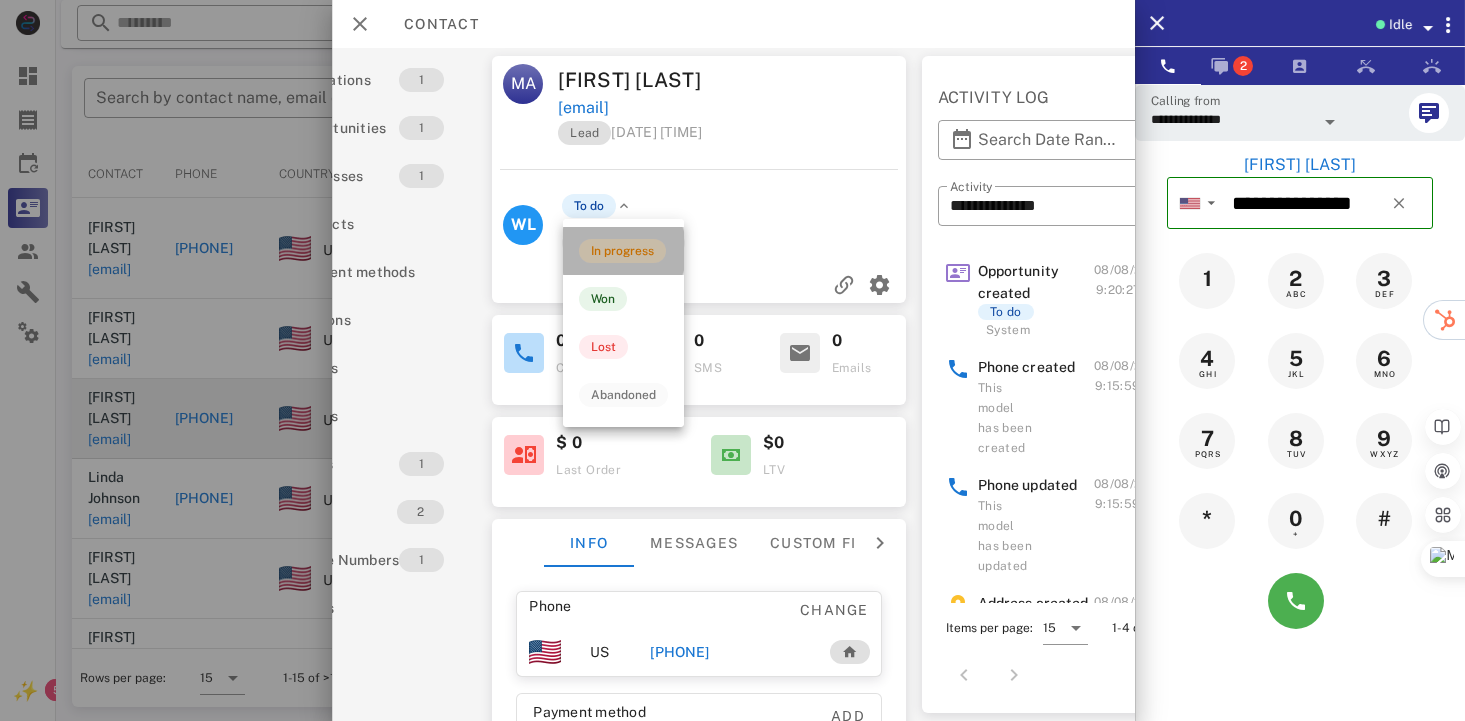 click on "In progress" at bounding box center [622, 251] 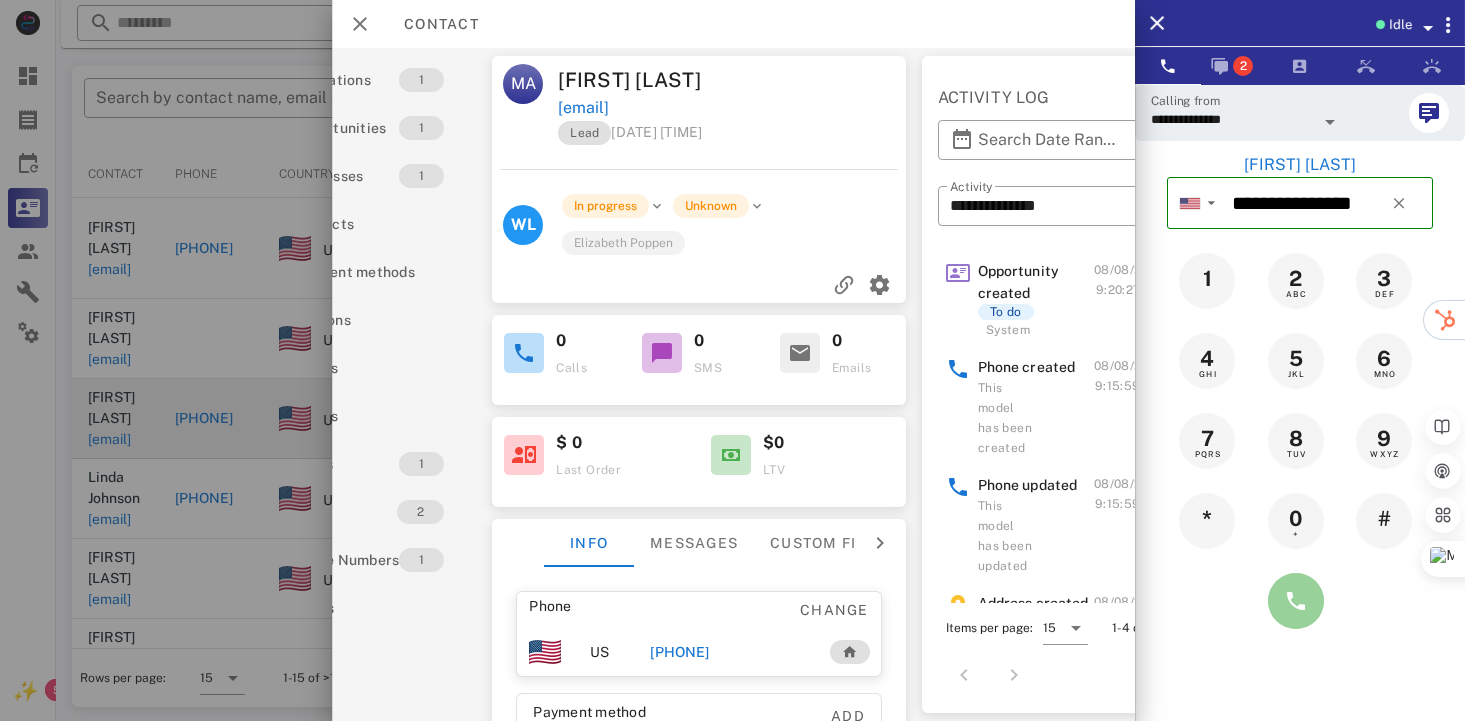 click at bounding box center [1296, 601] 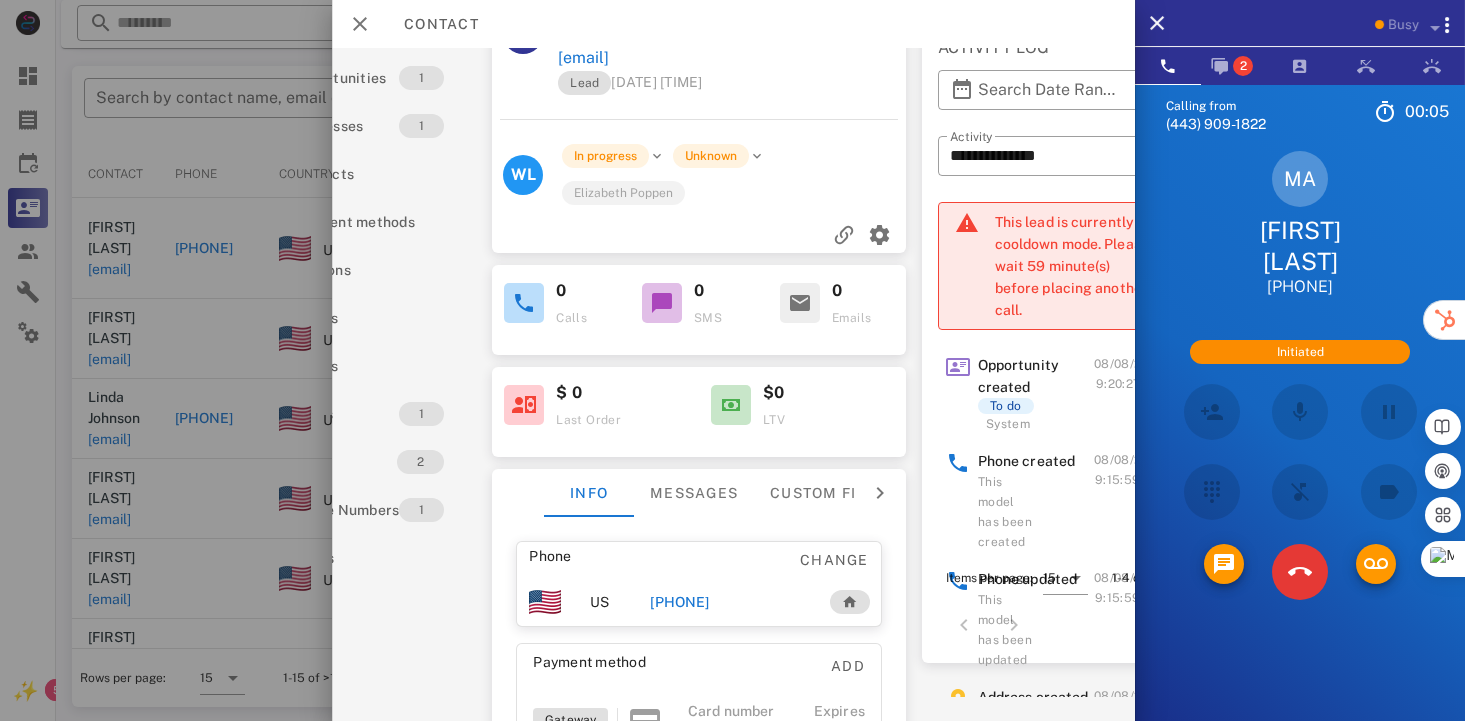 scroll, scrollTop: 100, scrollLeft: 100, axis: both 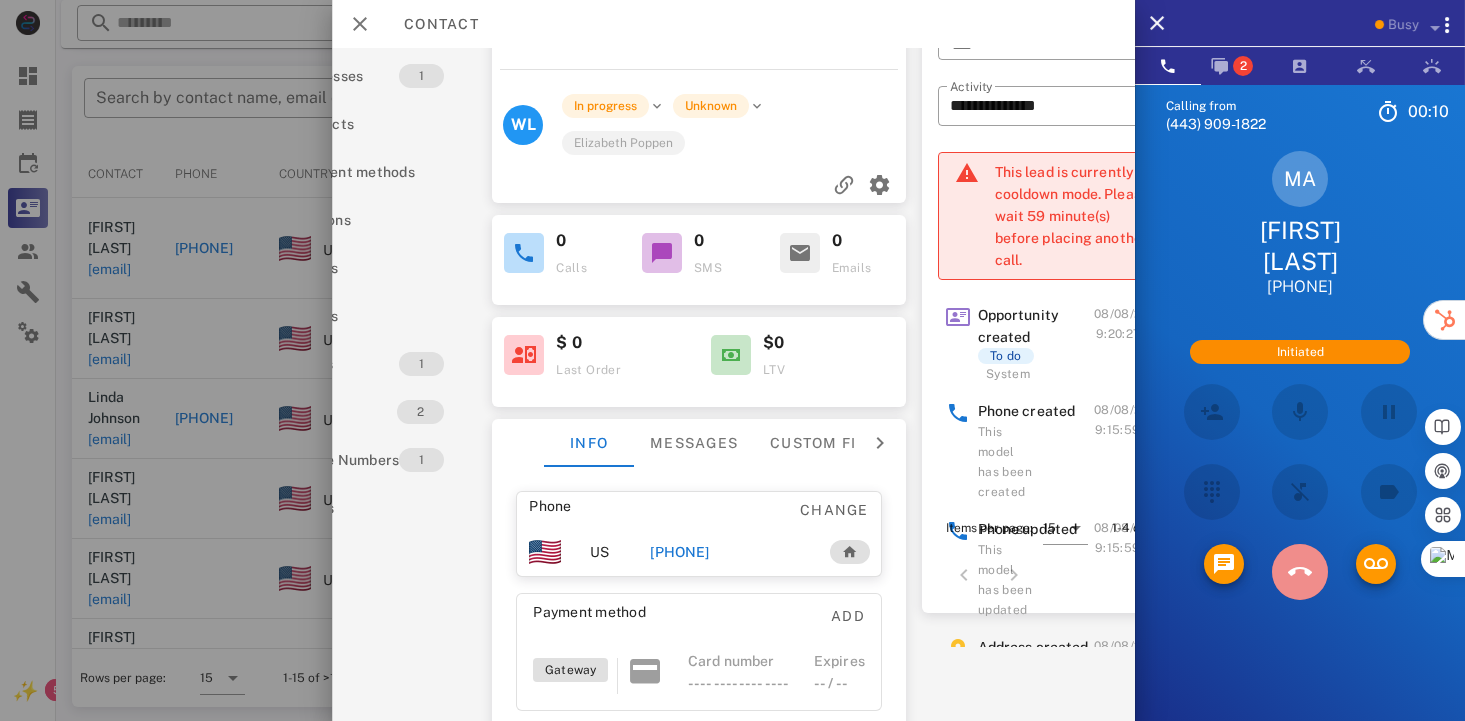click at bounding box center (1300, 572) 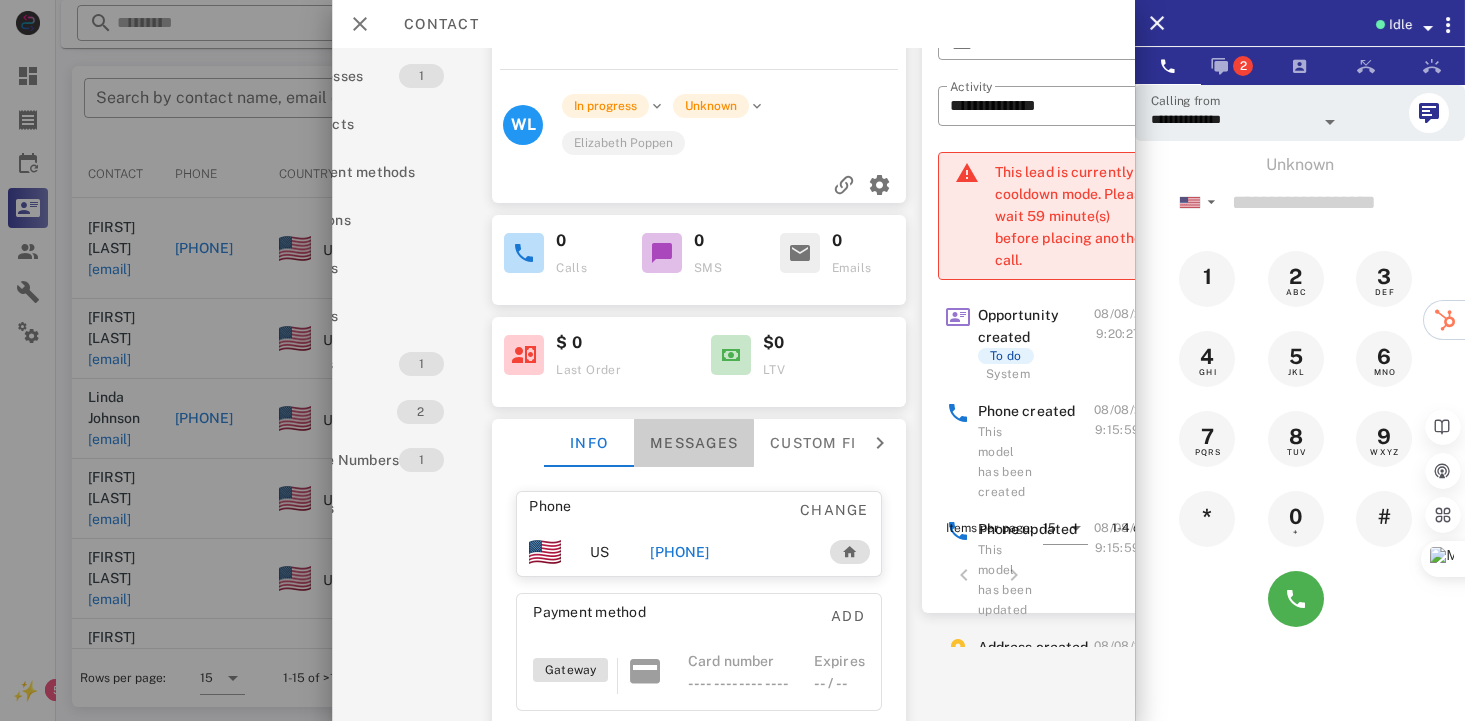 click on "Messages" at bounding box center [694, 443] 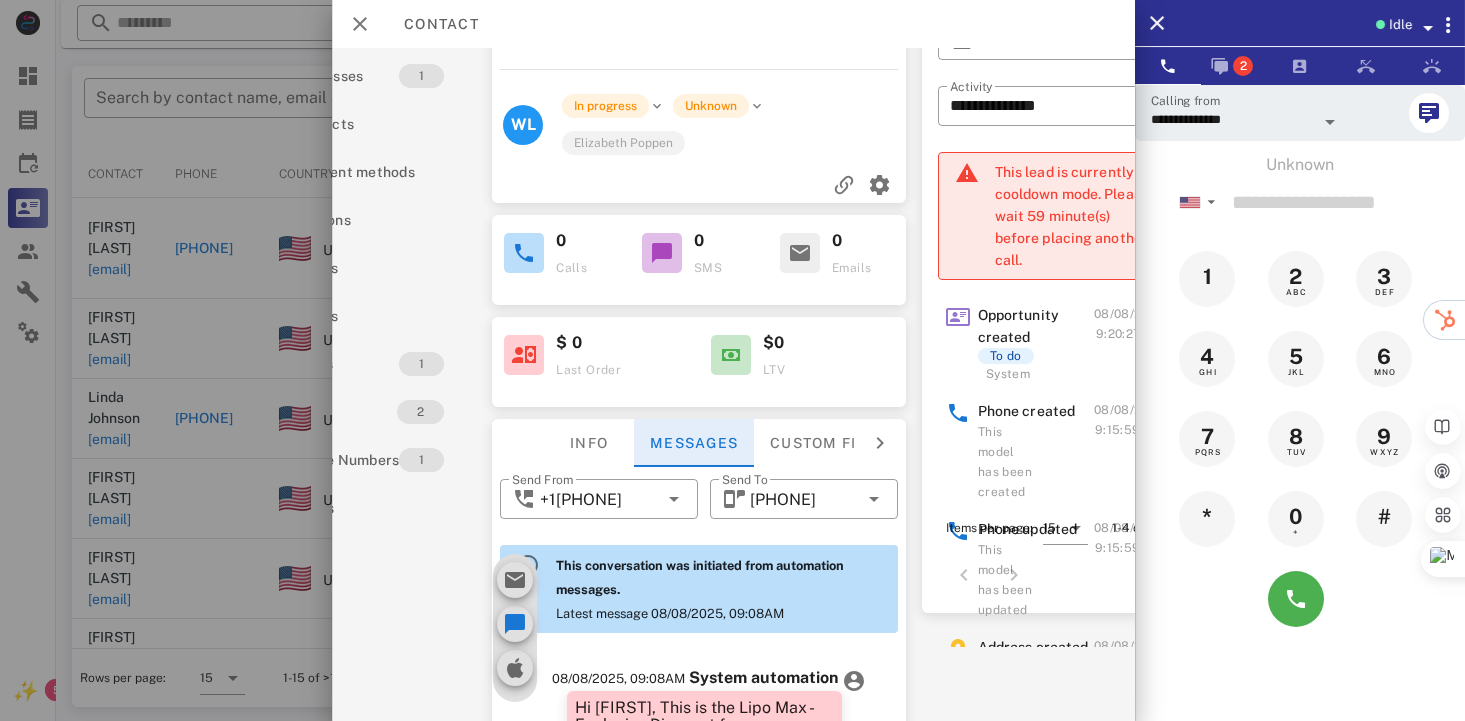 scroll, scrollTop: 671, scrollLeft: 0, axis: vertical 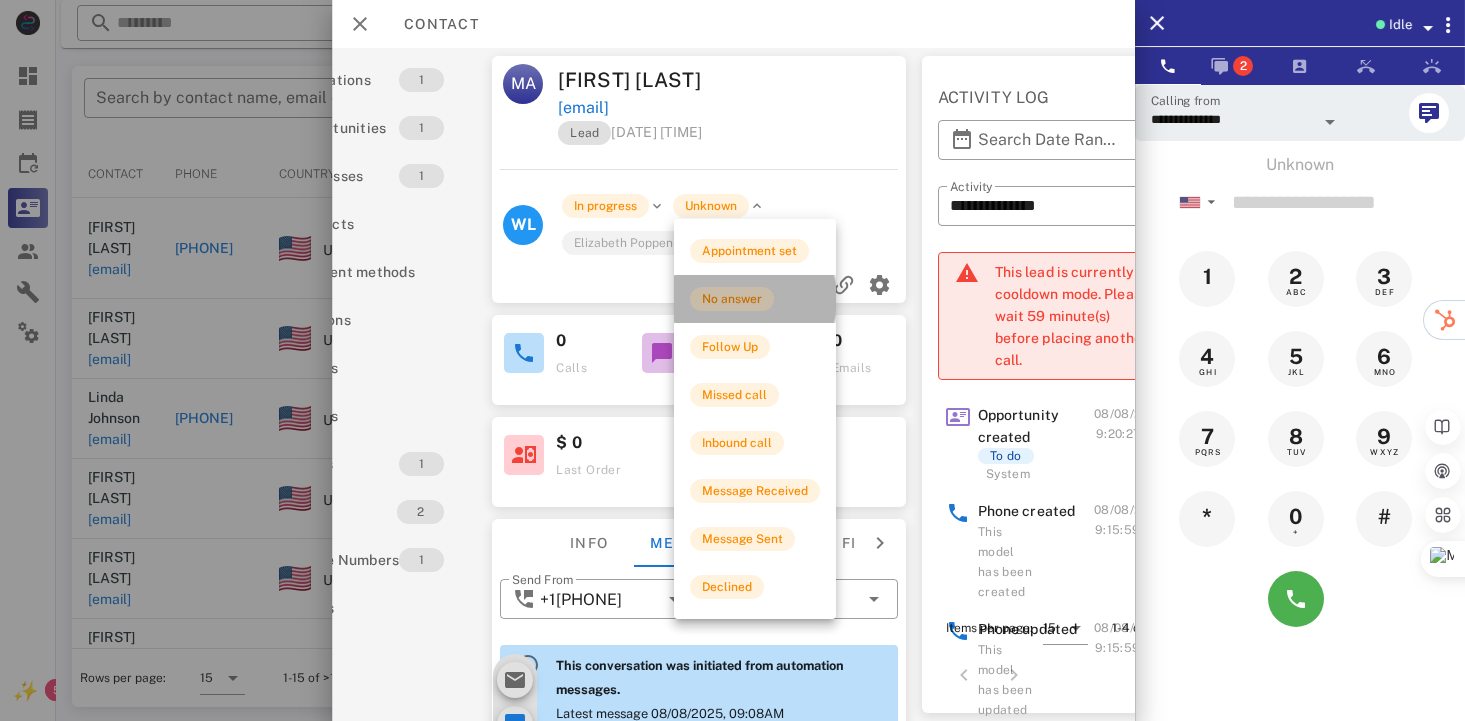 click on "No answer" at bounding box center [732, 299] 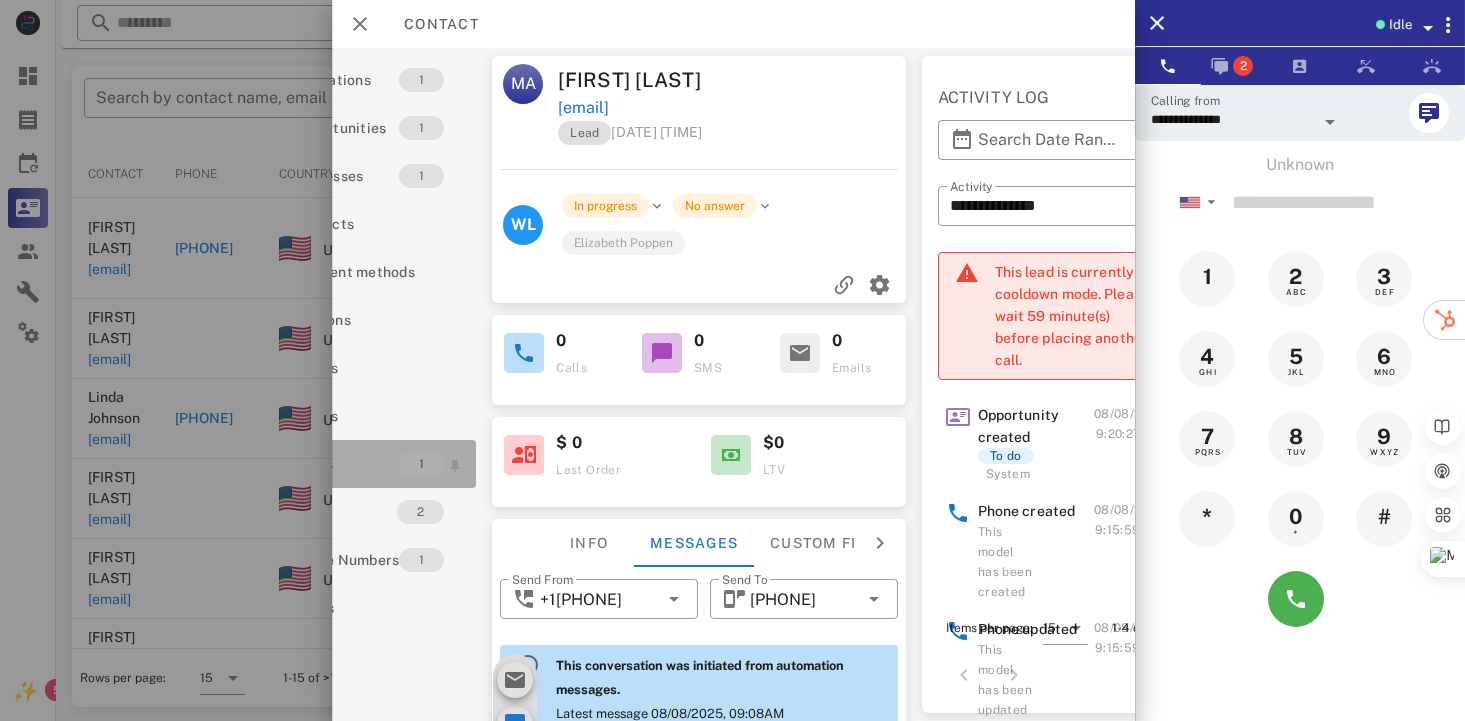 click on "Notes" at bounding box center (345, 464) 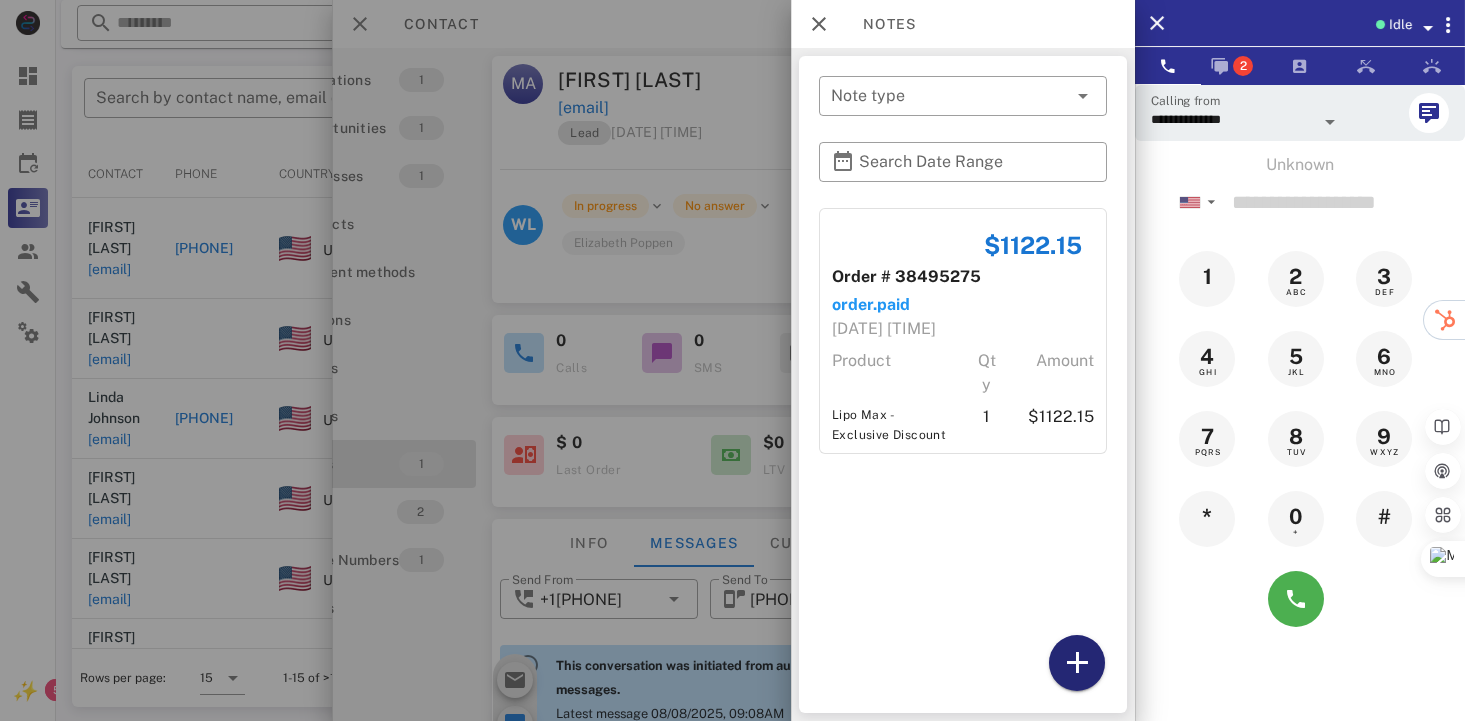 click at bounding box center (1077, 663) 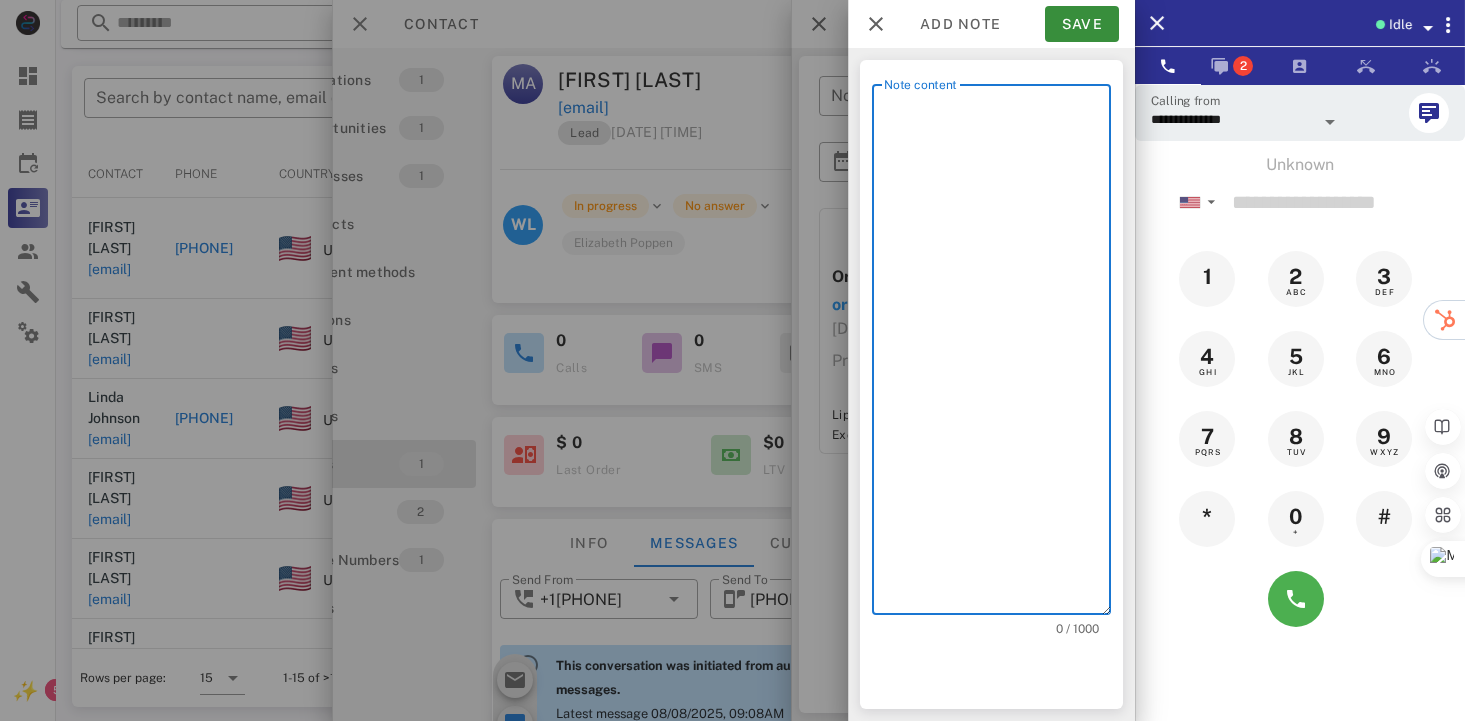 click on "Note content" at bounding box center [997, 354] 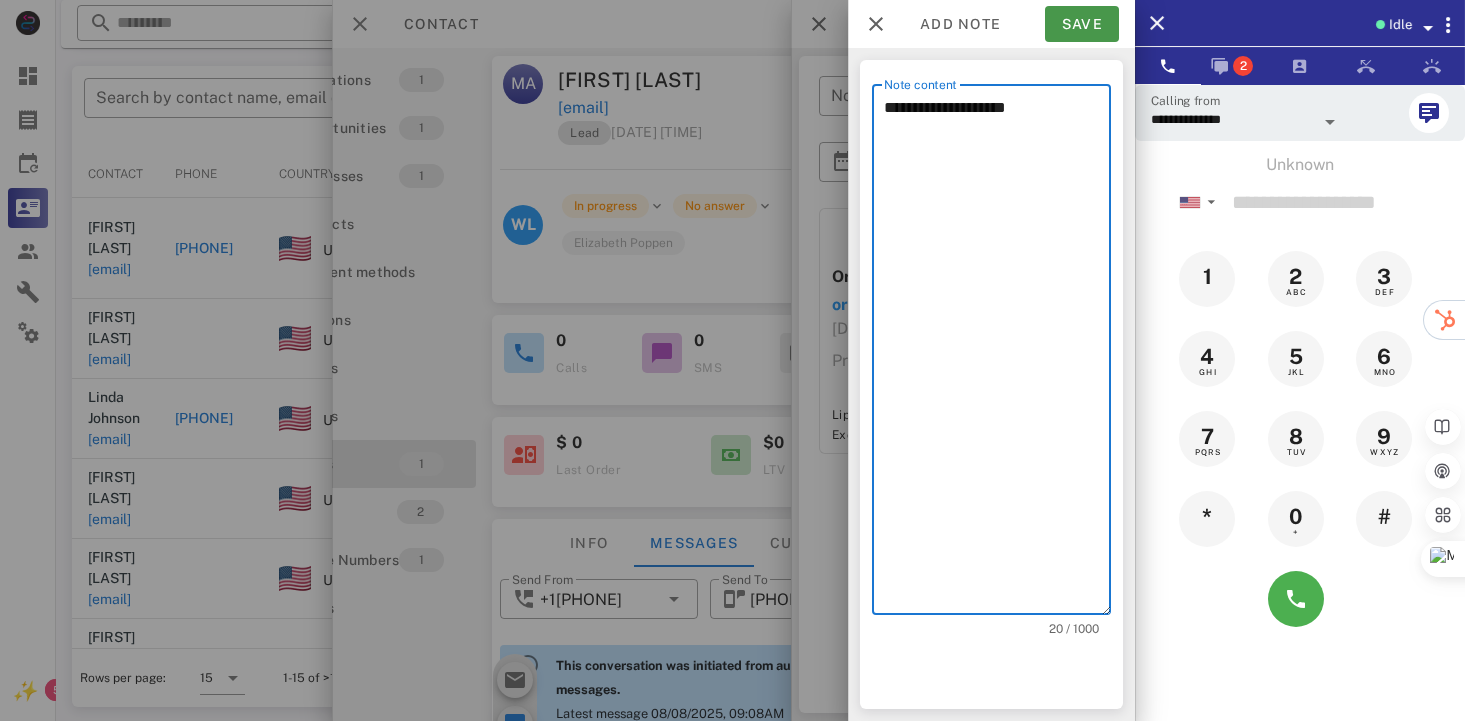 type on "**********" 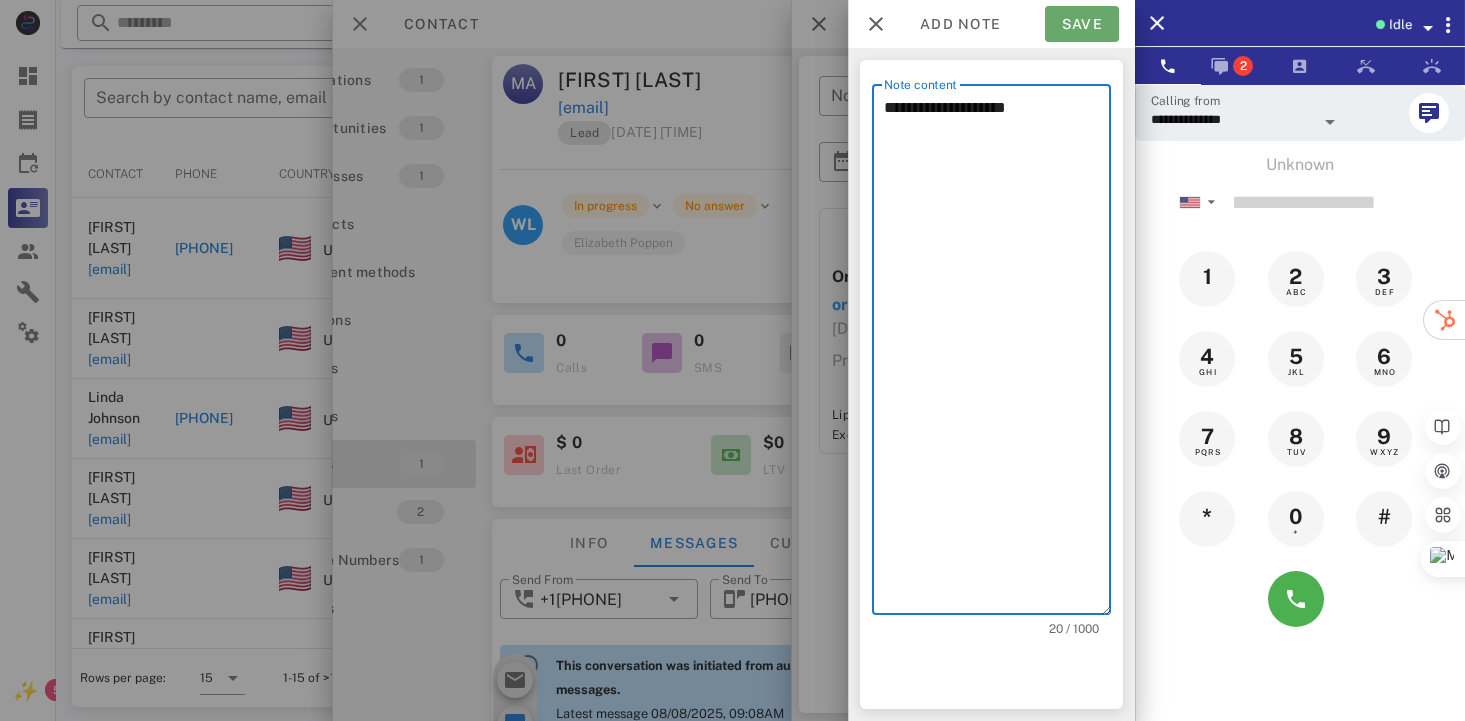click on "Save" at bounding box center [1082, 24] 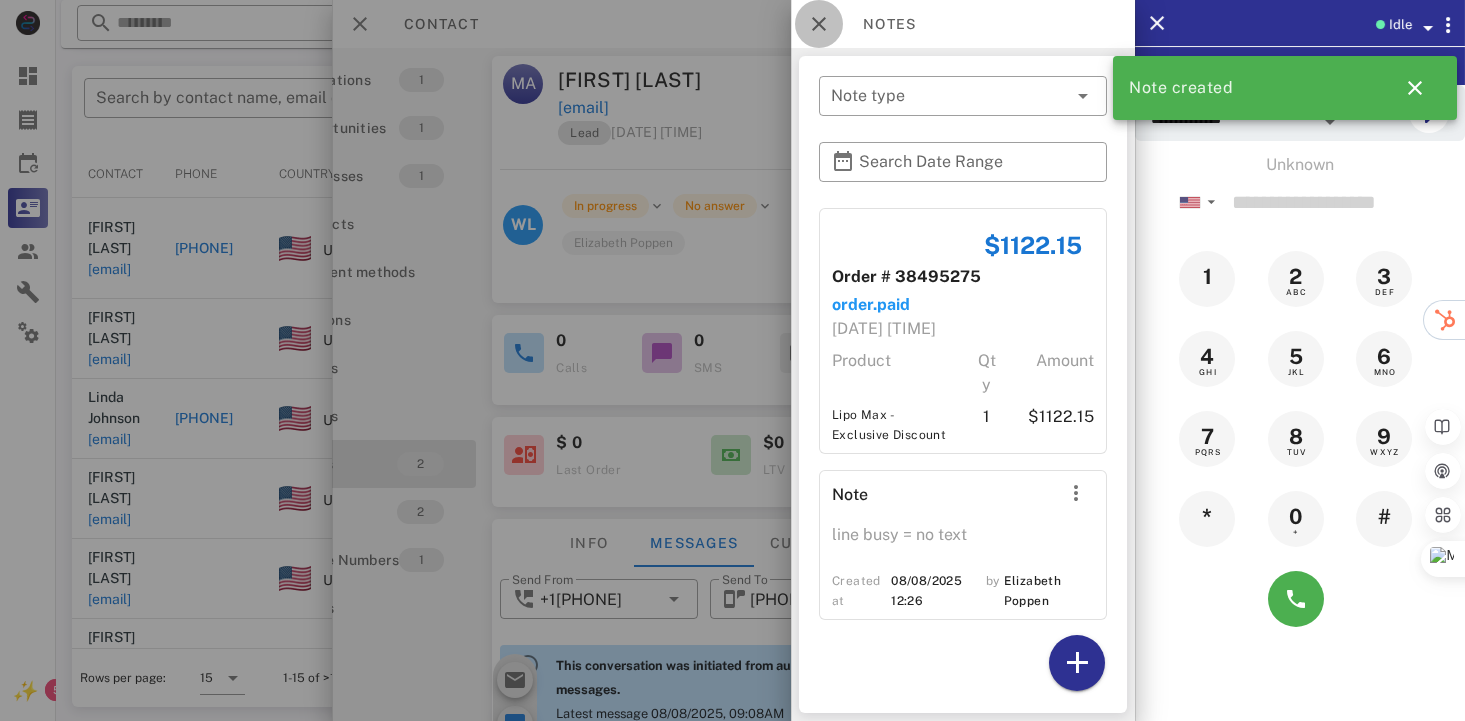click at bounding box center [819, 24] 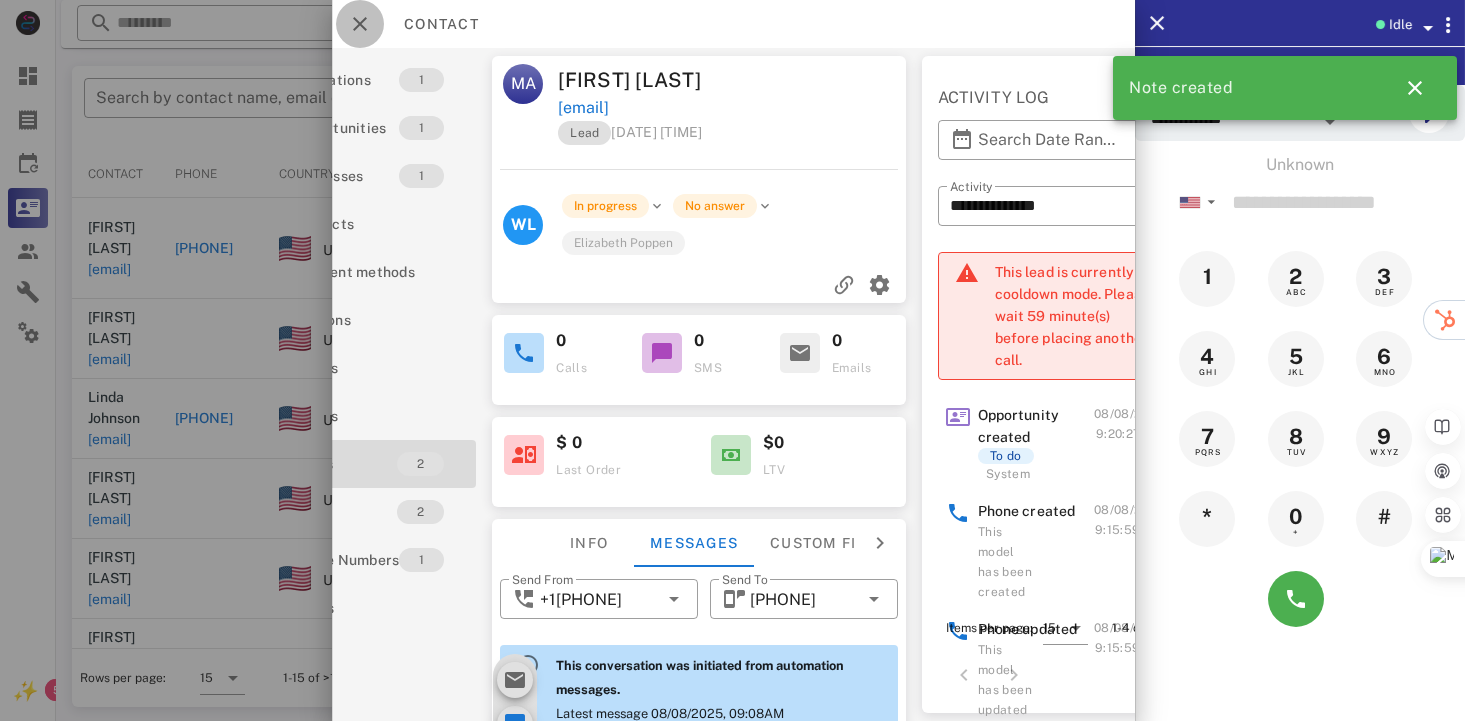 click at bounding box center [360, 24] 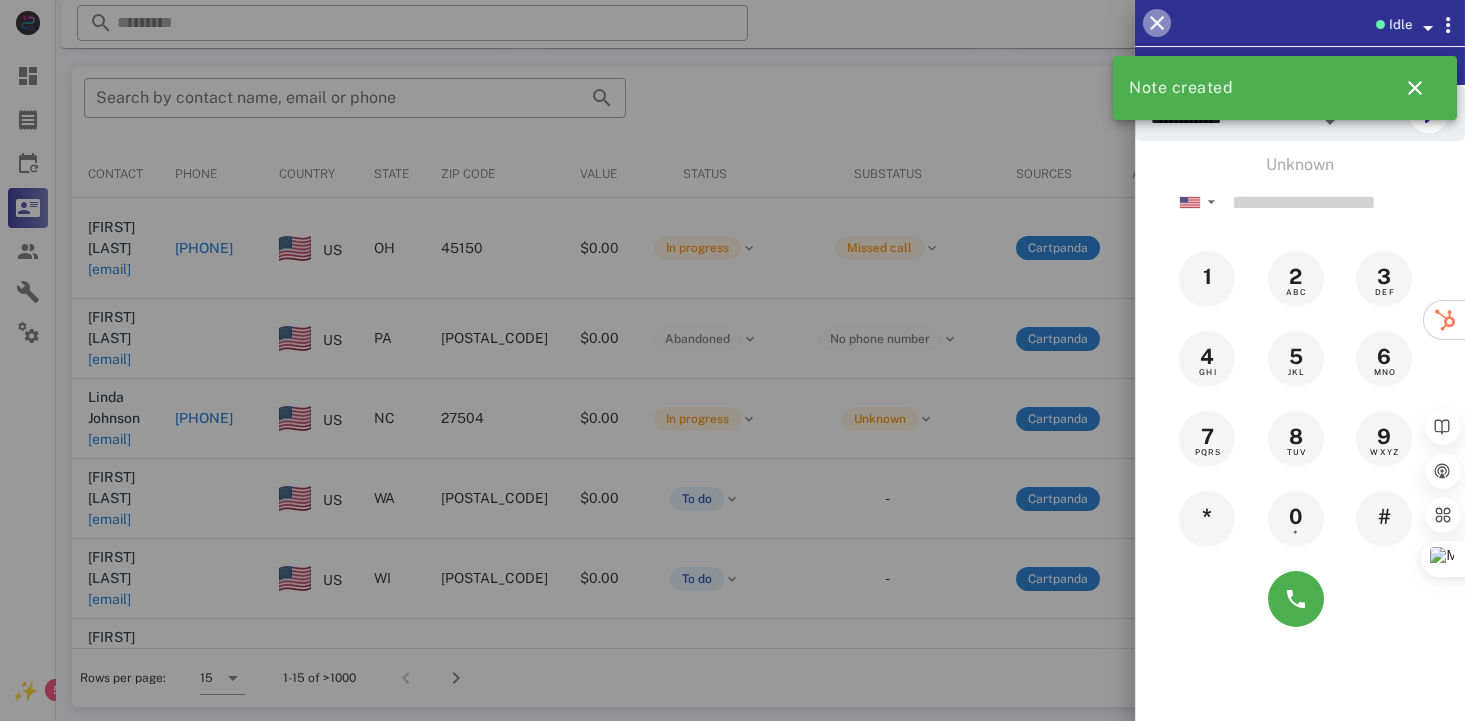 click at bounding box center [1157, 23] 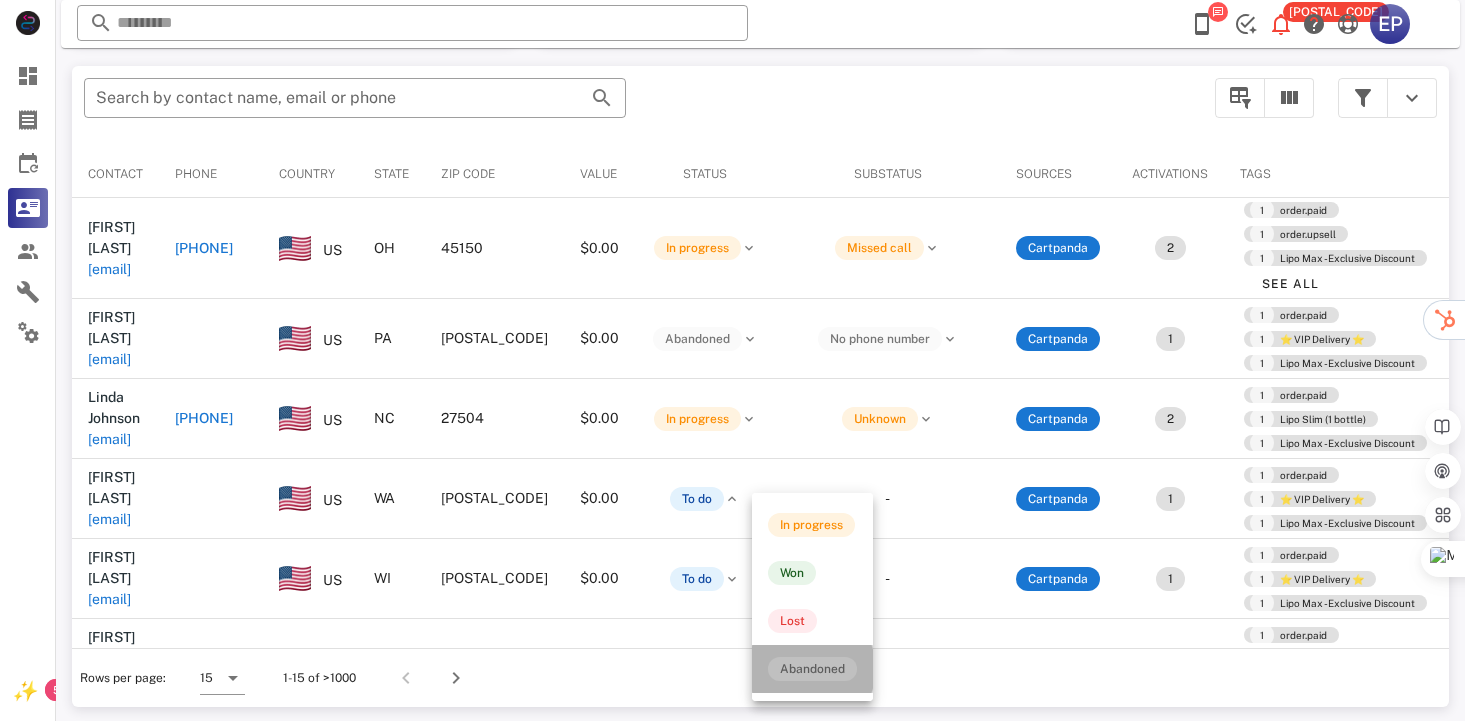 click on "Abandoned" at bounding box center (812, 669) 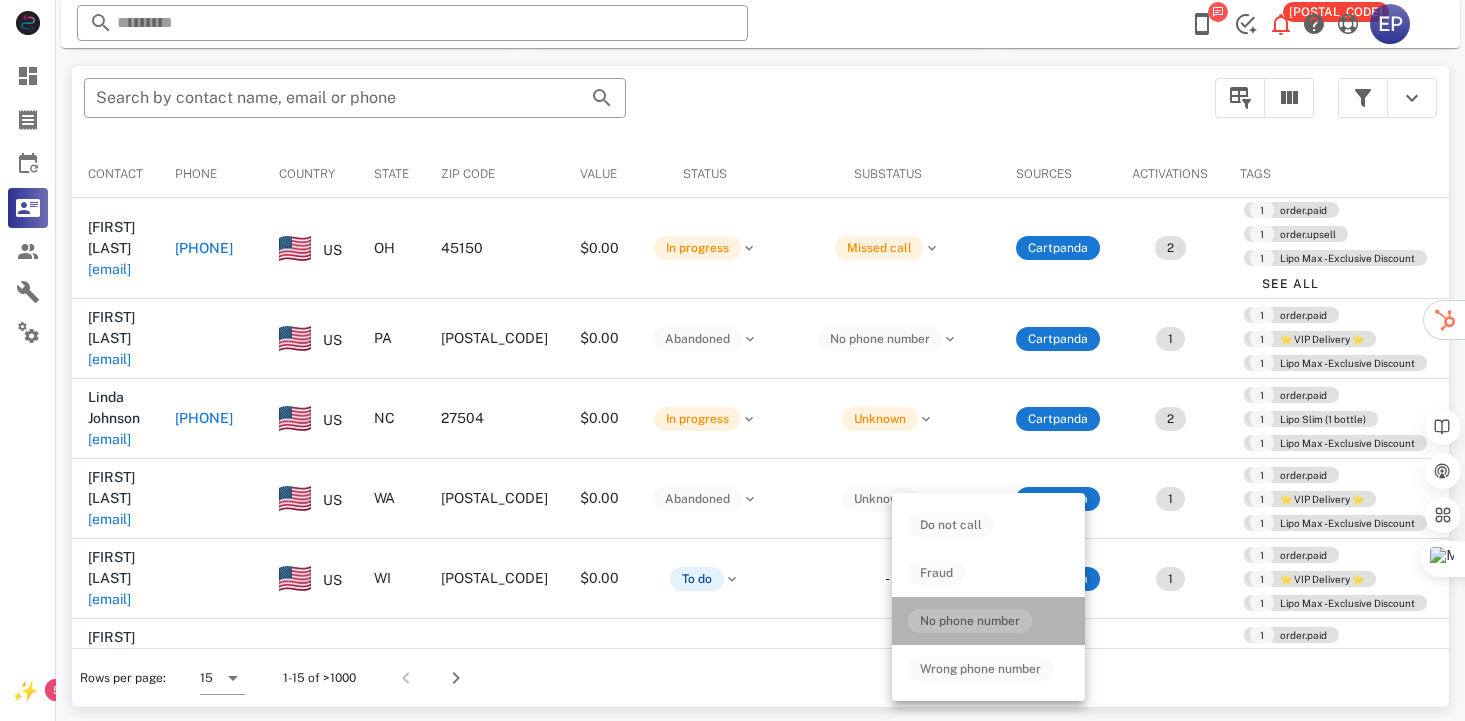 click on "No phone number" at bounding box center [970, 621] 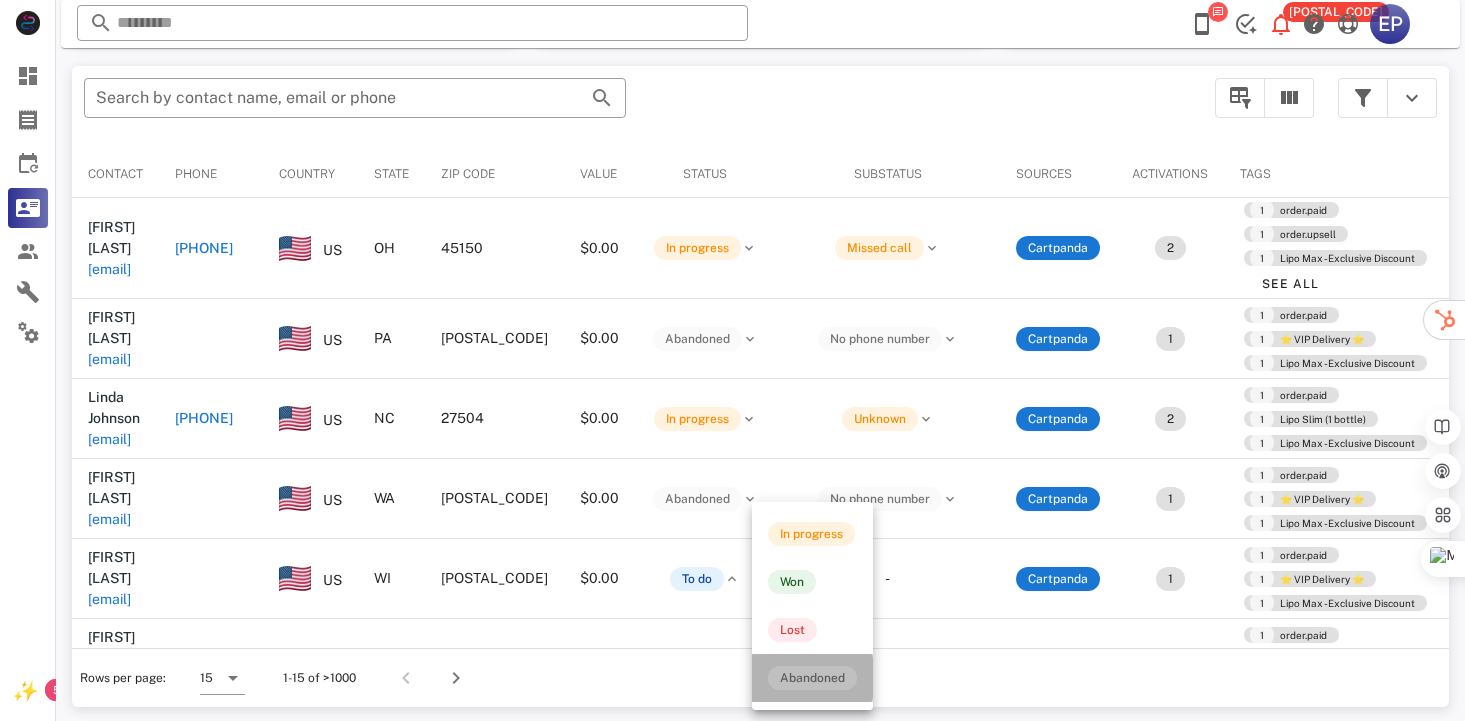click on "Abandoned" at bounding box center [812, 678] 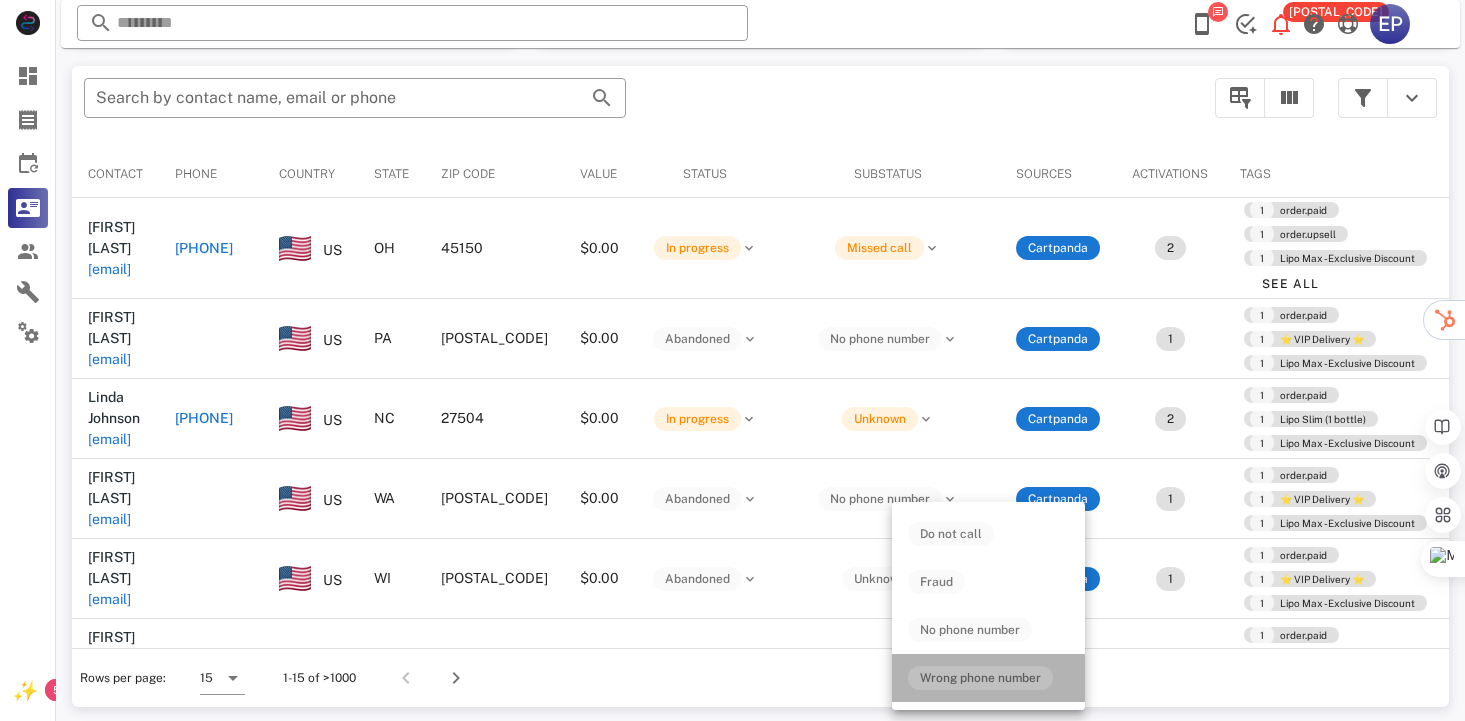 click on "Wrong phone number" at bounding box center (980, 678) 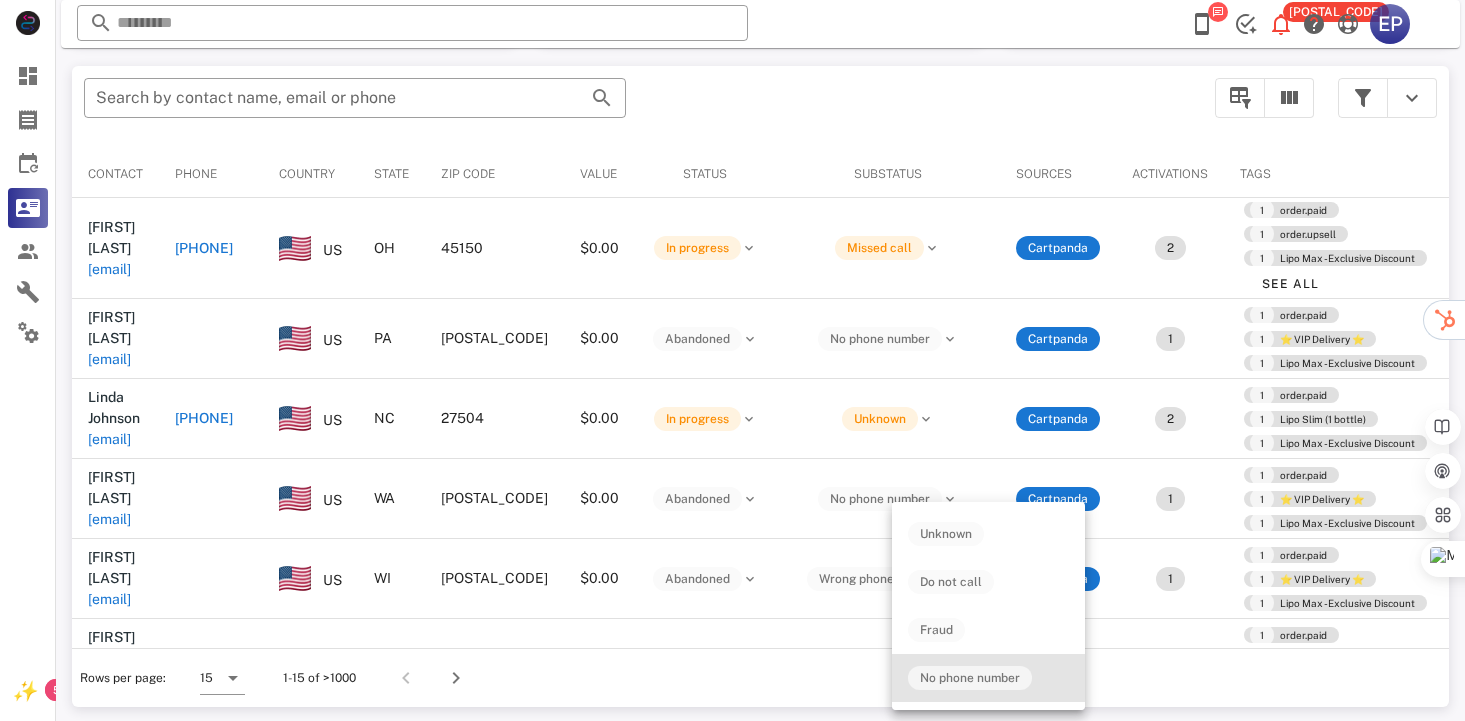 click on "No phone number" at bounding box center (970, 678) 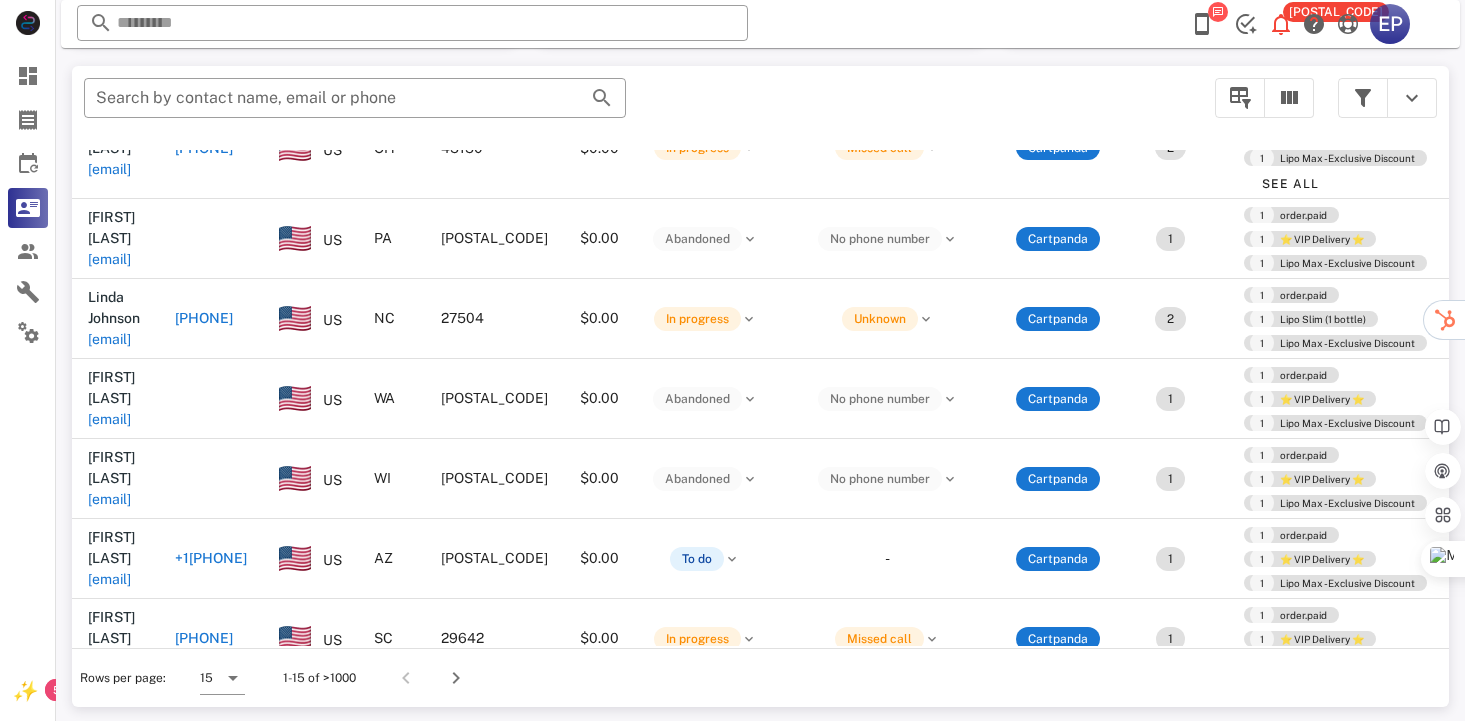 scroll, scrollTop: 102, scrollLeft: 0, axis: vertical 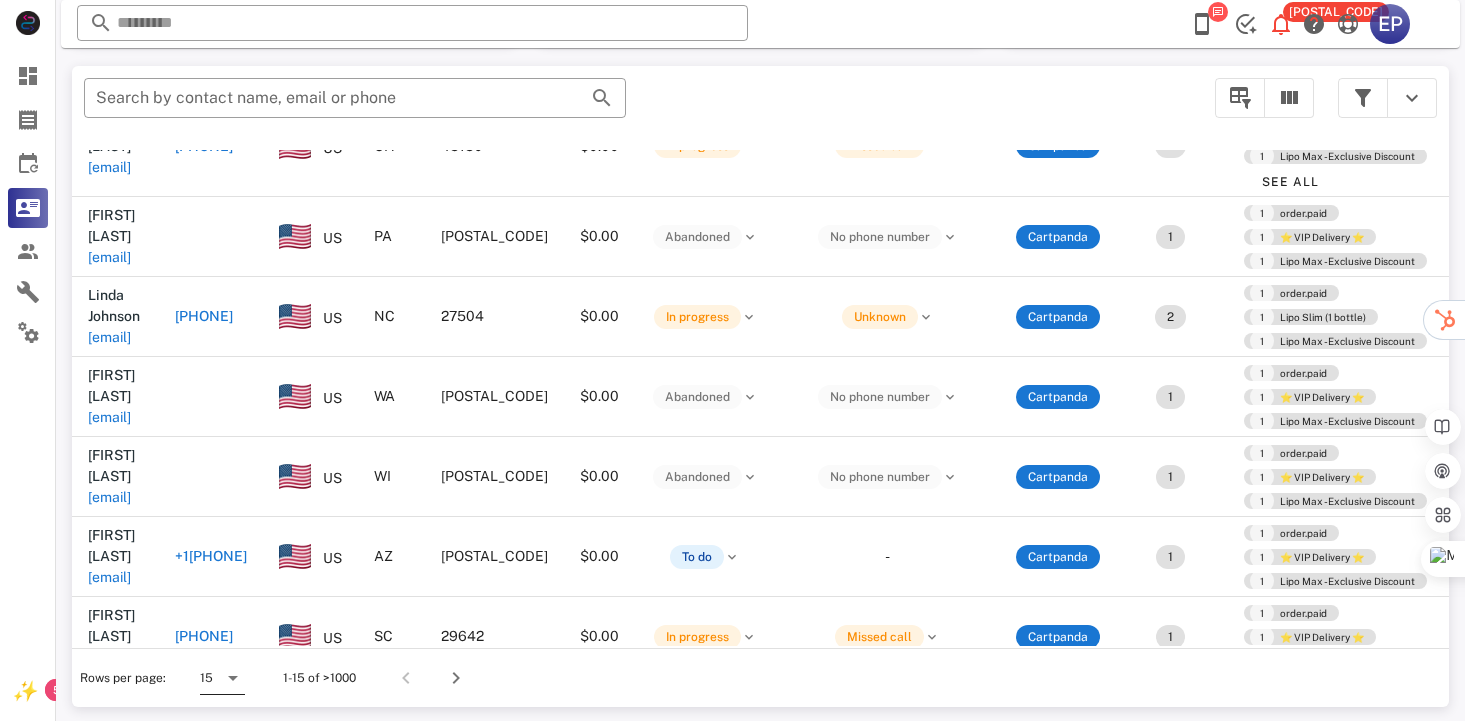 click at bounding box center (233, 678) 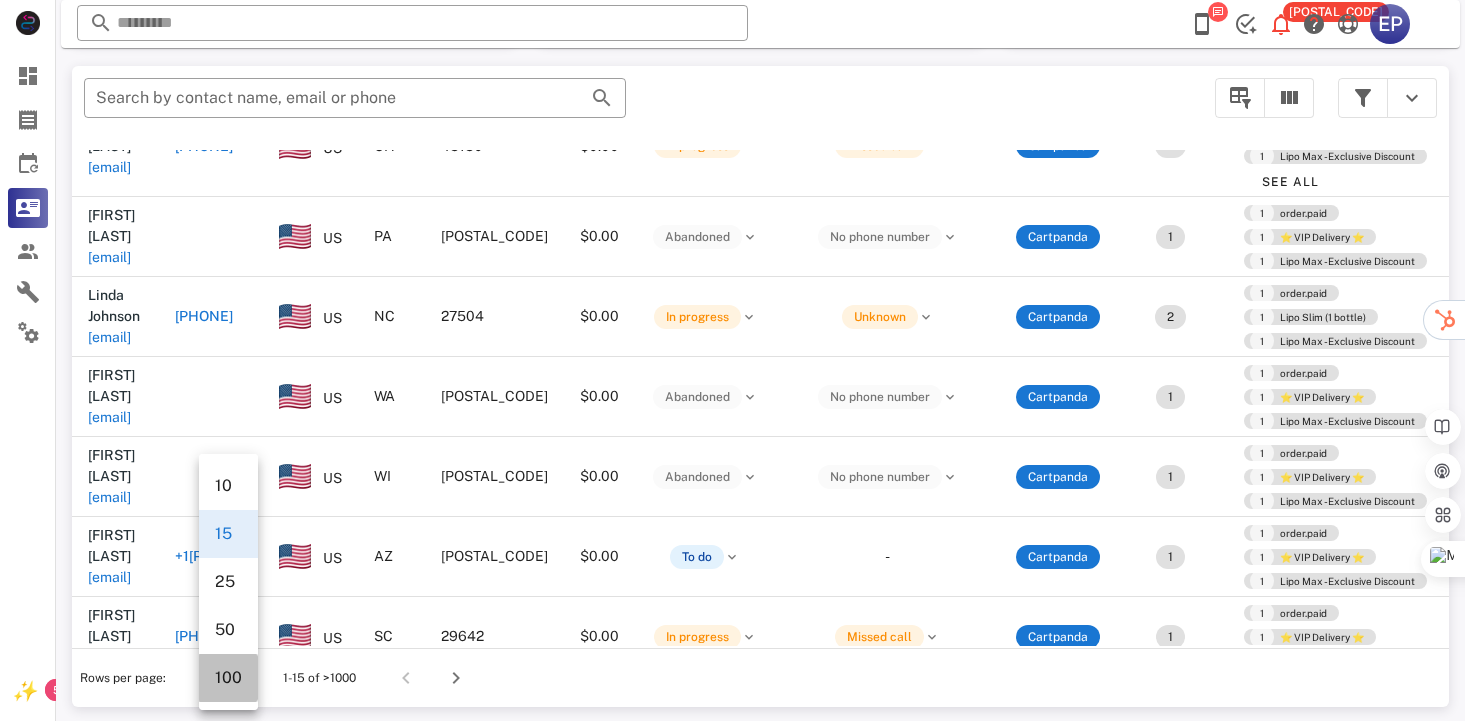 click on "100" at bounding box center (228, 677) 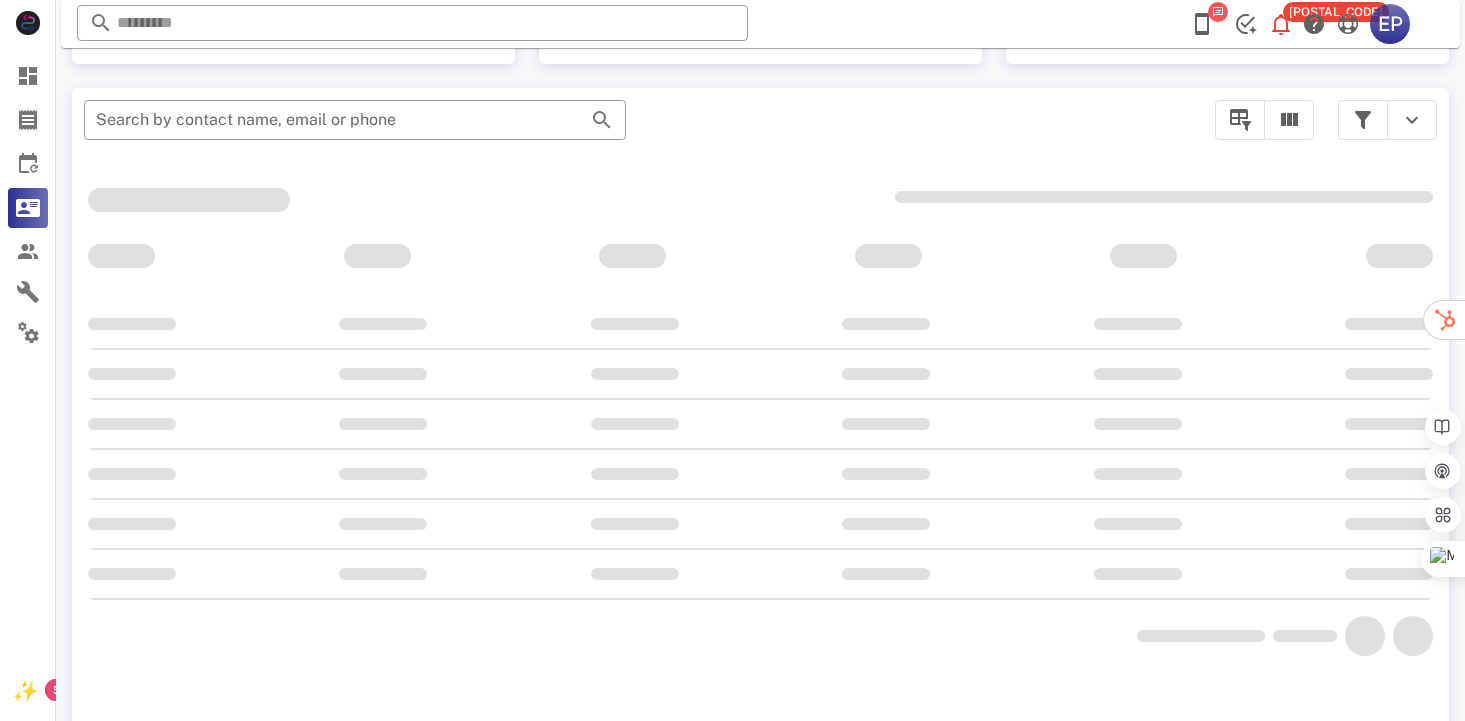 scroll, scrollTop: 378, scrollLeft: 0, axis: vertical 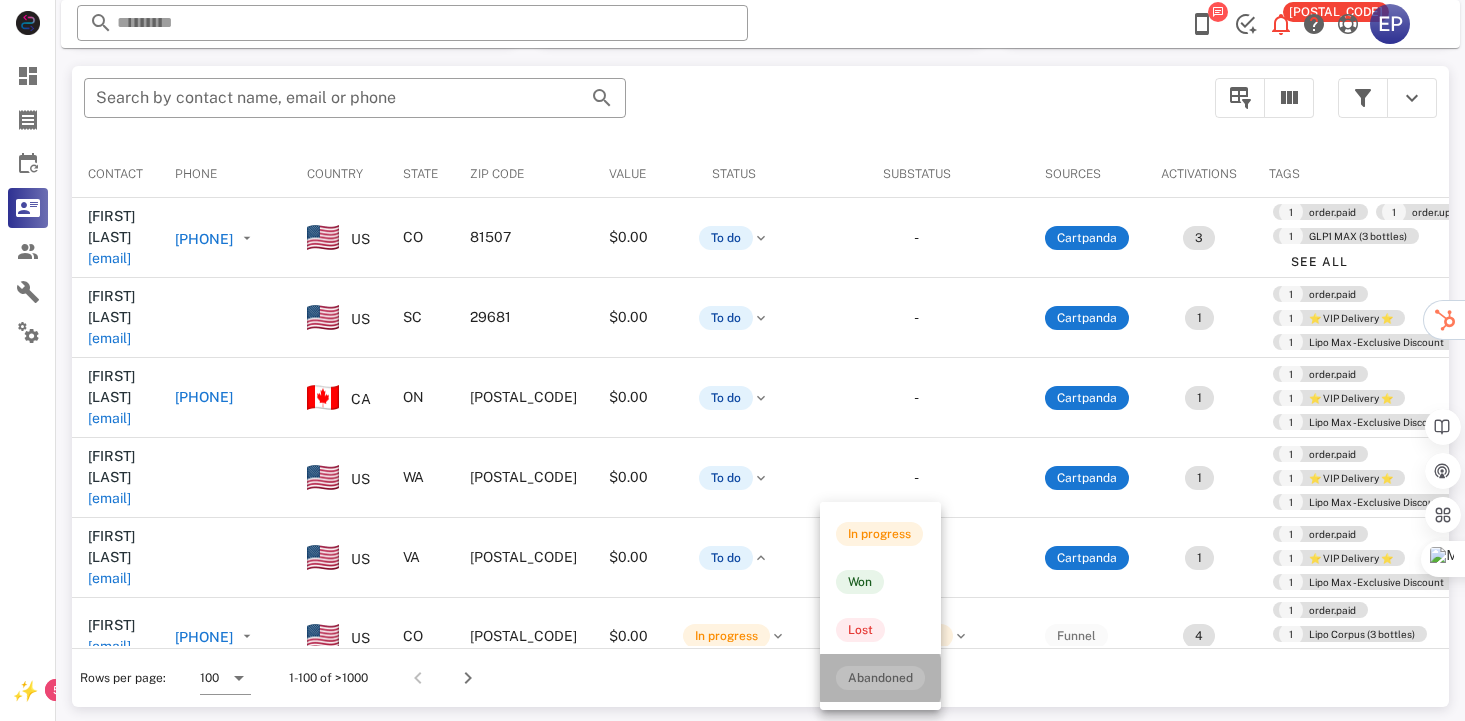 click on "Abandoned" at bounding box center (880, 678) 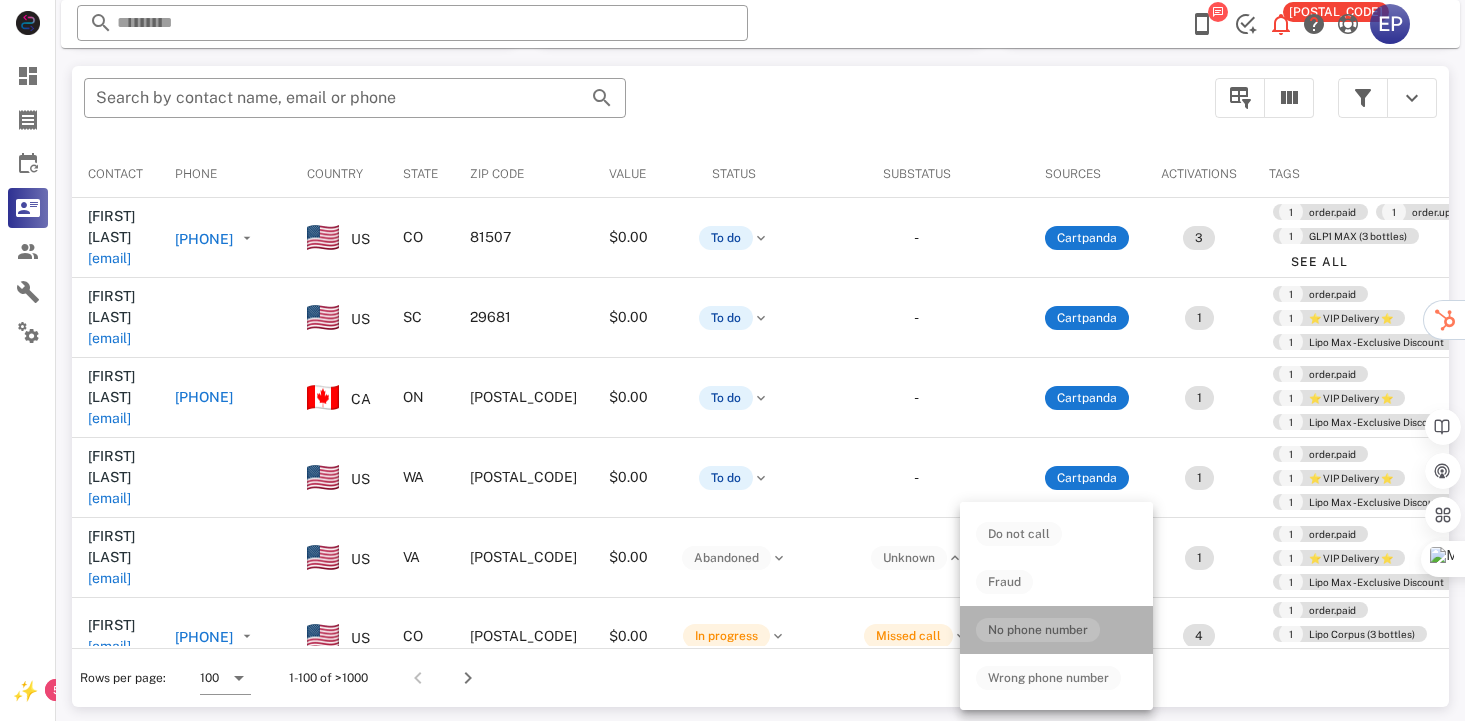 click on "No phone number" at bounding box center [1038, 630] 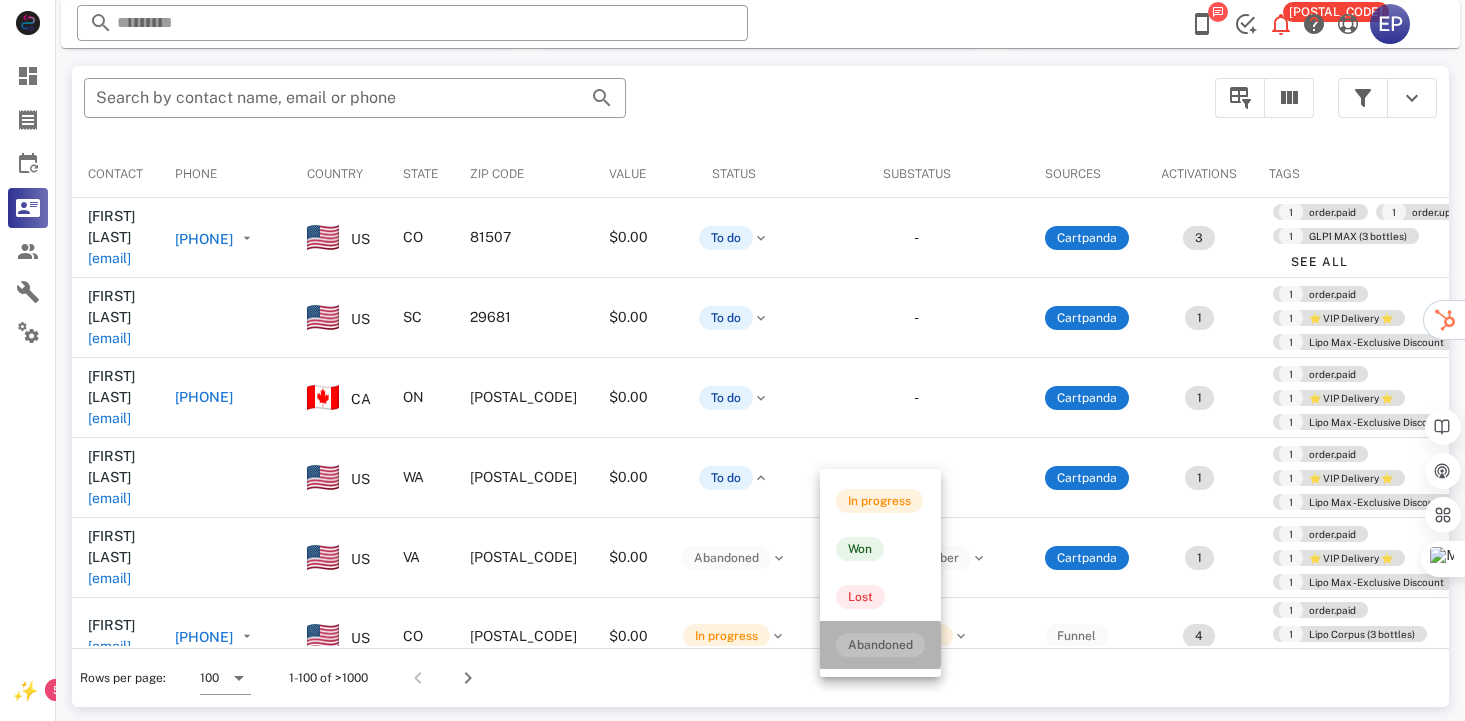 click on "Abandoned" at bounding box center (880, 645) 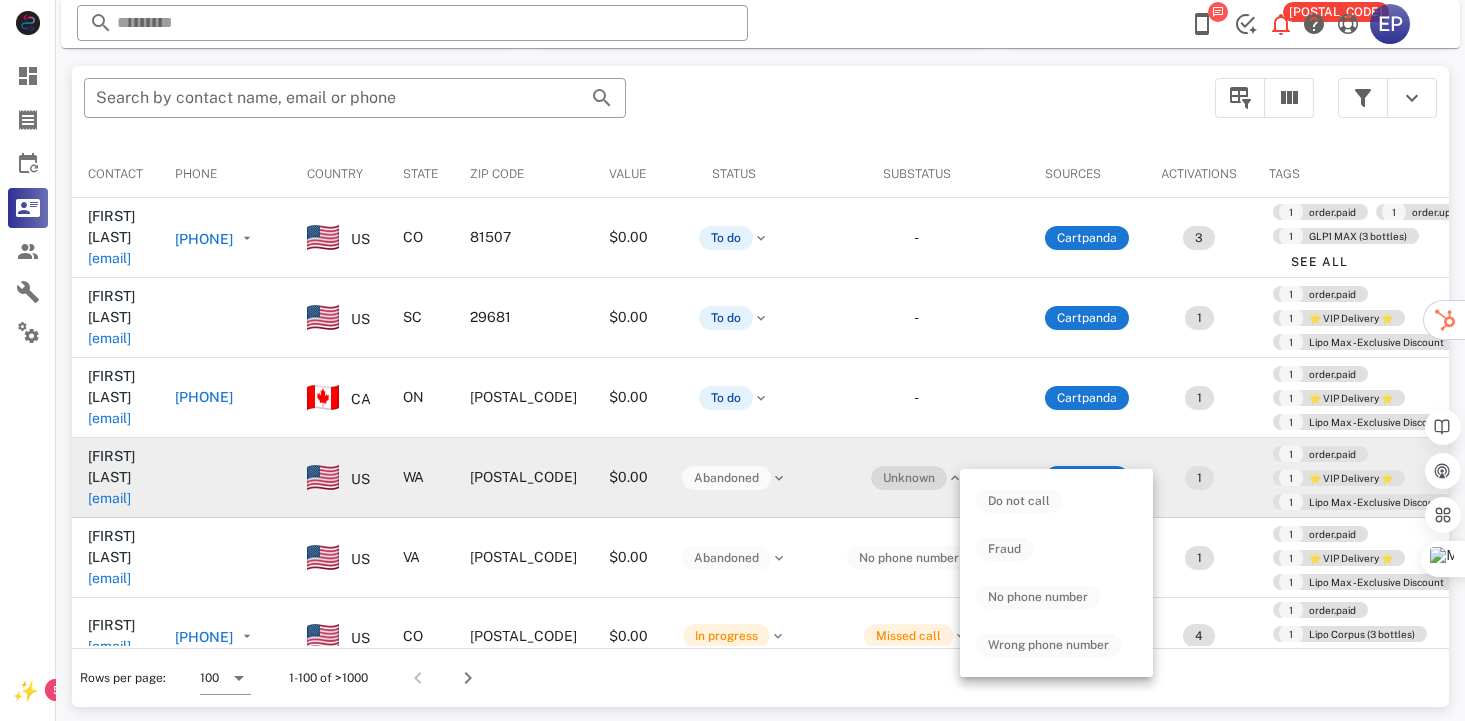 click on "Unknown" at bounding box center [909, 478] 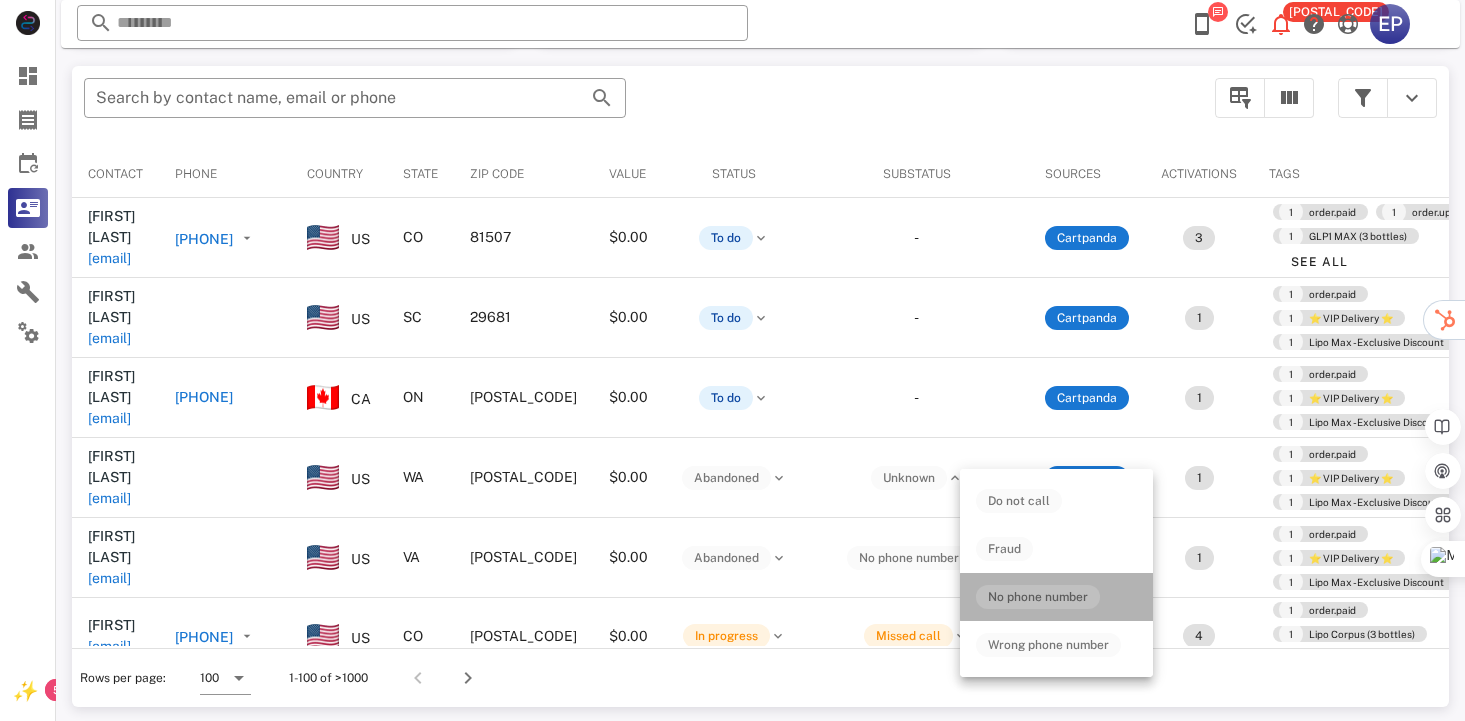click on "No phone number" at bounding box center (1038, 597) 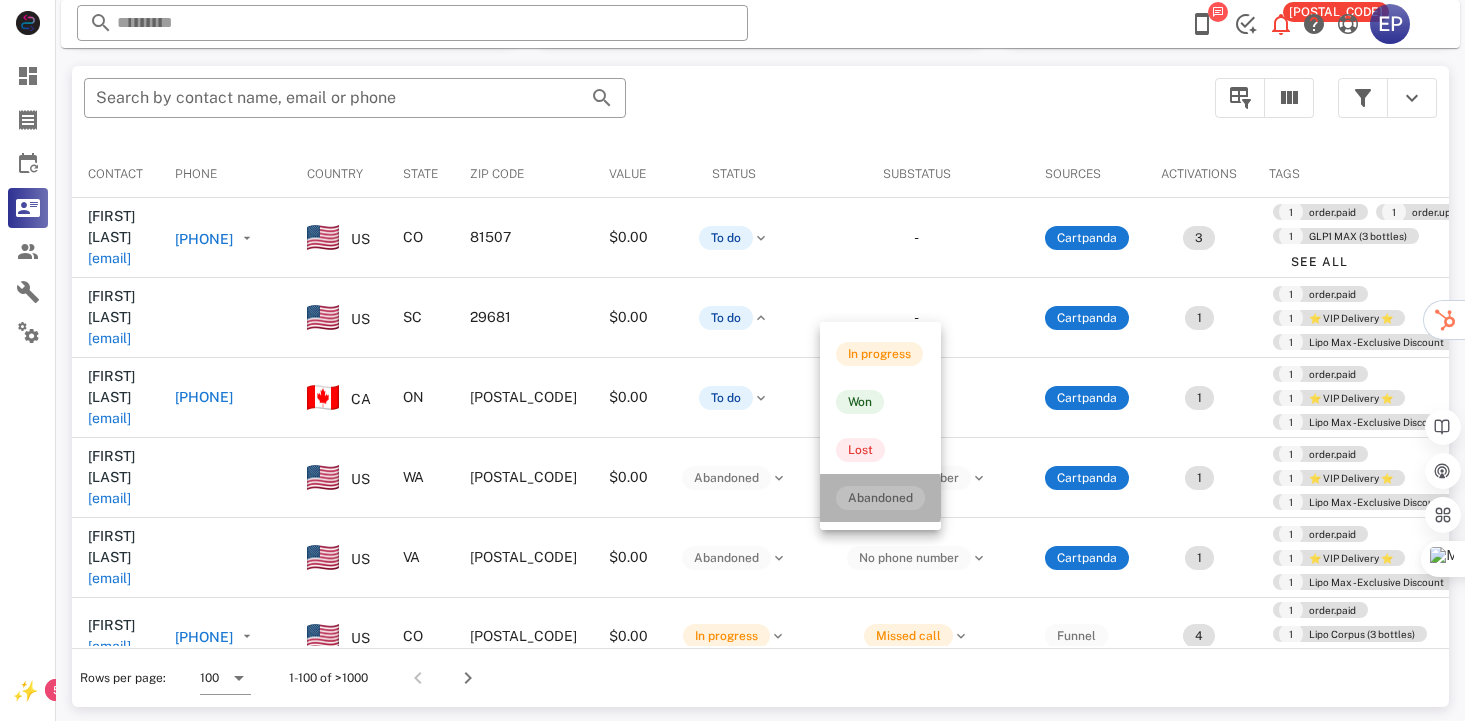 click on "Abandoned" at bounding box center (880, 498) 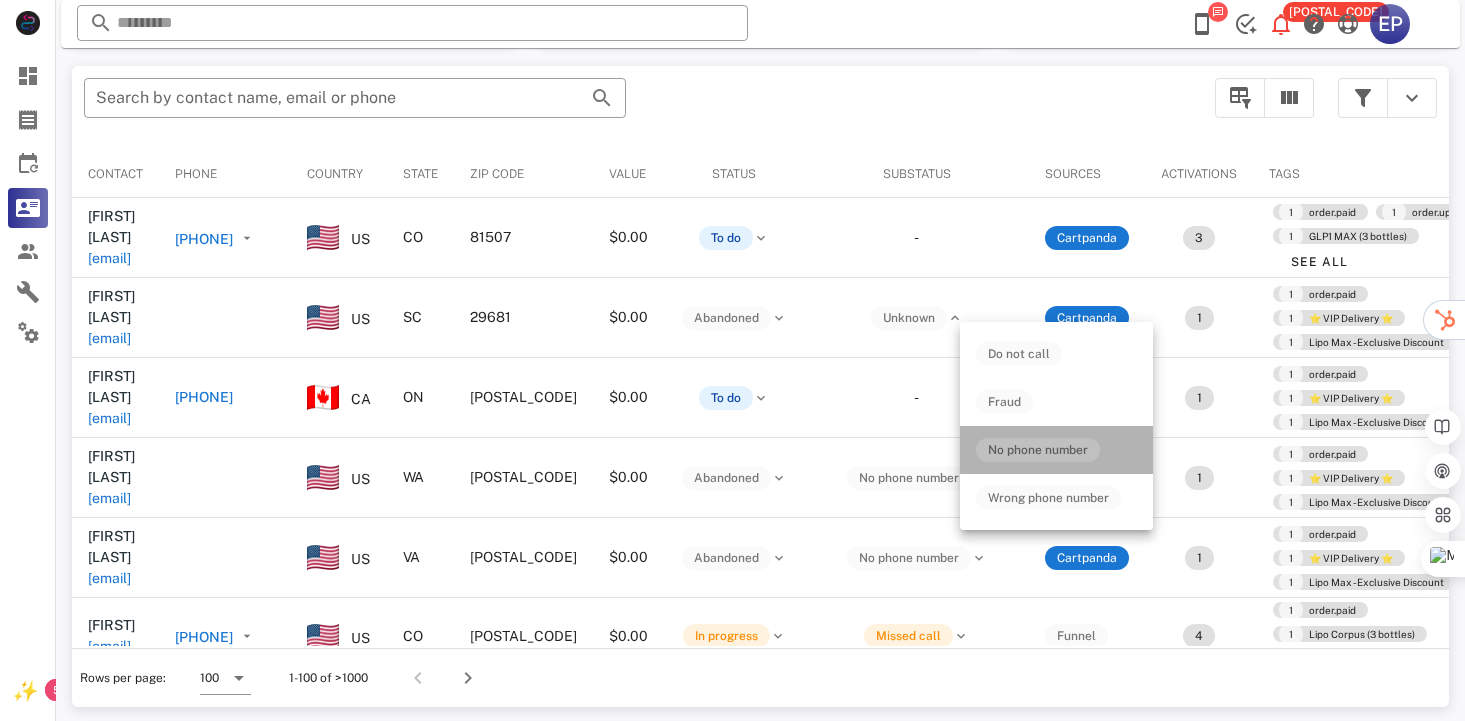 click on "No phone number" at bounding box center (1038, 450) 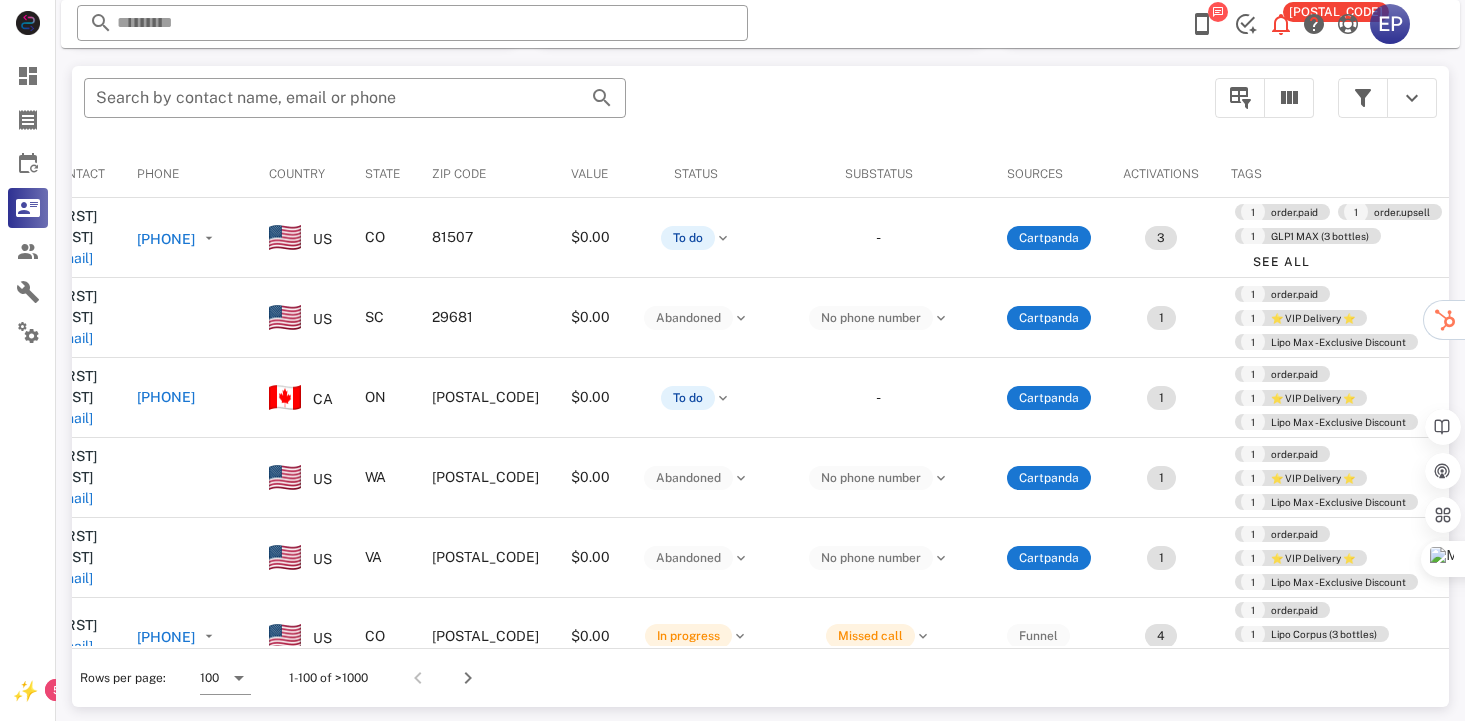 scroll, scrollTop: 0, scrollLeft: 50, axis: horizontal 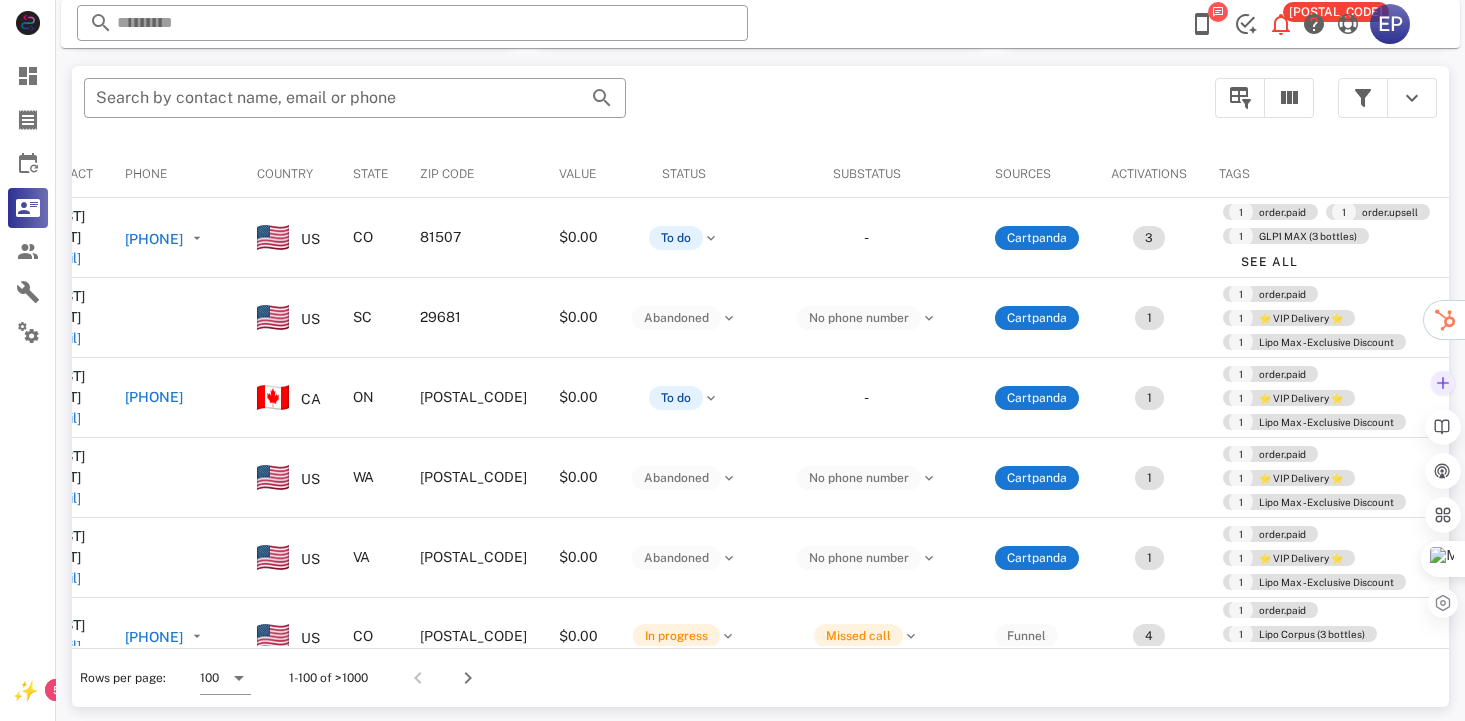 click at bounding box center (1443, 493) 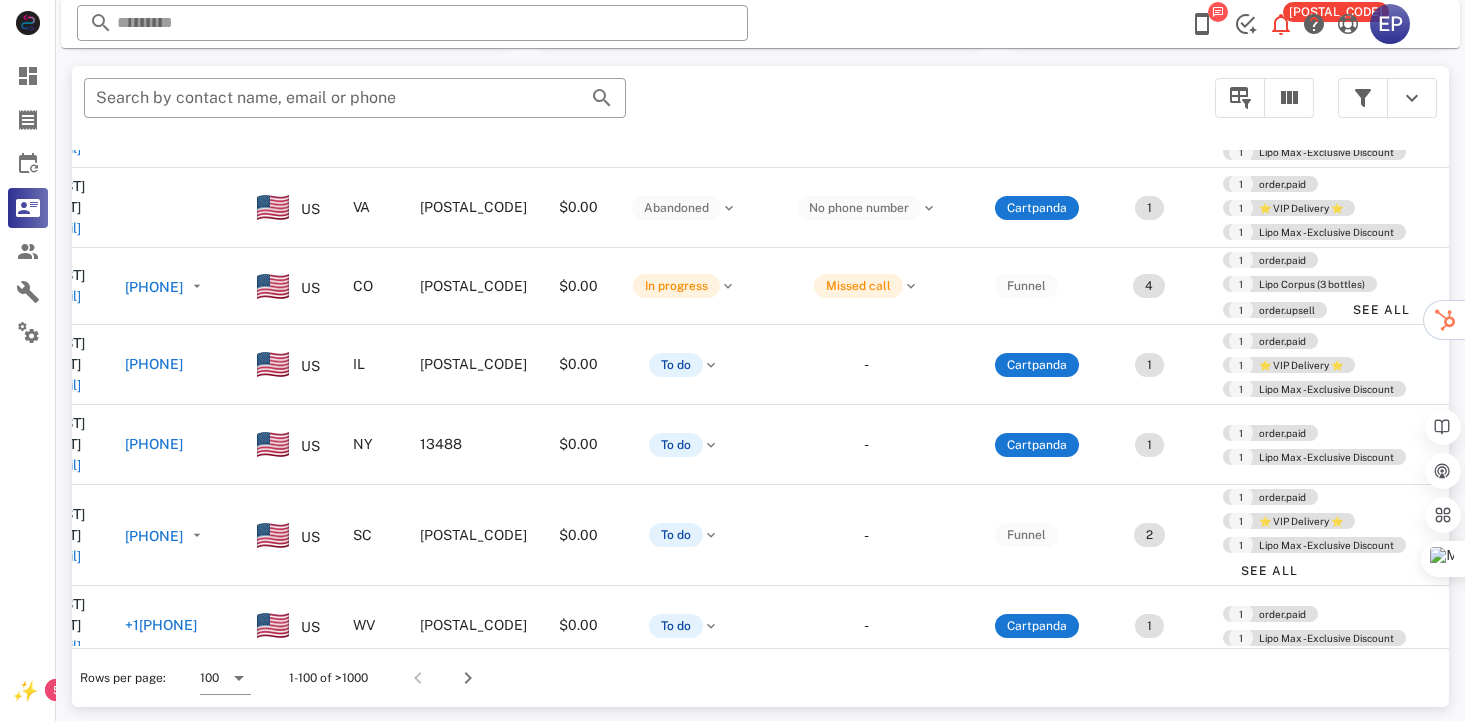 scroll, scrollTop: 400, scrollLeft: 50, axis: both 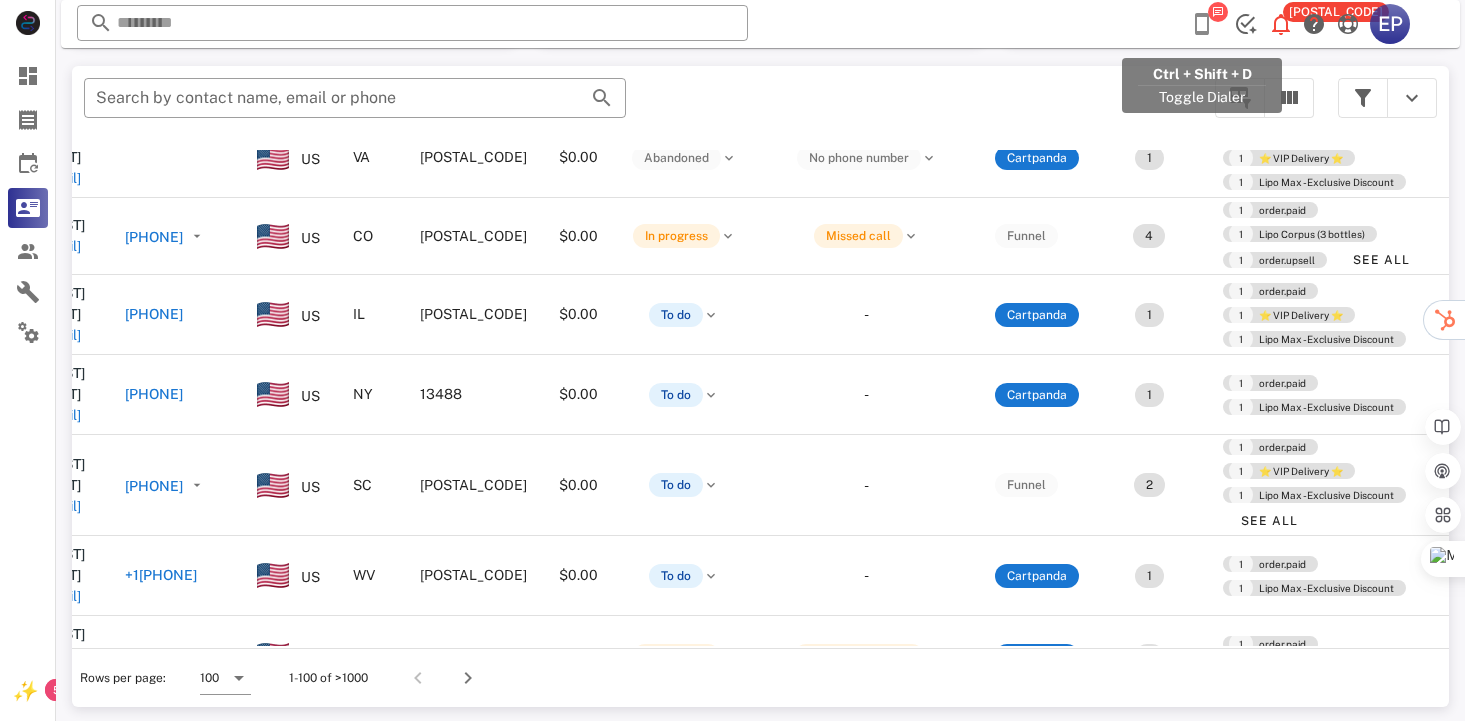 click at bounding box center (1202, 24) 